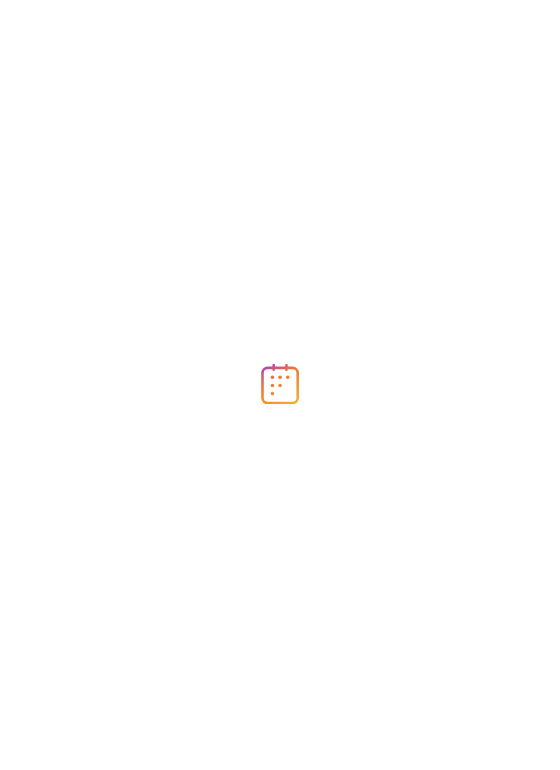 scroll, scrollTop: 0, scrollLeft: 0, axis: both 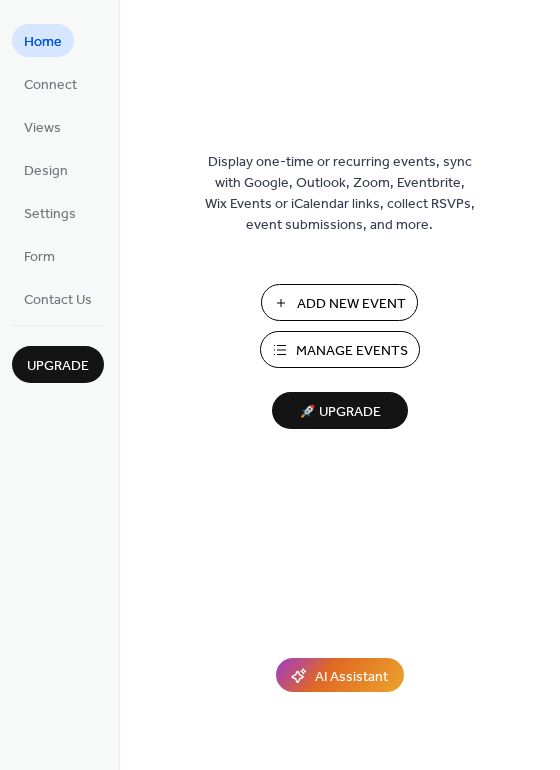 click on "Add New Event" at bounding box center (351, 304) 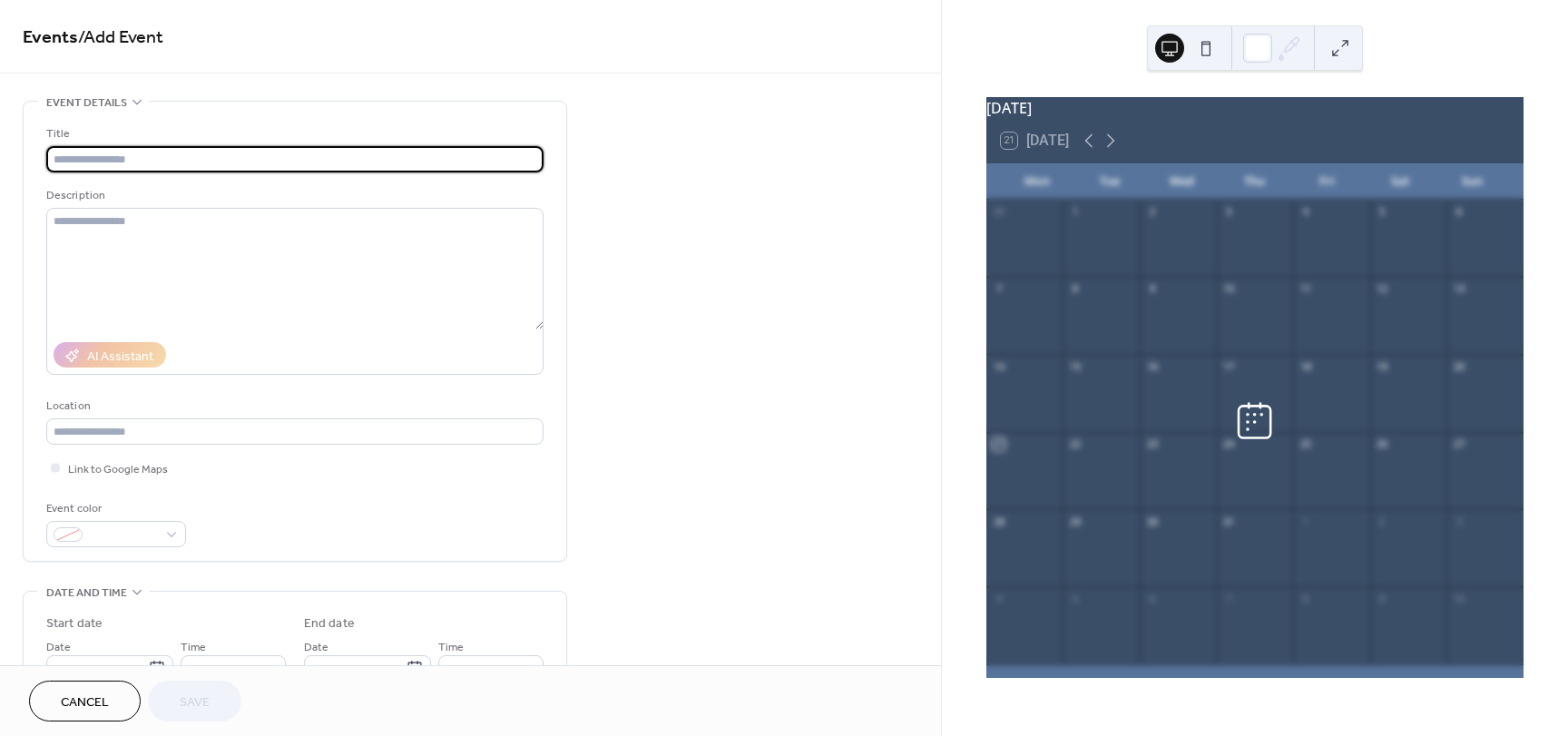 scroll, scrollTop: 0, scrollLeft: 0, axis: both 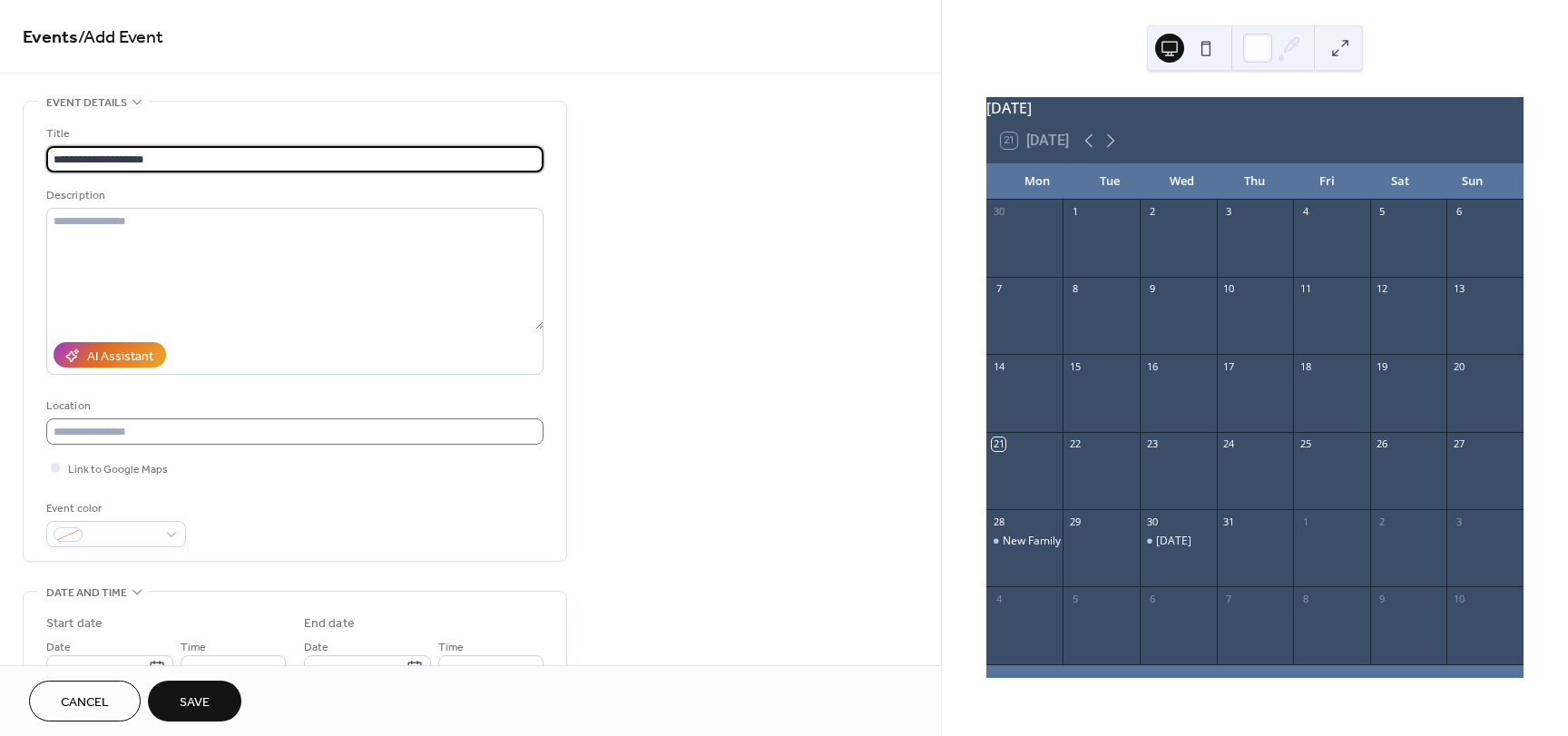 type on "**********" 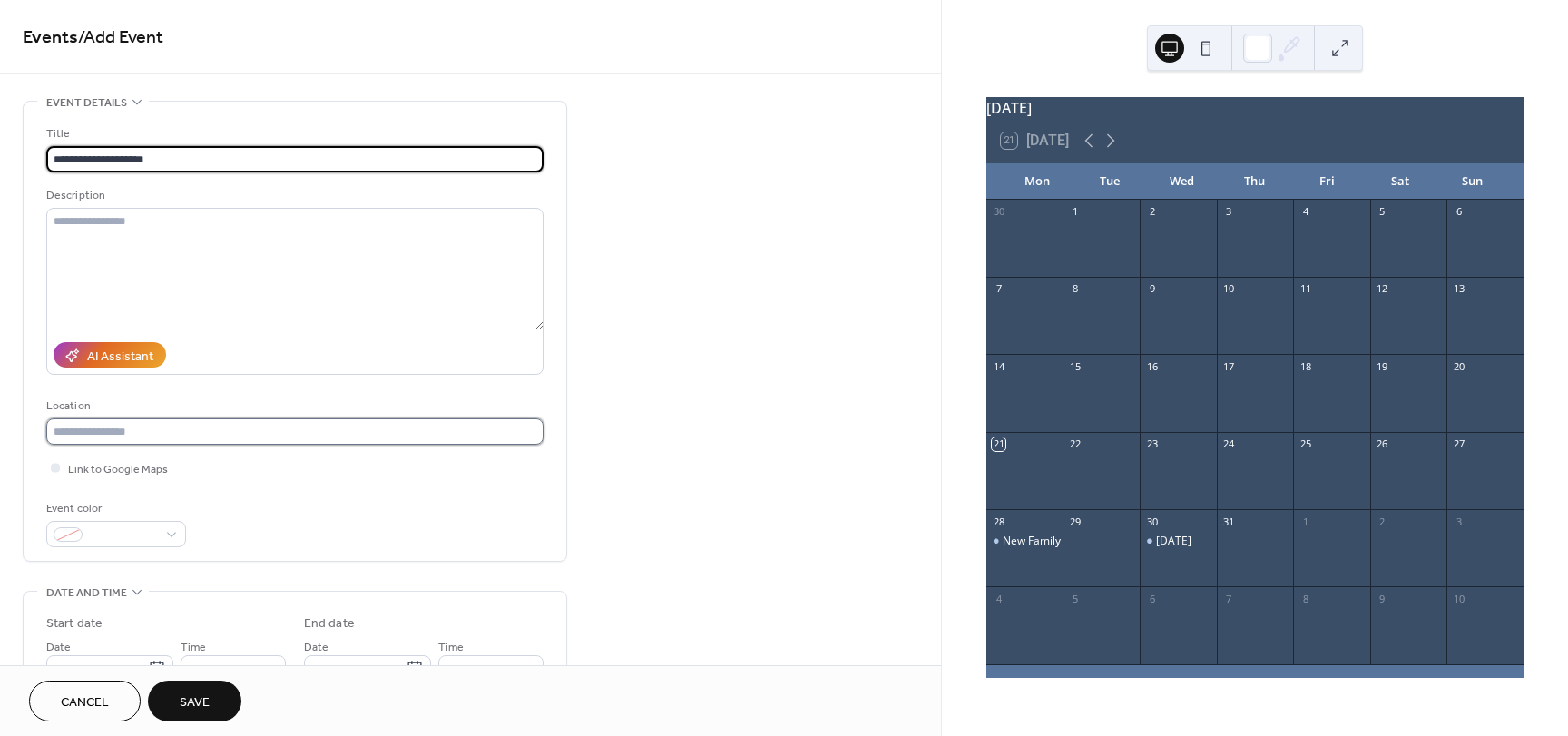 click at bounding box center [295, 431] 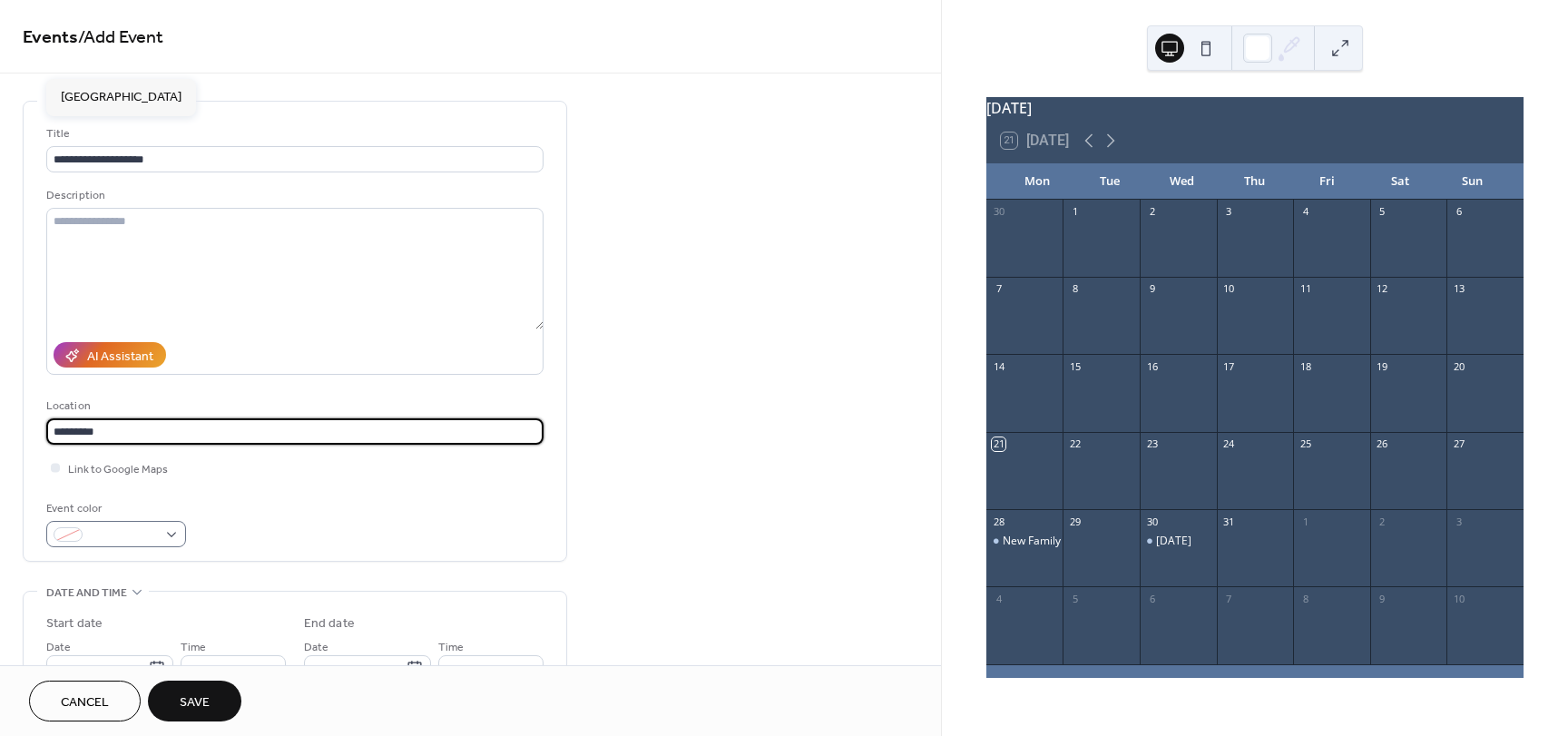 type on "*********" 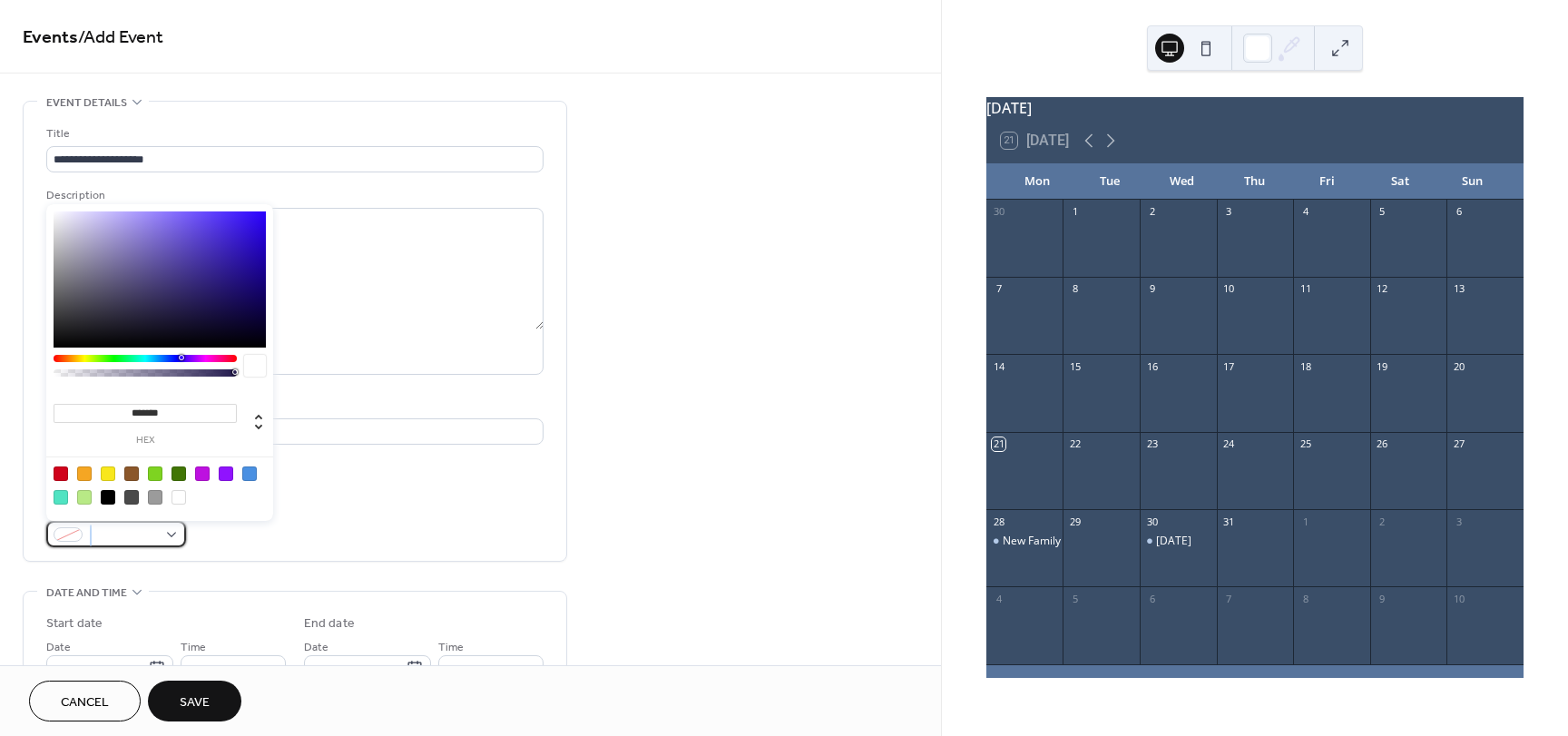 click at bounding box center (116, 534) 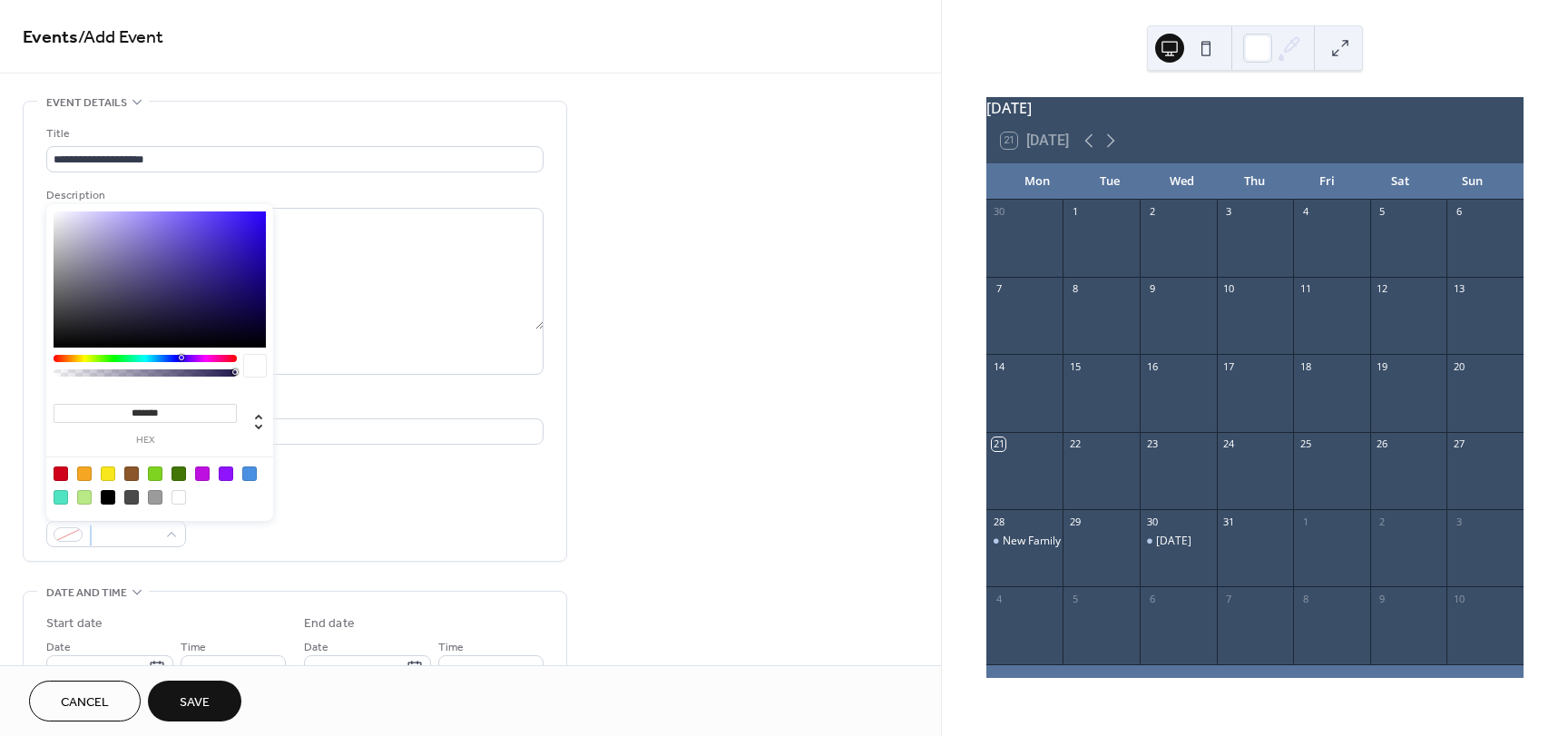 click at bounding box center [108, 474] 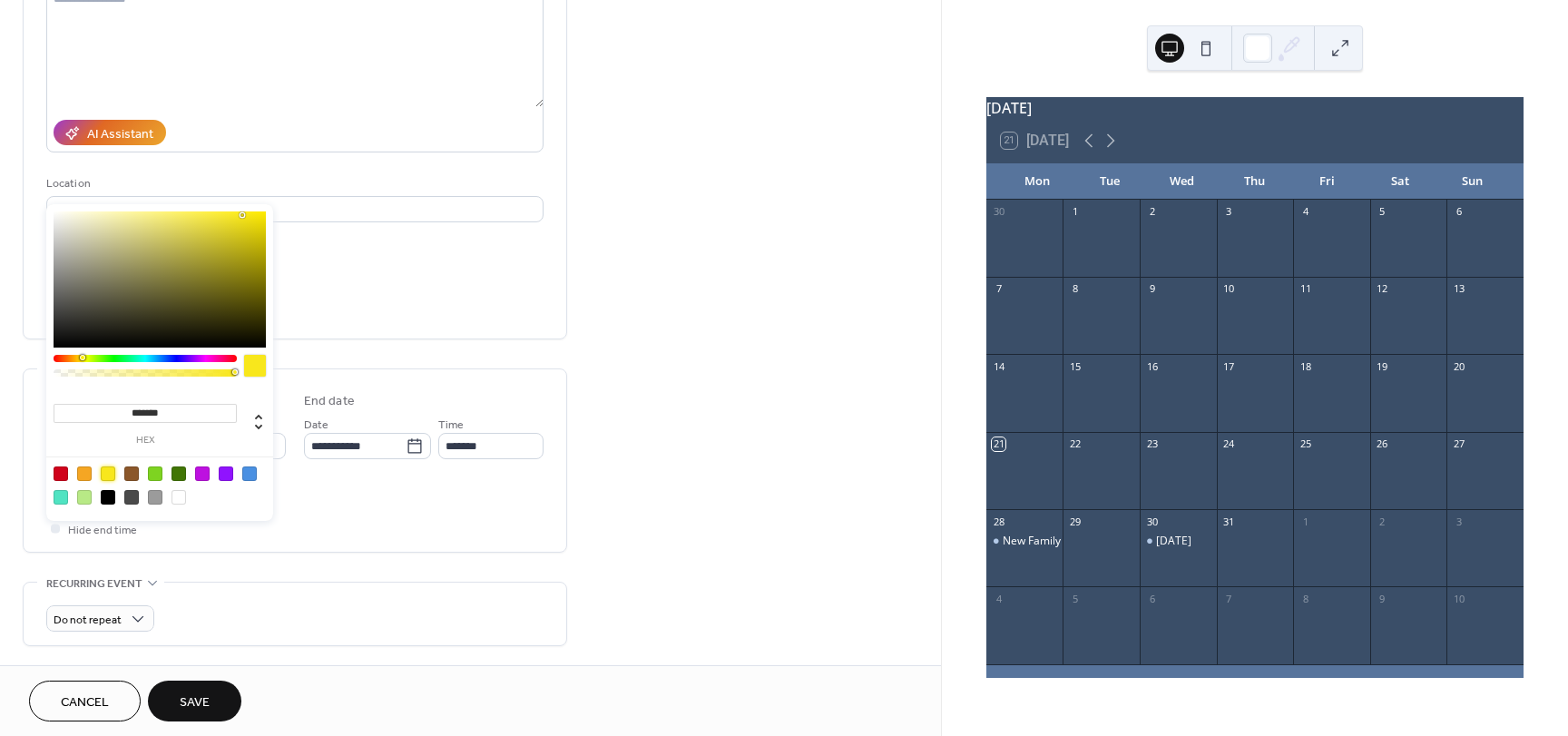 scroll, scrollTop: 272, scrollLeft: 0, axis: vertical 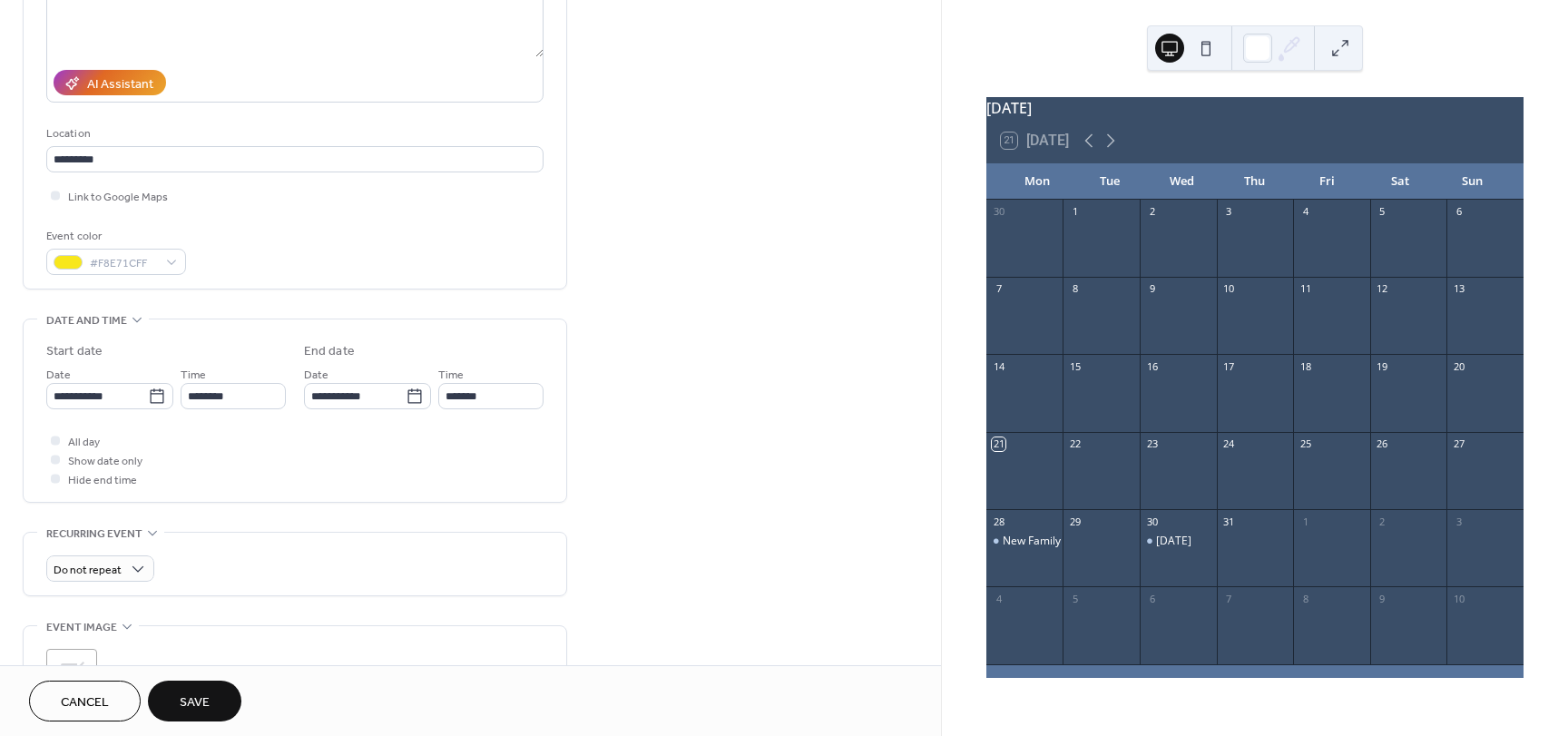 click on "**********" at bounding box center [295, 372] 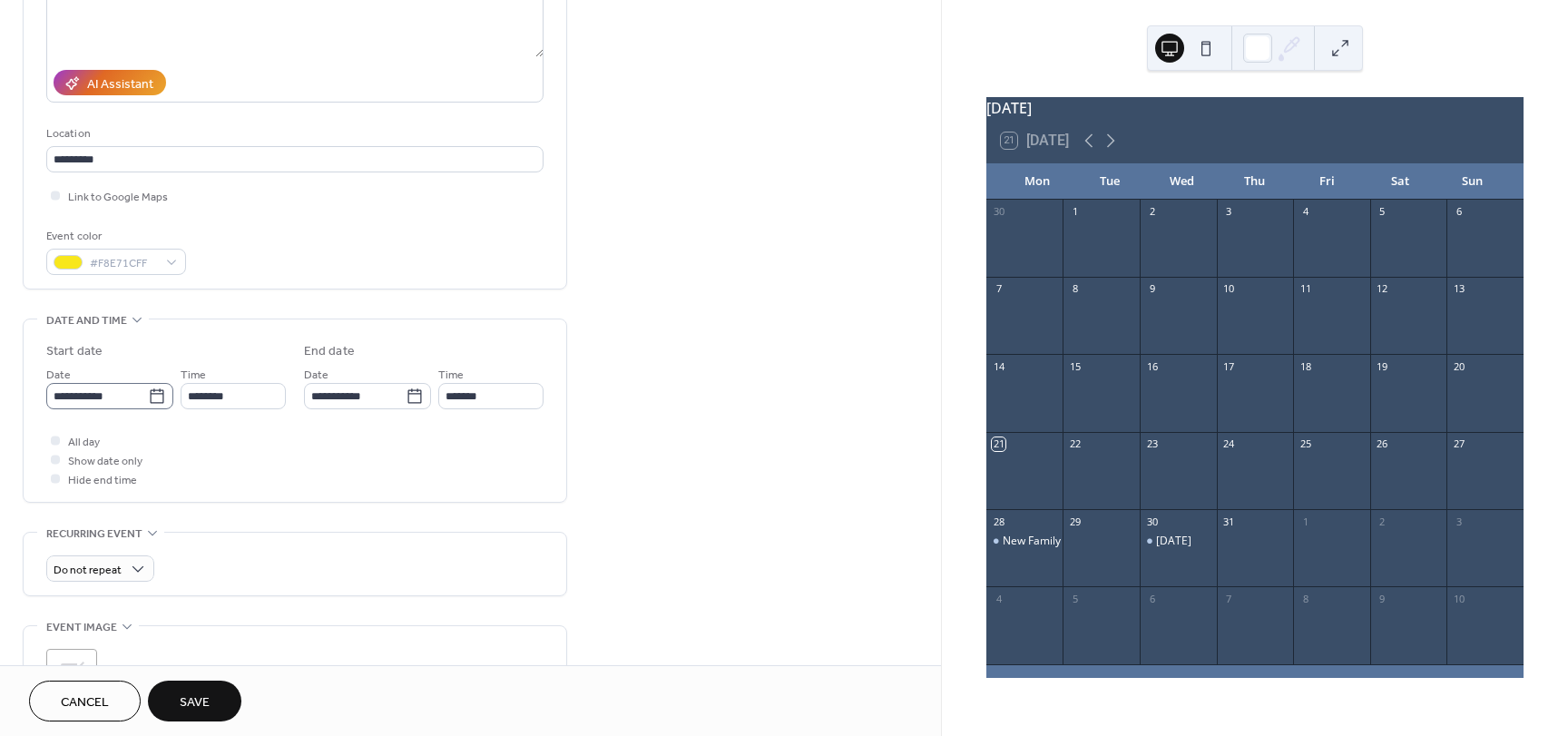click 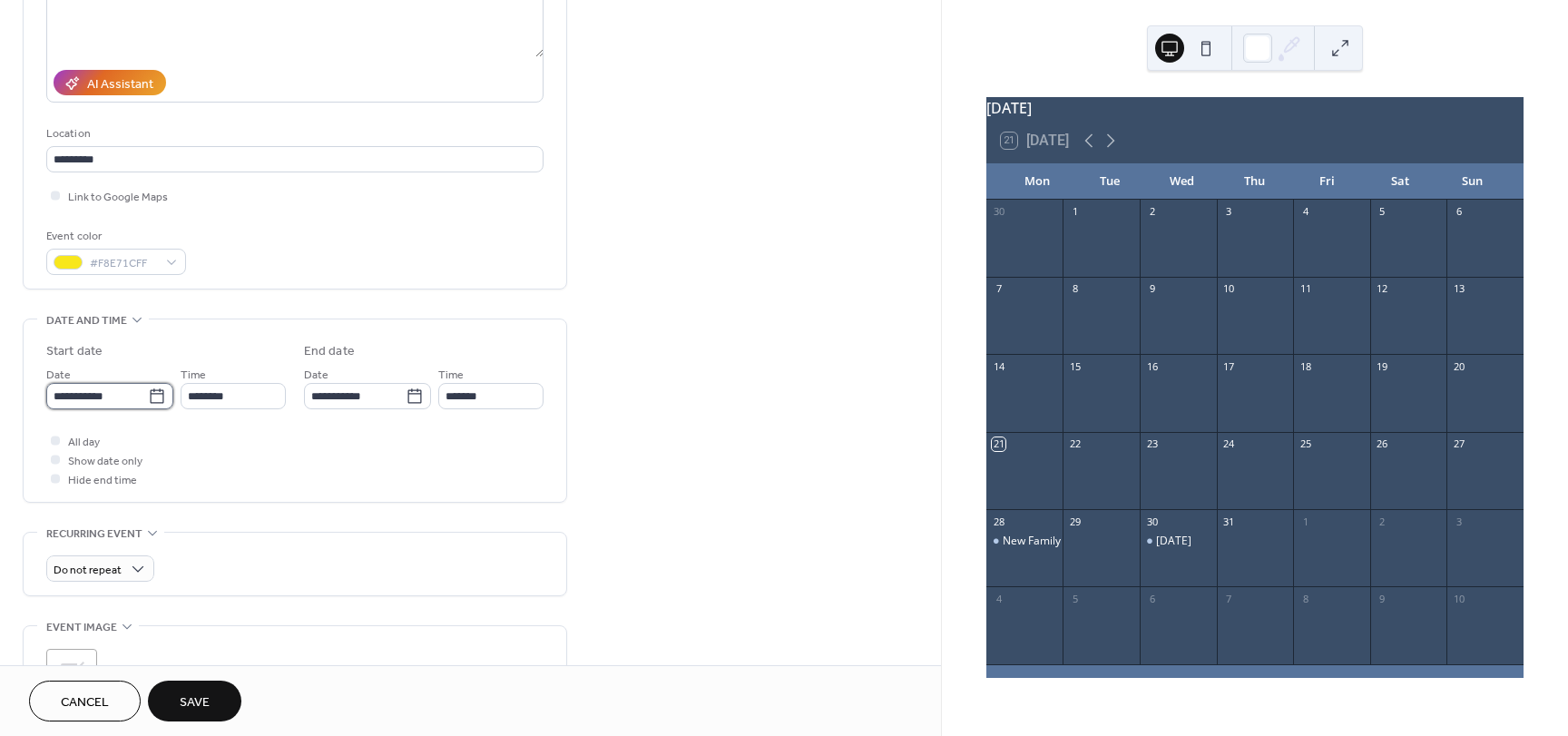 click on "**********" at bounding box center [97, 396] 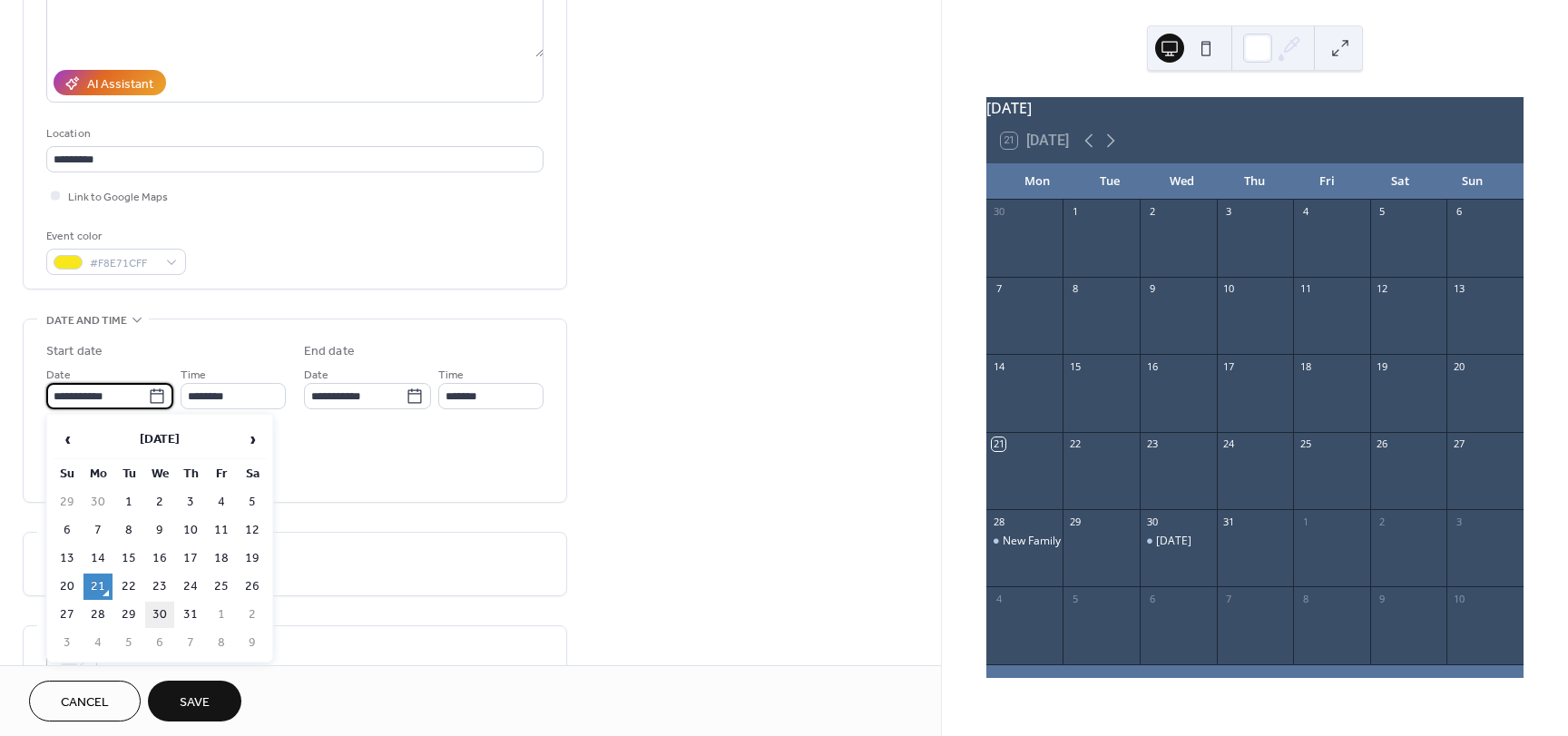 click on "30" at bounding box center (160, 614) 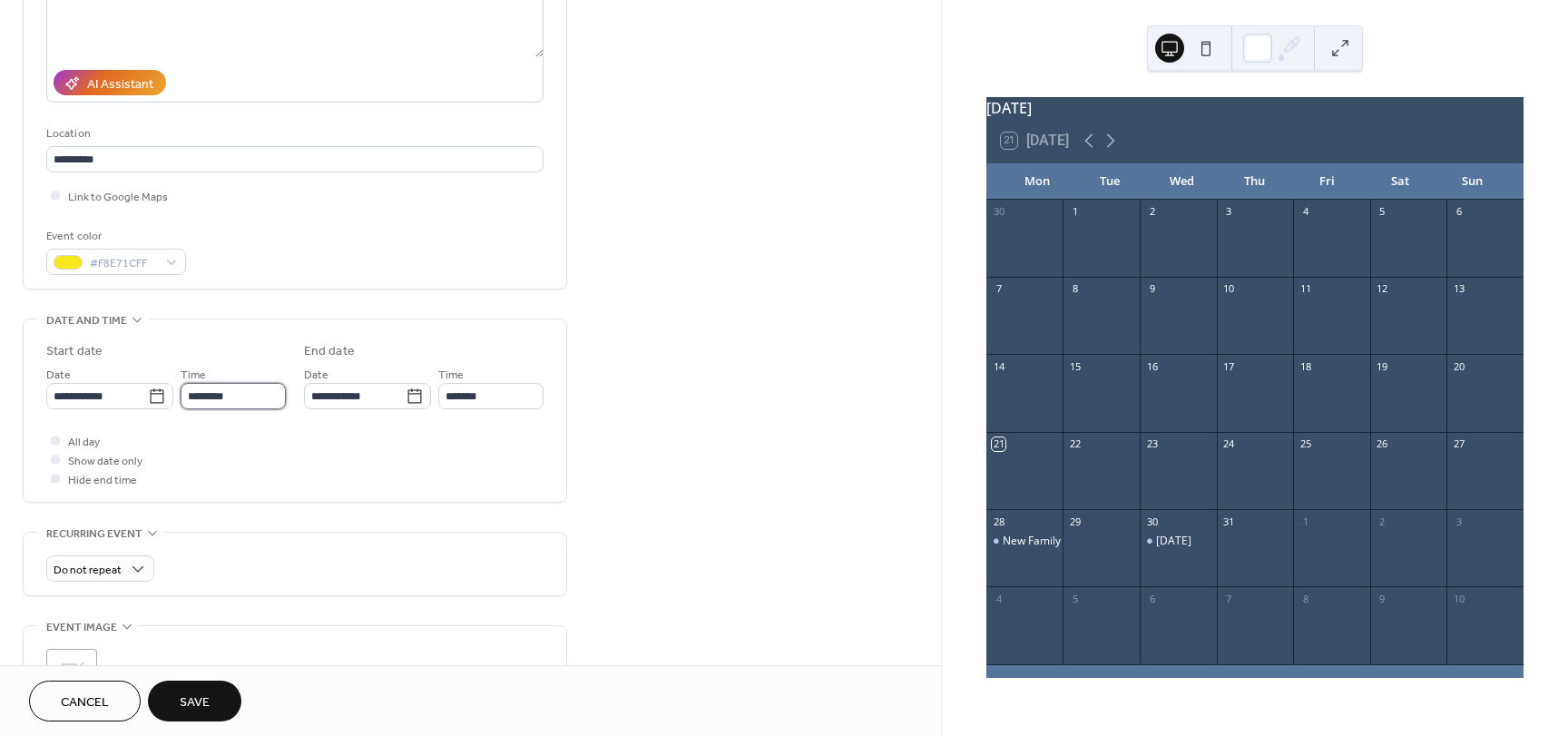 click on "********" at bounding box center (233, 396) 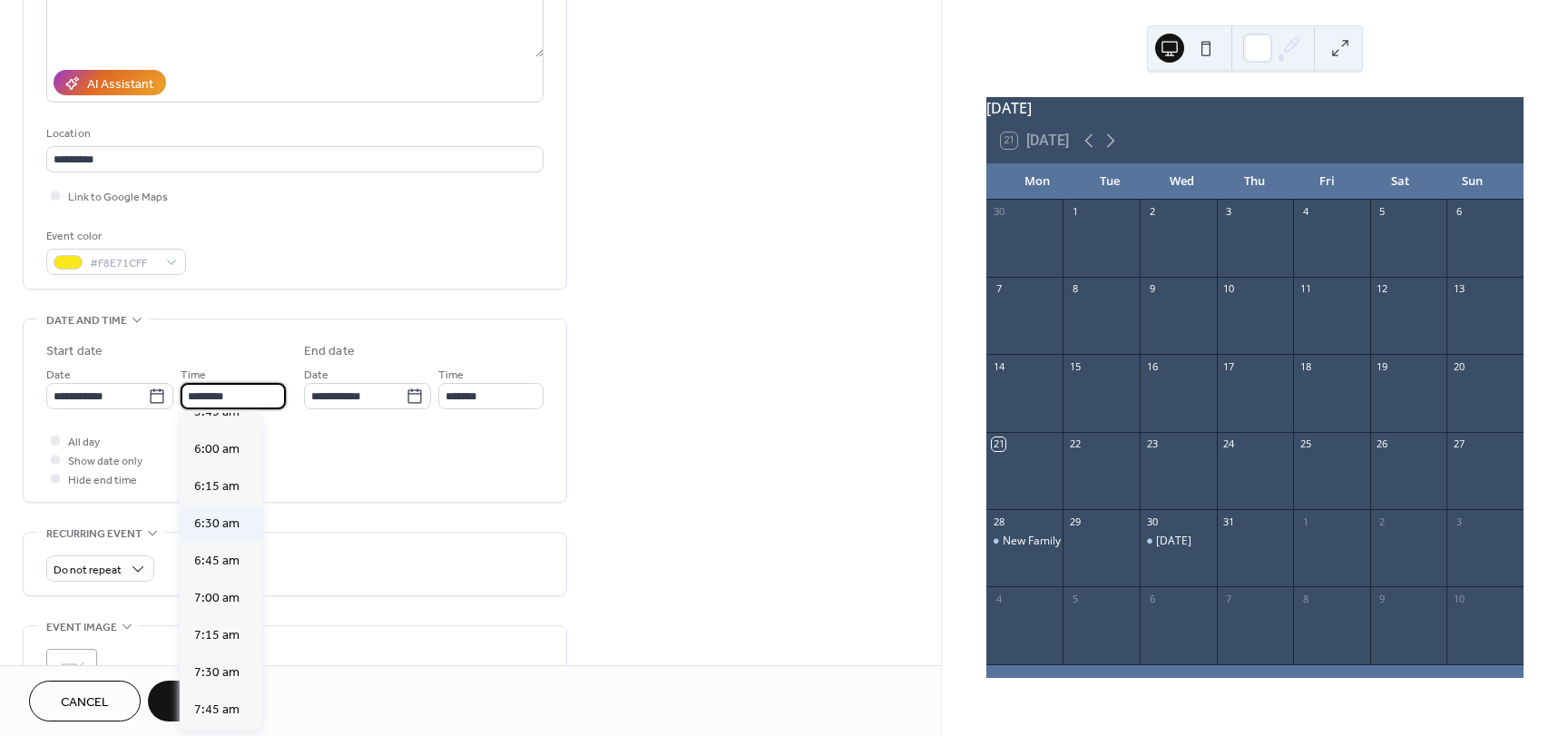 scroll, scrollTop: 878, scrollLeft: 0, axis: vertical 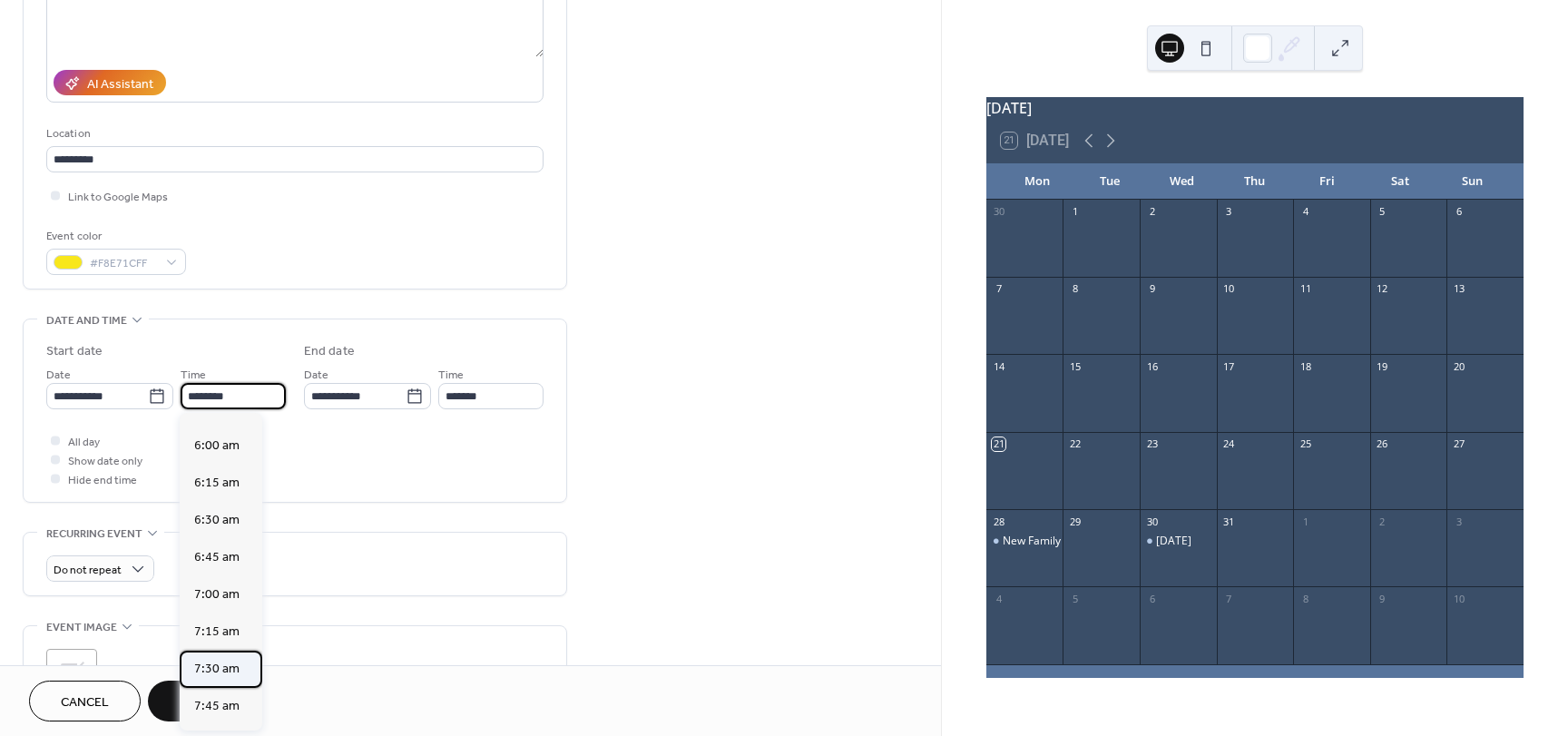 click on "7:30 am" at bounding box center [217, 669] 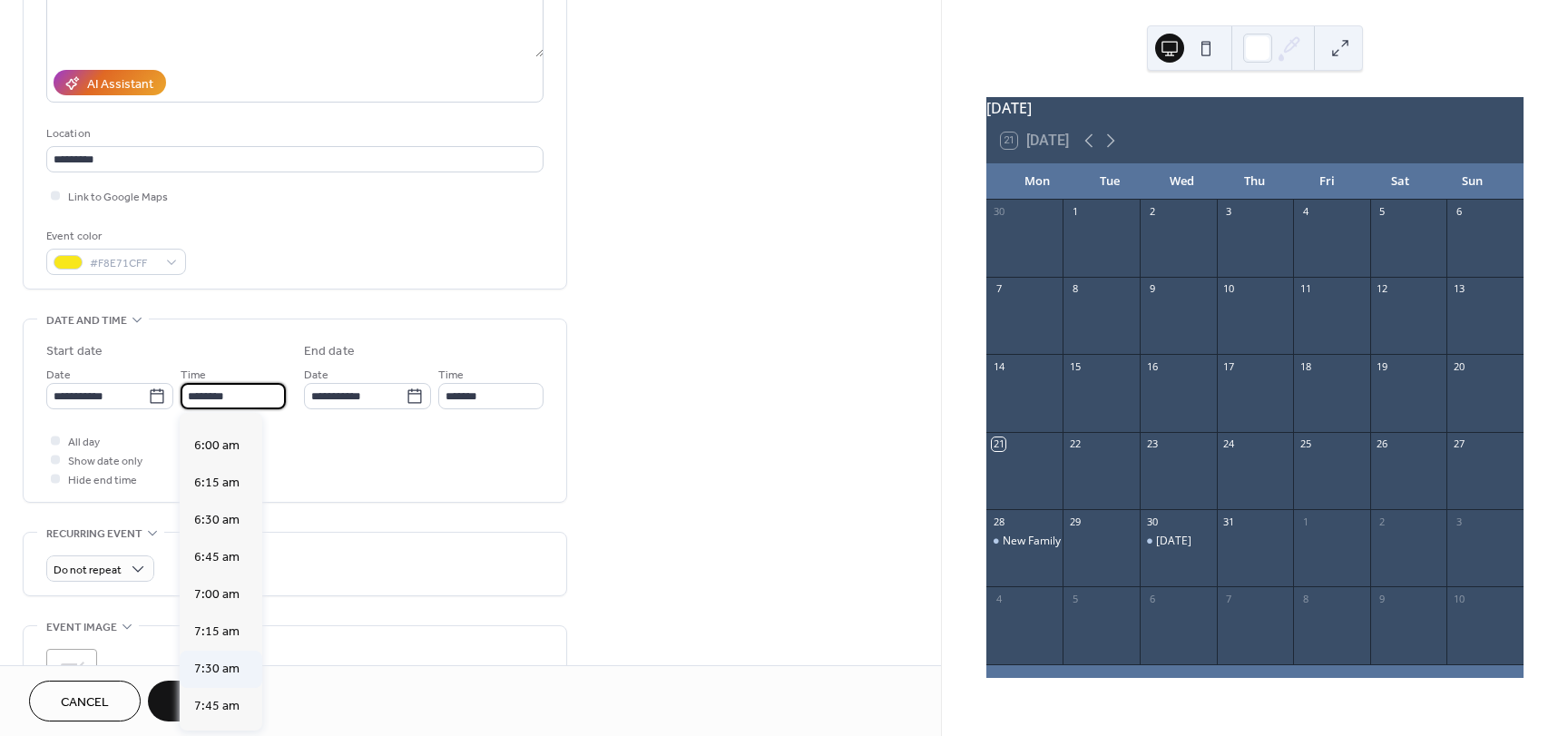 type on "*******" 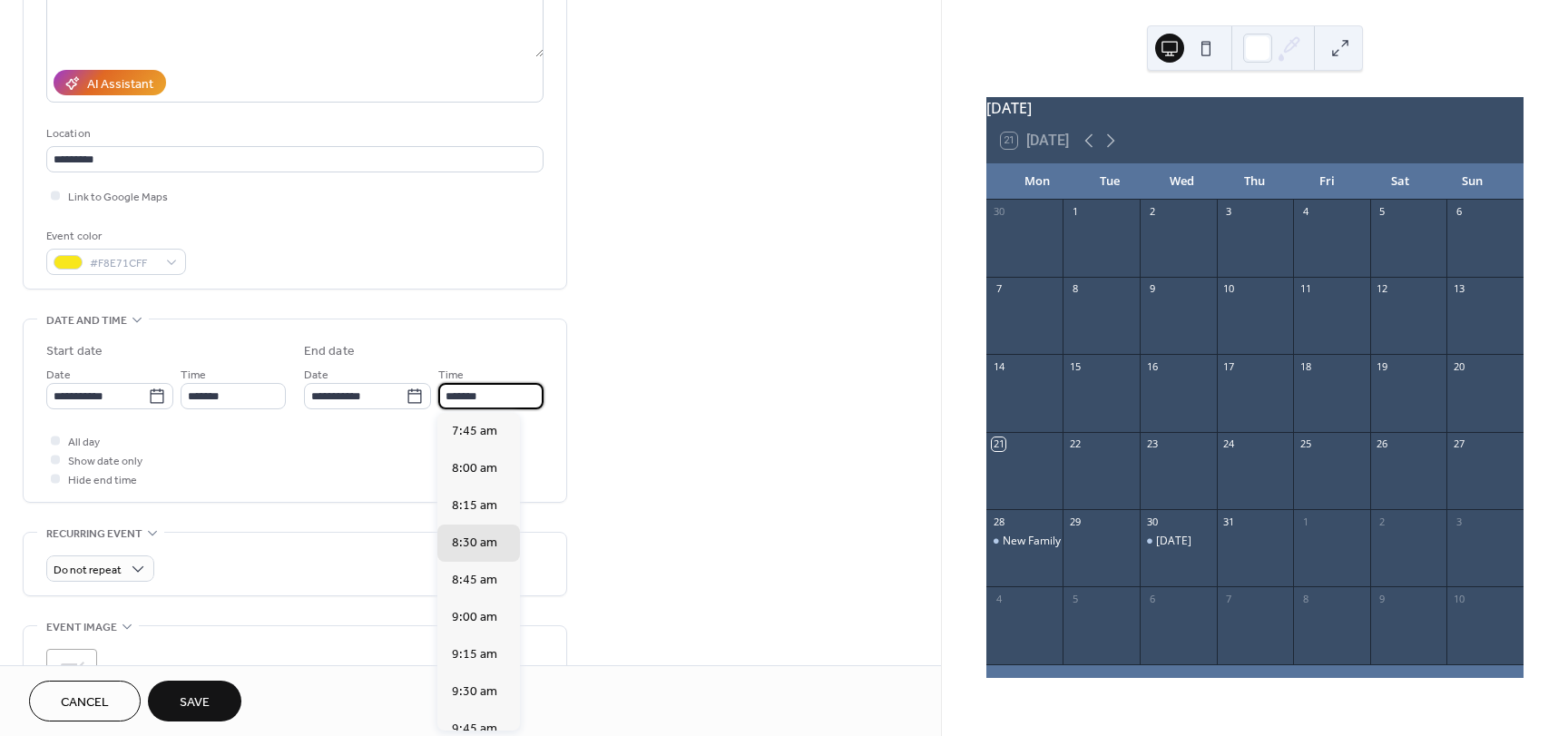 click on "*******" at bounding box center (491, 396) 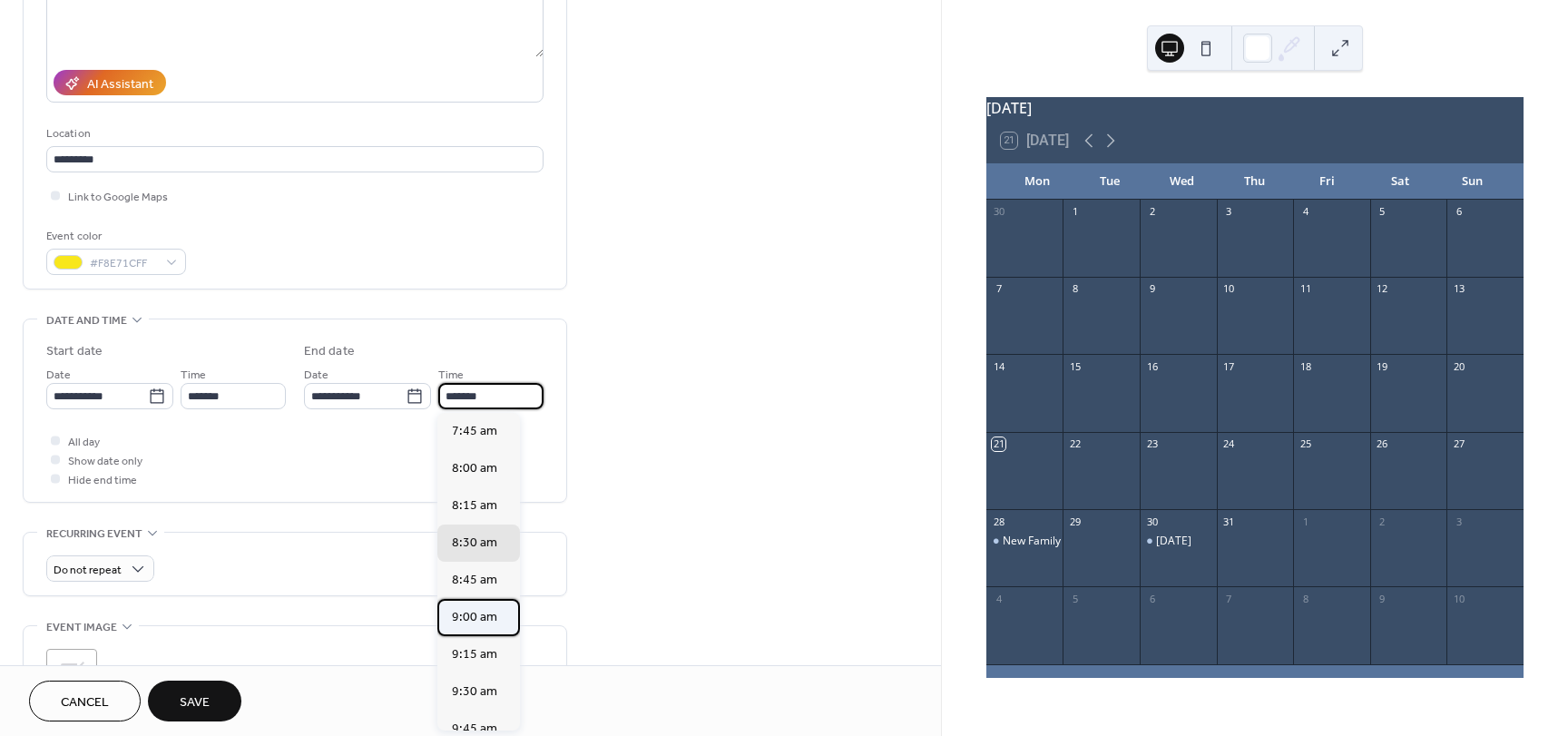 click on "9:00 am" at bounding box center (475, 617) 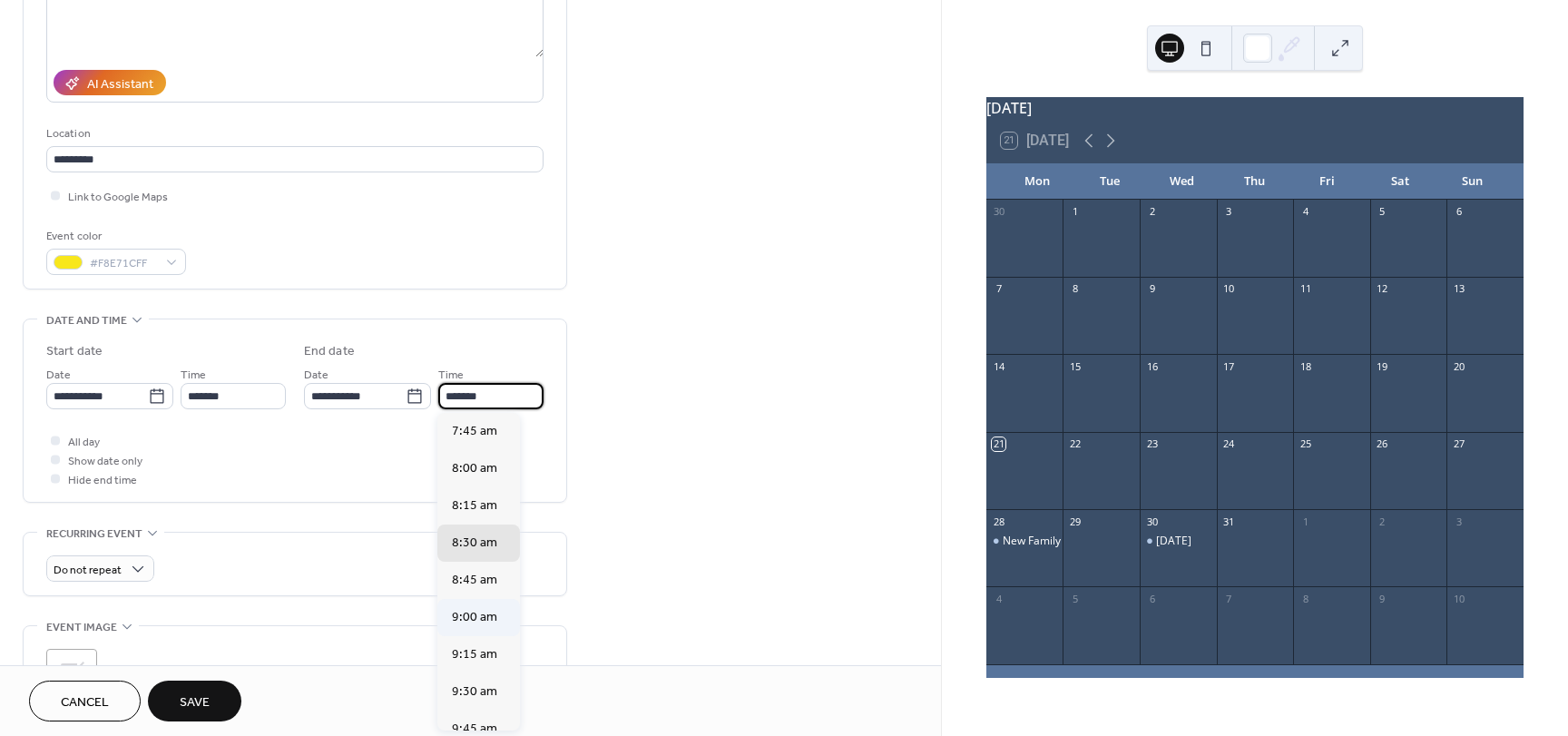 type on "*******" 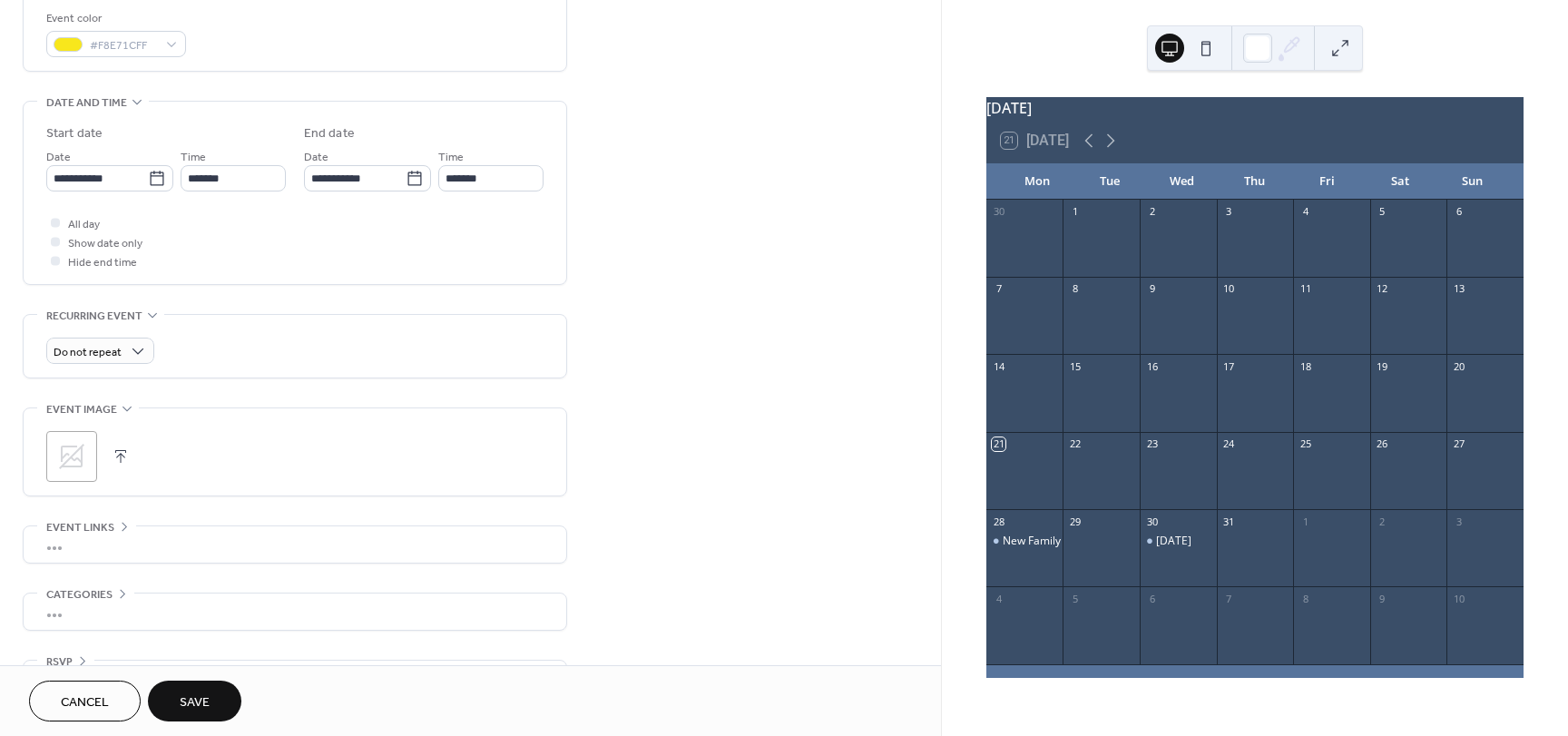 scroll, scrollTop: 541, scrollLeft: 0, axis: vertical 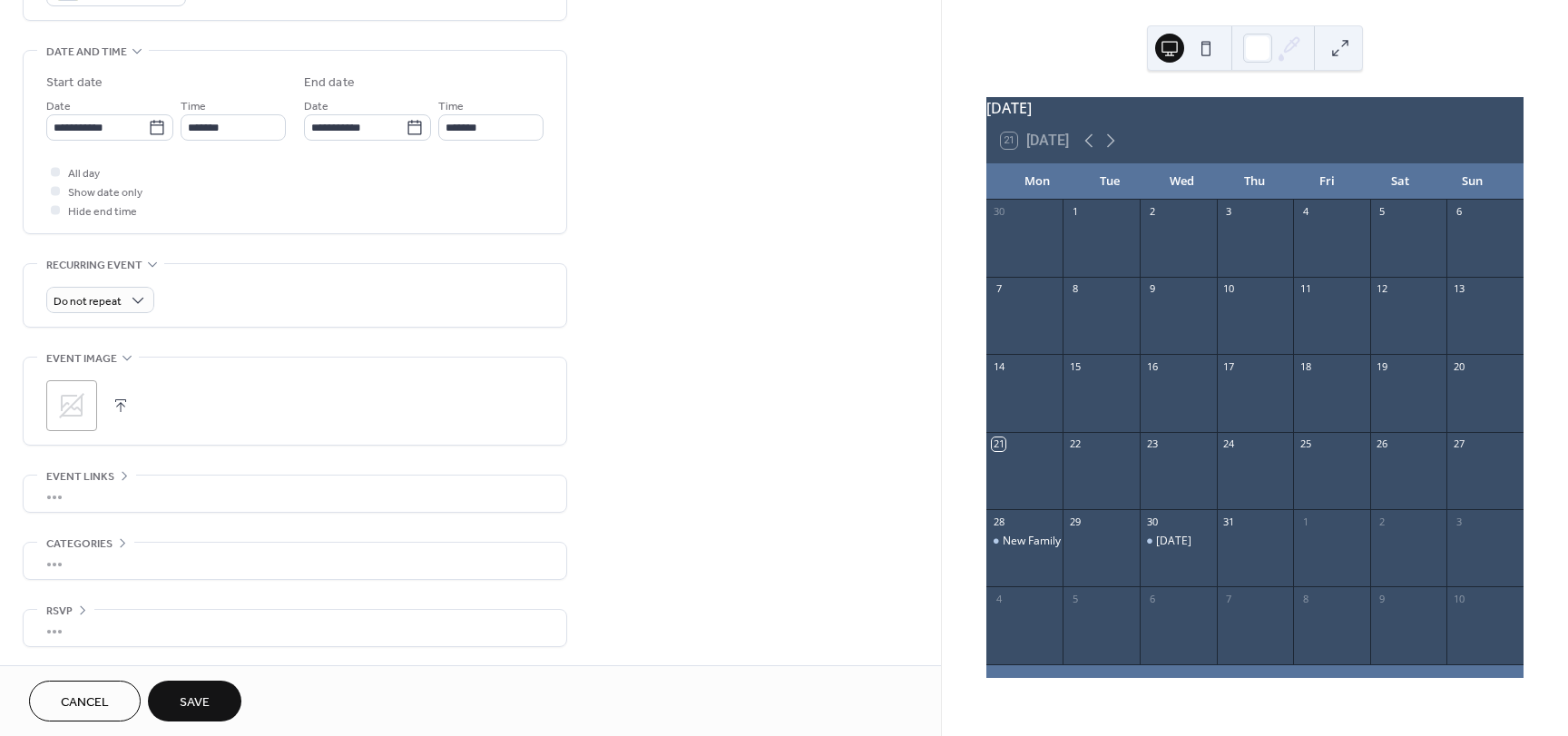 click on "Save" at bounding box center (194, 702) 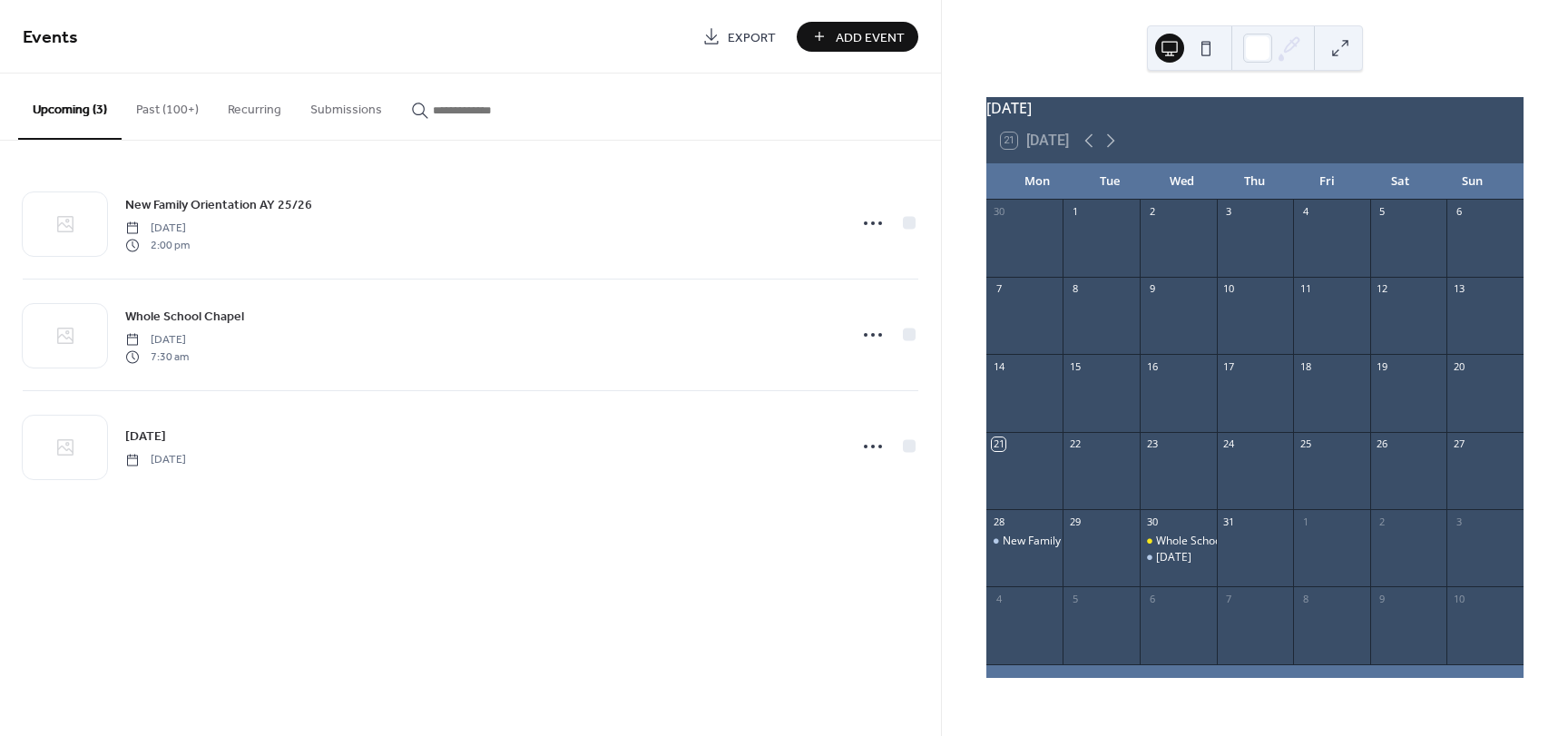 click on "Add Event" at bounding box center (870, 37) 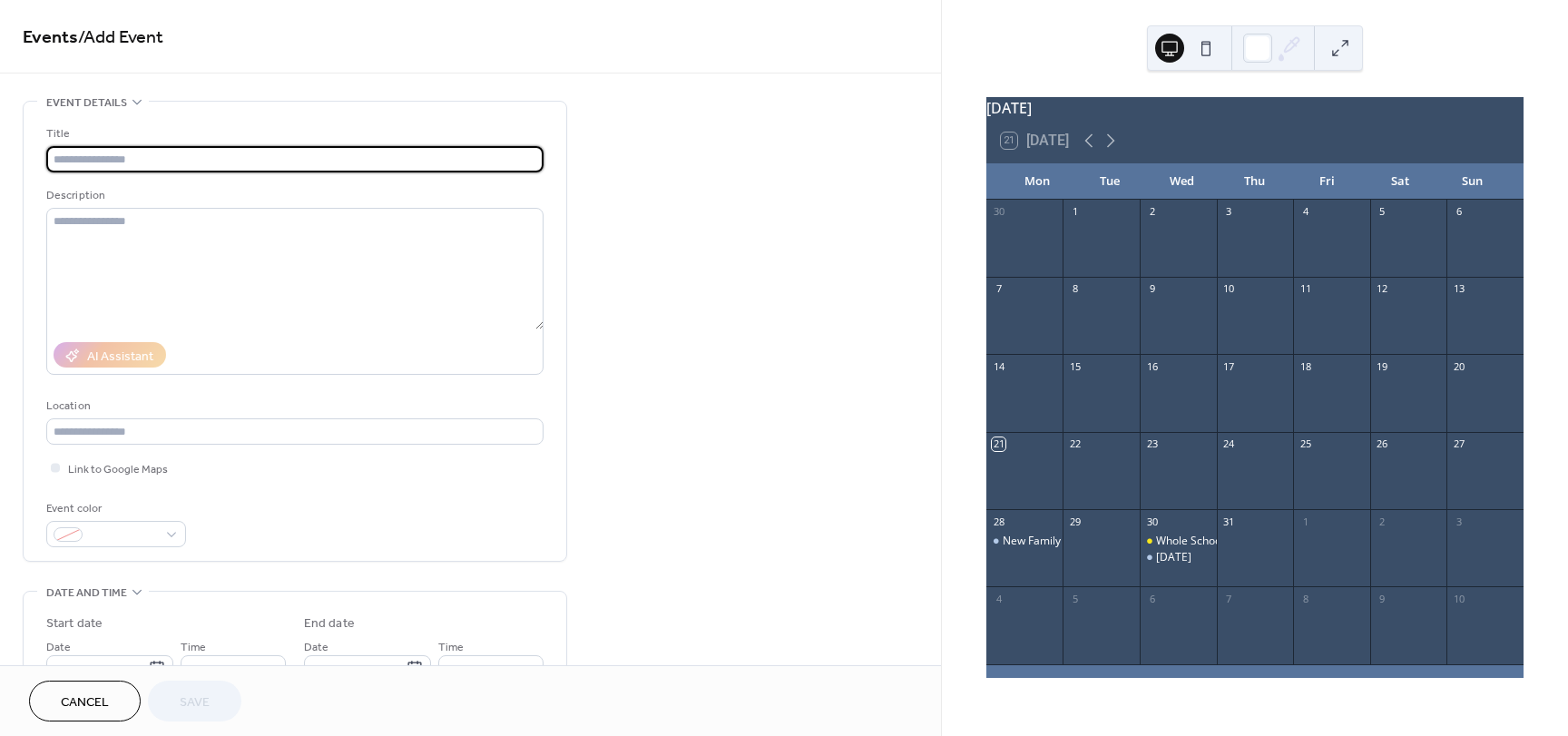 click at bounding box center (295, 159) 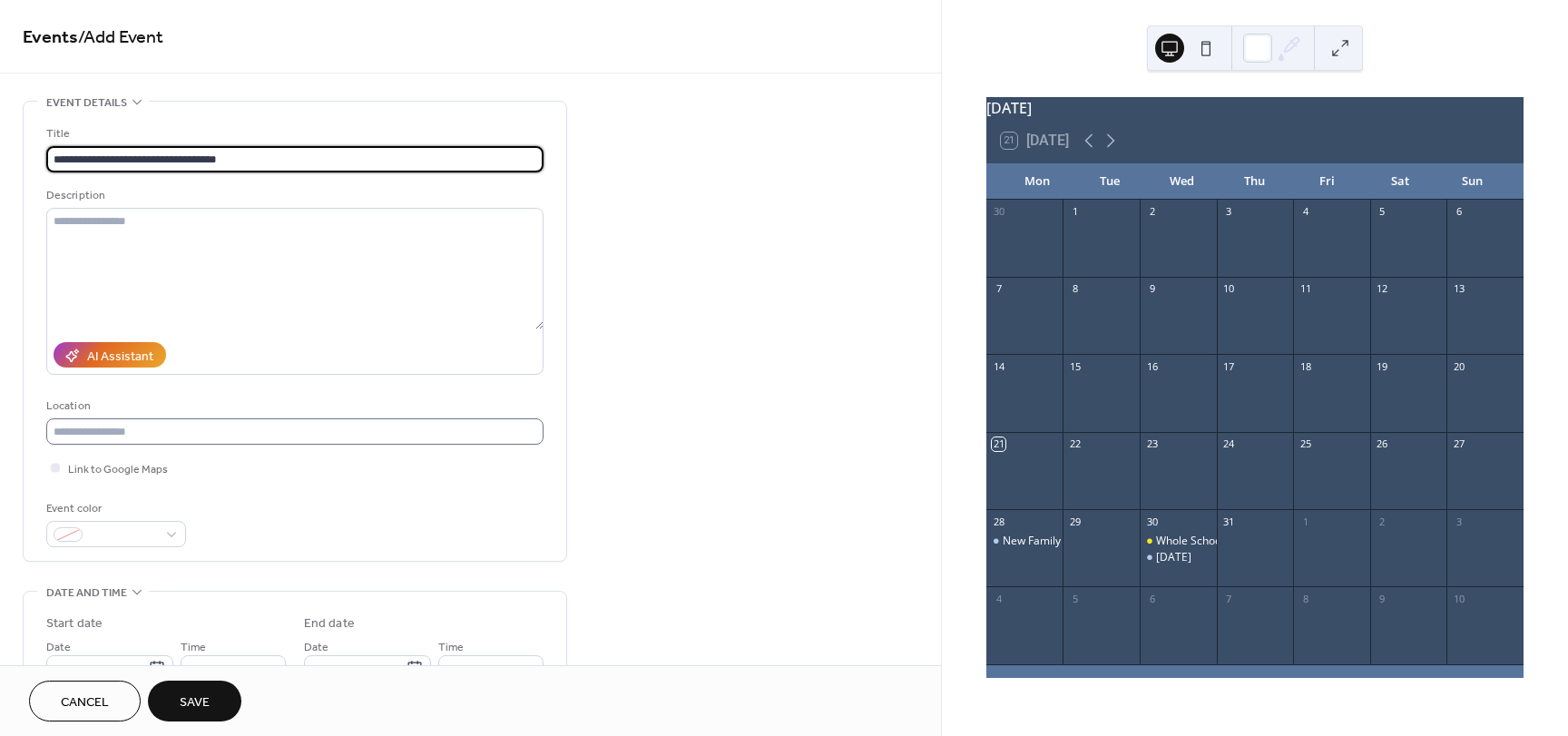 type on "**********" 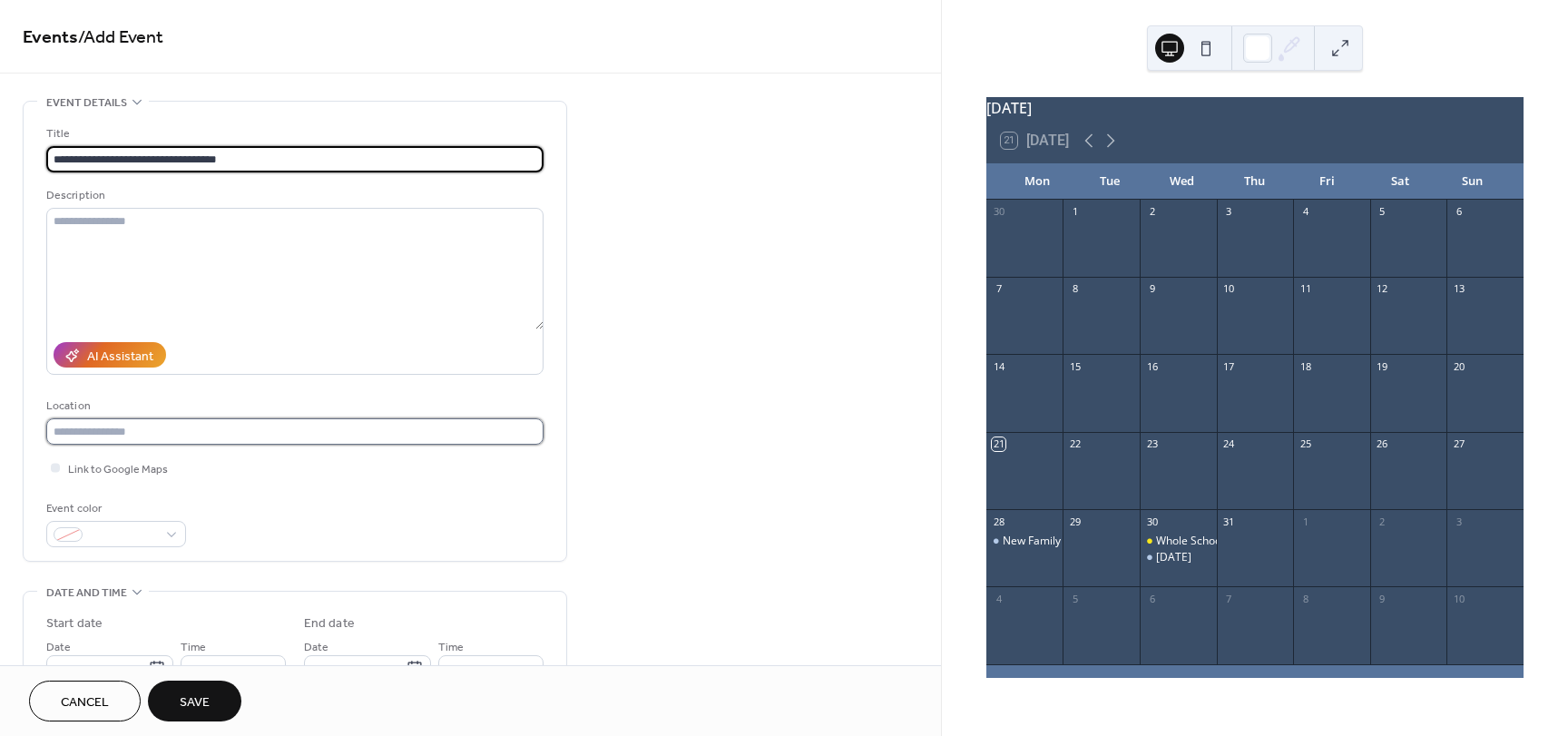 click at bounding box center (295, 431) 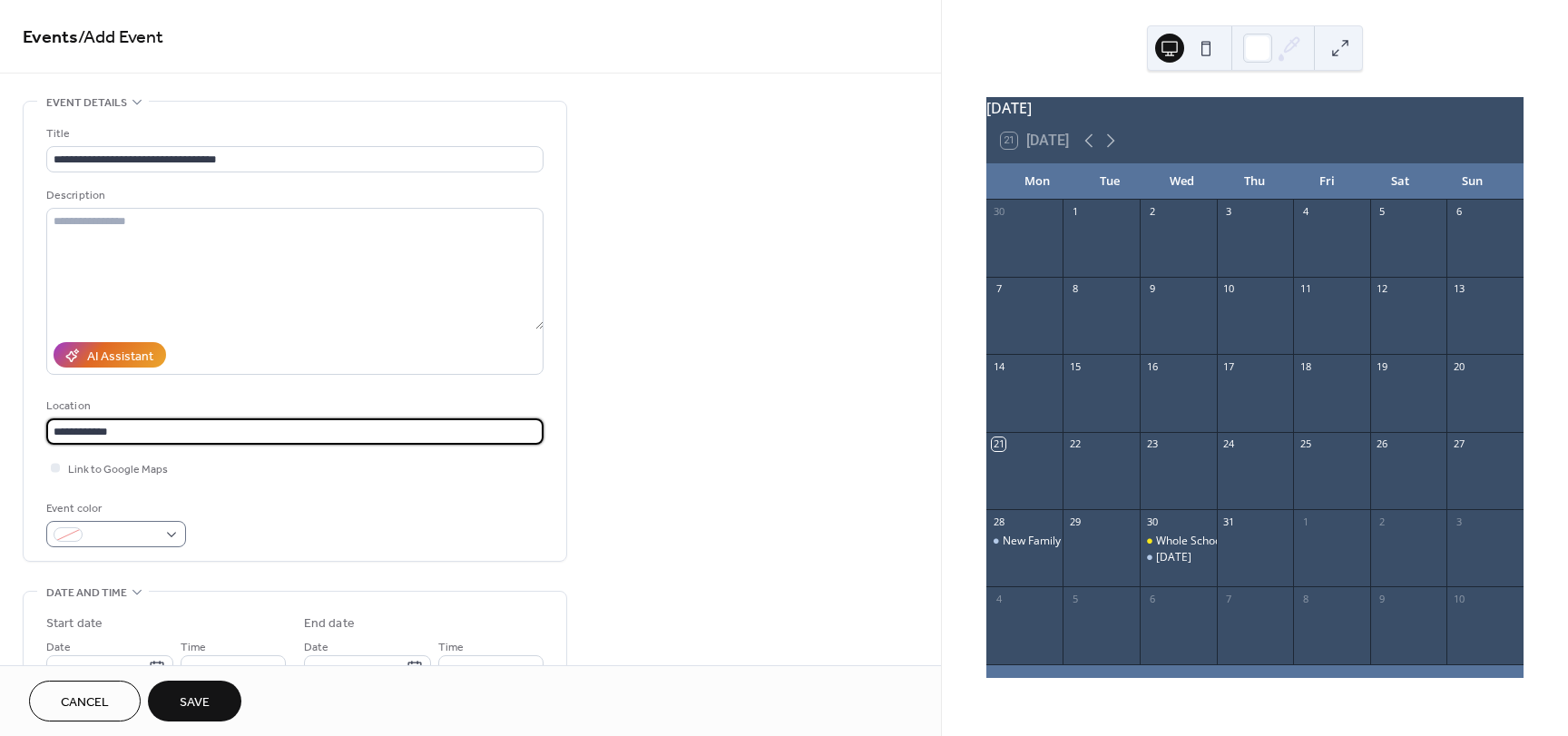 type on "**********" 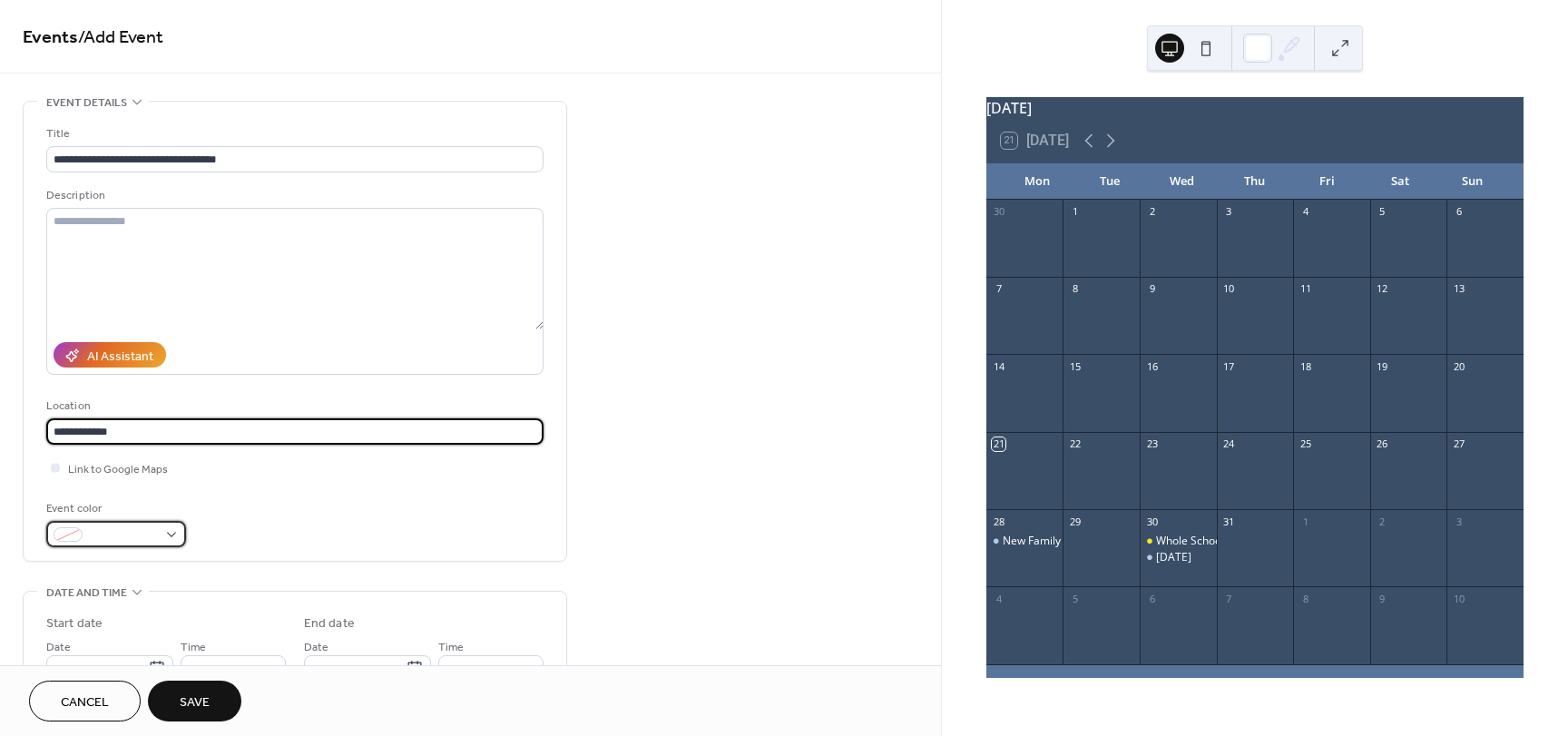 click at bounding box center [123, 535] 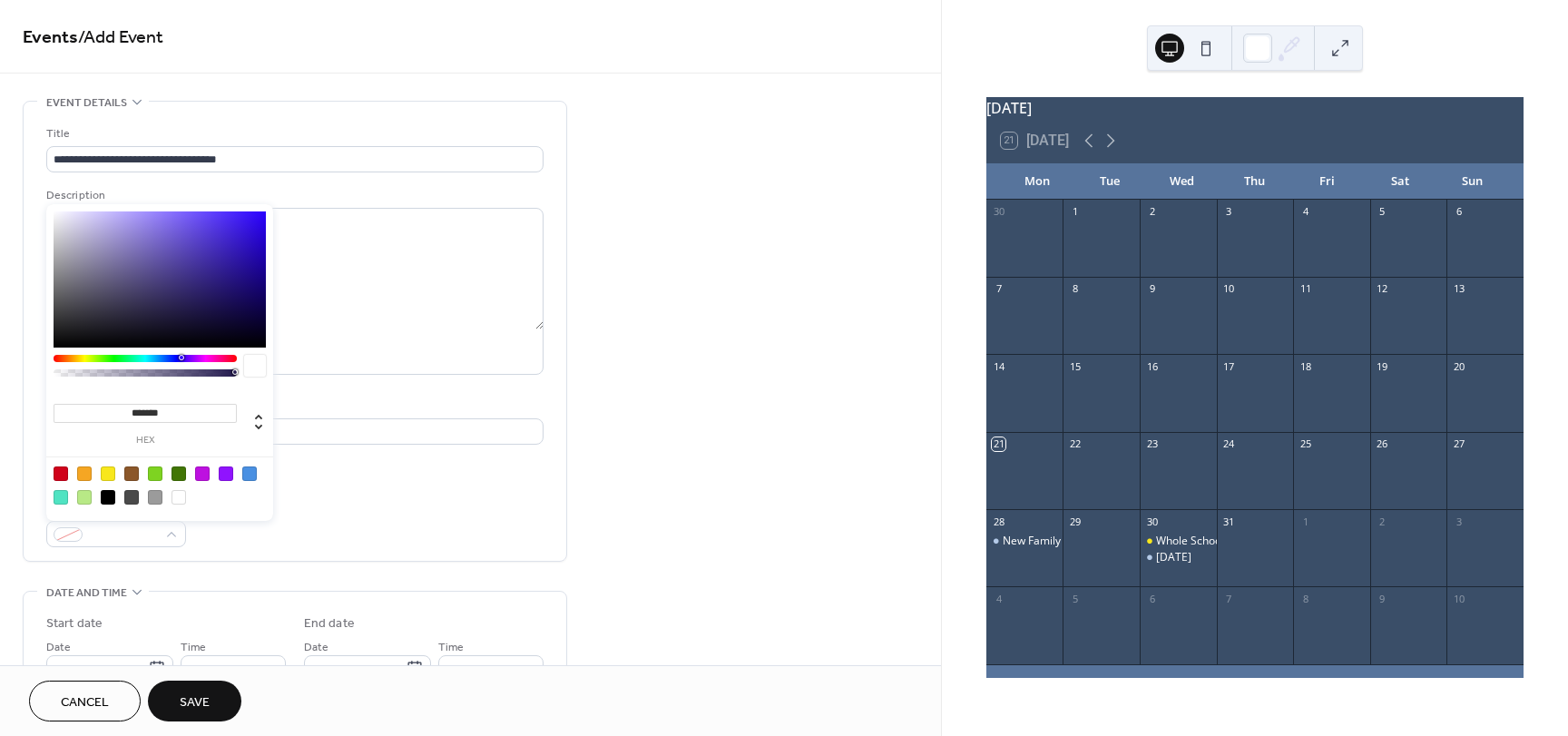 click at bounding box center (155, 474) 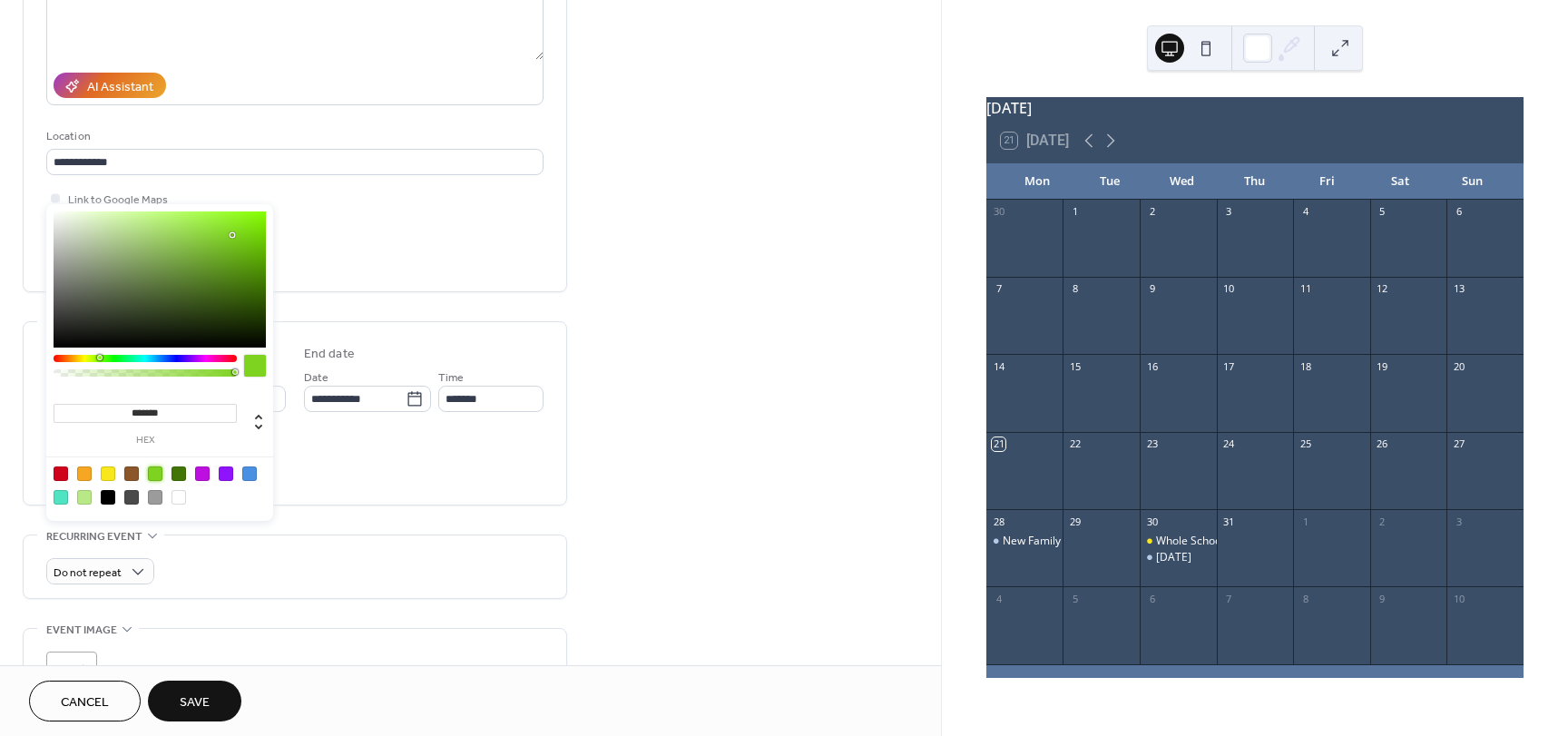 scroll, scrollTop: 272, scrollLeft: 0, axis: vertical 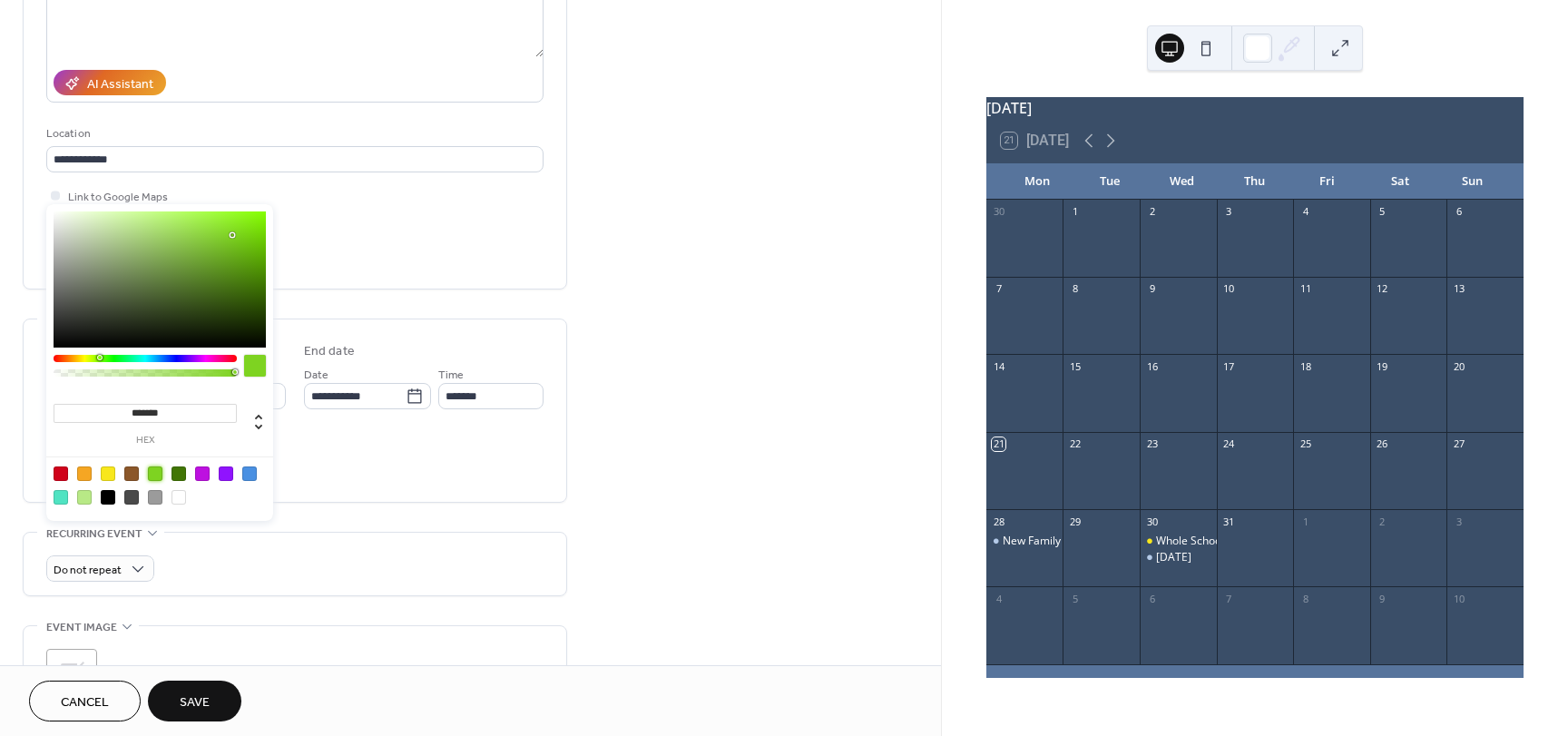 click on "**********" at bounding box center (295, 59) 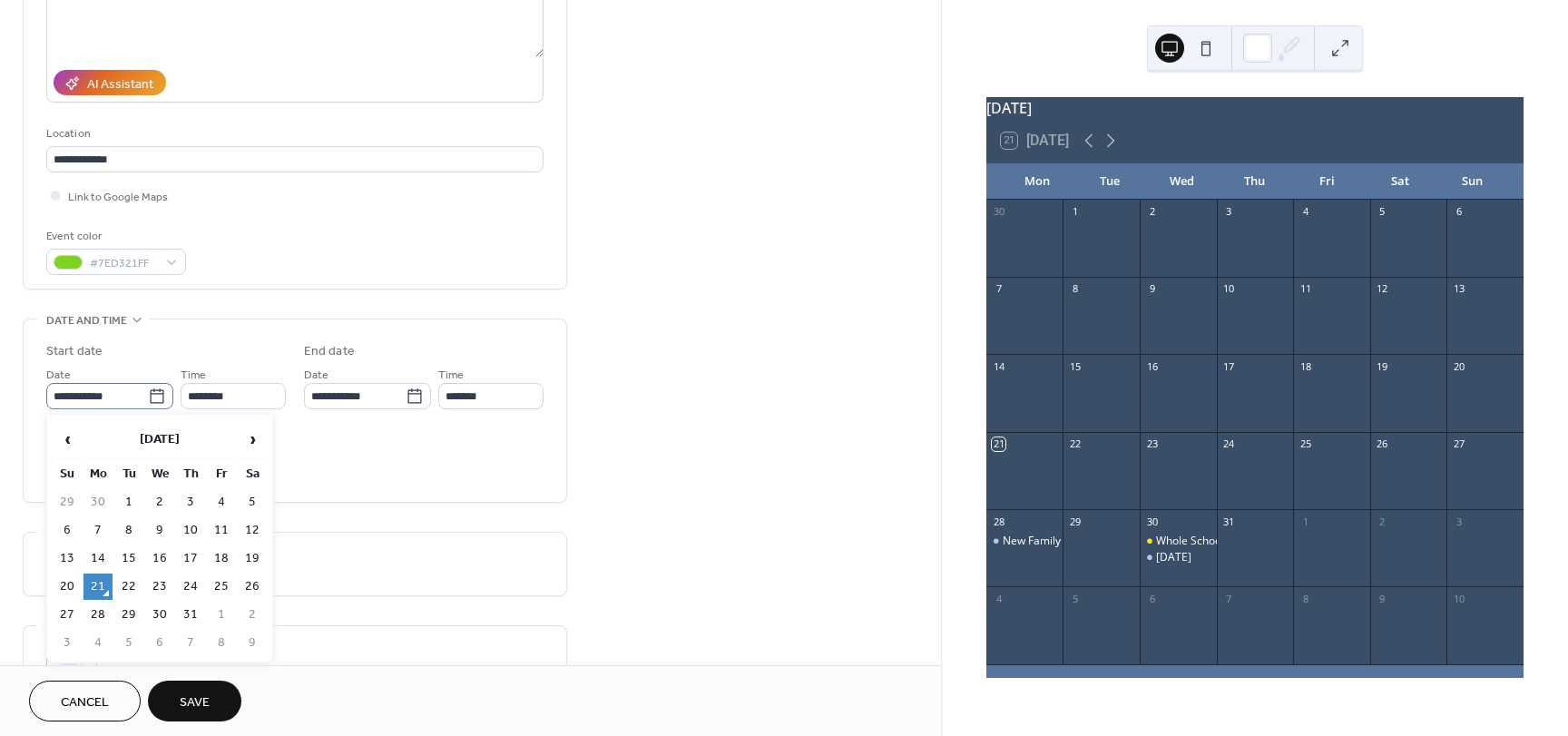 click 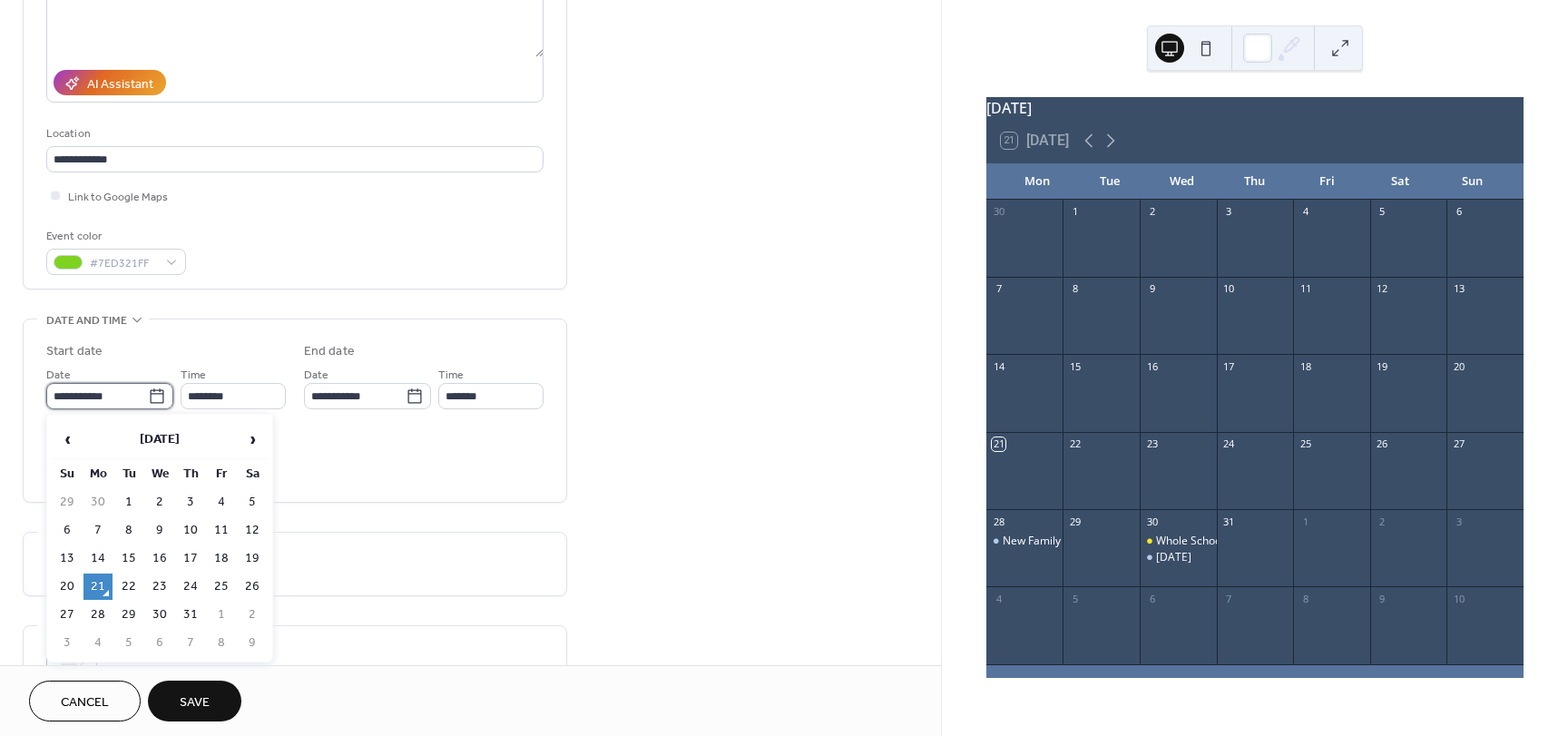 click on "**********" at bounding box center [97, 396] 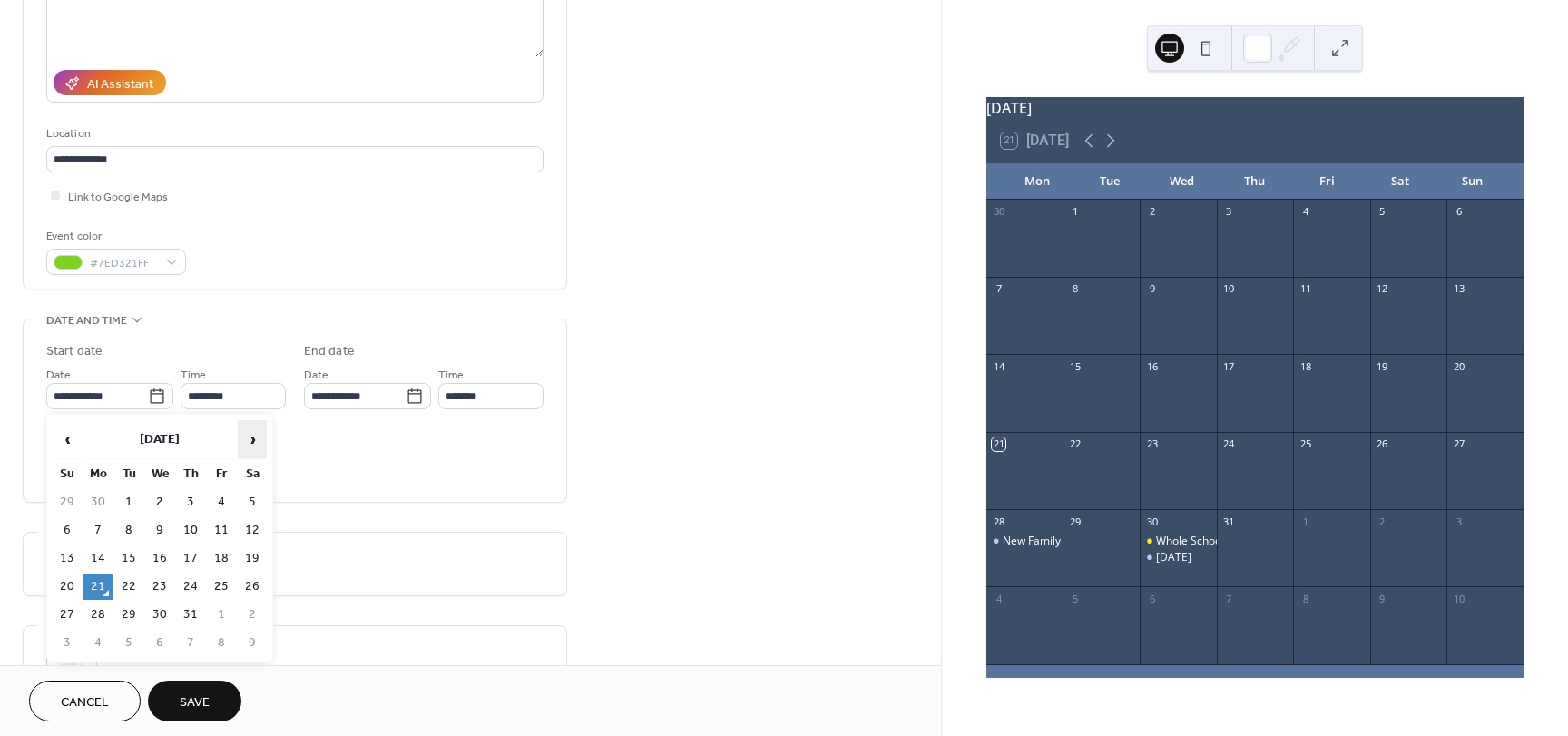 click on "›" at bounding box center (252, 439) 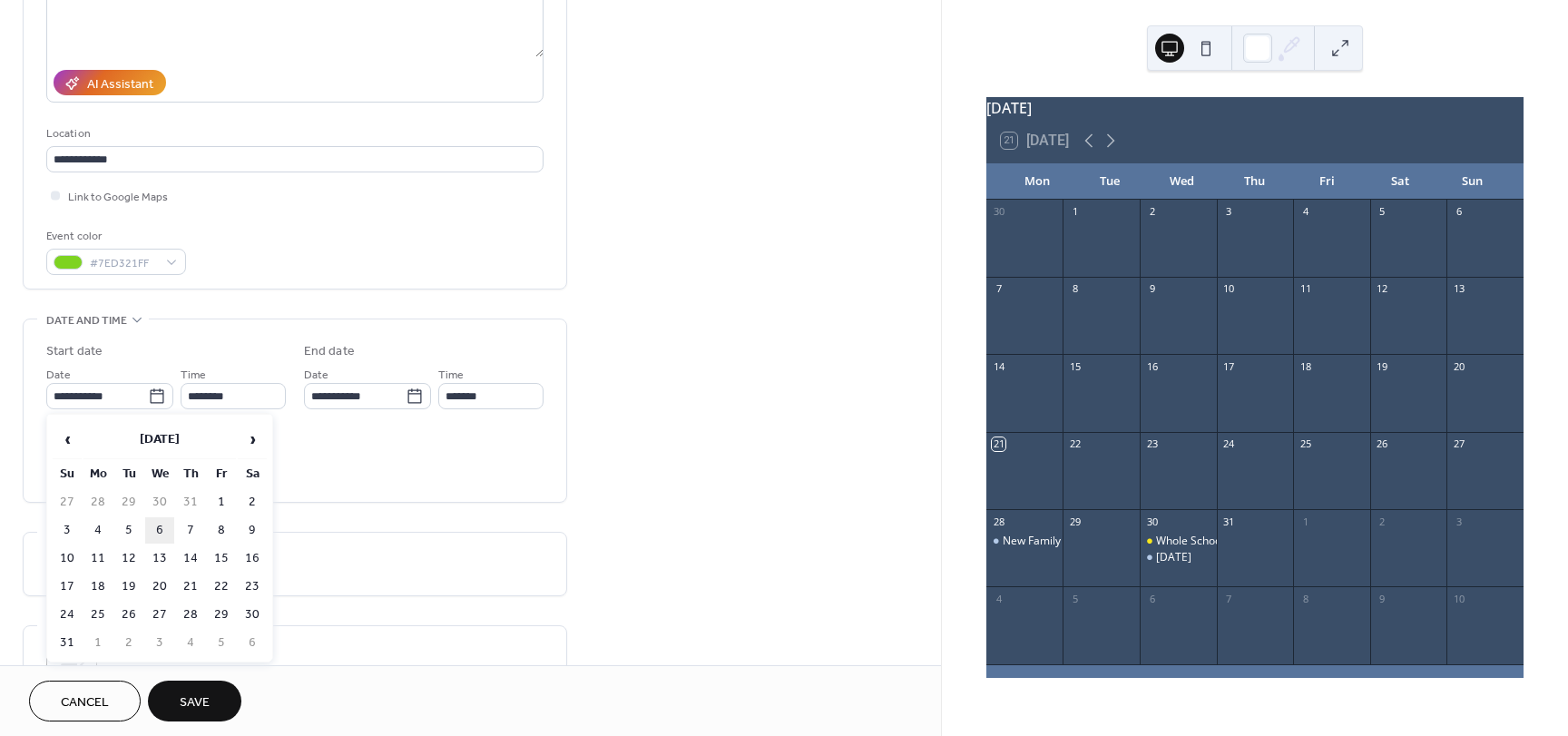 click on "6" at bounding box center [160, 530] 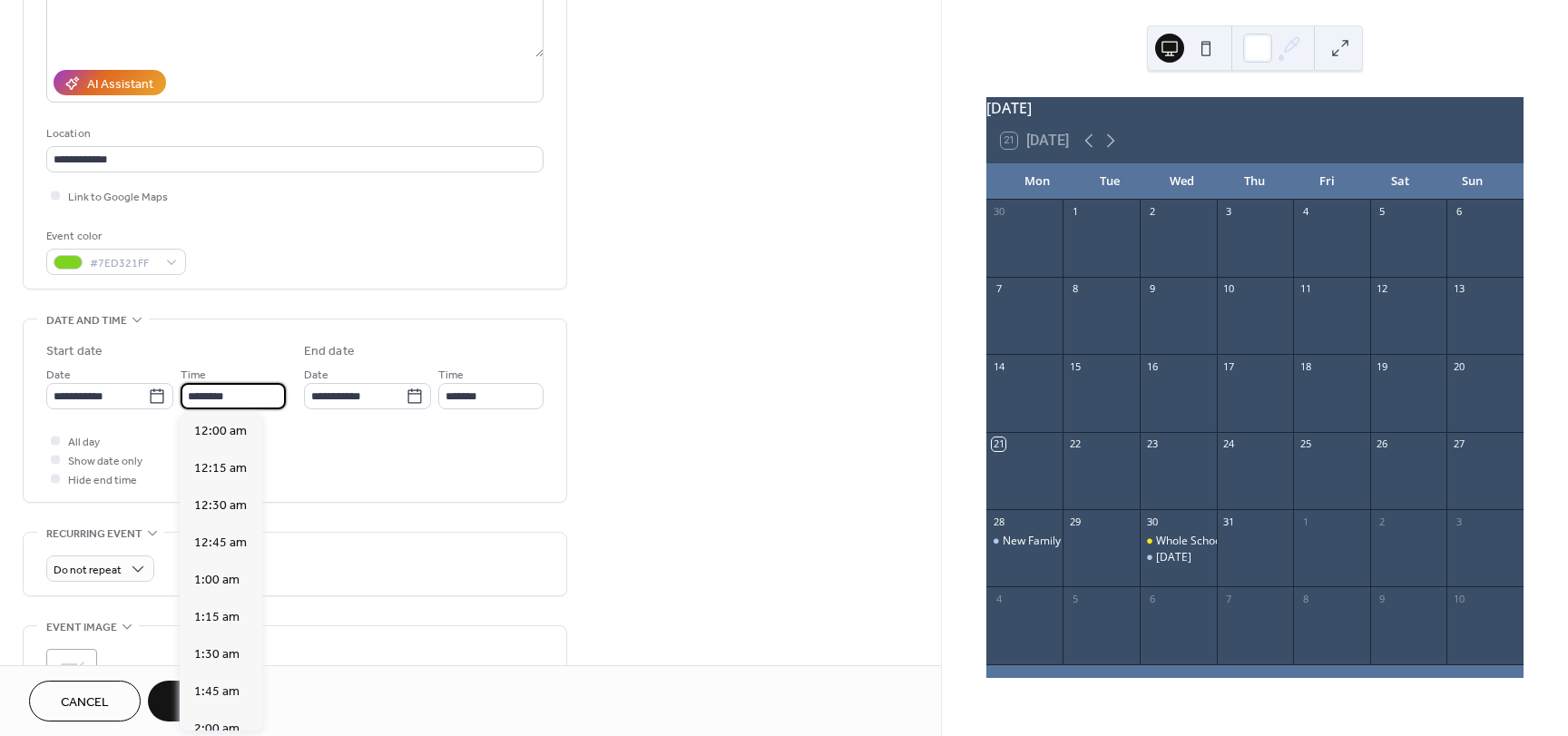 click on "********" at bounding box center (233, 396) 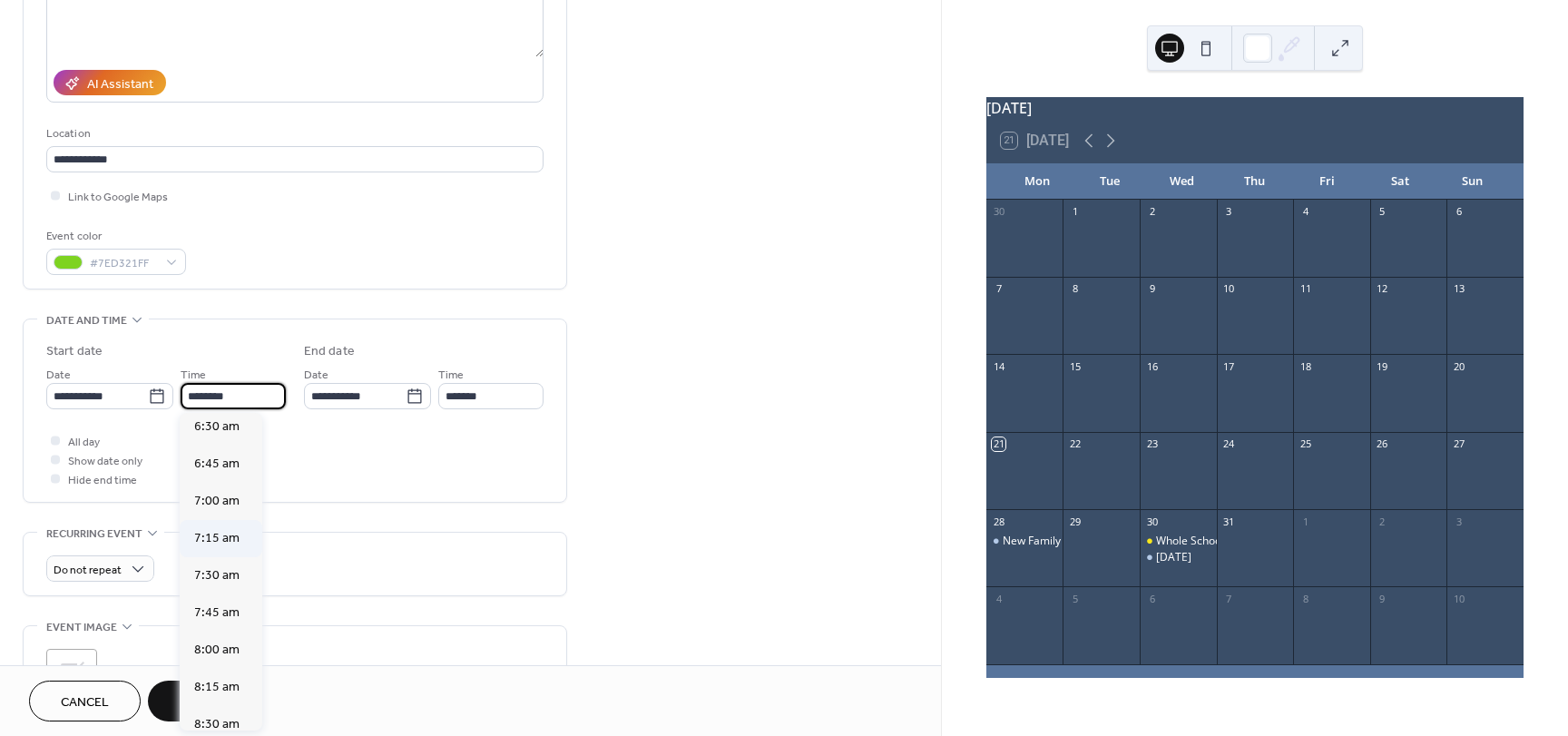 scroll, scrollTop: 969, scrollLeft: 0, axis: vertical 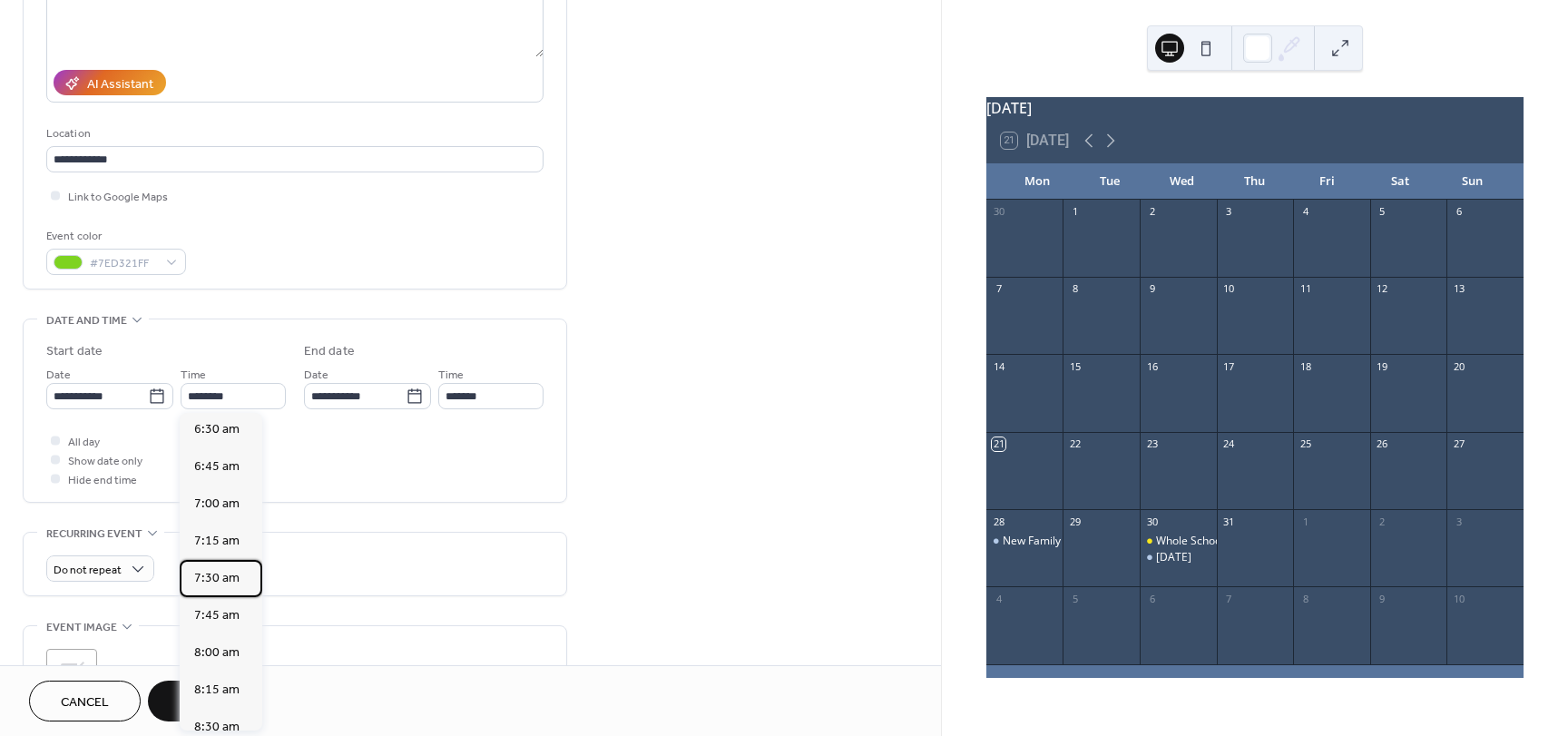drag, startPoint x: 228, startPoint y: 578, endPoint x: 289, endPoint y: 504, distance: 95.90099 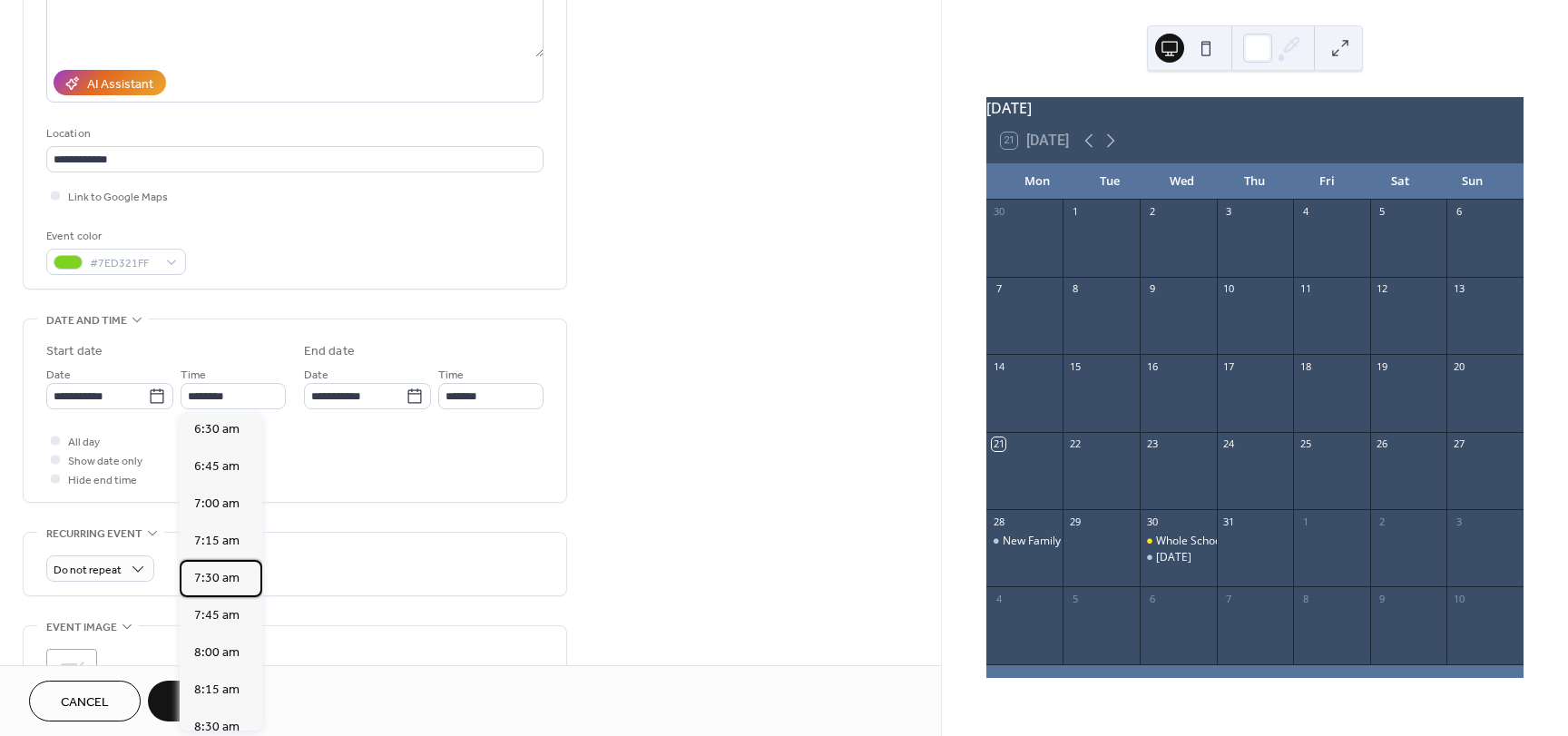 click on "7:30 am" at bounding box center (217, 578) 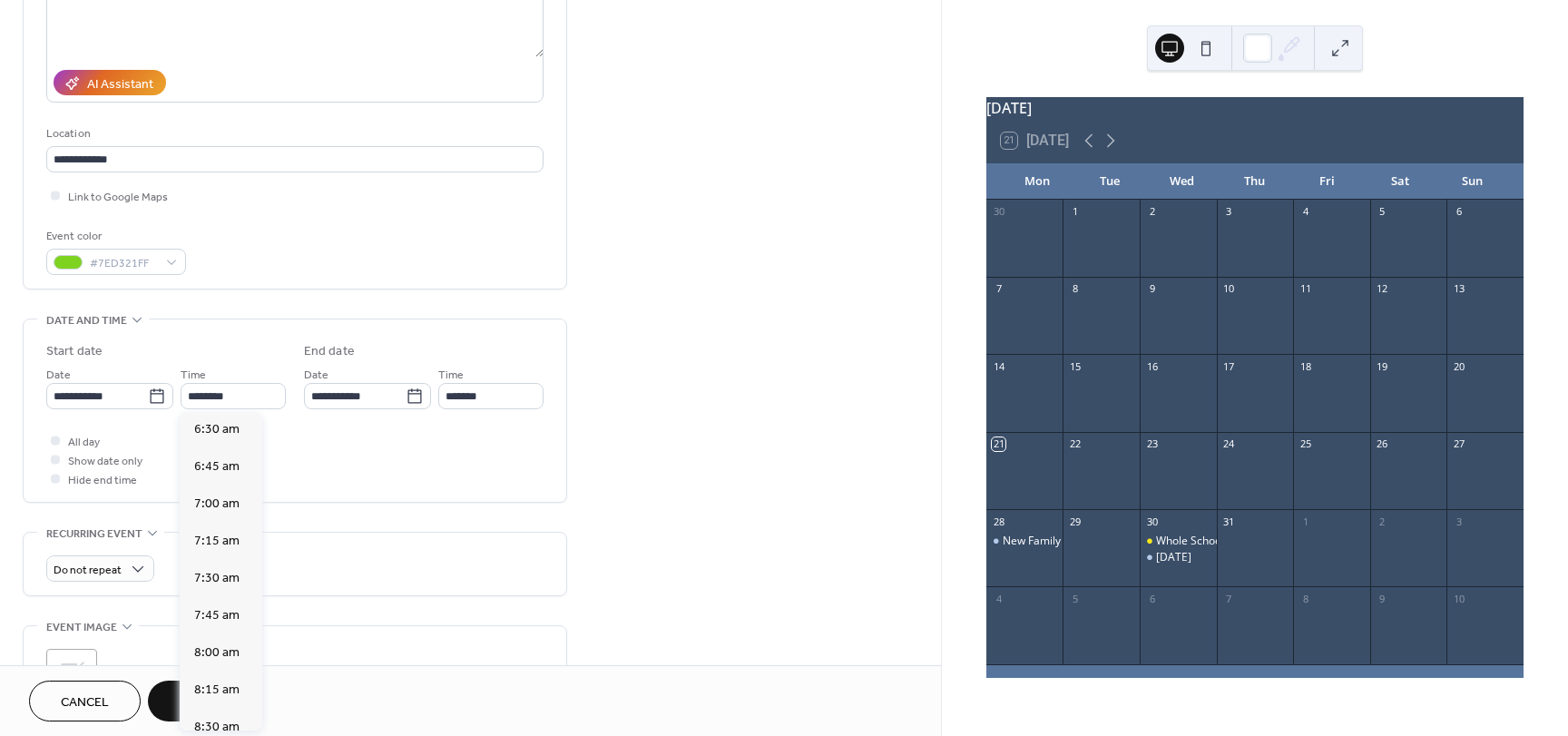 type on "*******" 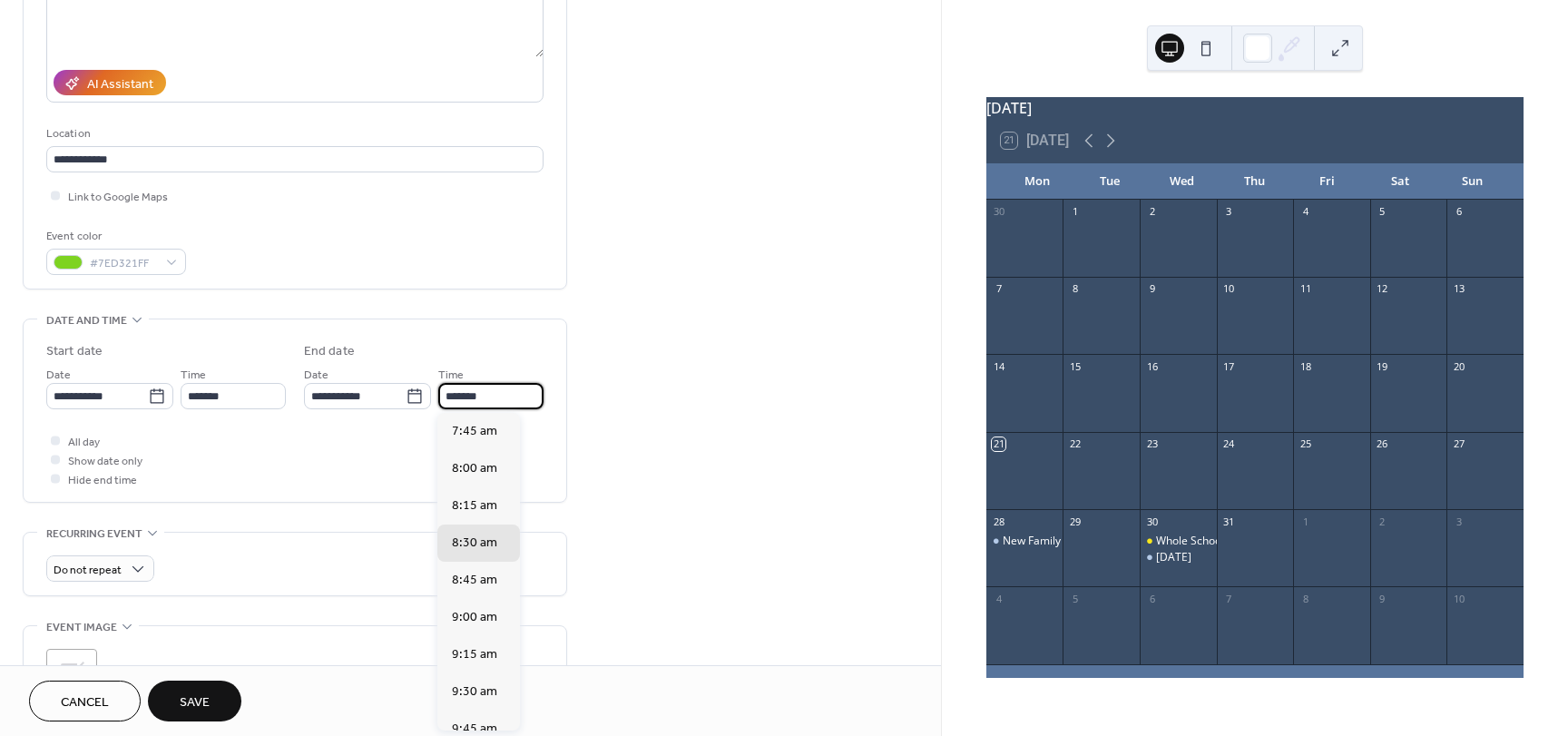 click on "*******" at bounding box center (491, 396) 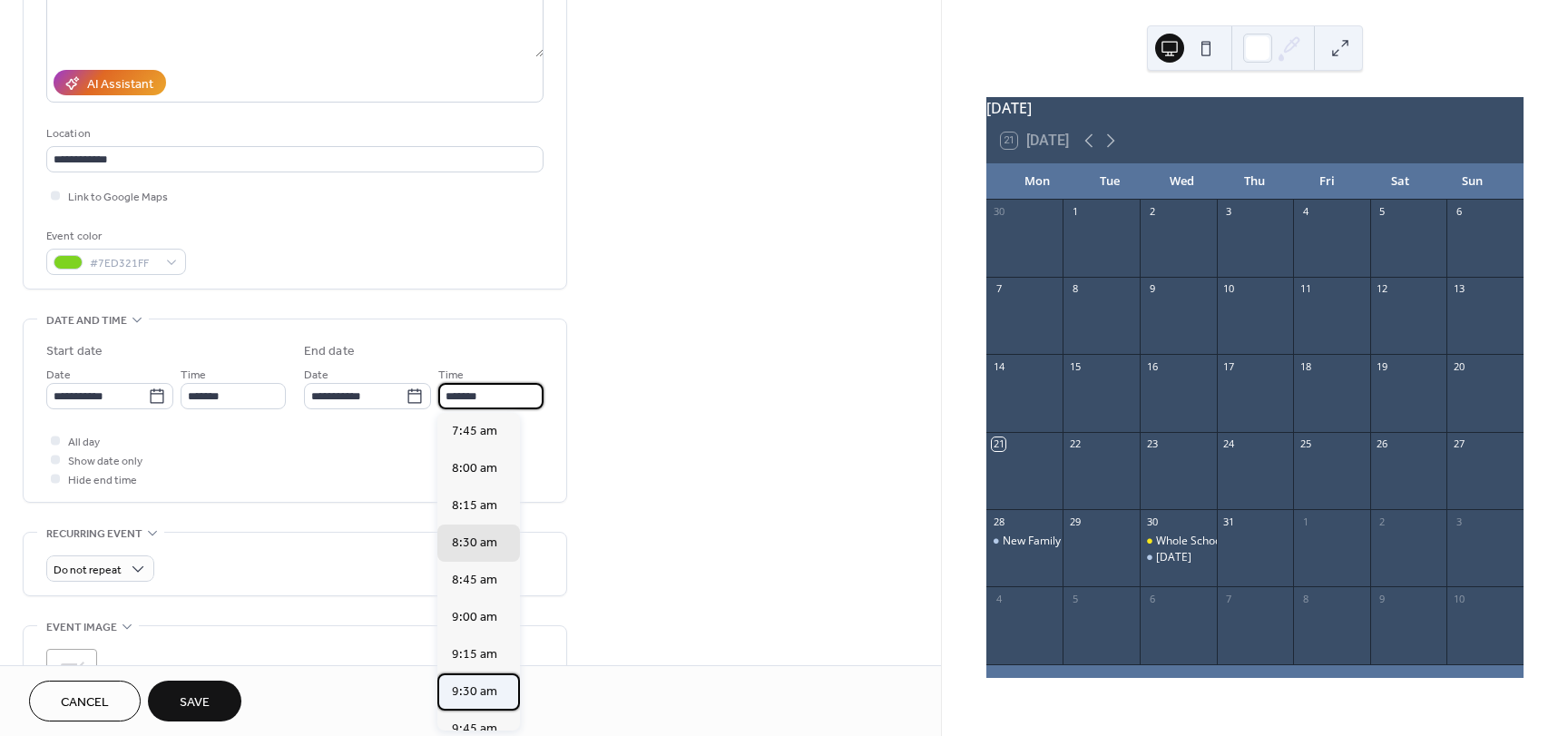 click on "9:30 am" at bounding box center (475, 692) 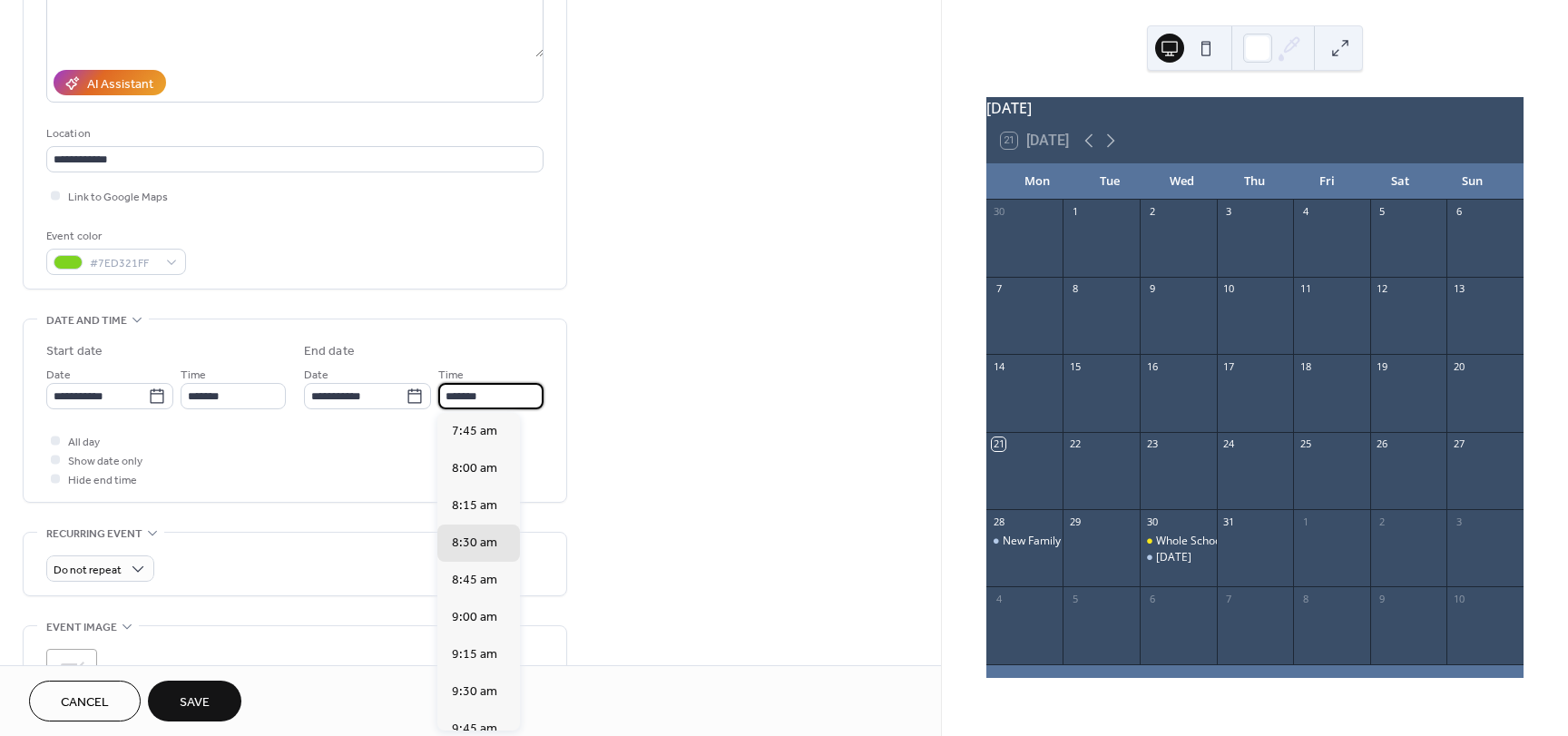 type on "*******" 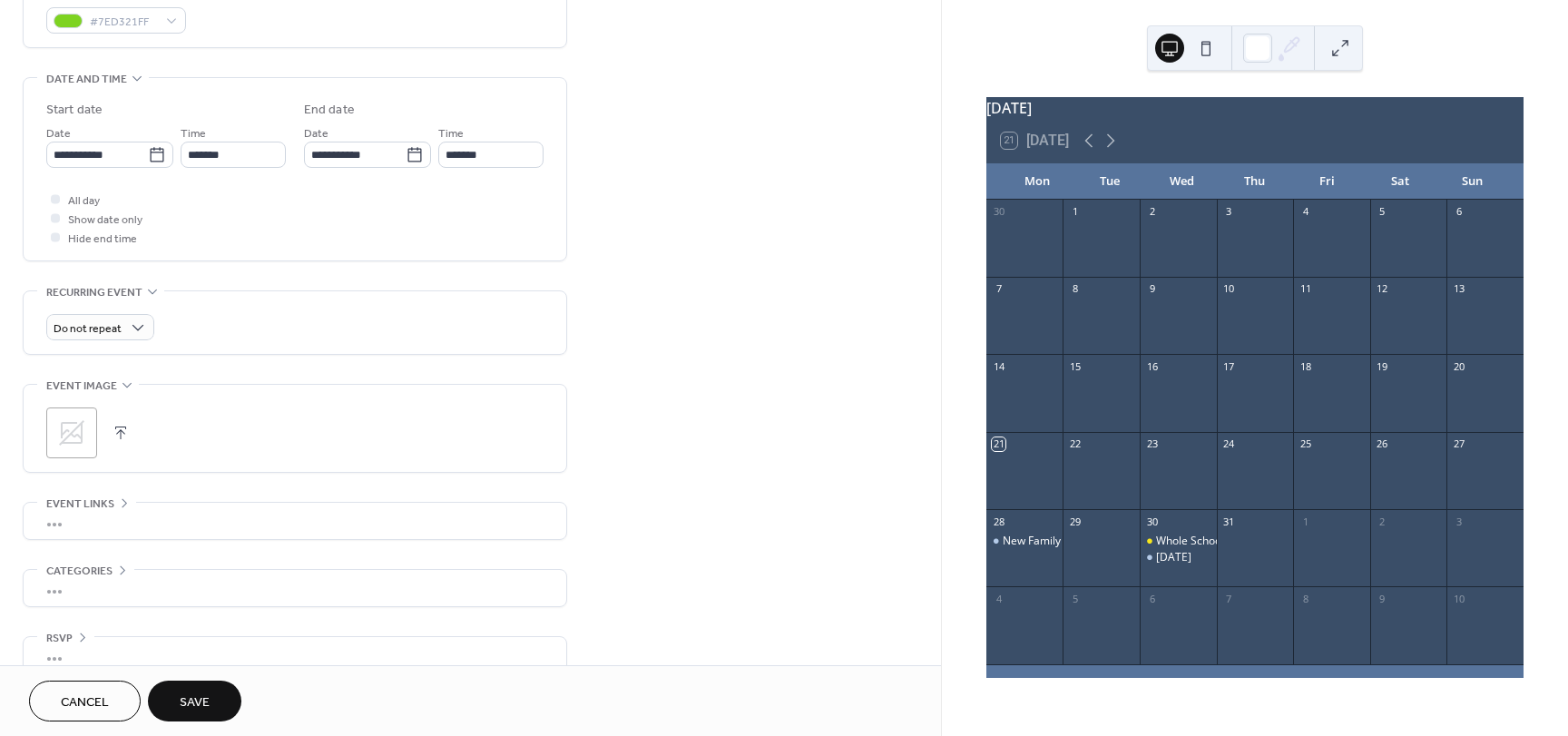 scroll, scrollTop: 541, scrollLeft: 0, axis: vertical 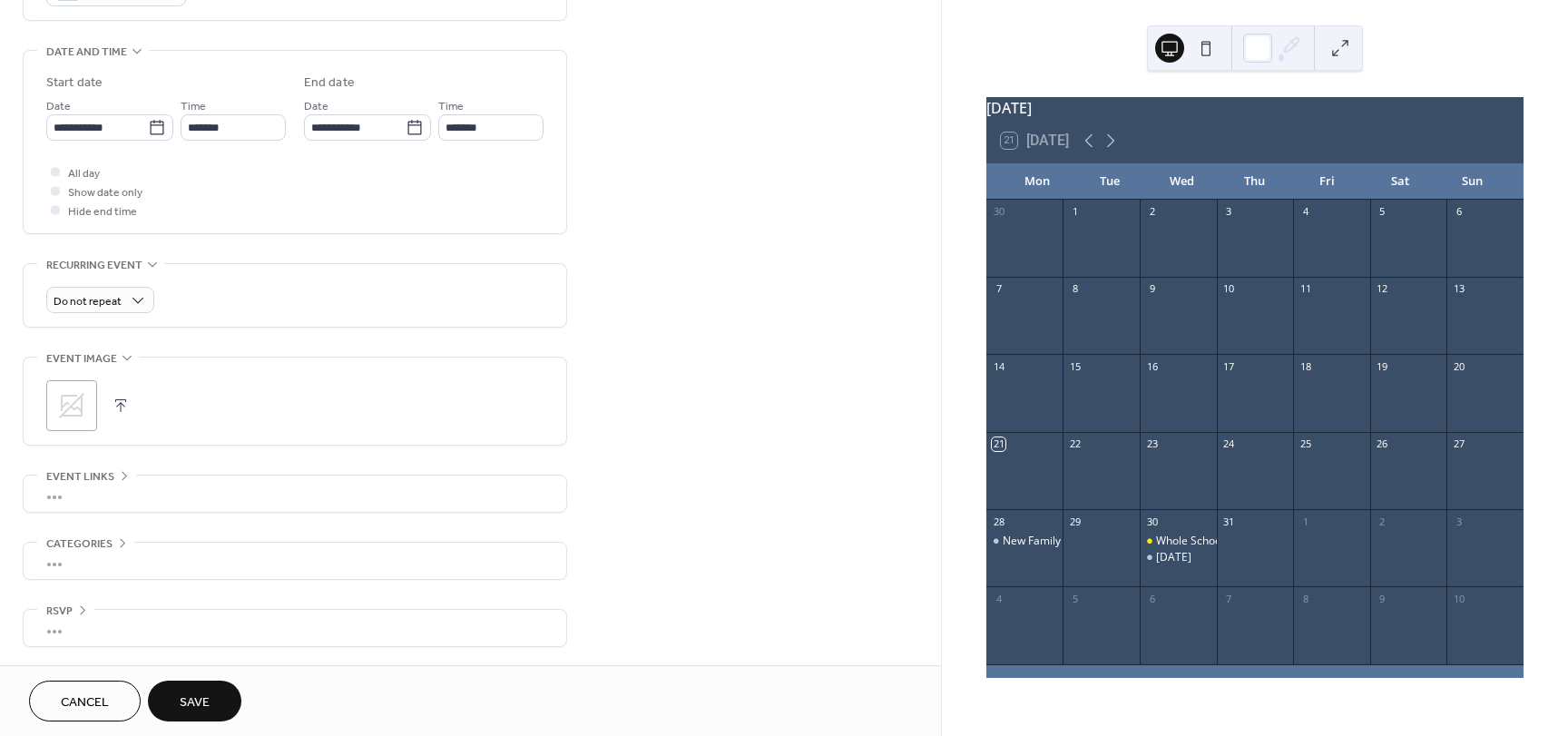 click on "Save" at bounding box center (194, 702) 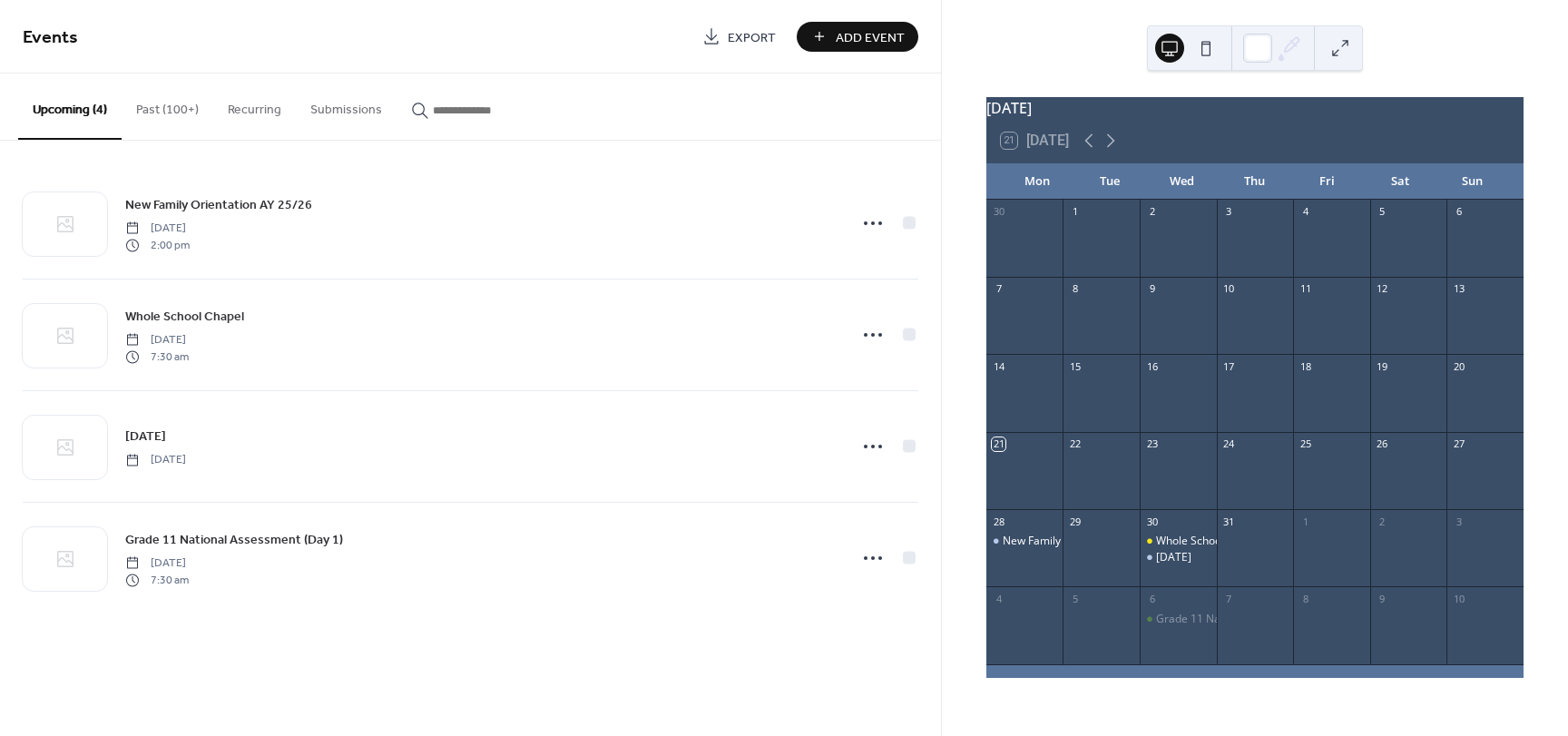 click on "Add Event" at bounding box center (870, 37) 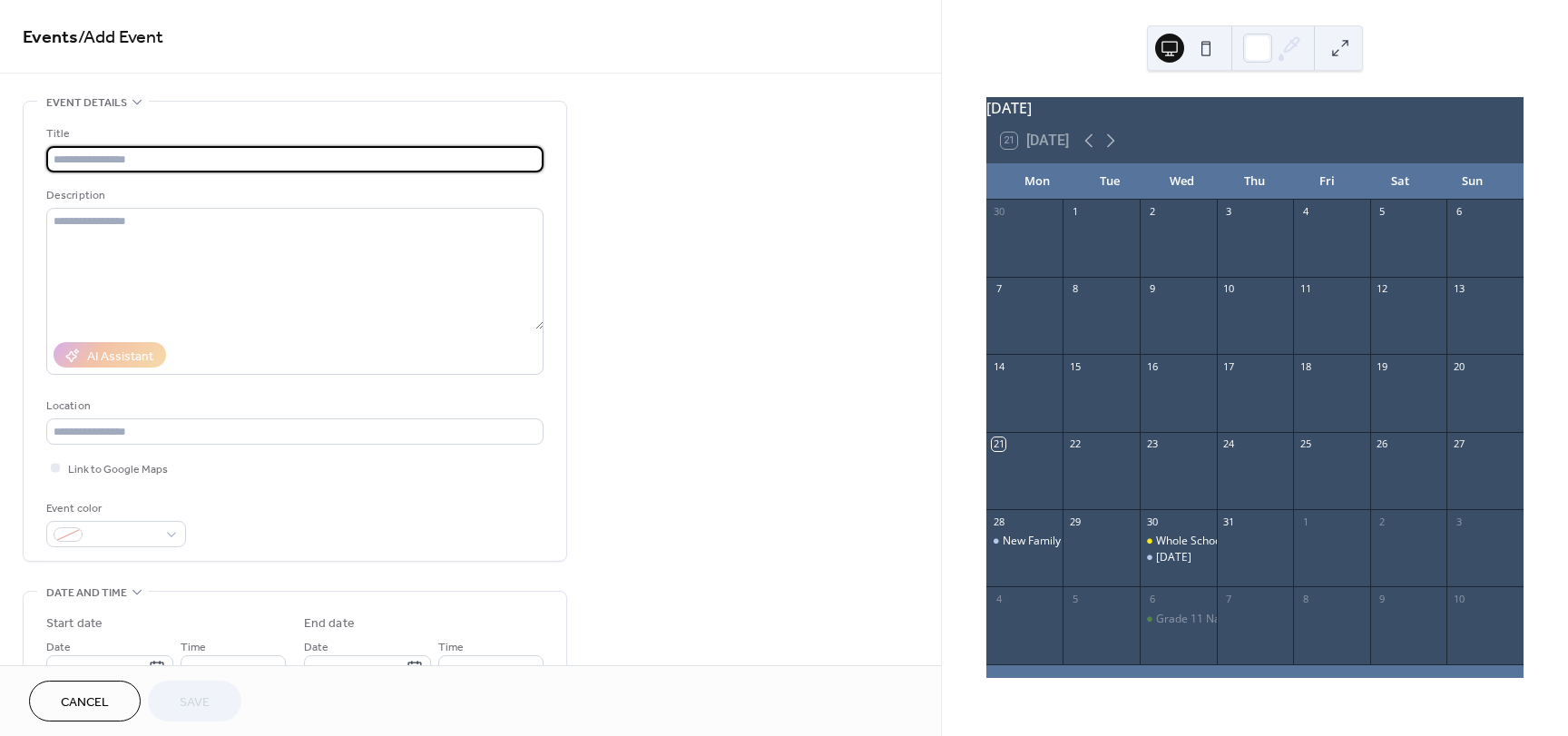 click at bounding box center [295, 159] 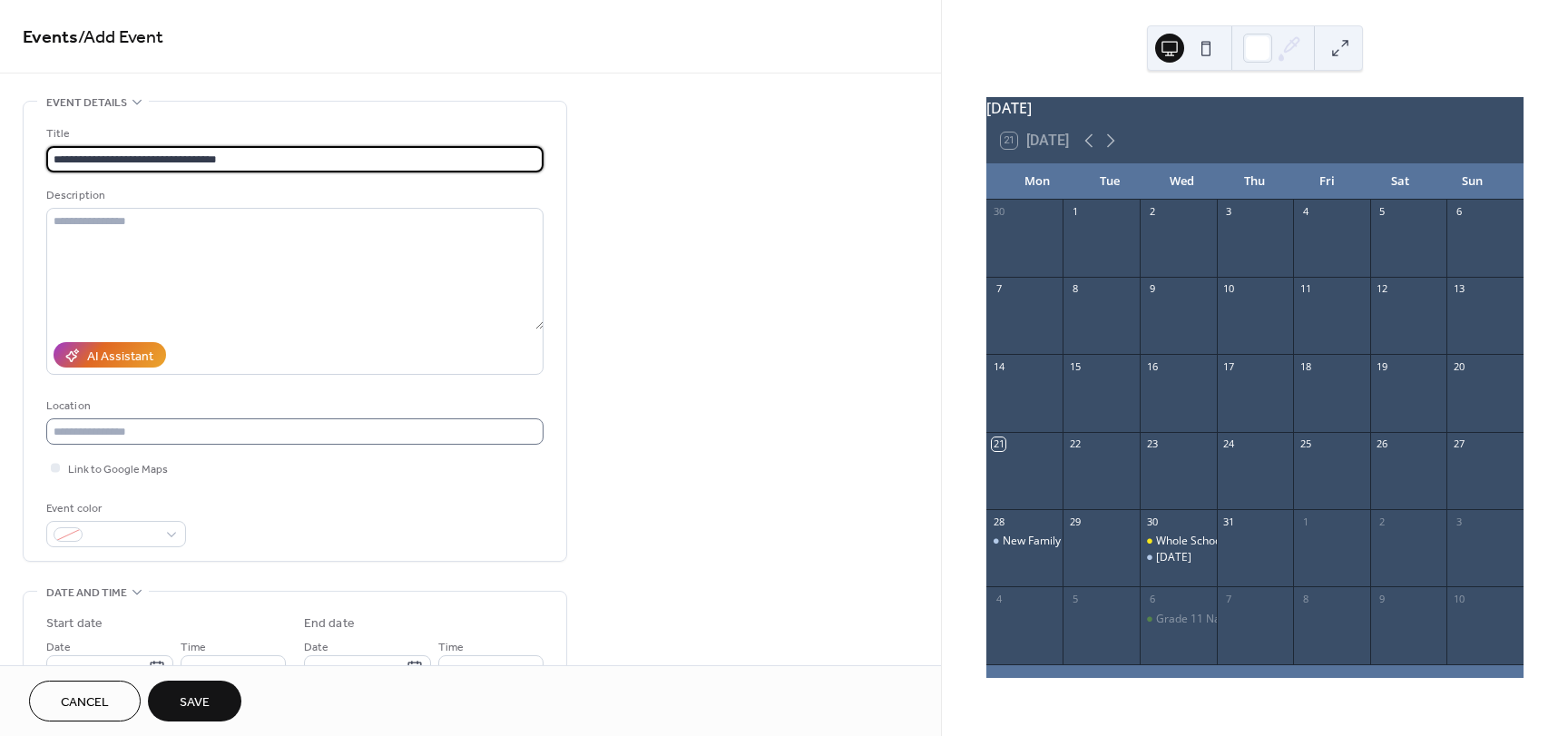 type on "**********" 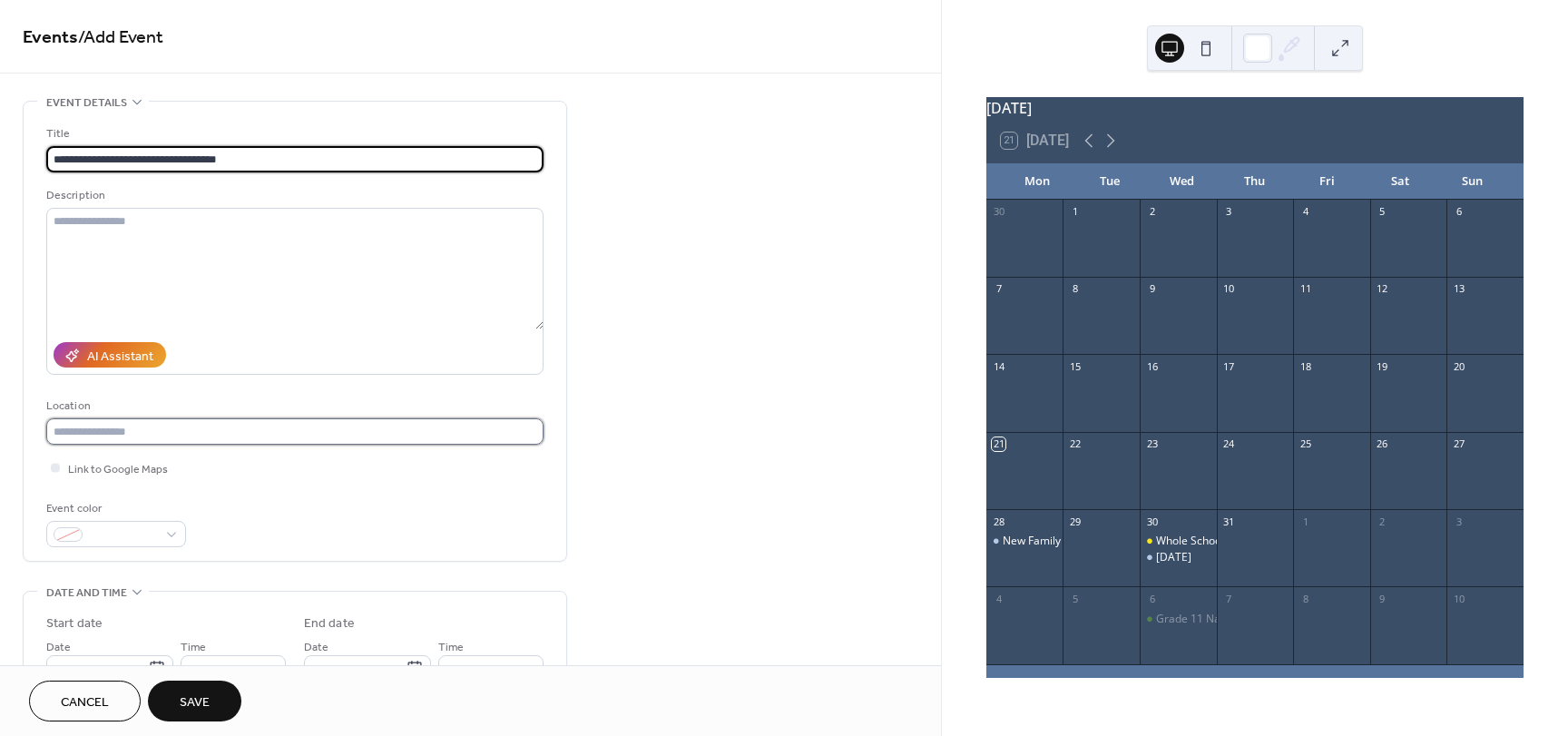 click at bounding box center (295, 431) 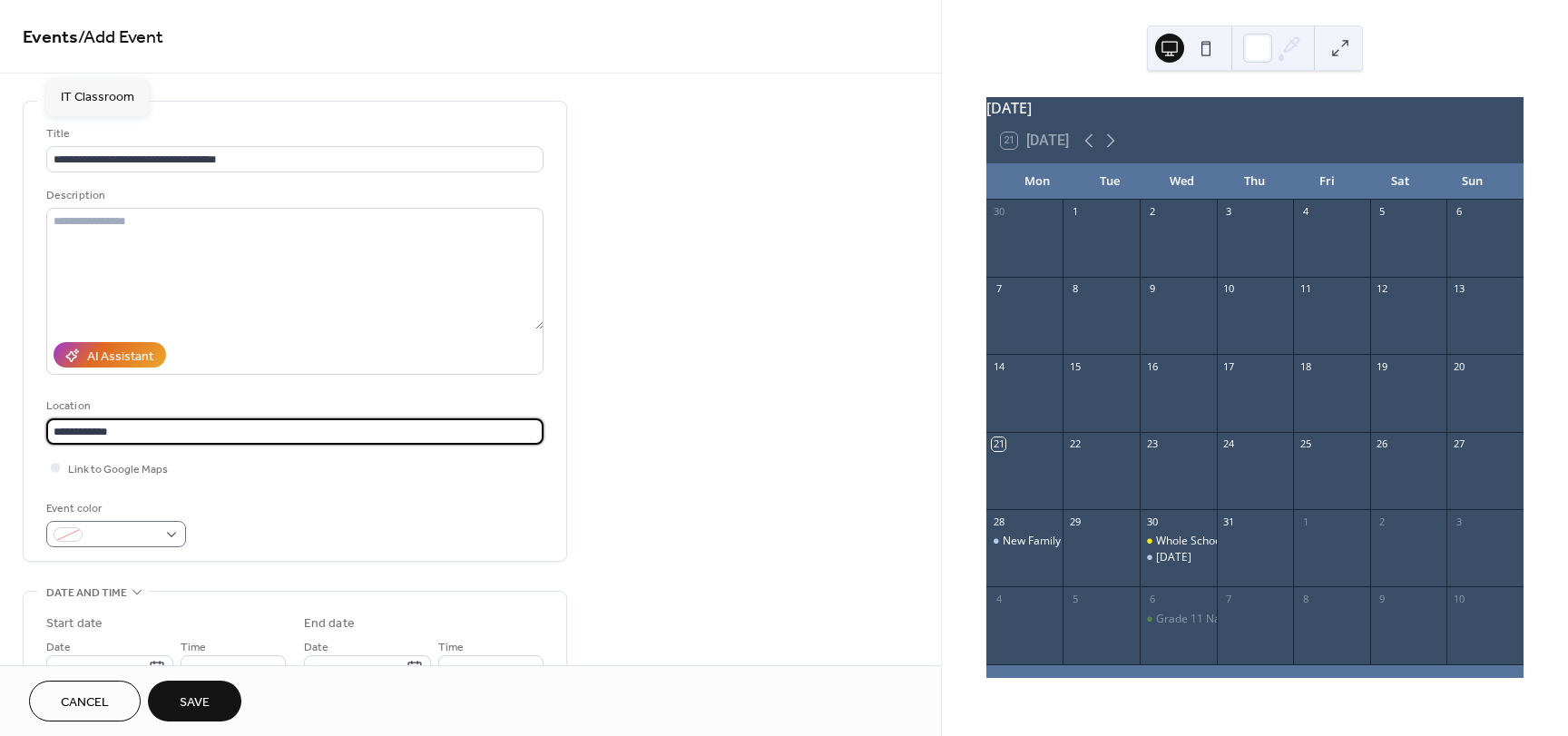 type on "**********" 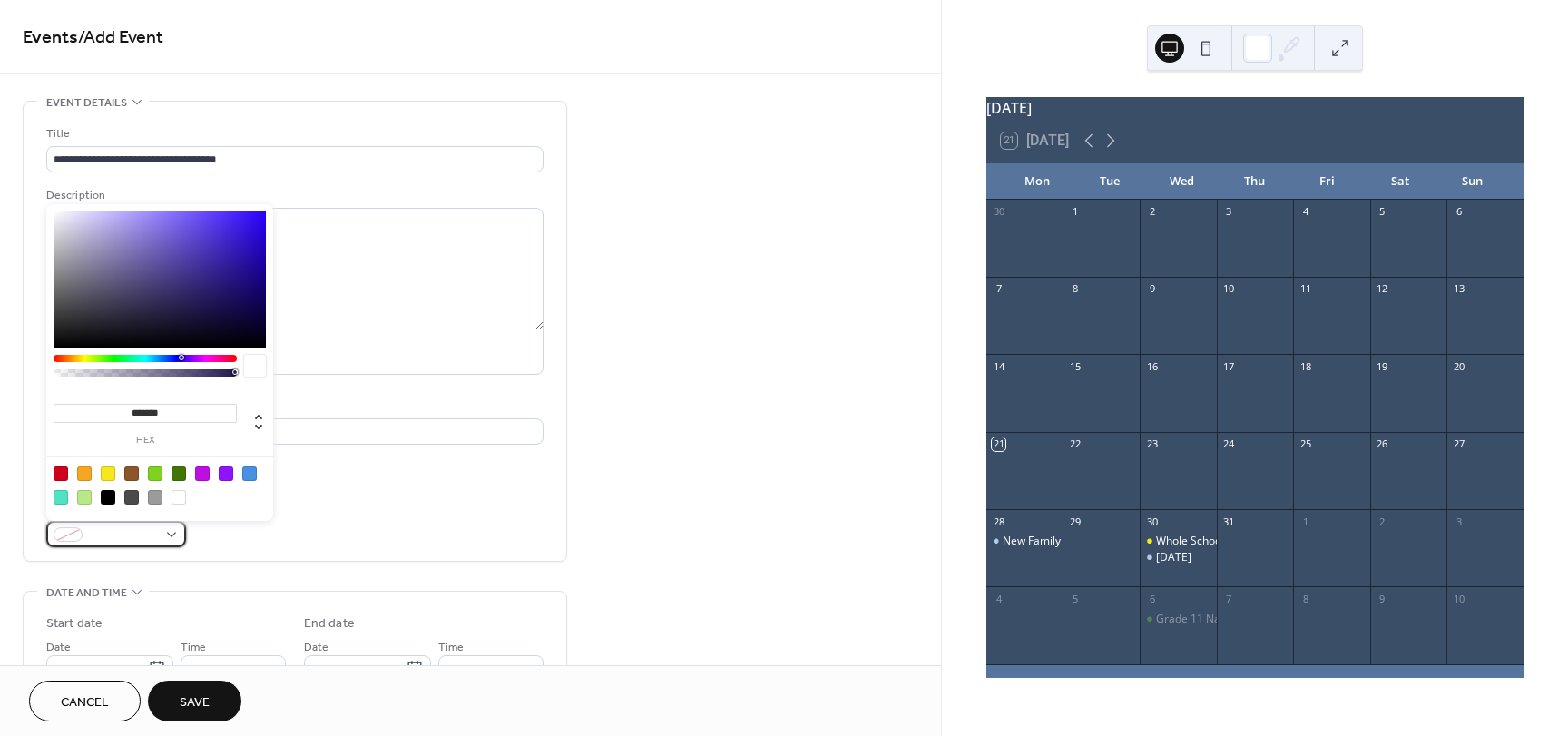 click at bounding box center (123, 535) 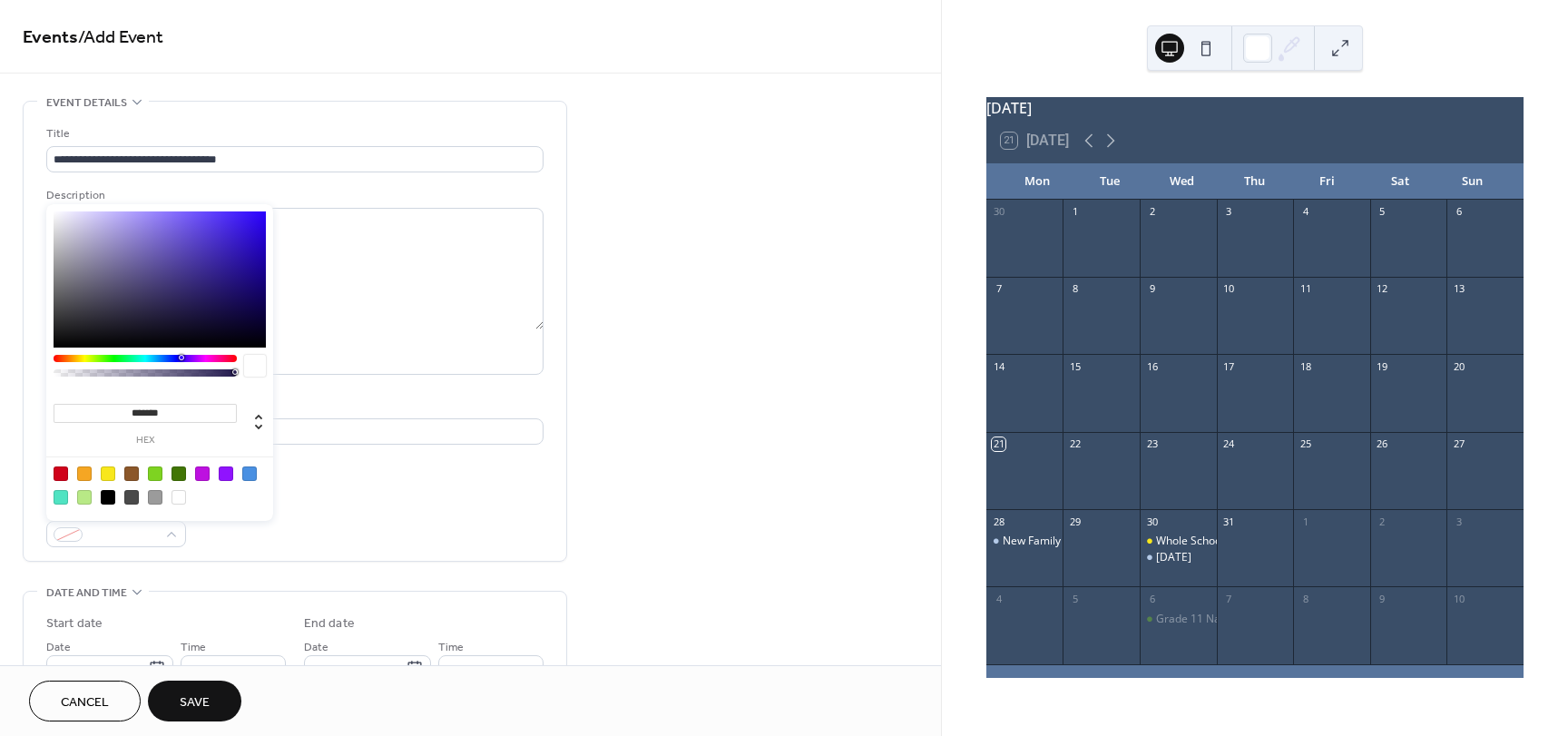 click at bounding box center [160, 485] 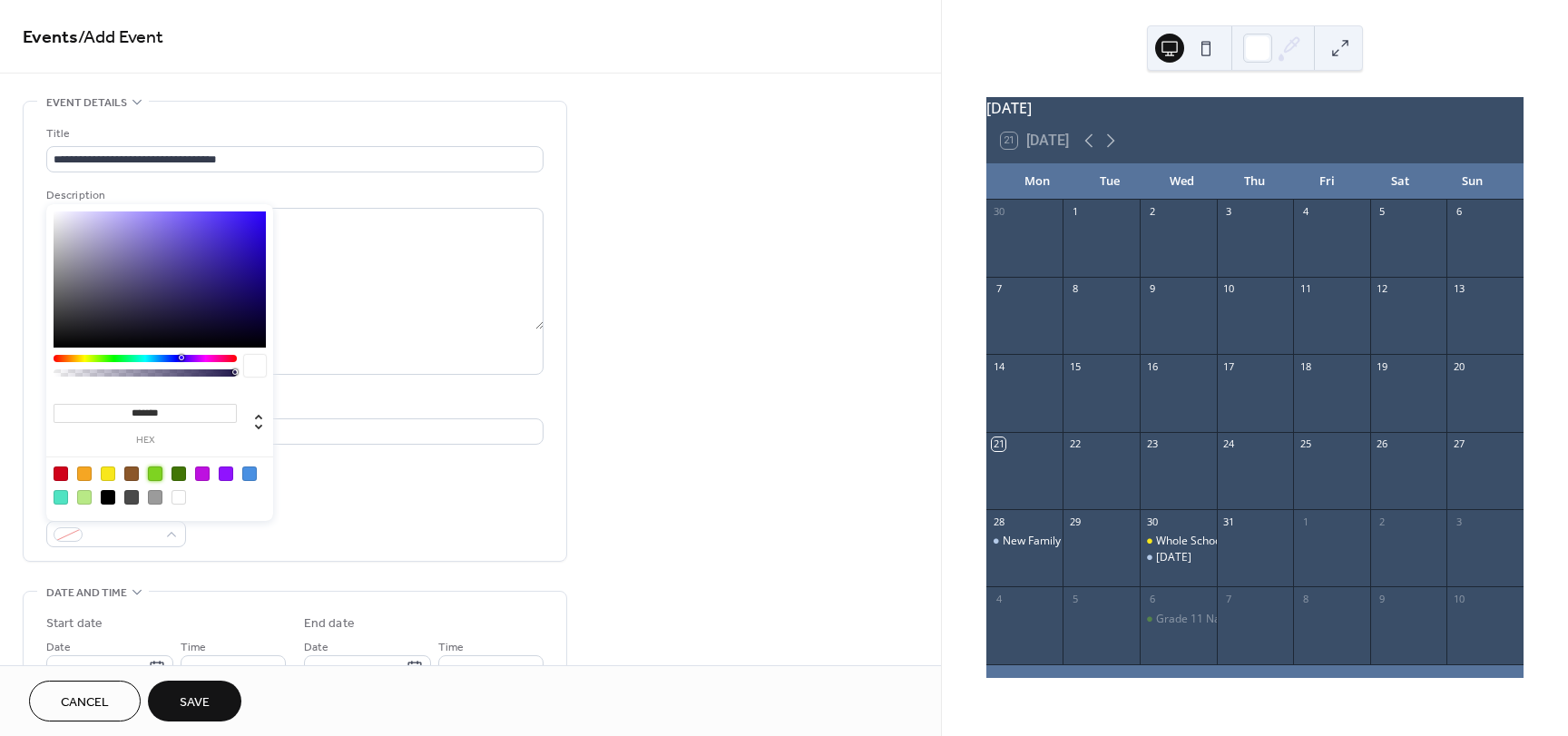 click at bounding box center (155, 474) 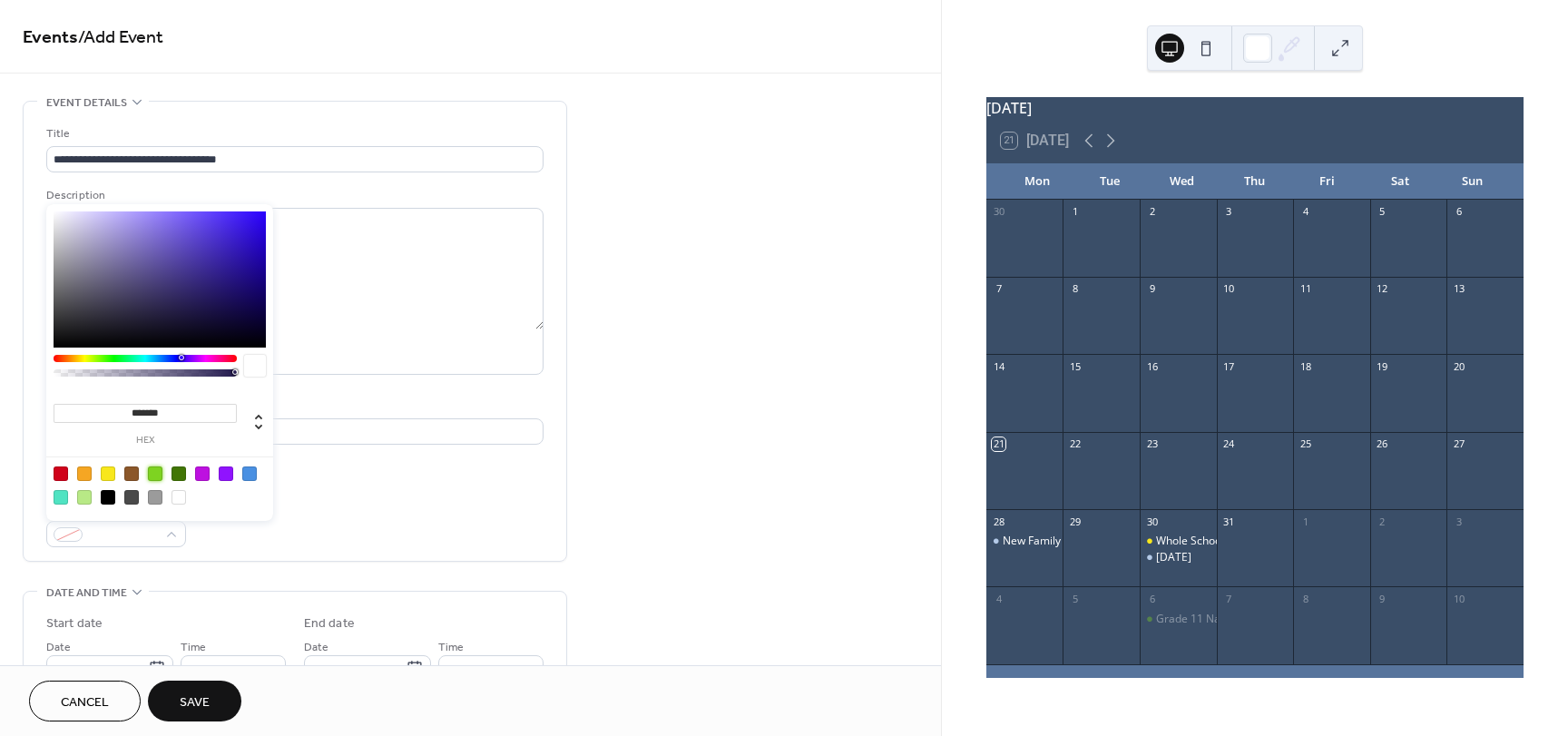 type on "*******" 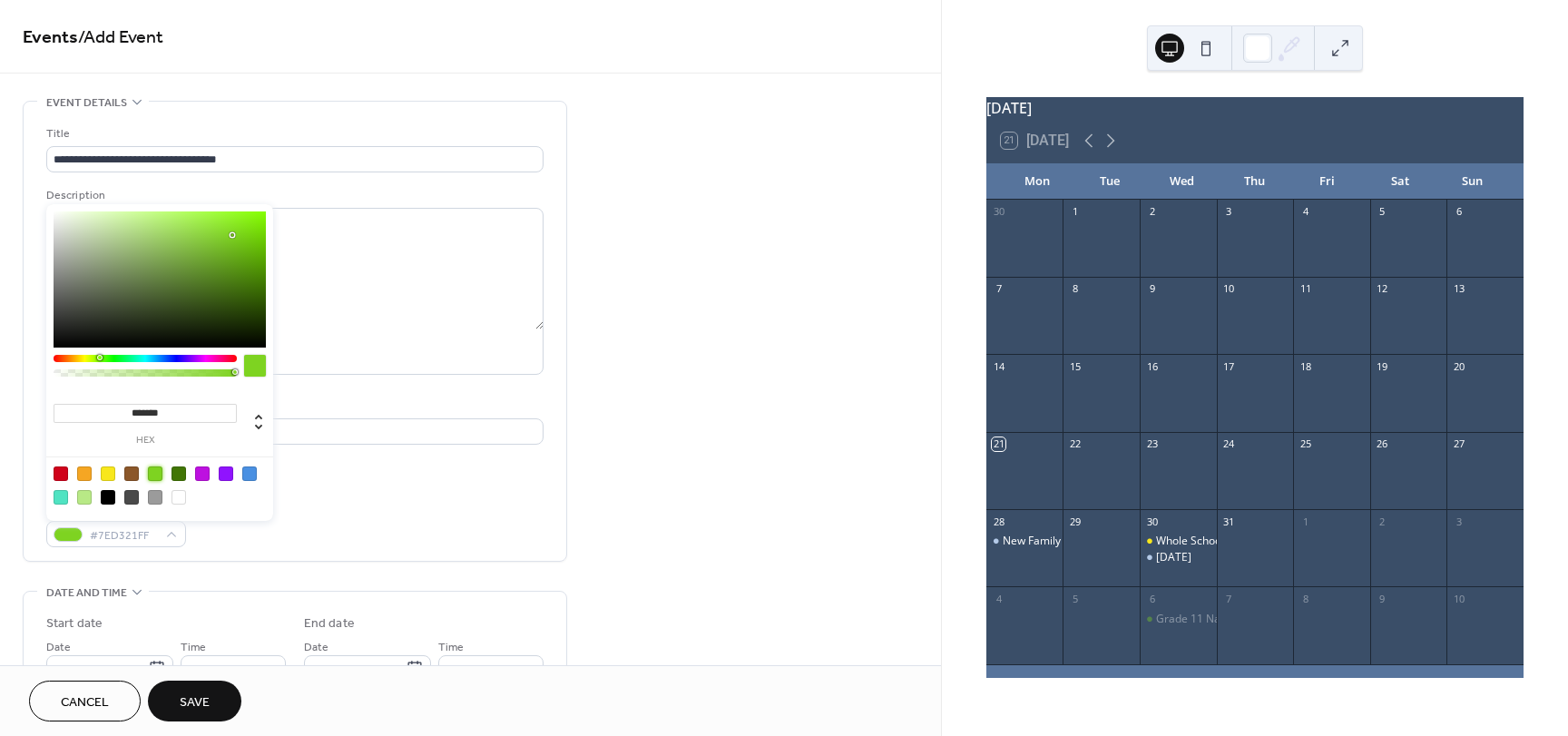click on "Event color #7ED321FF" at bounding box center (295, 523) 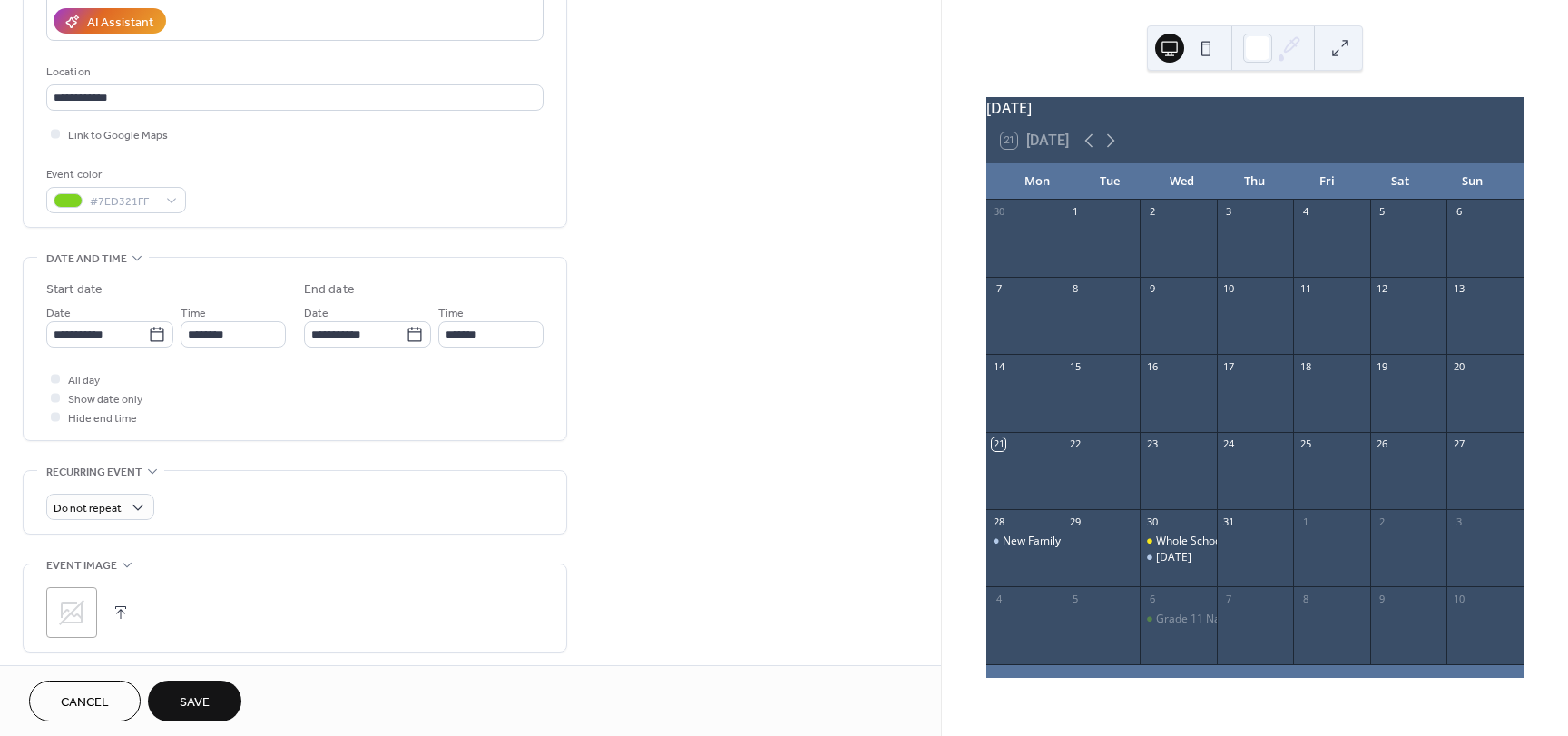 scroll, scrollTop: 363, scrollLeft: 0, axis: vertical 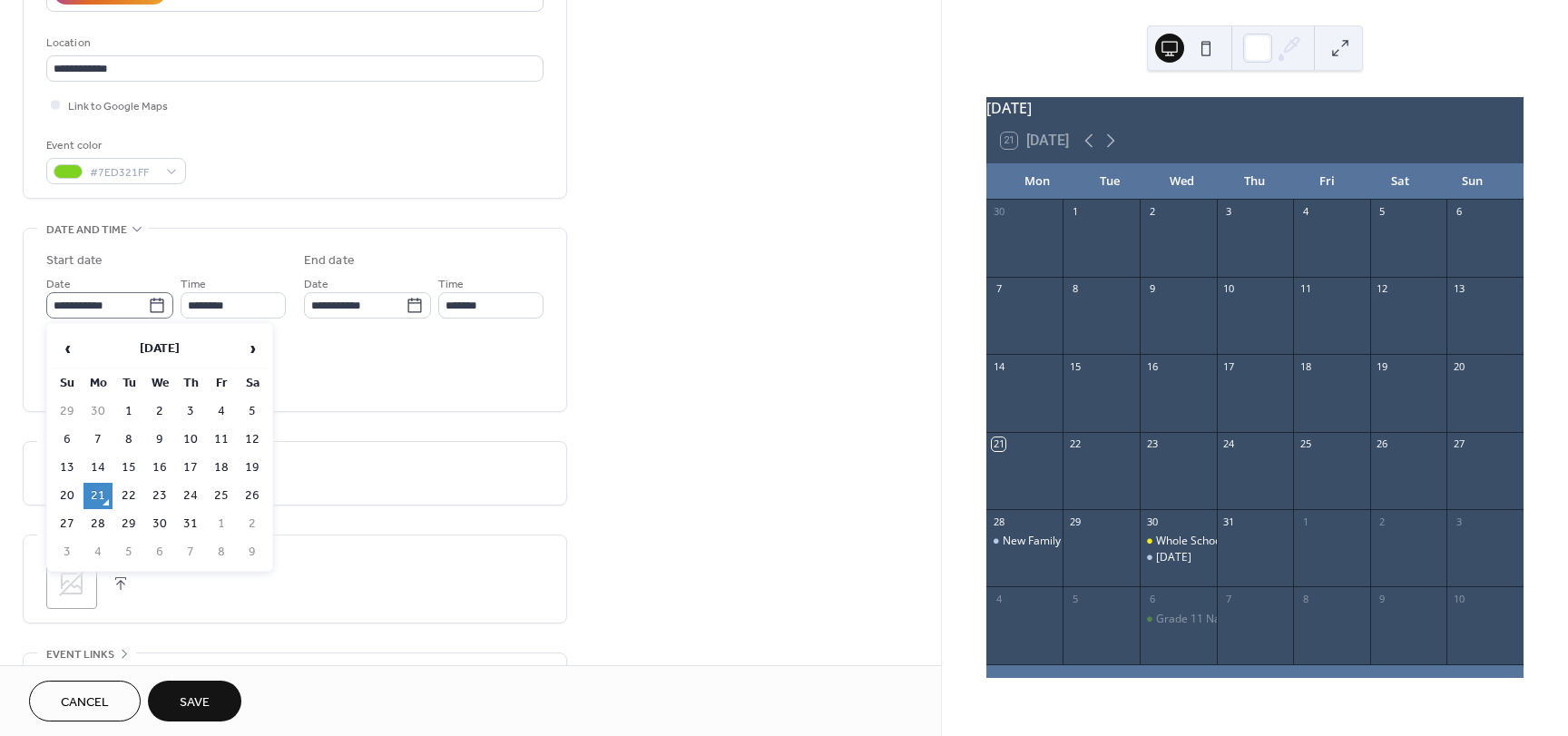 click 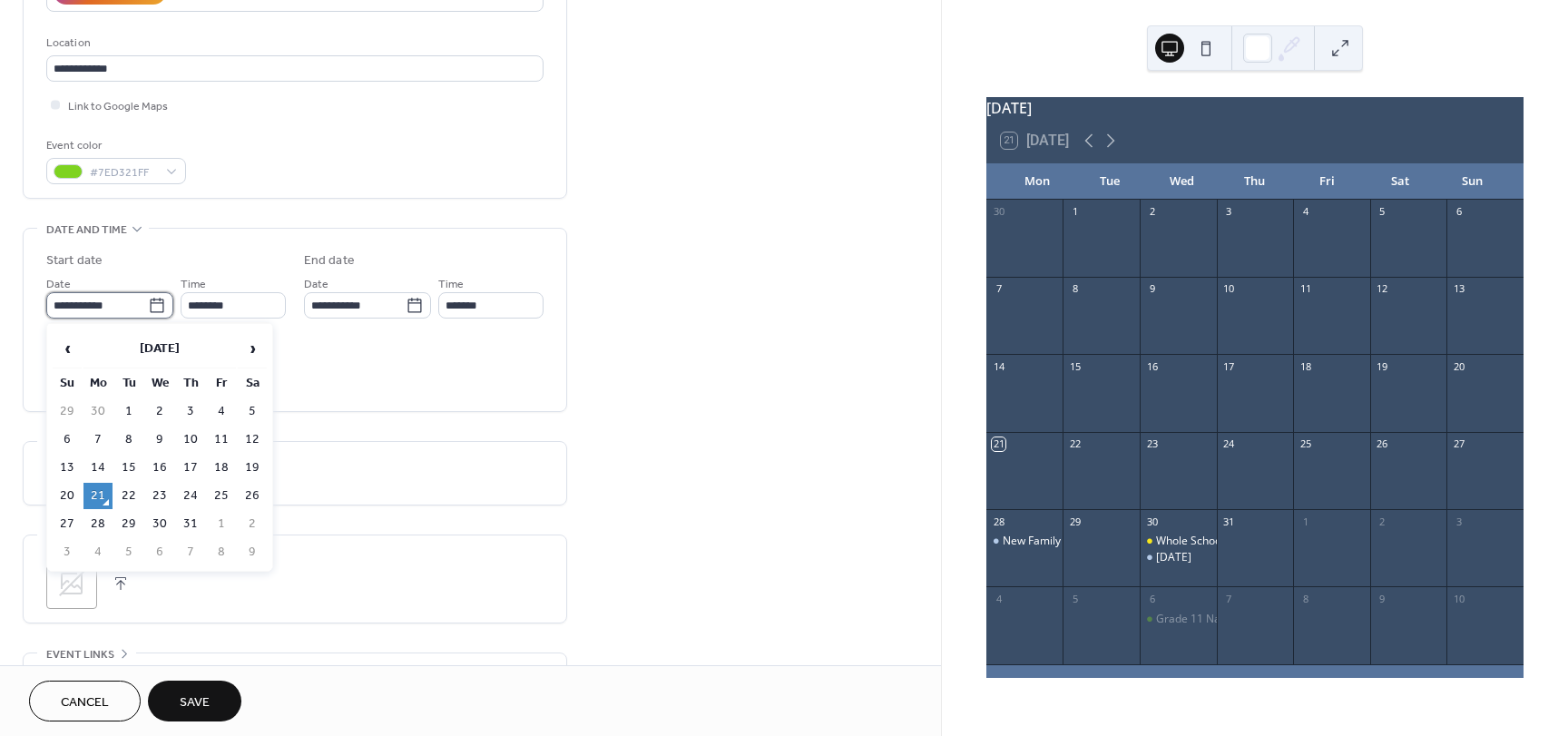 click on "**********" at bounding box center (97, 305) 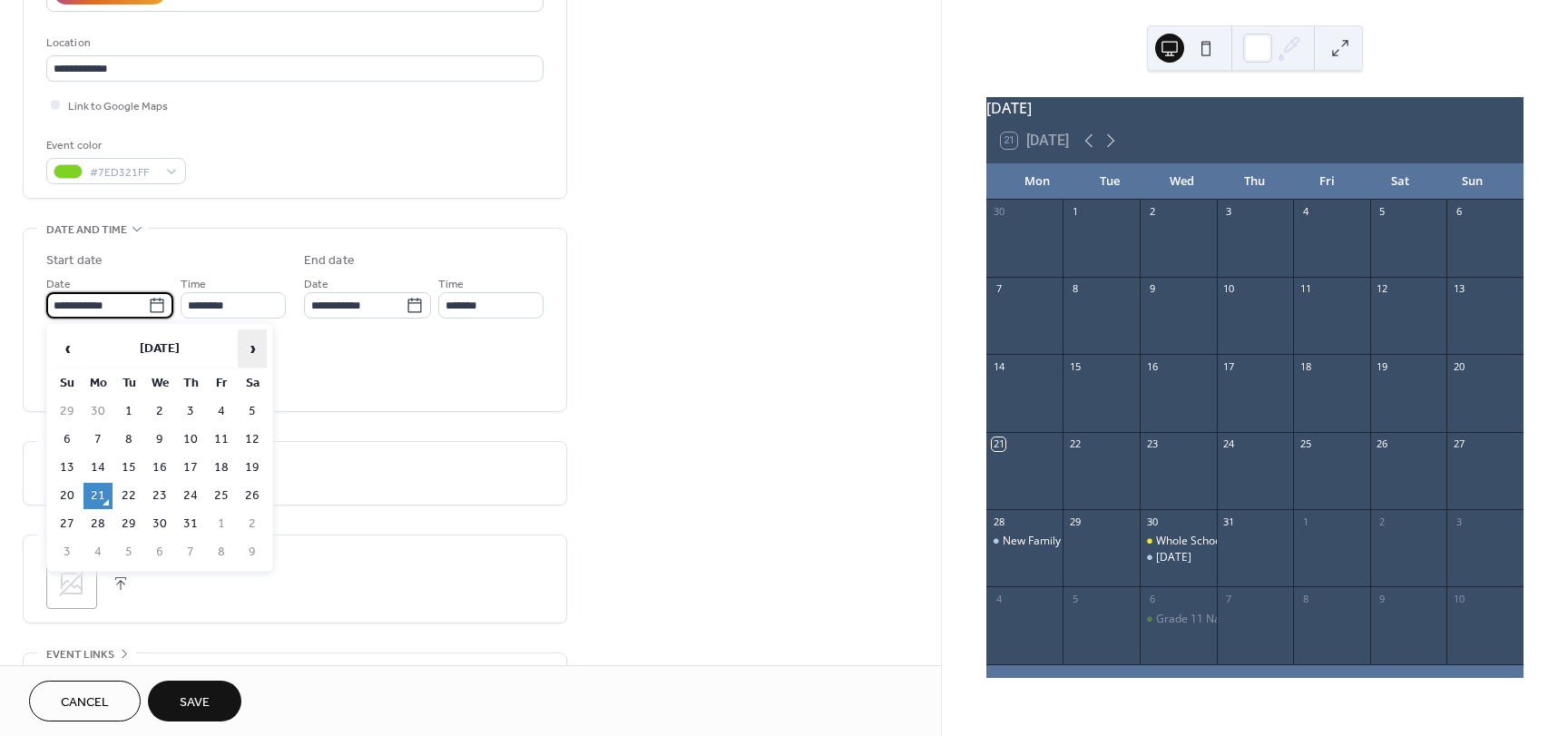 click on "›" at bounding box center (252, 348) 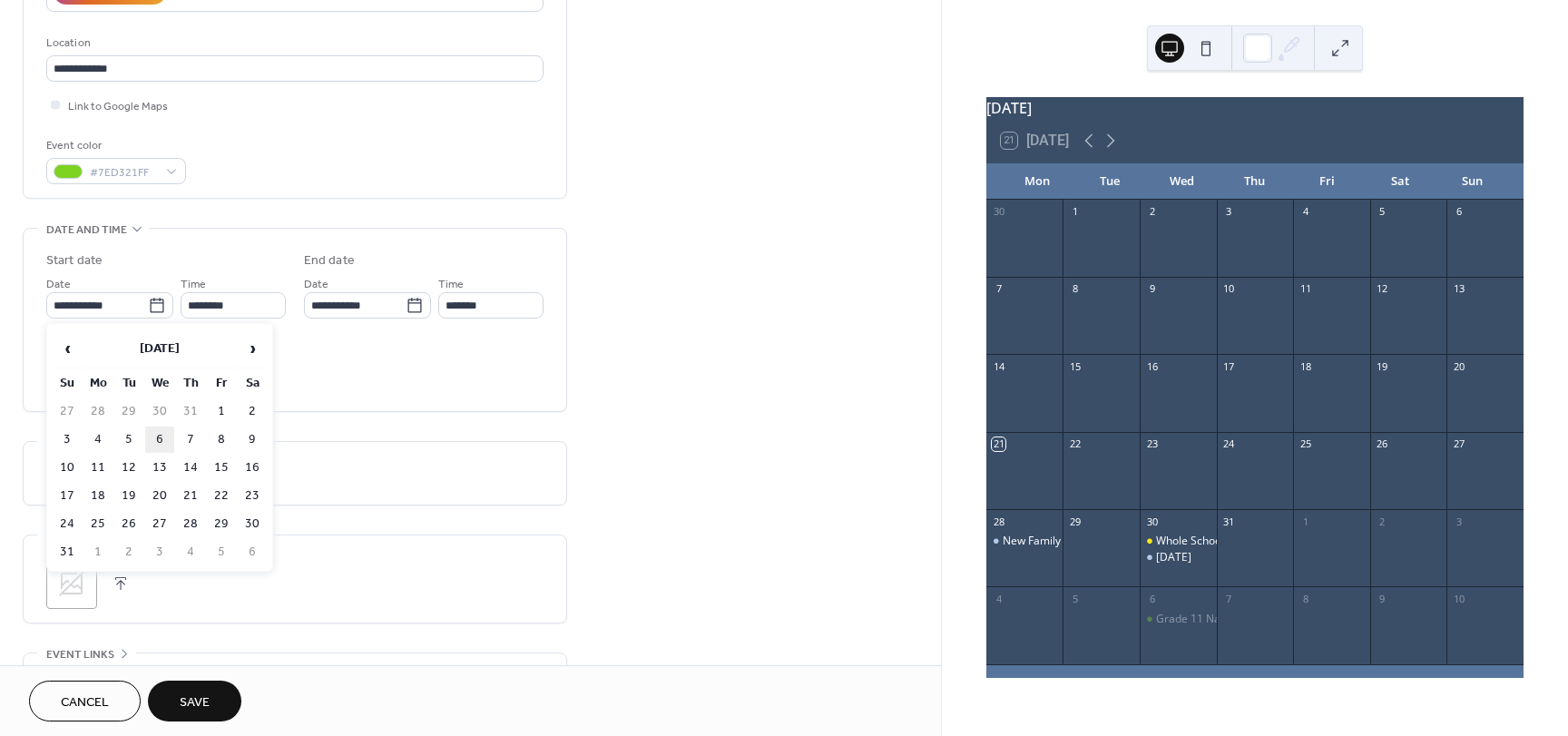 click on "6" at bounding box center (160, 439) 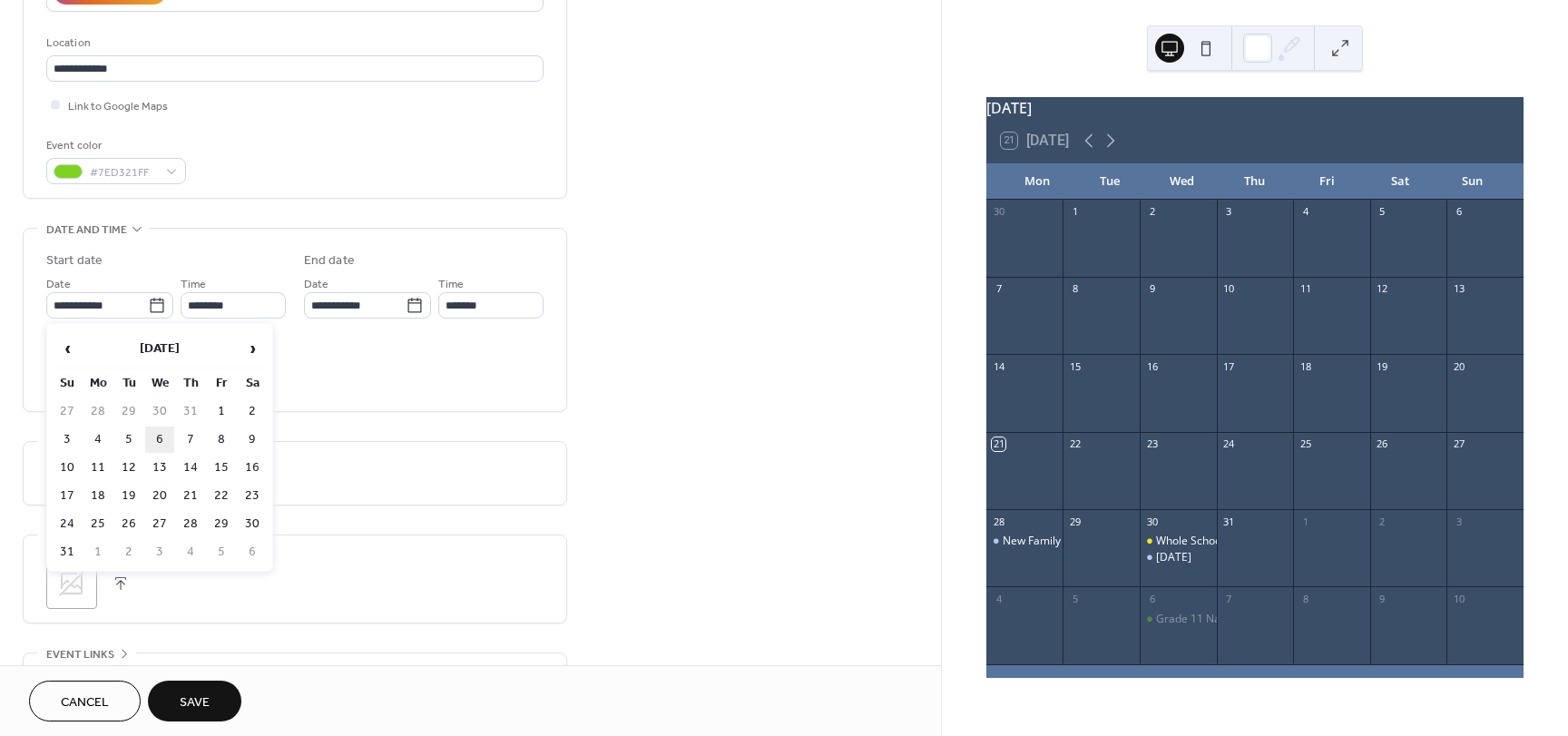 type on "**********" 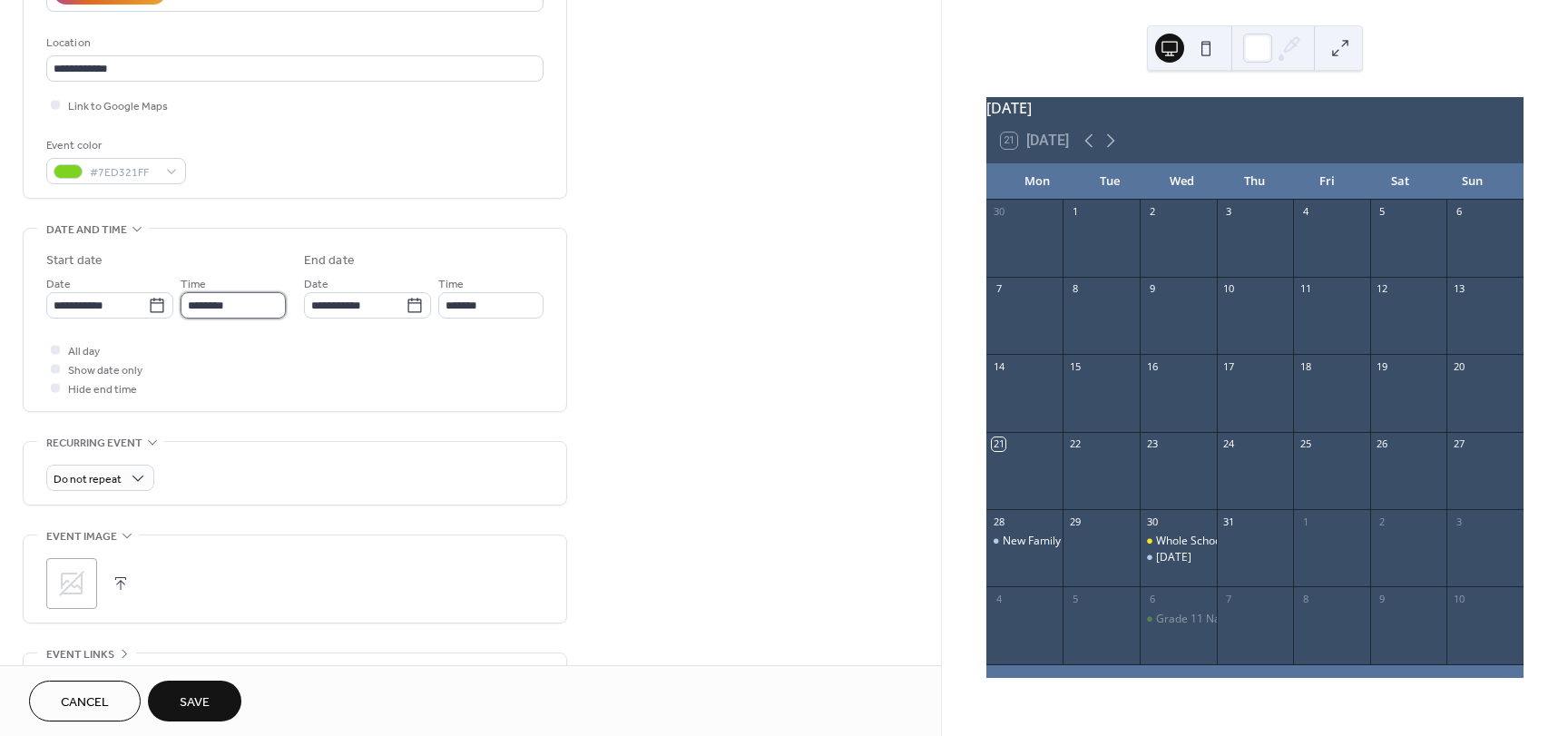 click on "********" at bounding box center (233, 305) 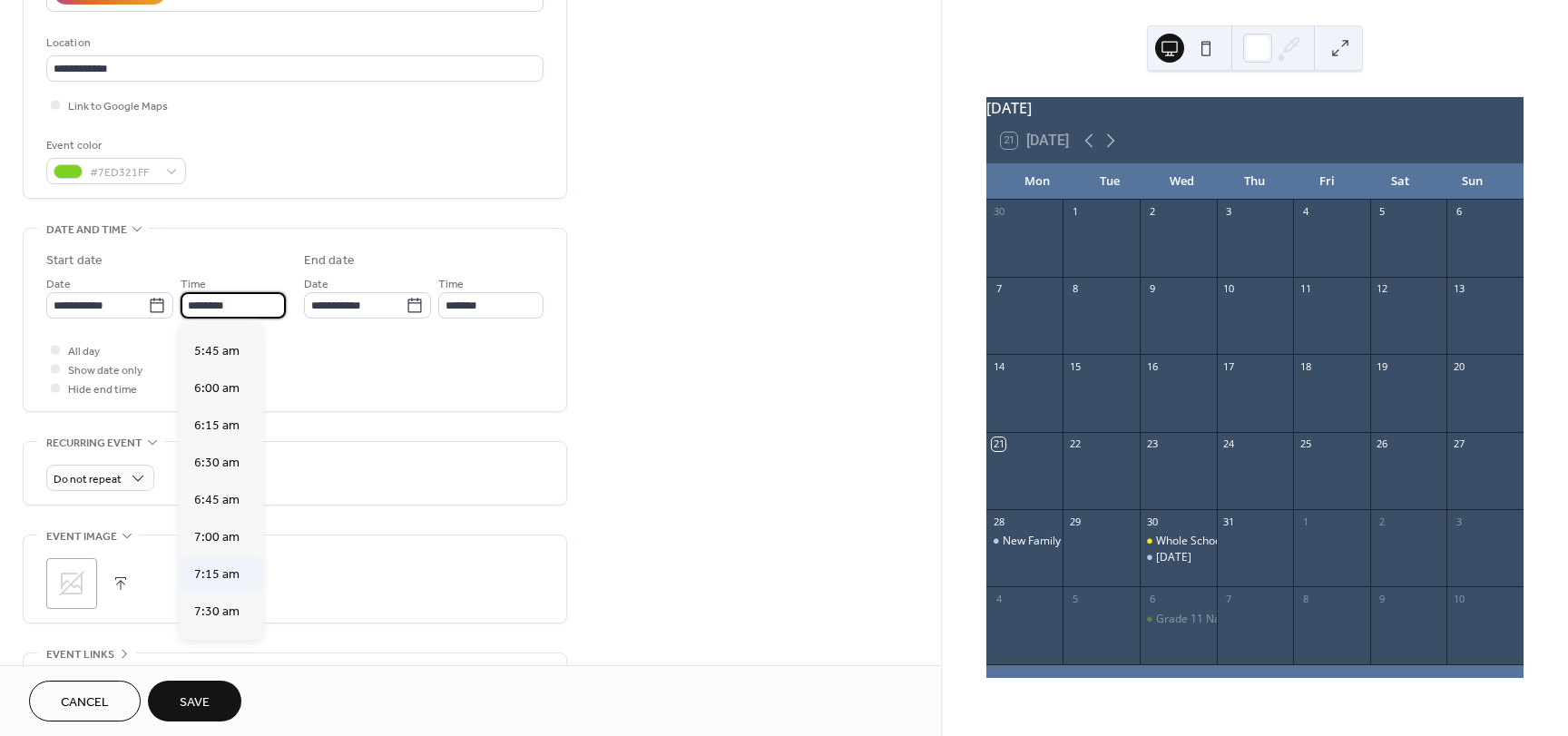 scroll, scrollTop: 969, scrollLeft: 0, axis: vertical 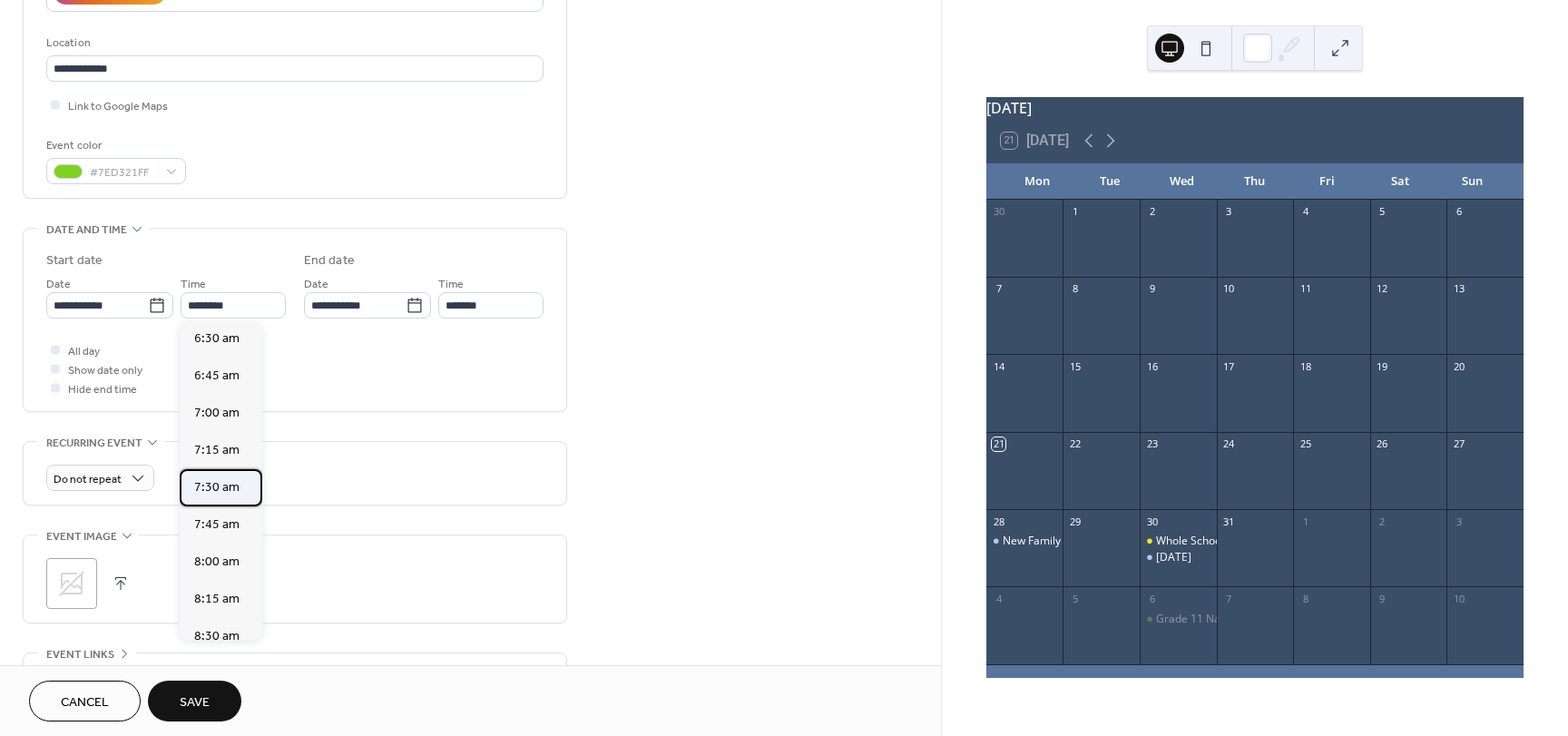 click on "7:30 am" at bounding box center [217, 487] 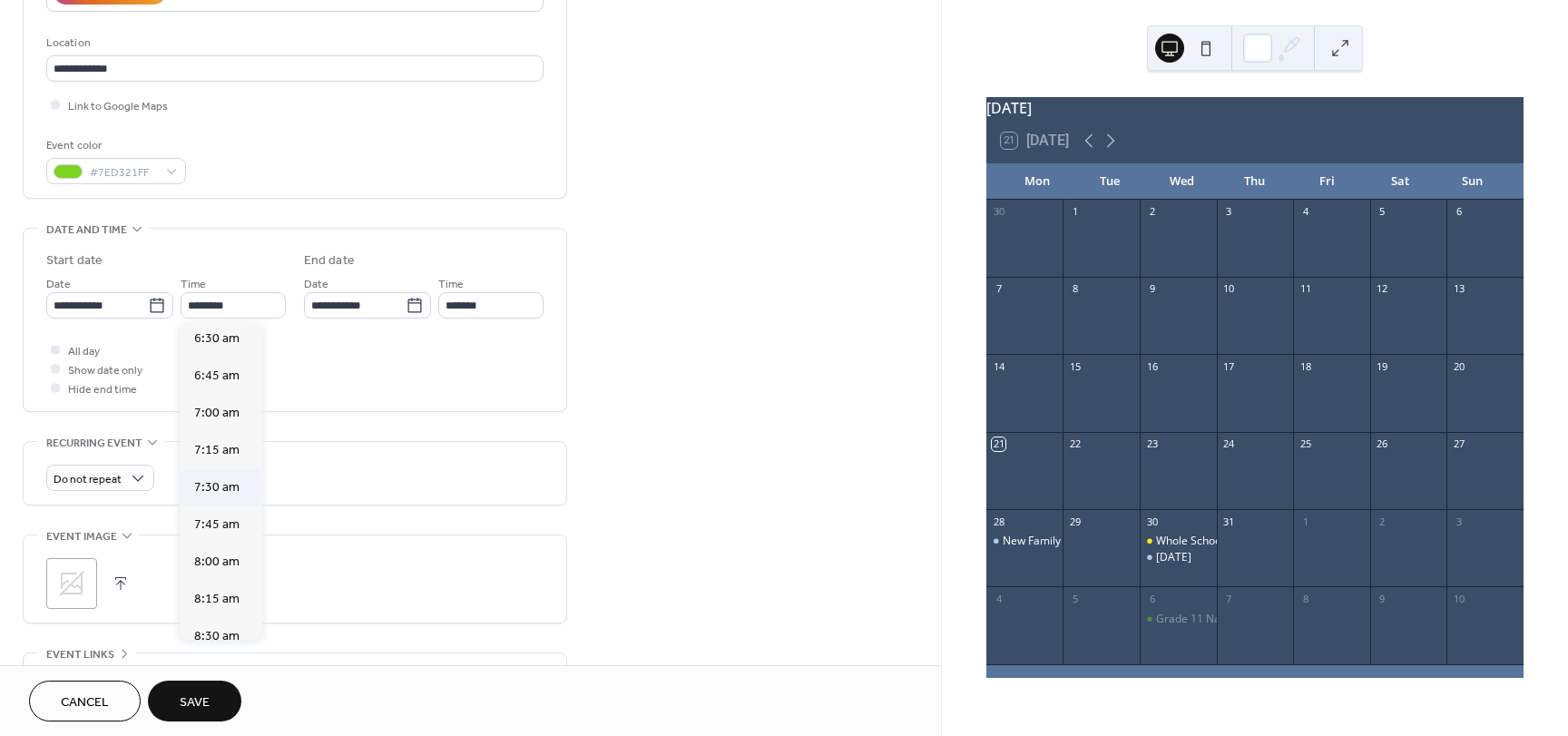 type on "*******" 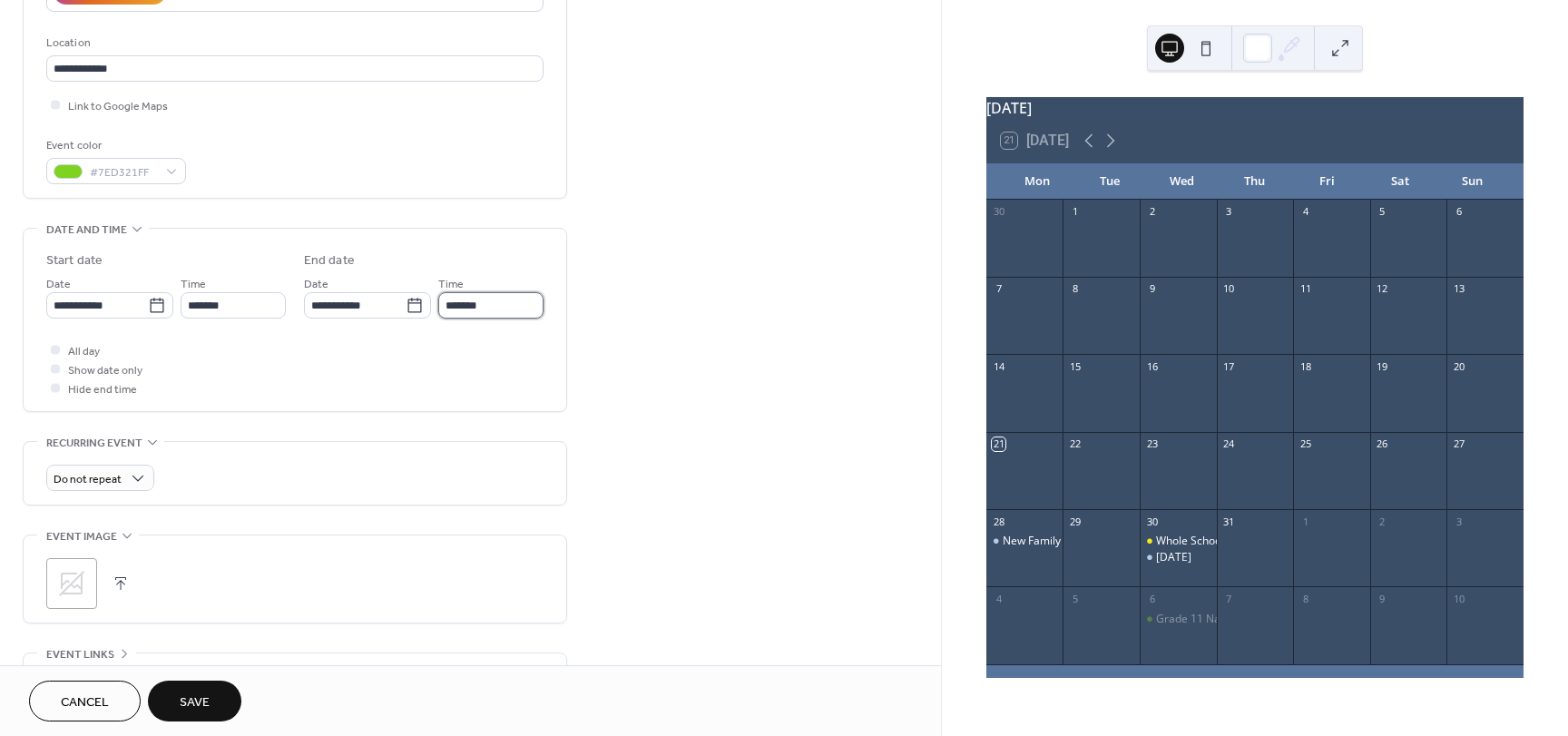click on "*******" at bounding box center (491, 305) 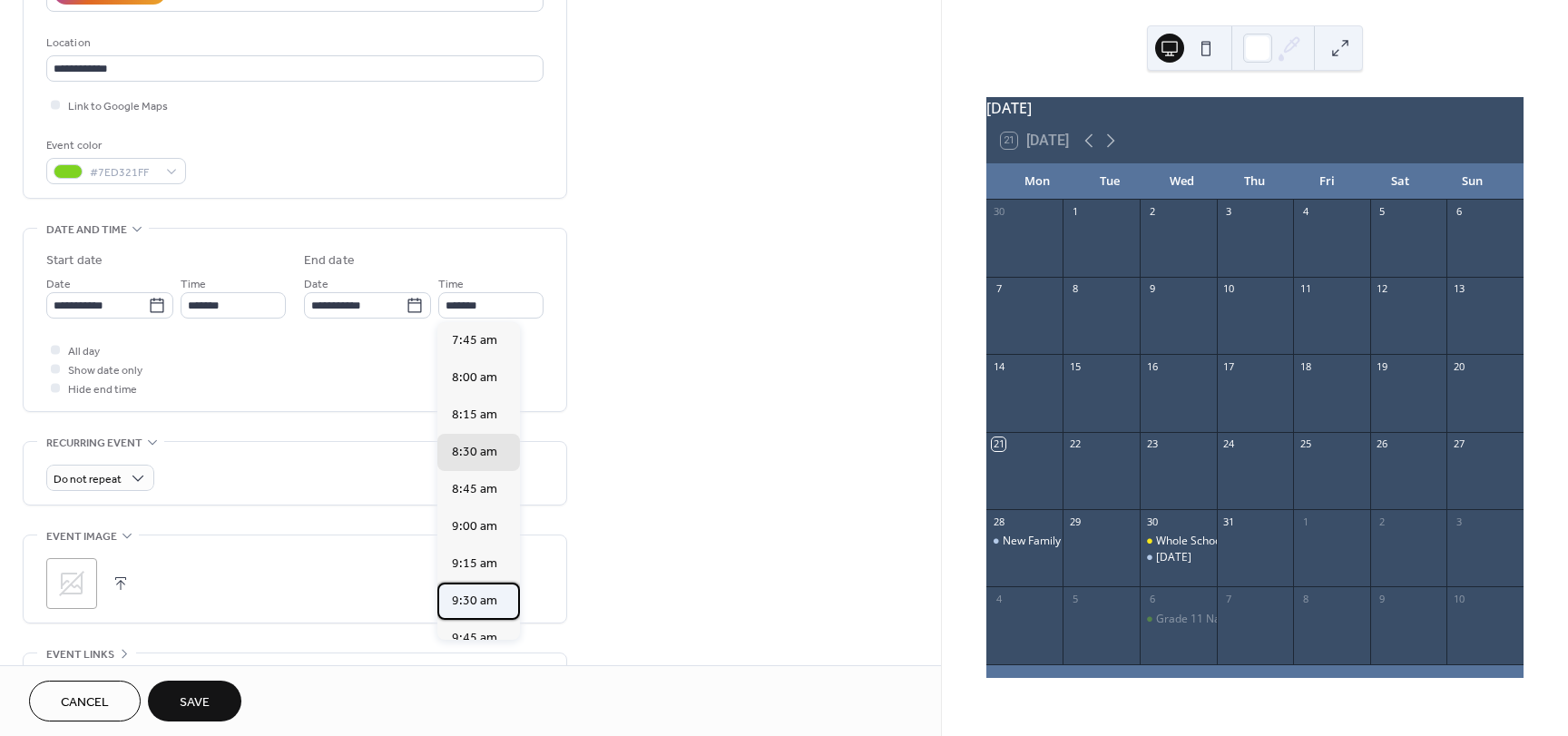 click on "9:30 am" at bounding box center (475, 601) 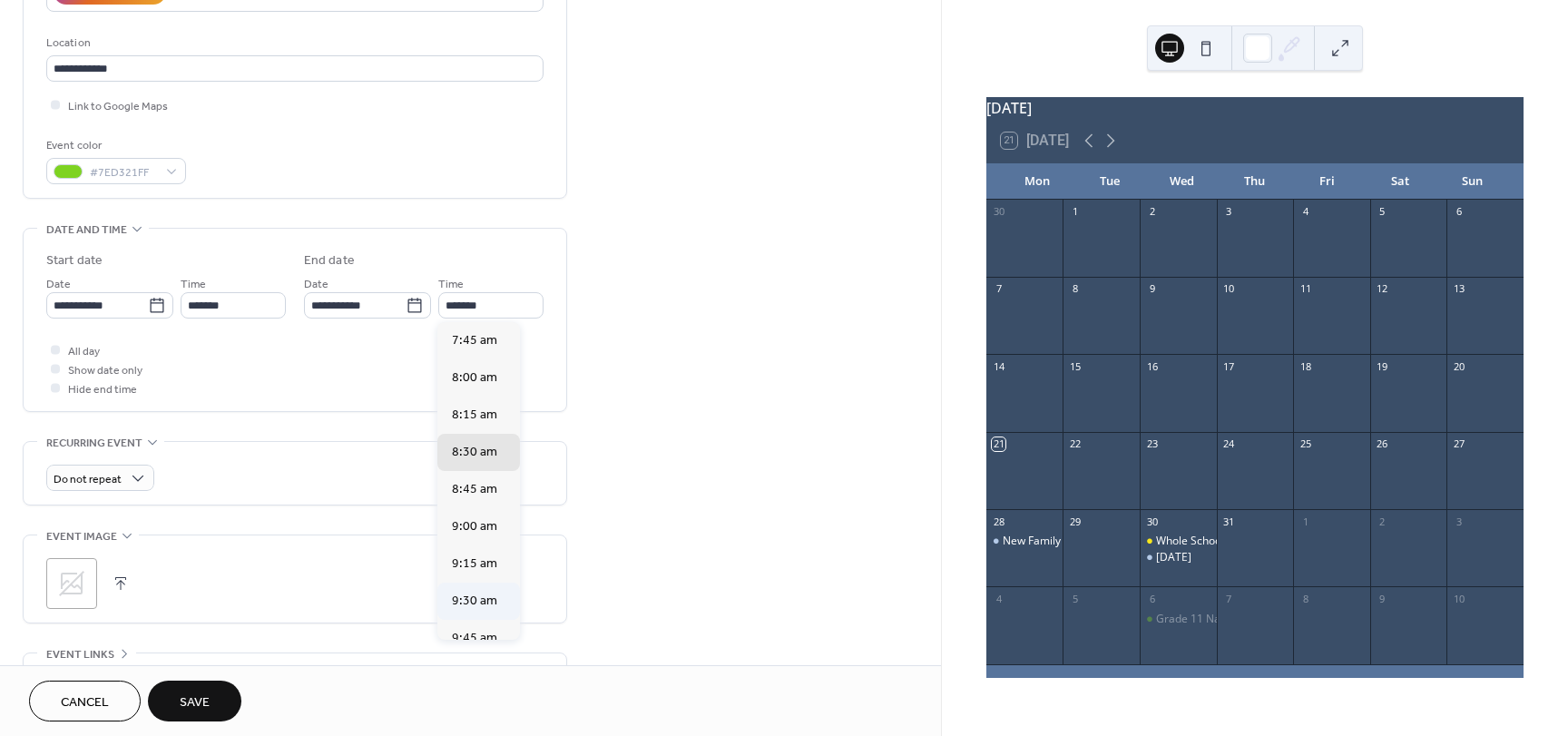 type on "*******" 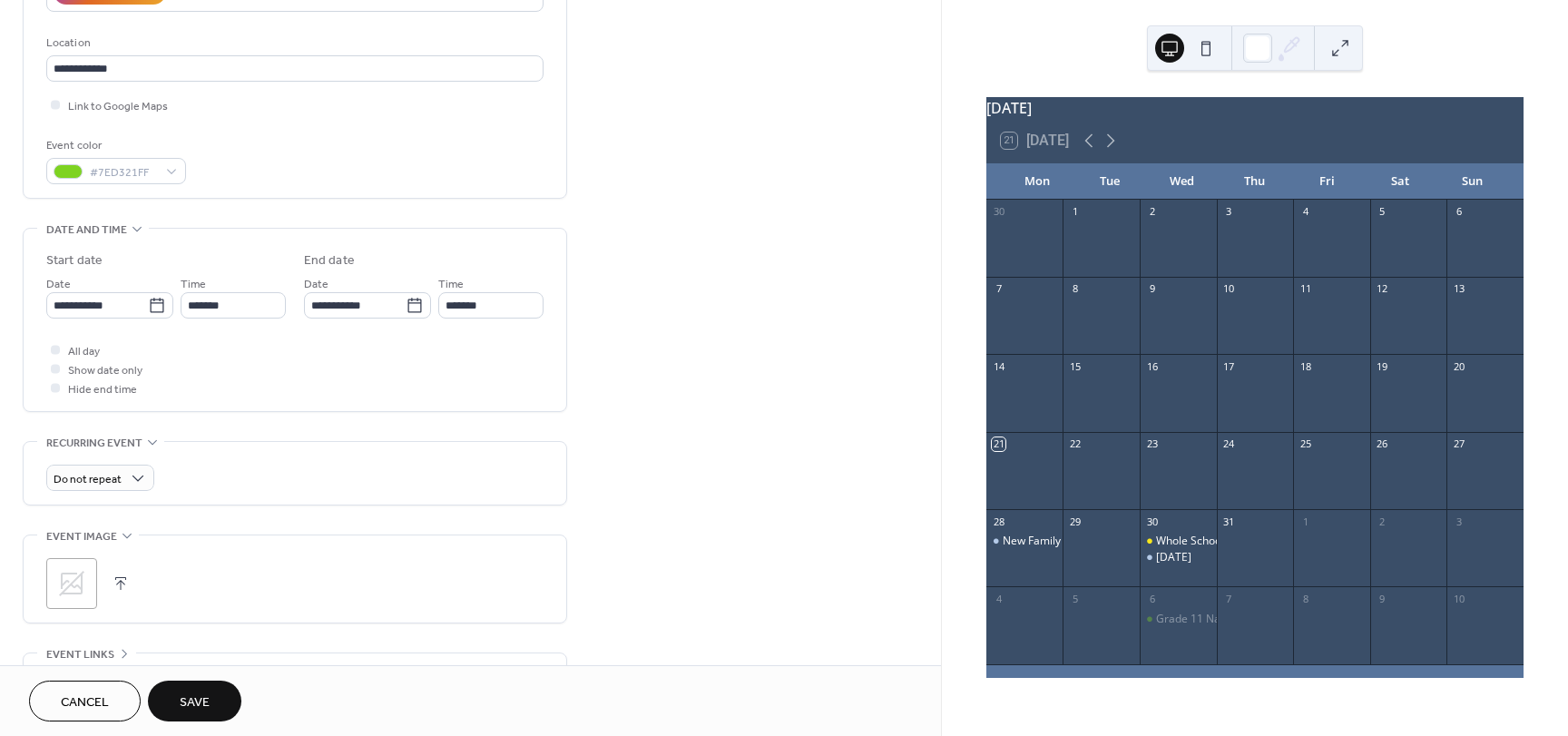click on "Save" at bounding box center (194, 702) 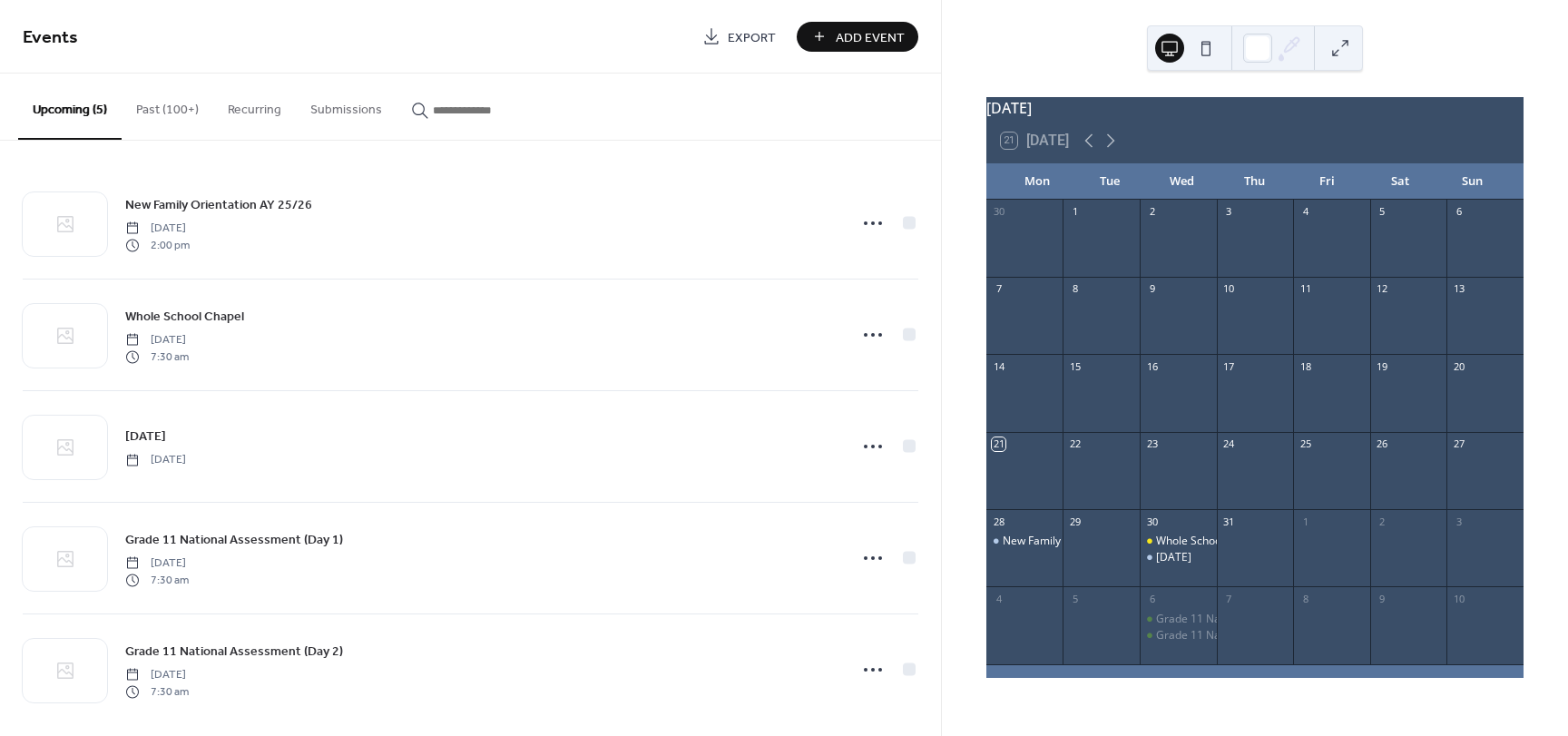 click on "Add Event" at bounding box center (870, 37) 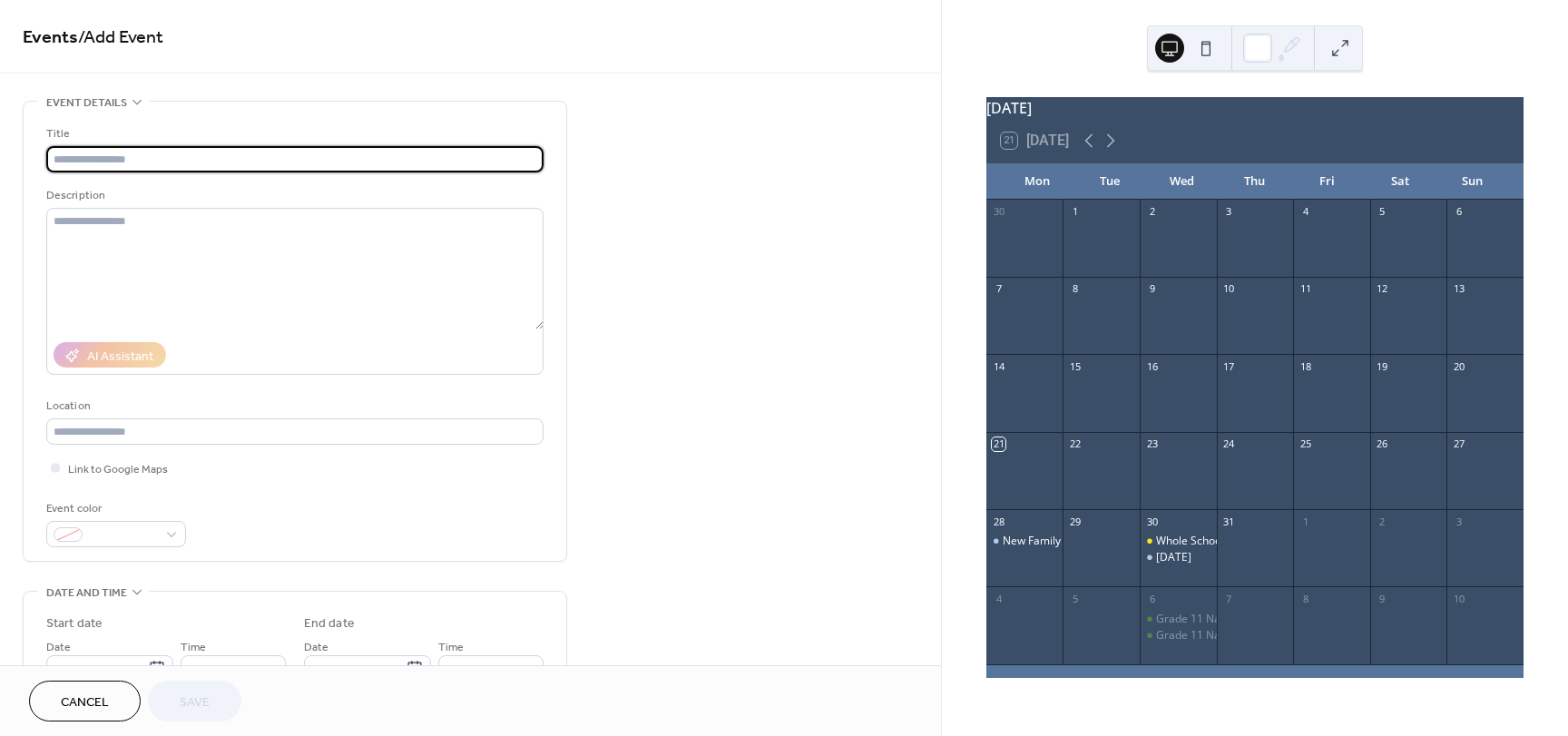 click at bounding box center [295, 159] 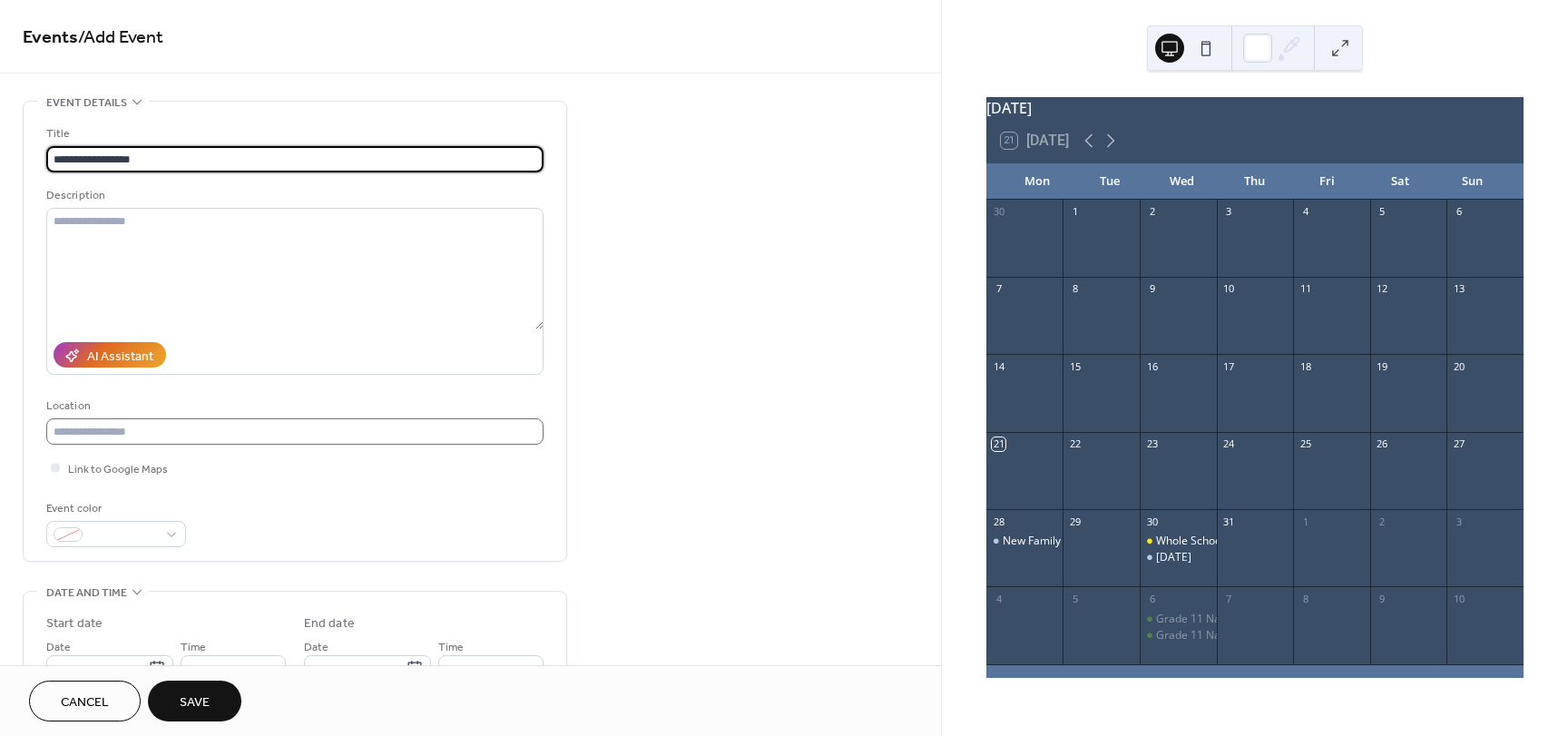type on "**********" 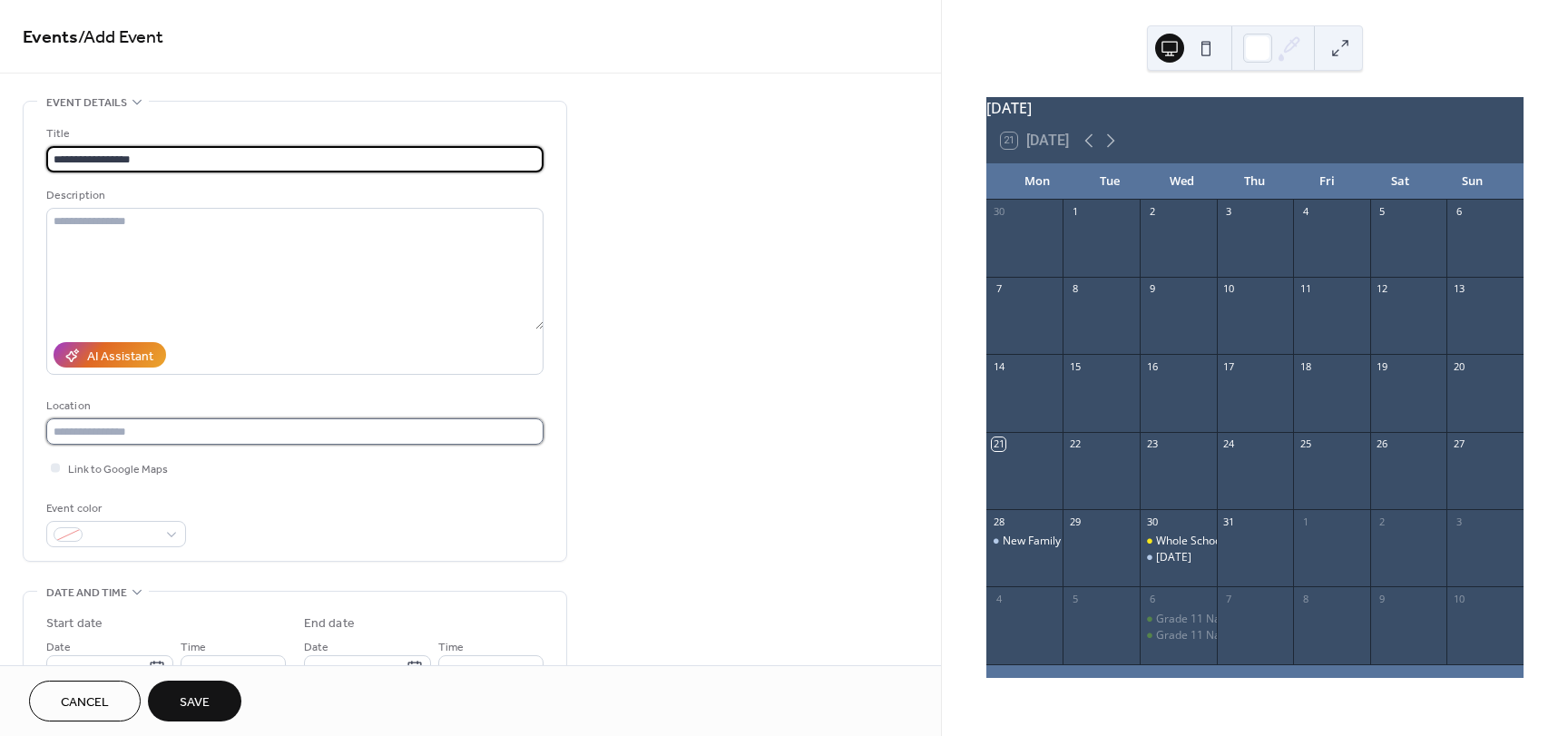 click at bounding box center (295, 431) 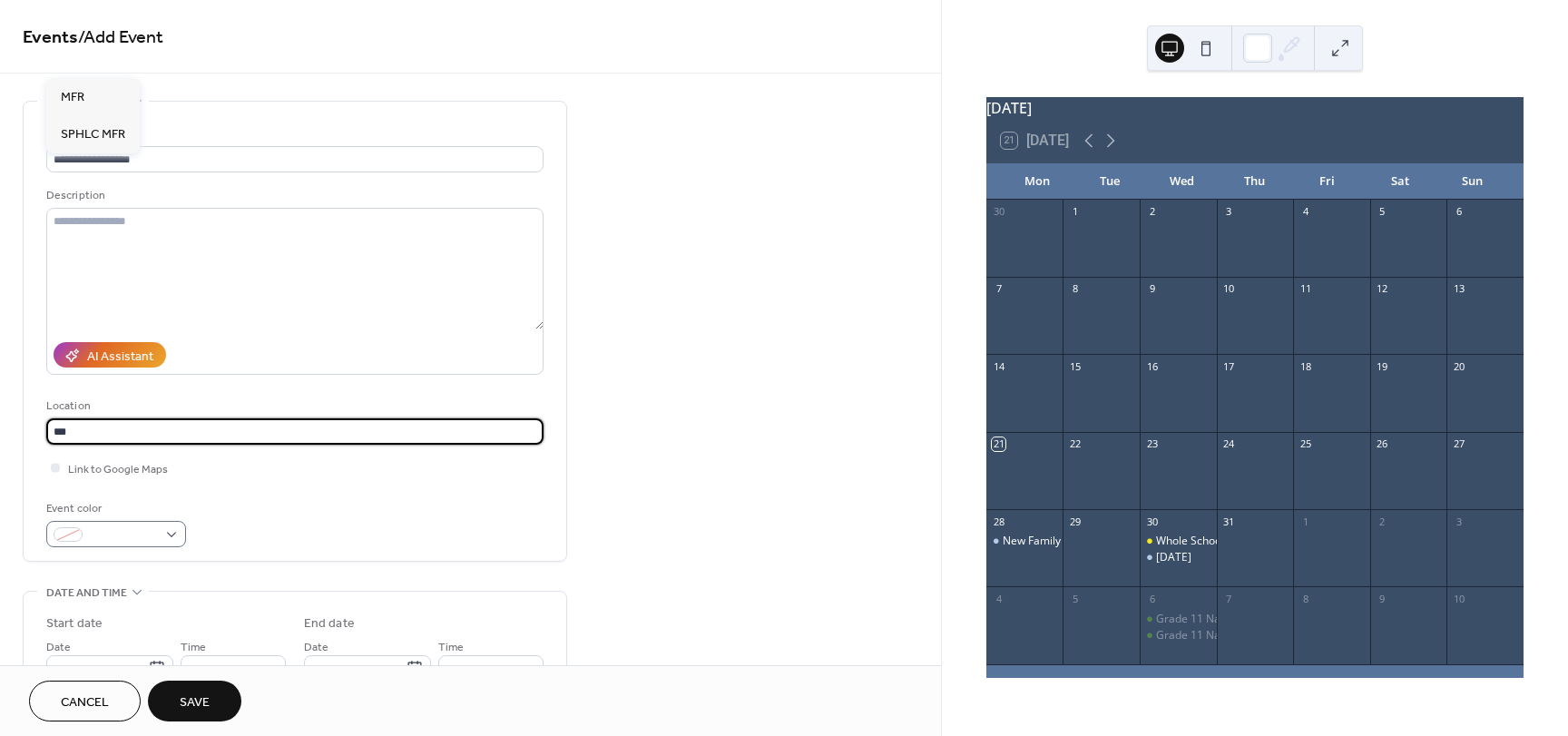 type on "***" 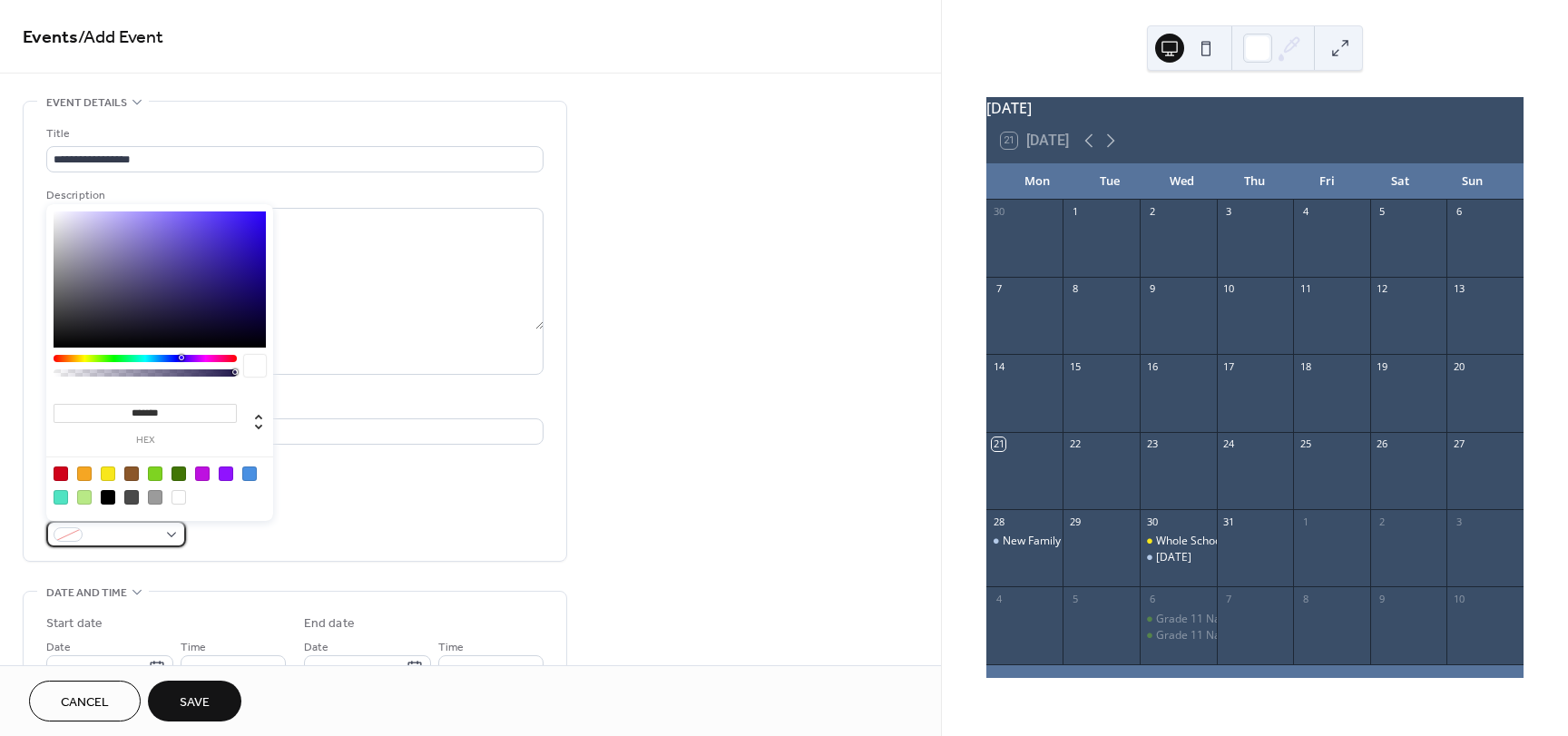 click at bounding box center (123, 535) 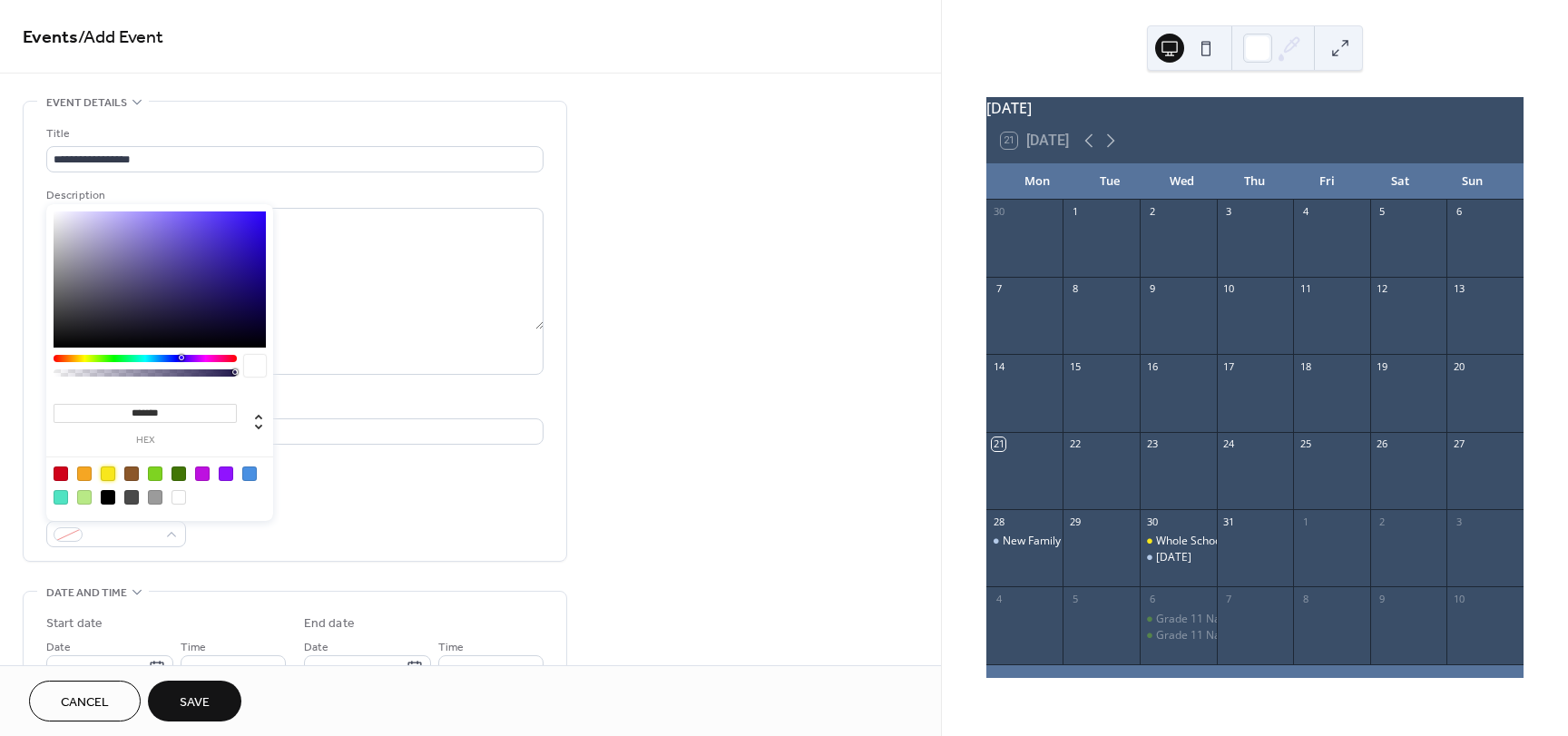 click at bounding box center (108, 474) 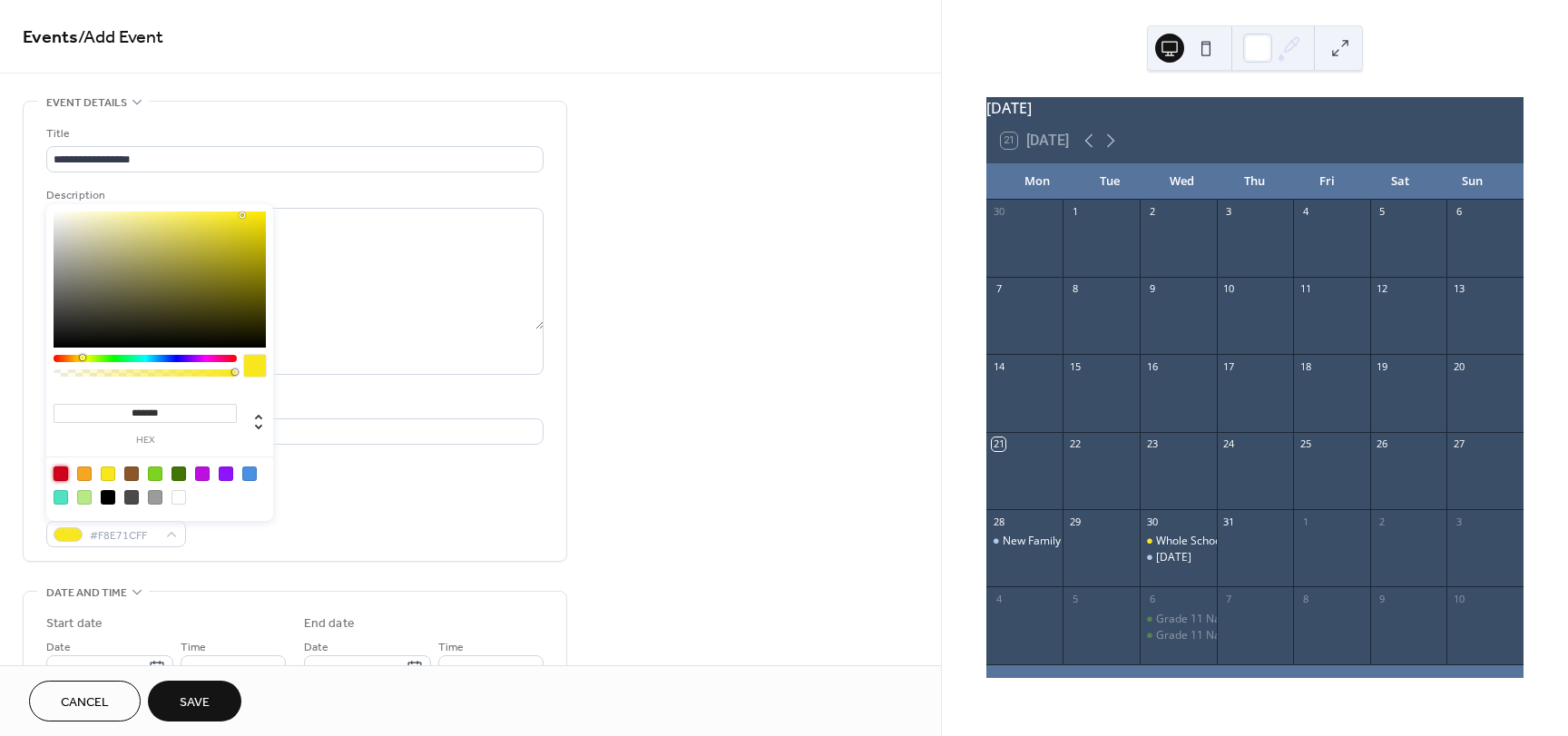 click at bounding box center (61, 474) 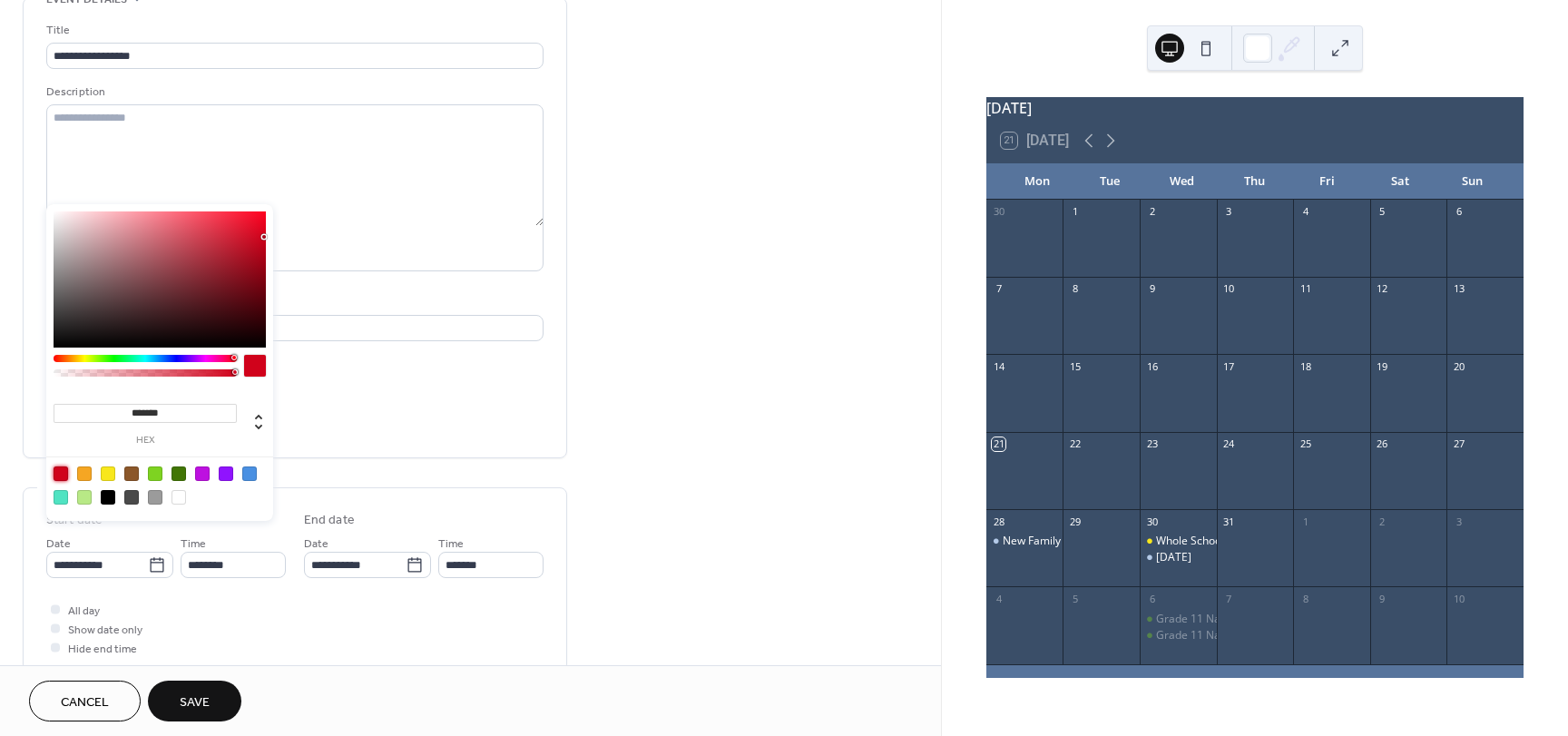 scroll, scrollTop: 182, scrollLeft: 0, axis: vertical 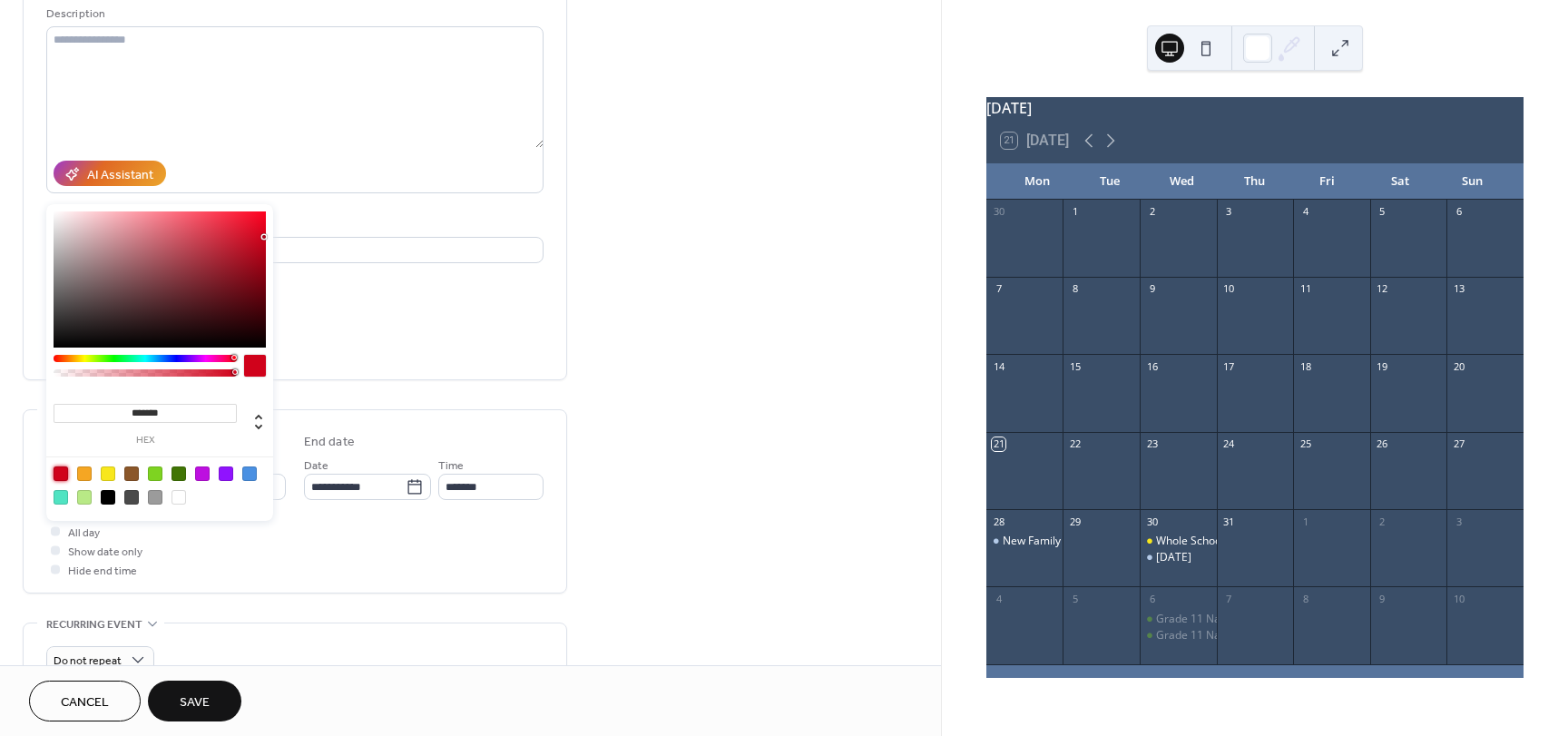 click on "Event color #D0021BFF" at bounding box center (295, 341) 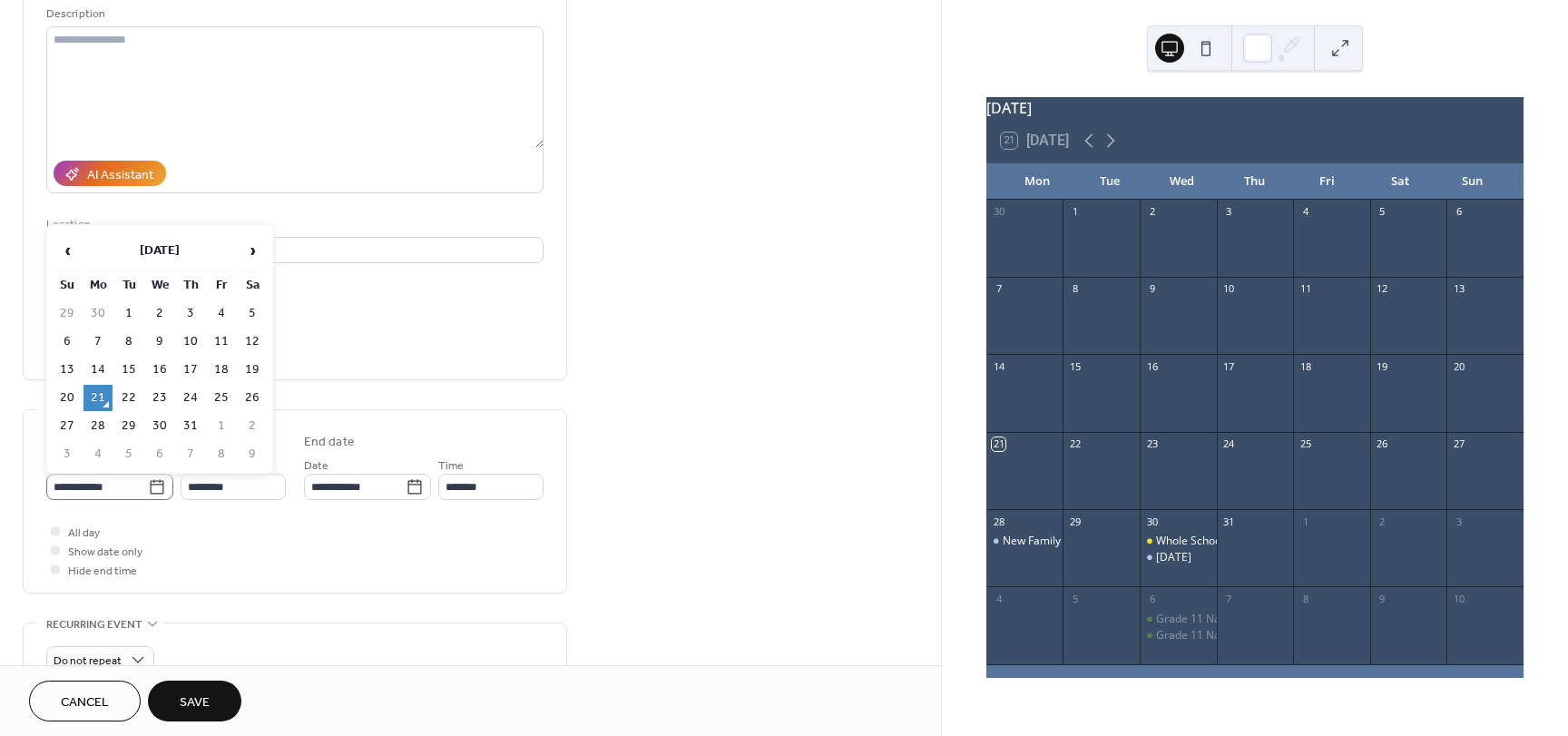 click 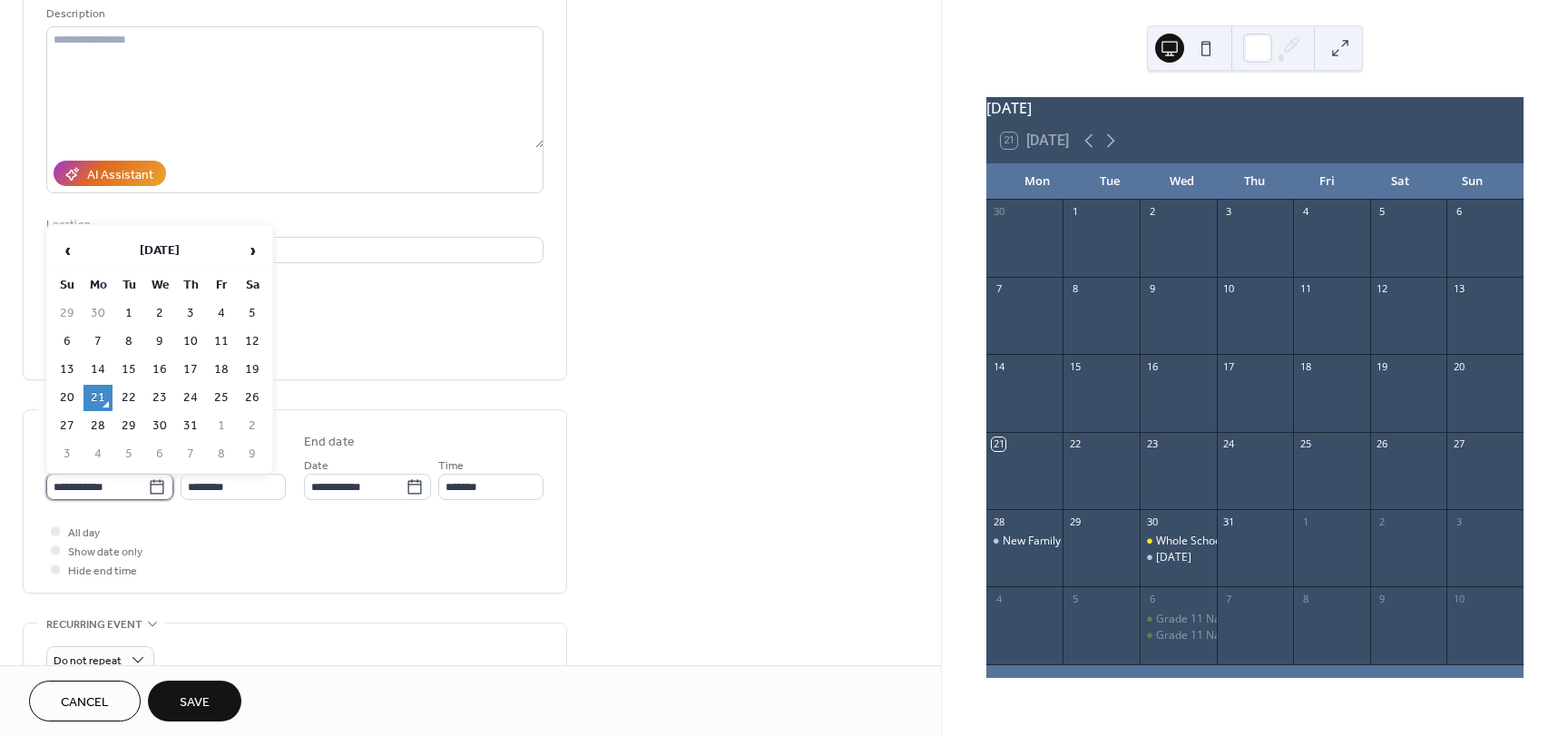 click on "**********" at bounding box center [97, 486] 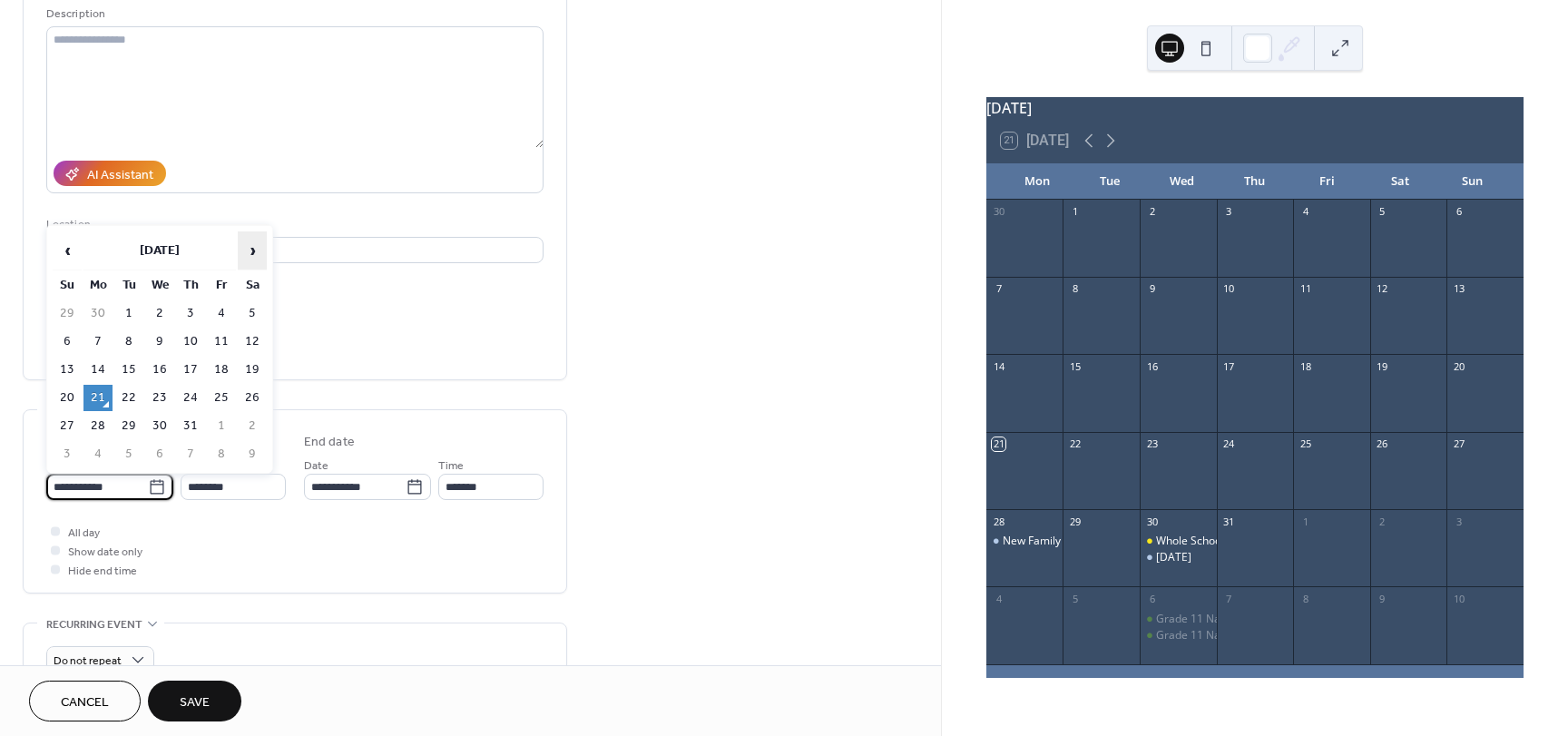 click on "›" at bounding box center [252, 250] 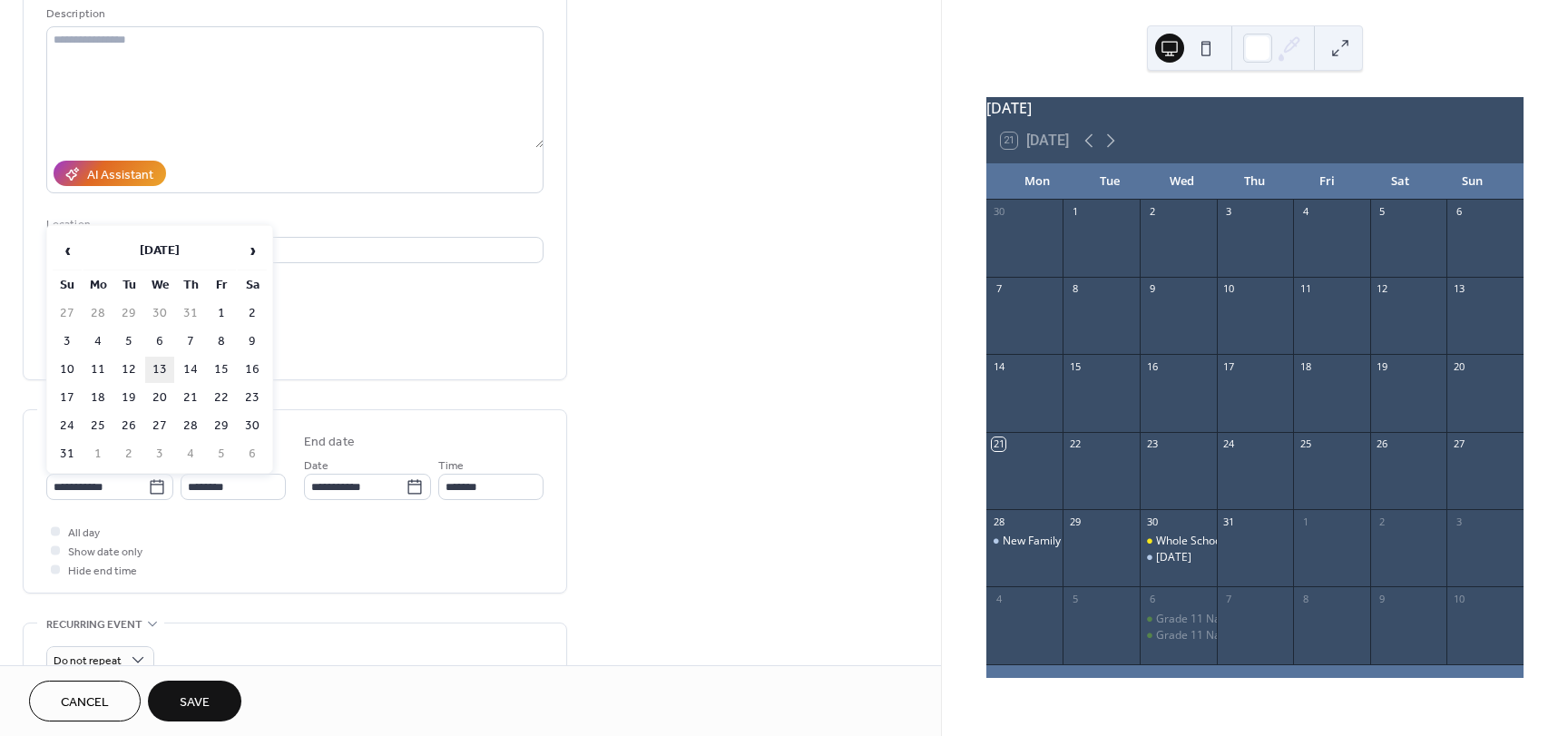 click on "13" at bounding box center [160, 369] 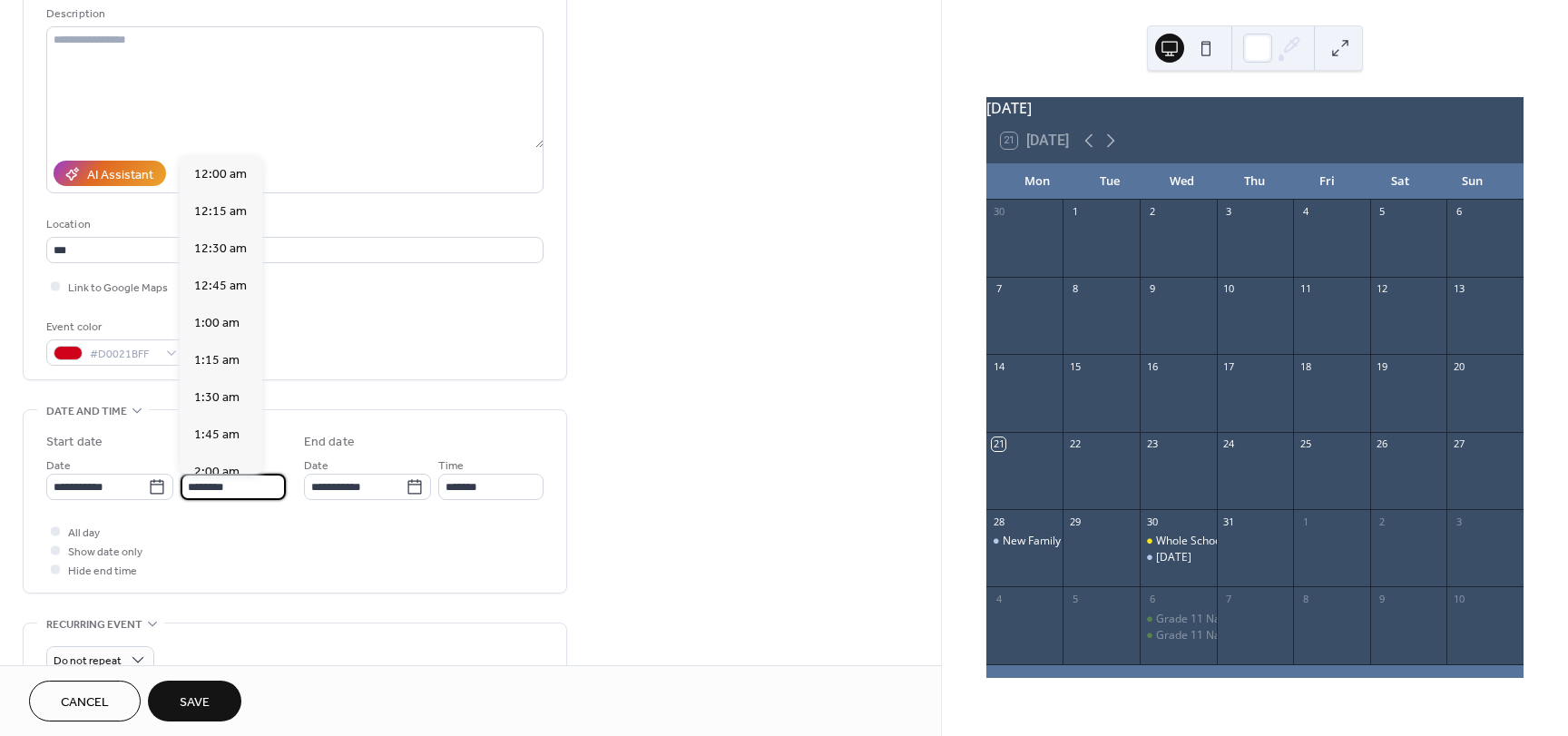 click on "********" at bounding box center (233, 486) 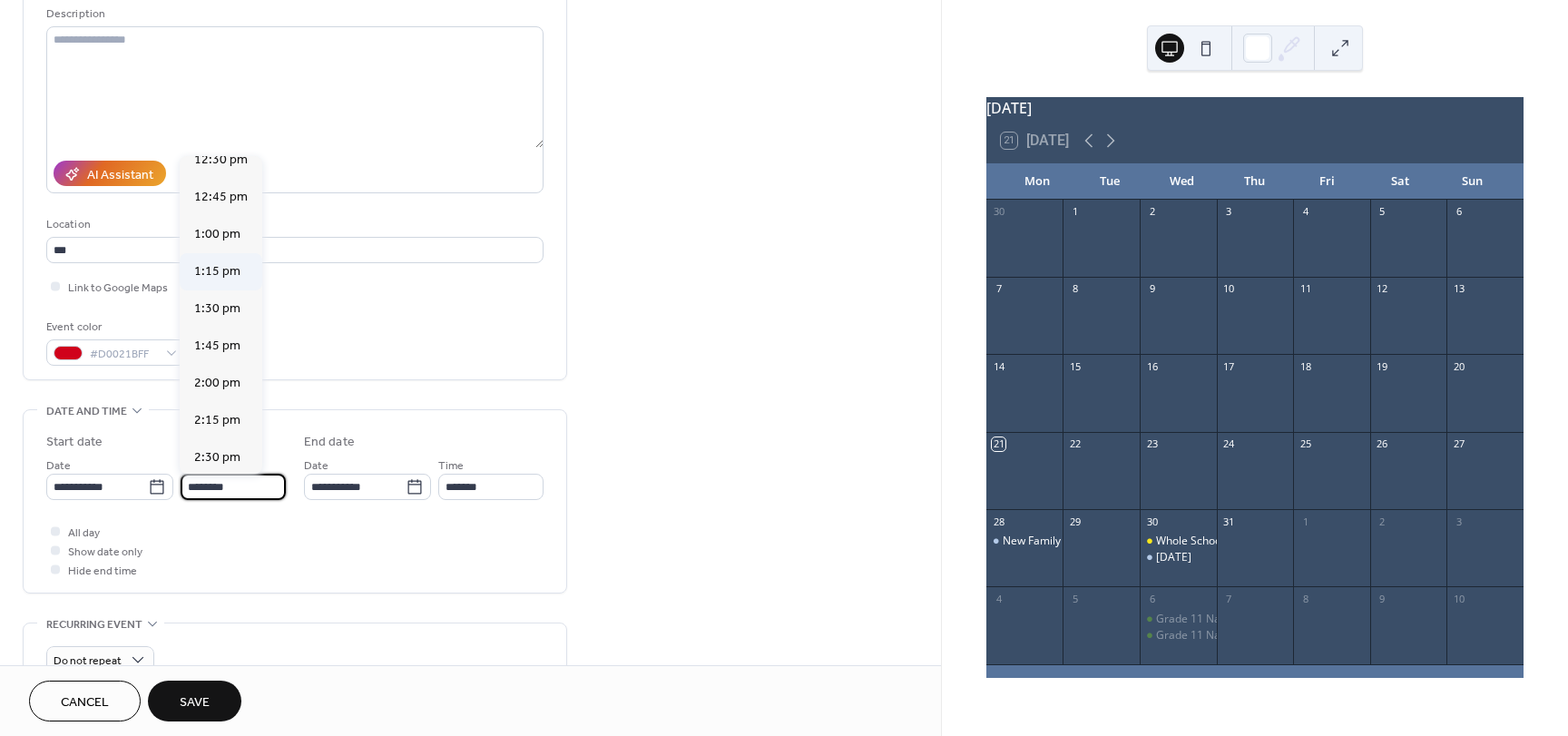 scroll, scrollTop: 1877, scrollLeft: 0, axis: vertical 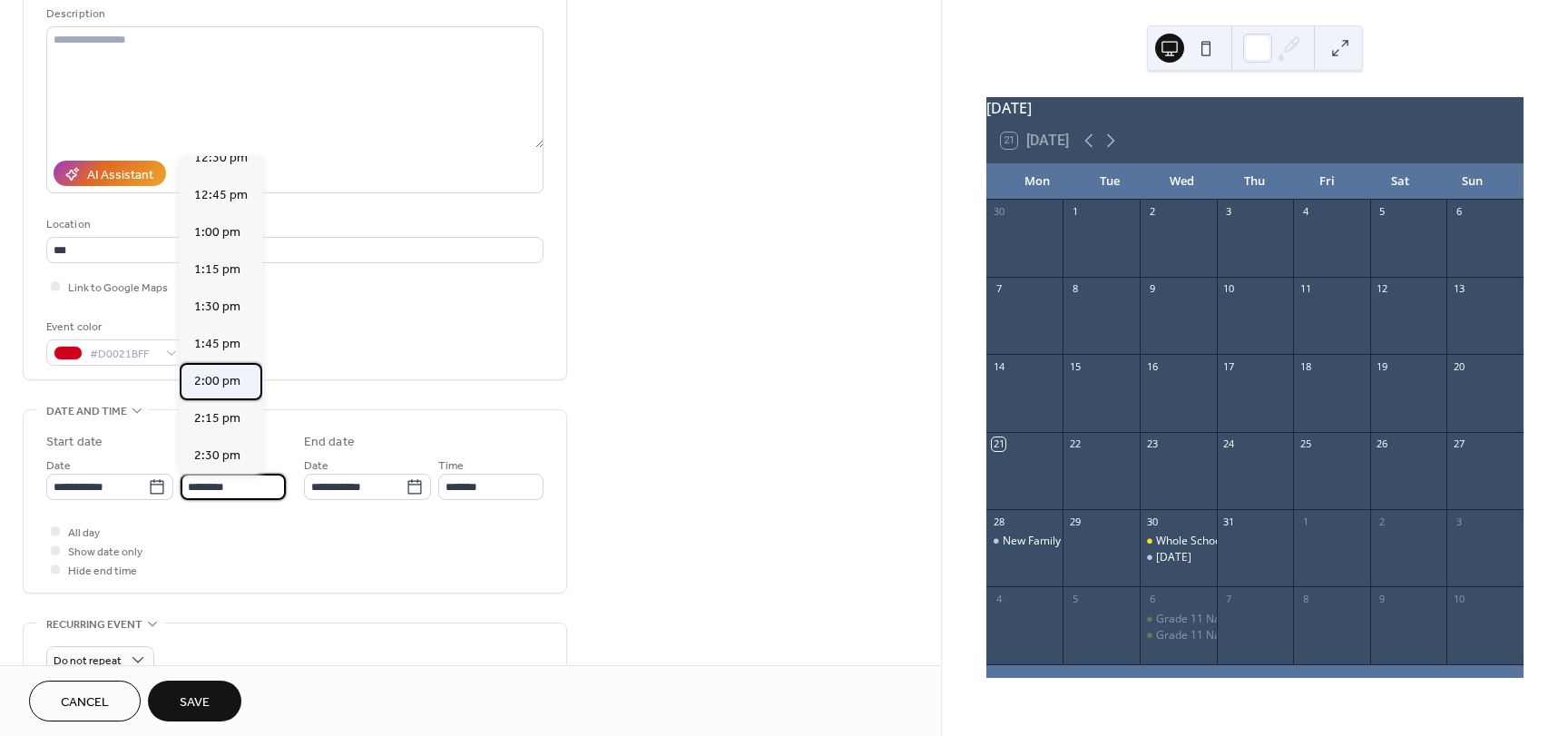 click on "2:00 pm" at bounding box center [217, 381] 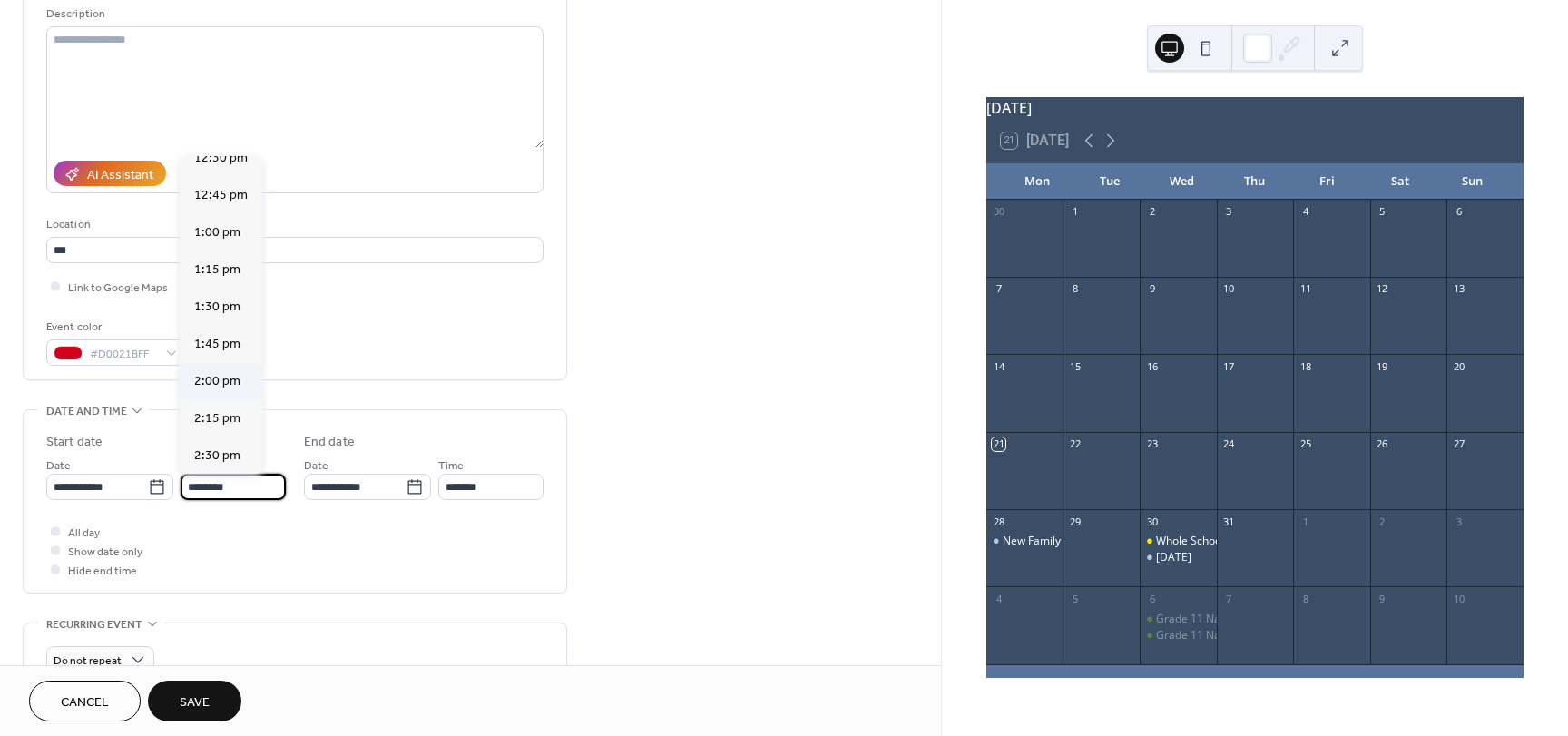 type on "*******" 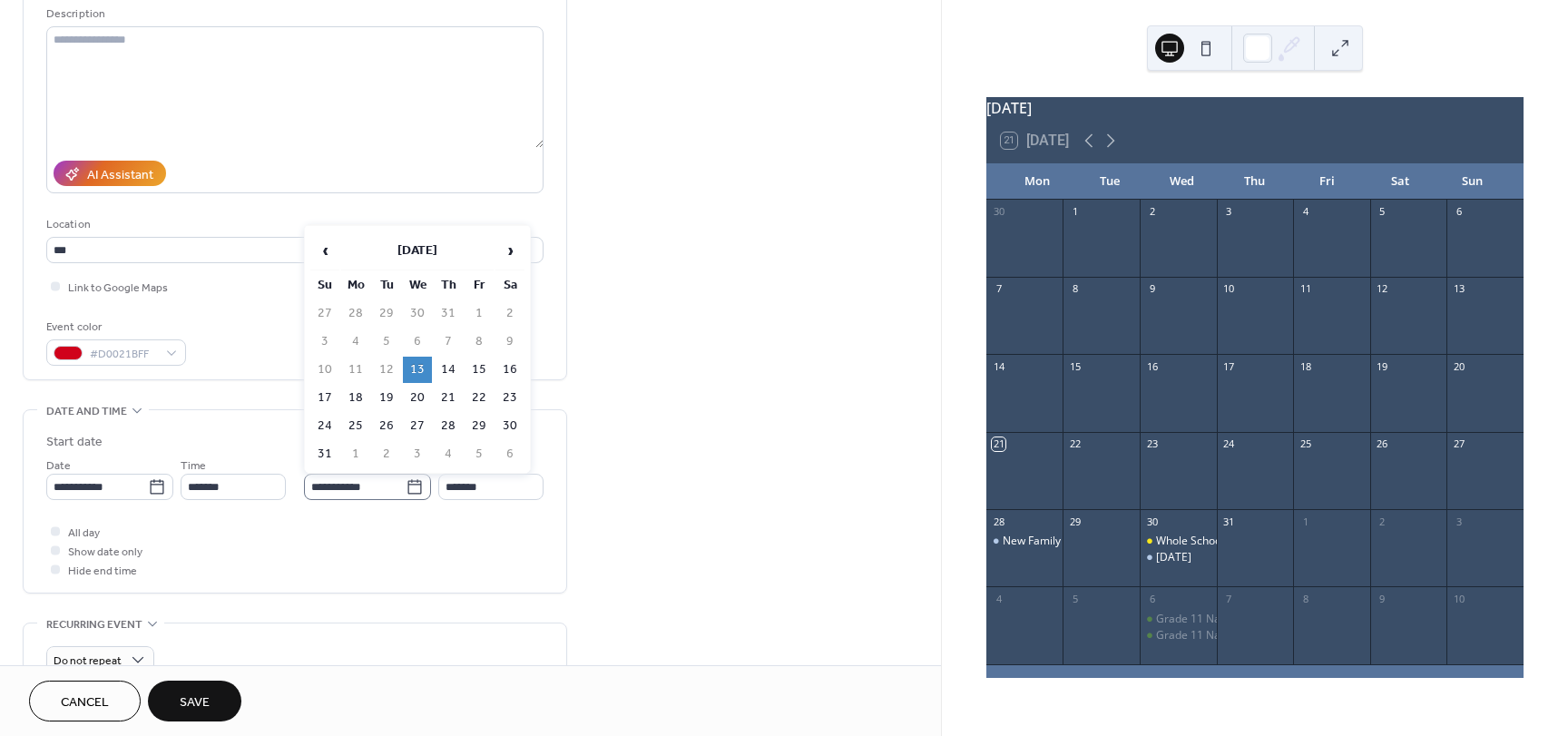 click 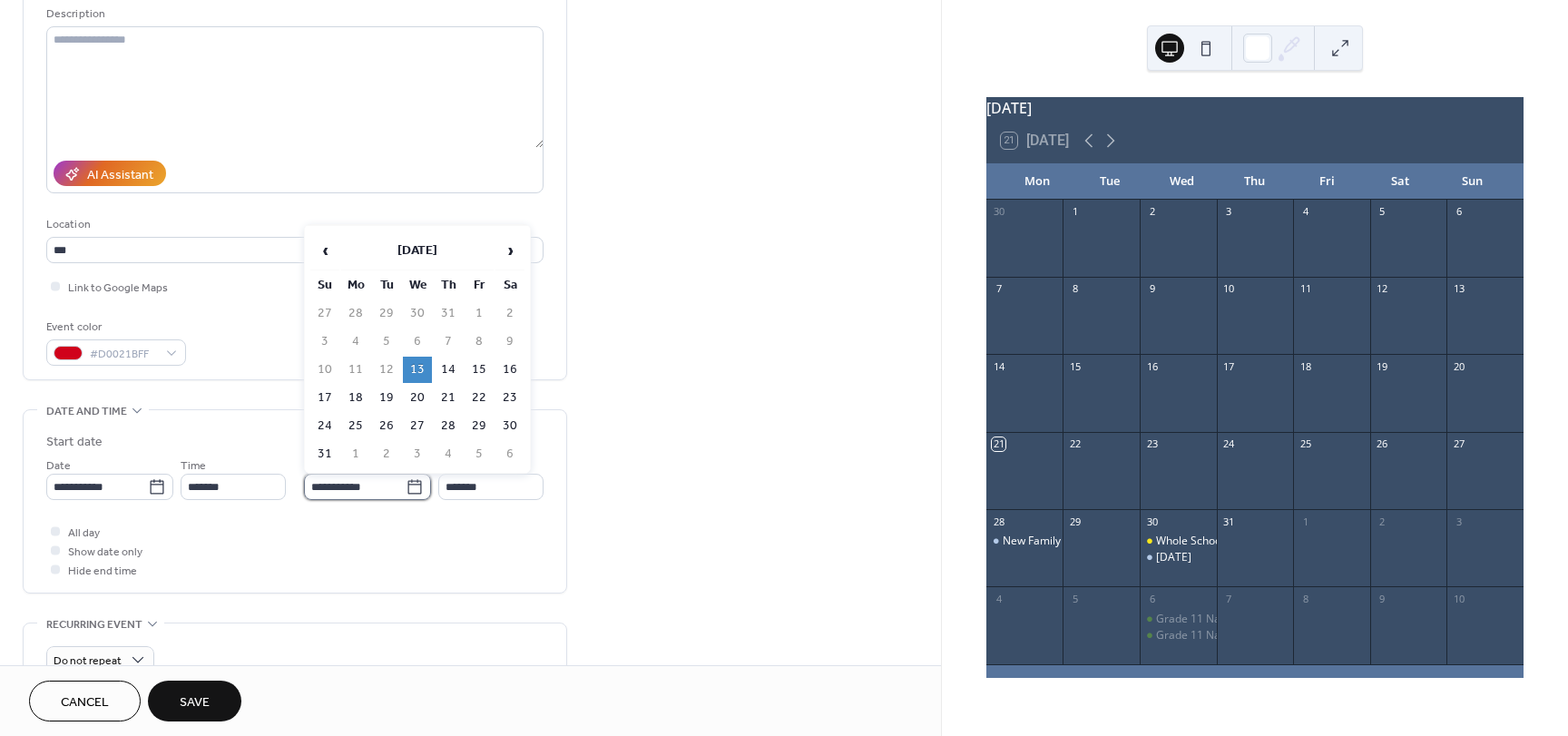 click on "**********" at bounding box center [355, 486] 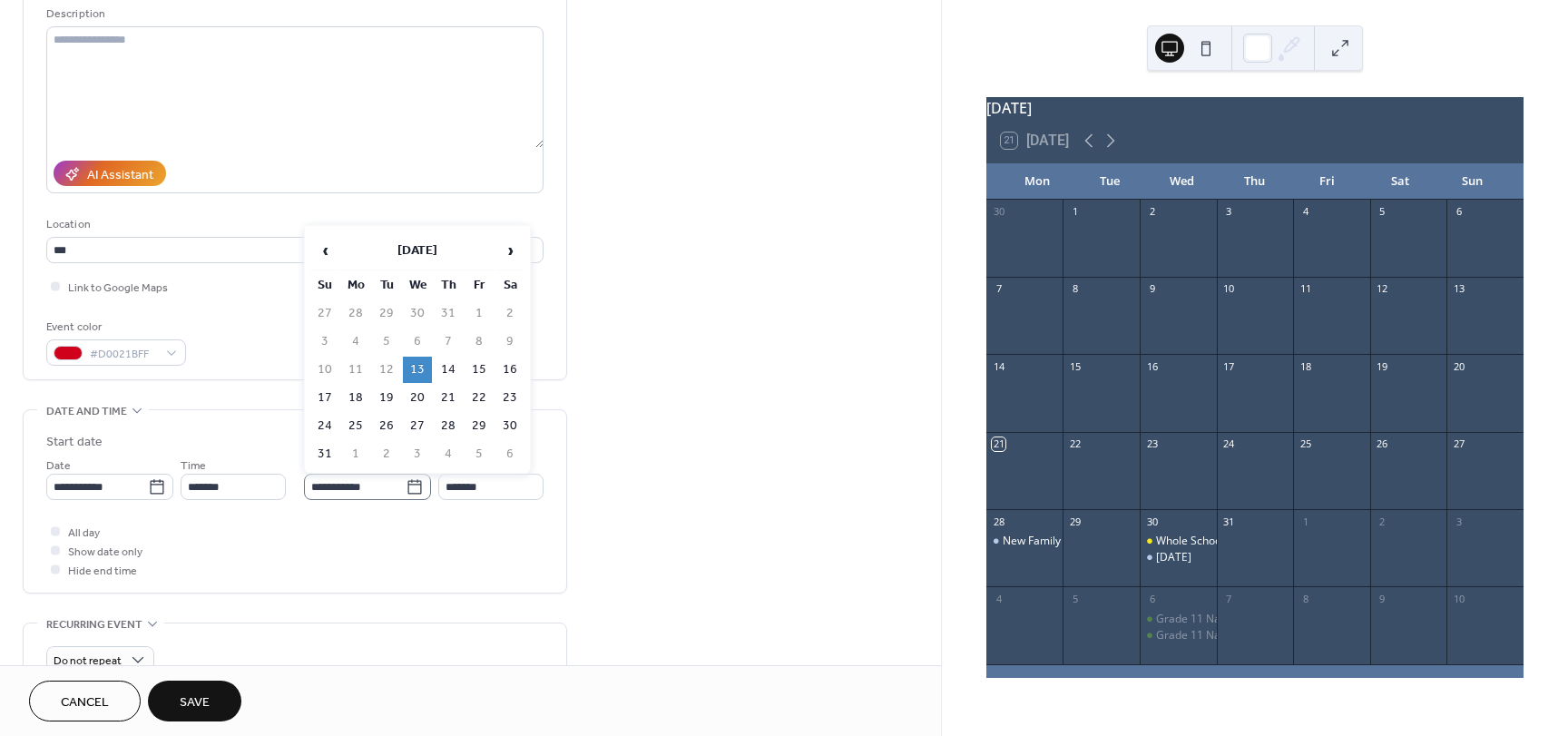 click 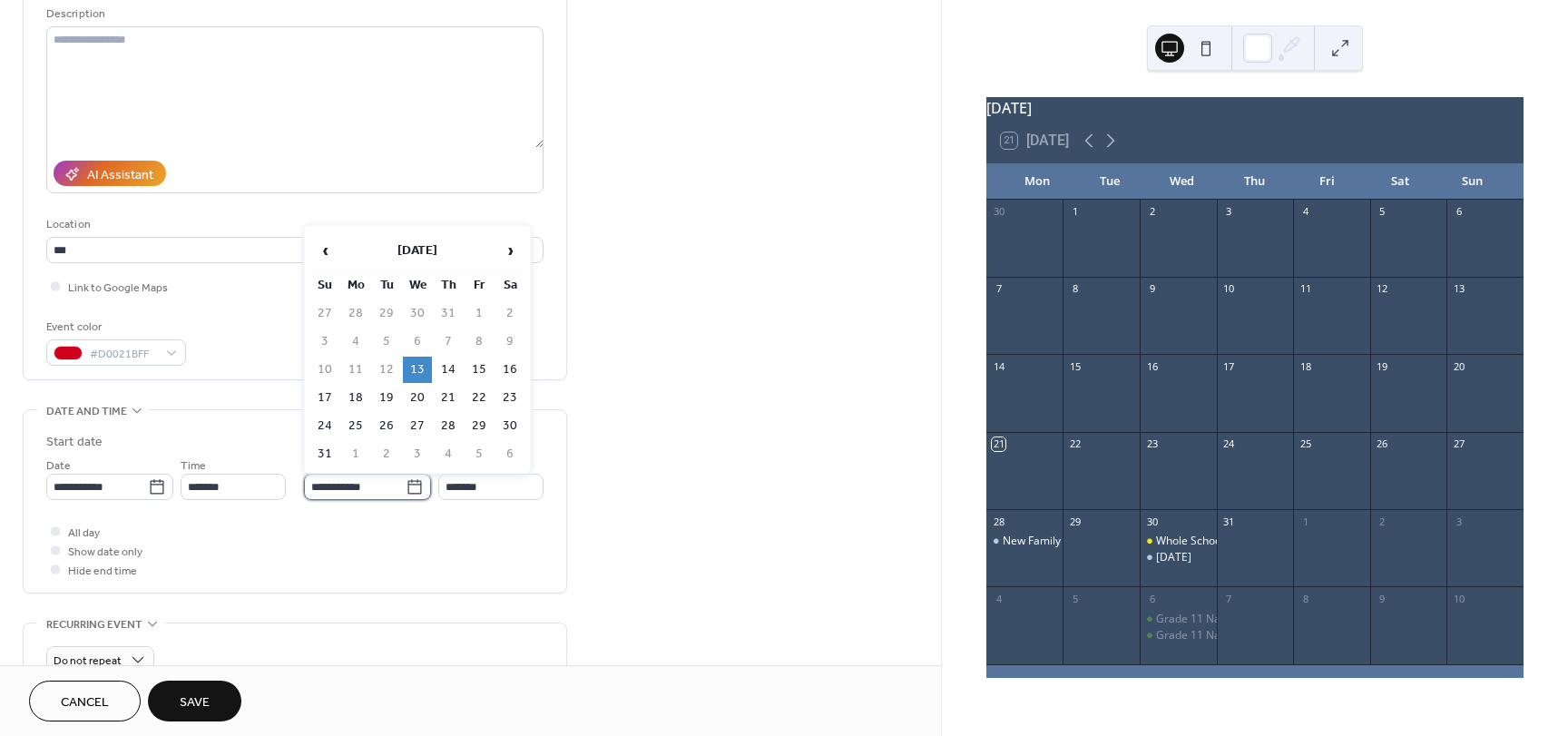 click on "**********" at bounding box center (355, 486) 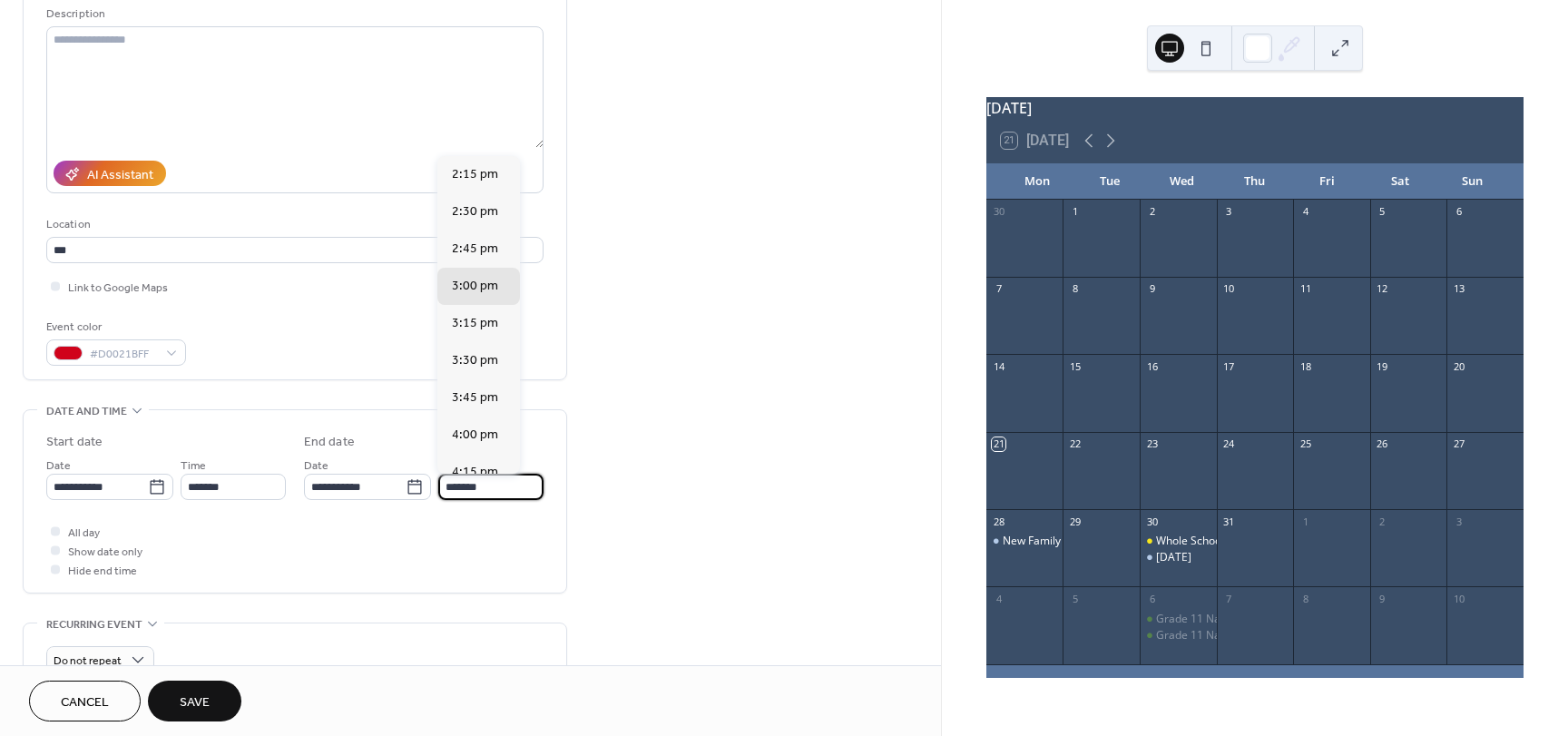 click on "*******" at bounding box center [491, 486] 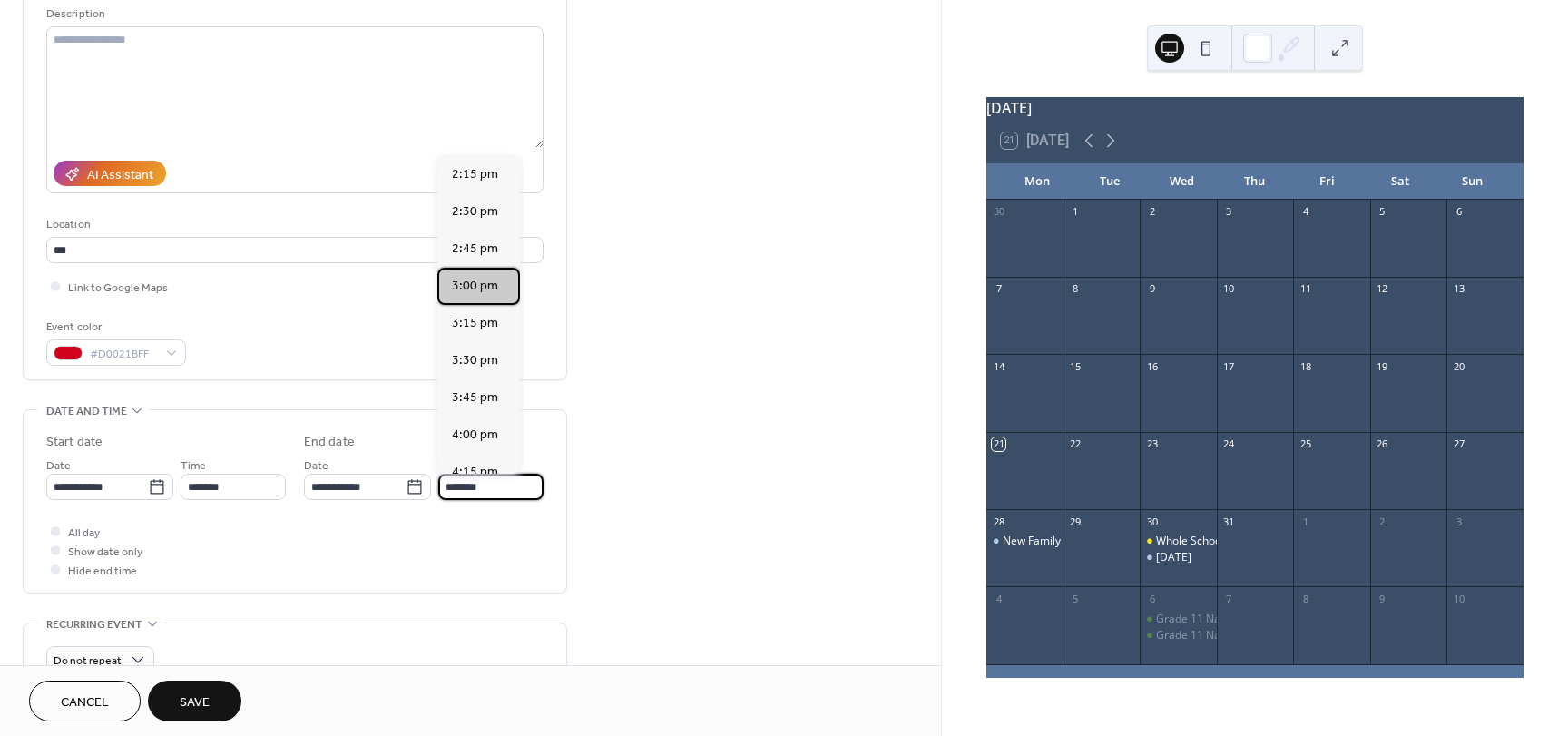 click on "3:00 pm" at bounding box center [475, 286] 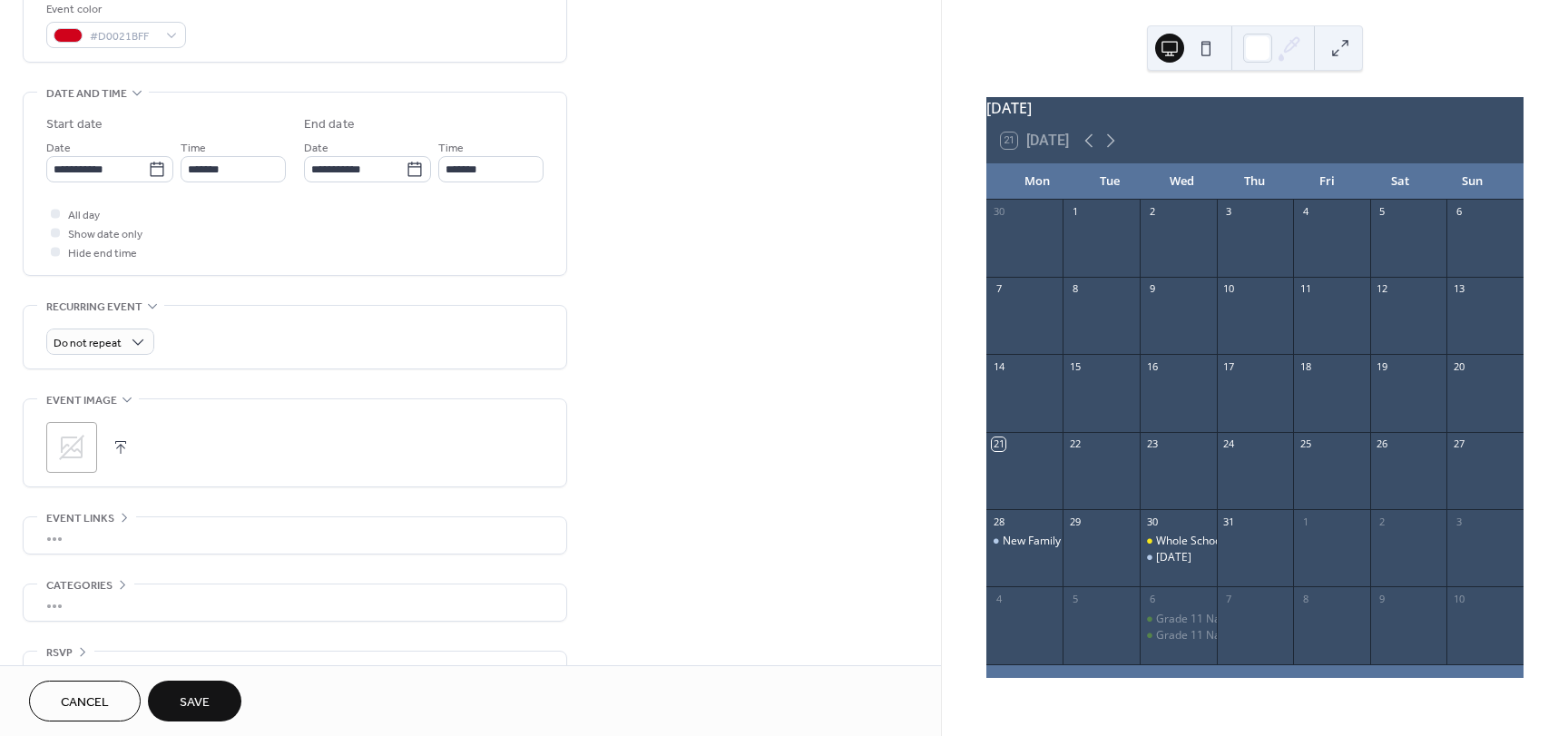 scroll, scrollTop: 541, scrollLeft: 0, axis: vertical 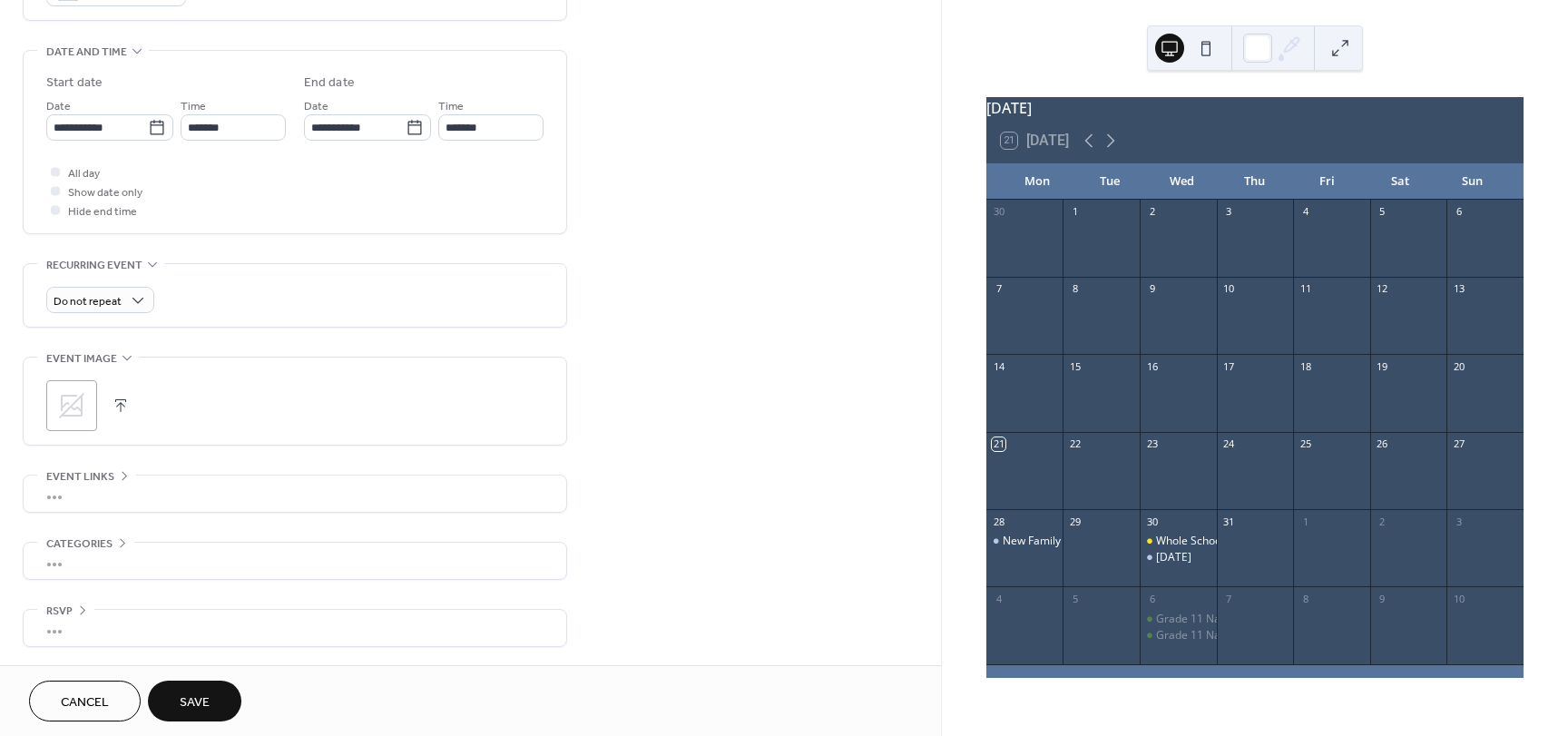 click on "Save" at bounding box center (194, 702) 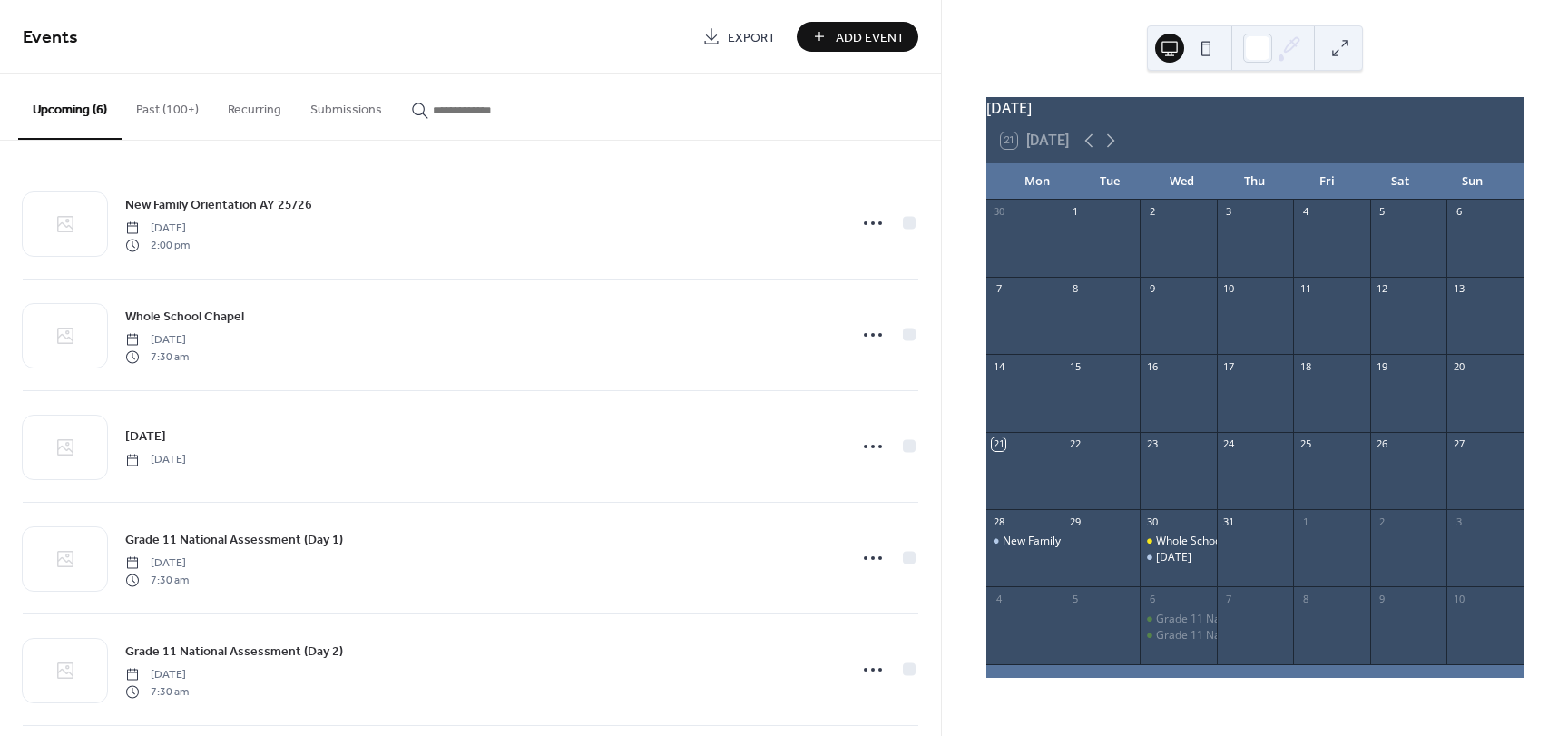 click on "Add Event" at bounding box center (858, 36) 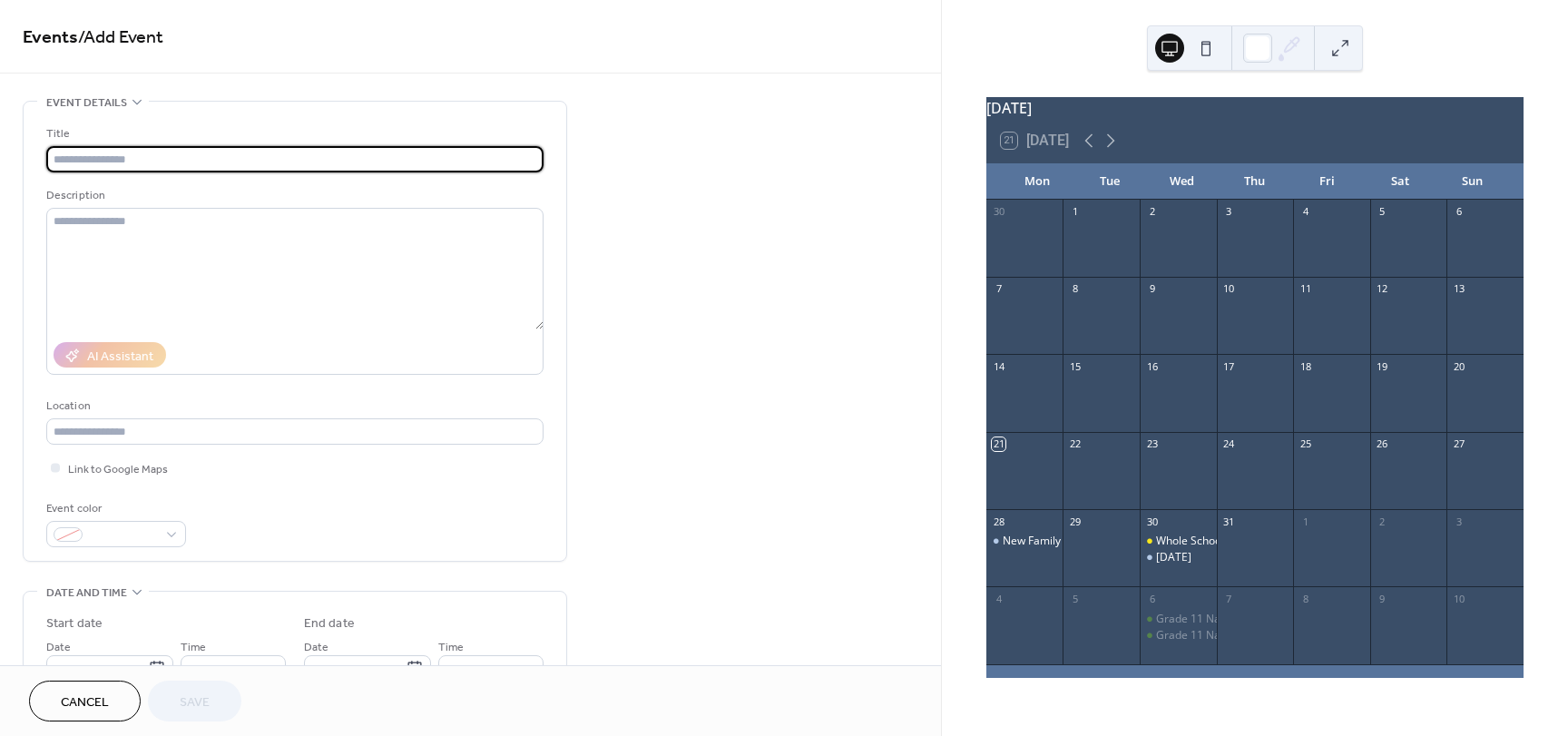 click at bounding box center [295, 159] 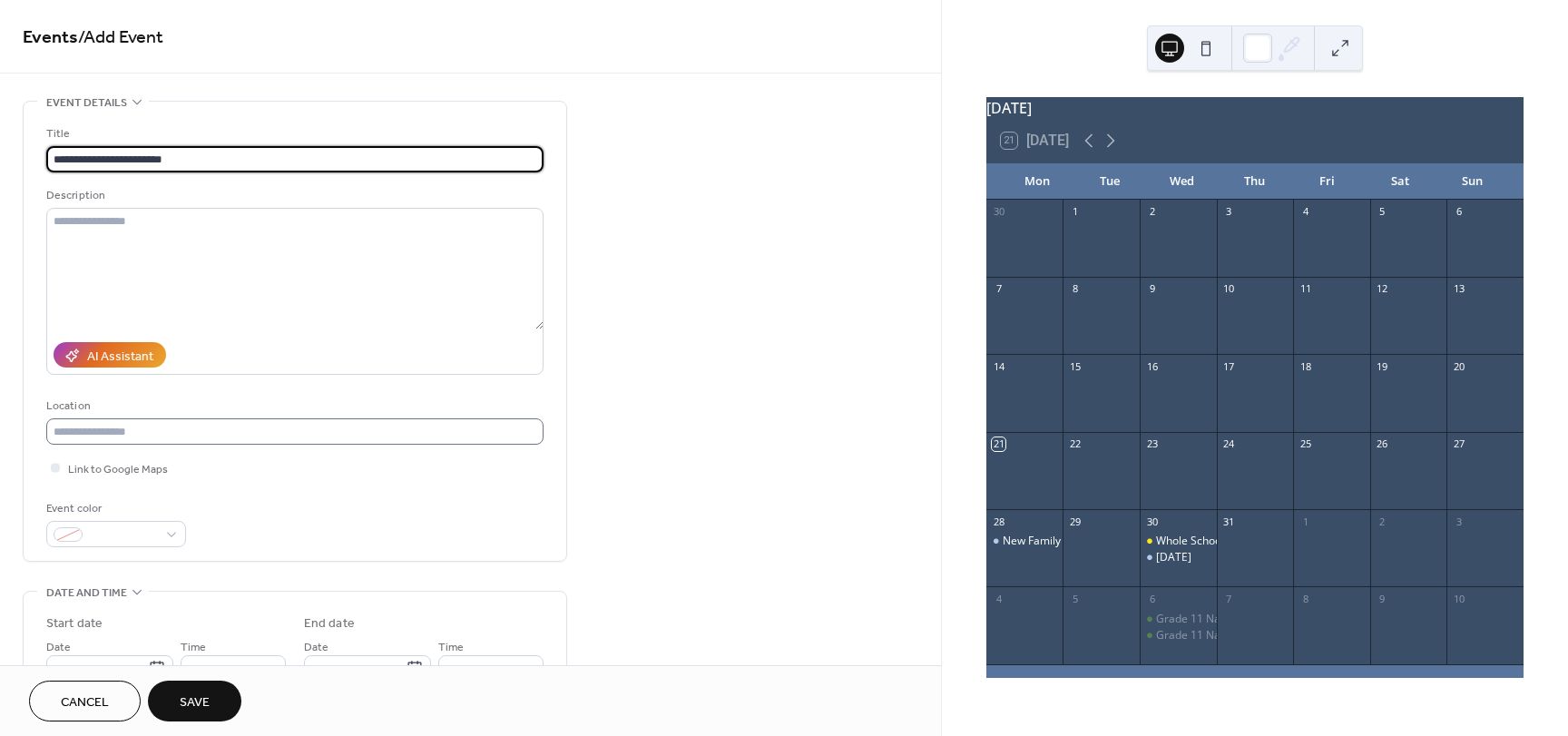 type on "**********" 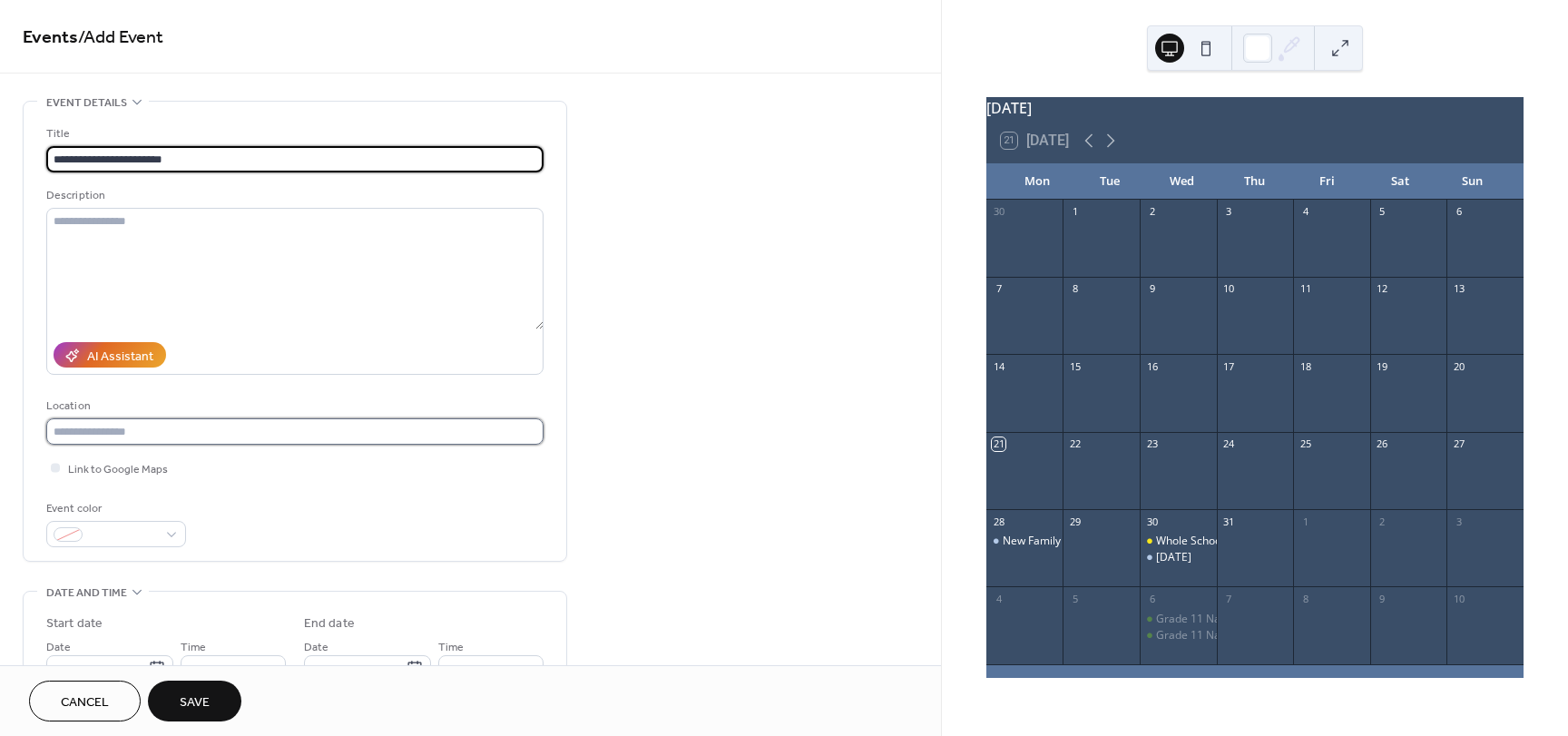 click at bounding box center (295, 431) 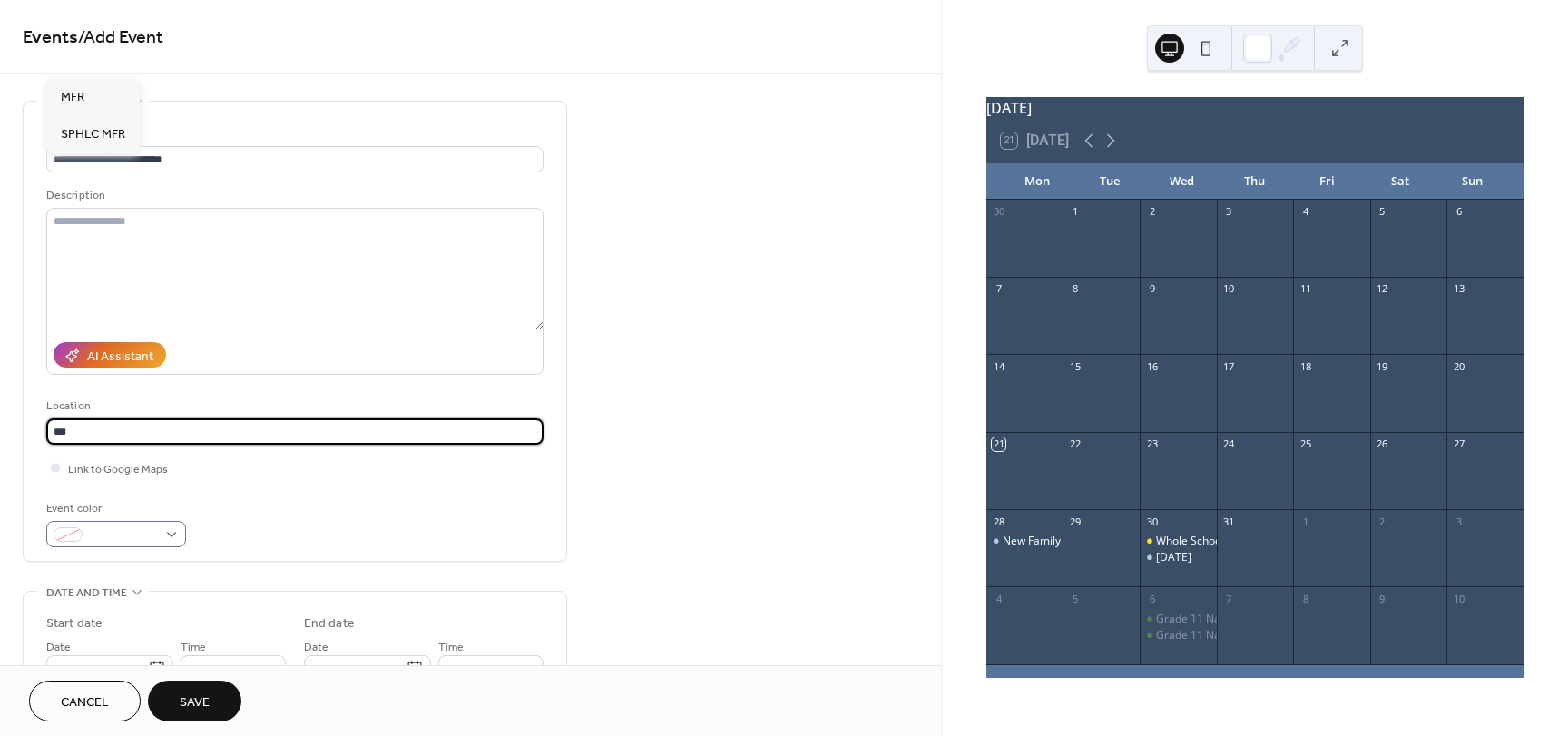 type on "***" 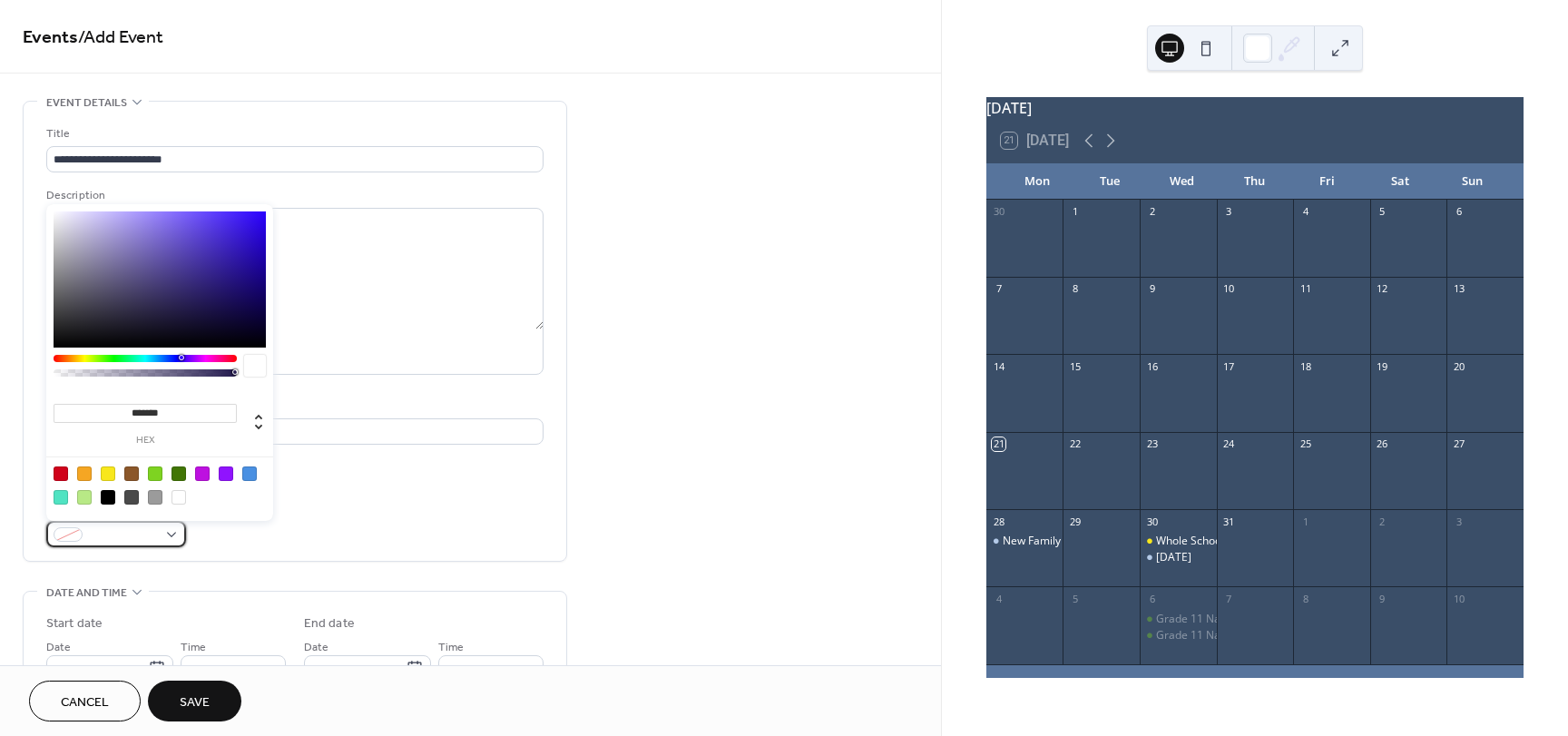 click at bounding box center (123, 535) 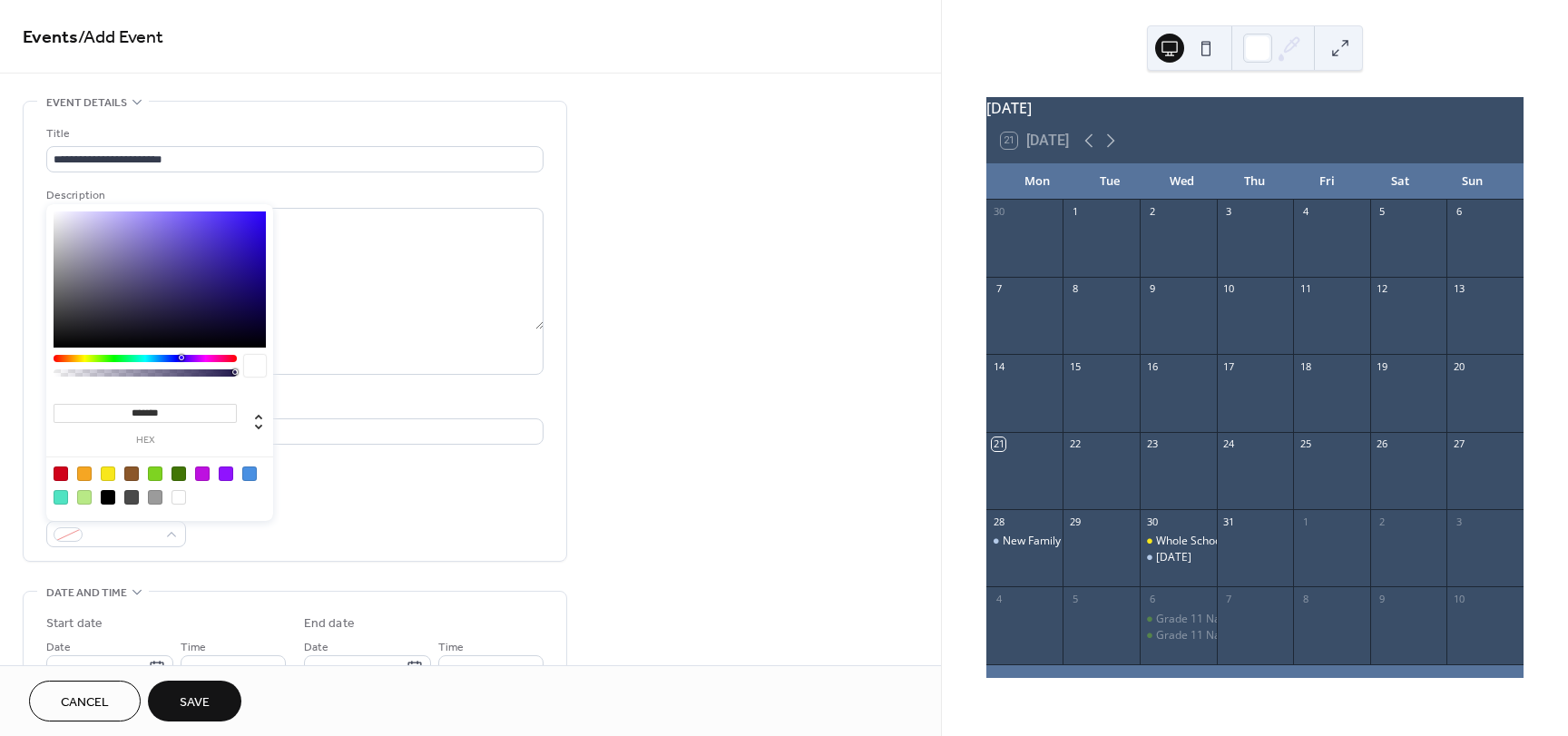 click at bounding box center [61, 474] 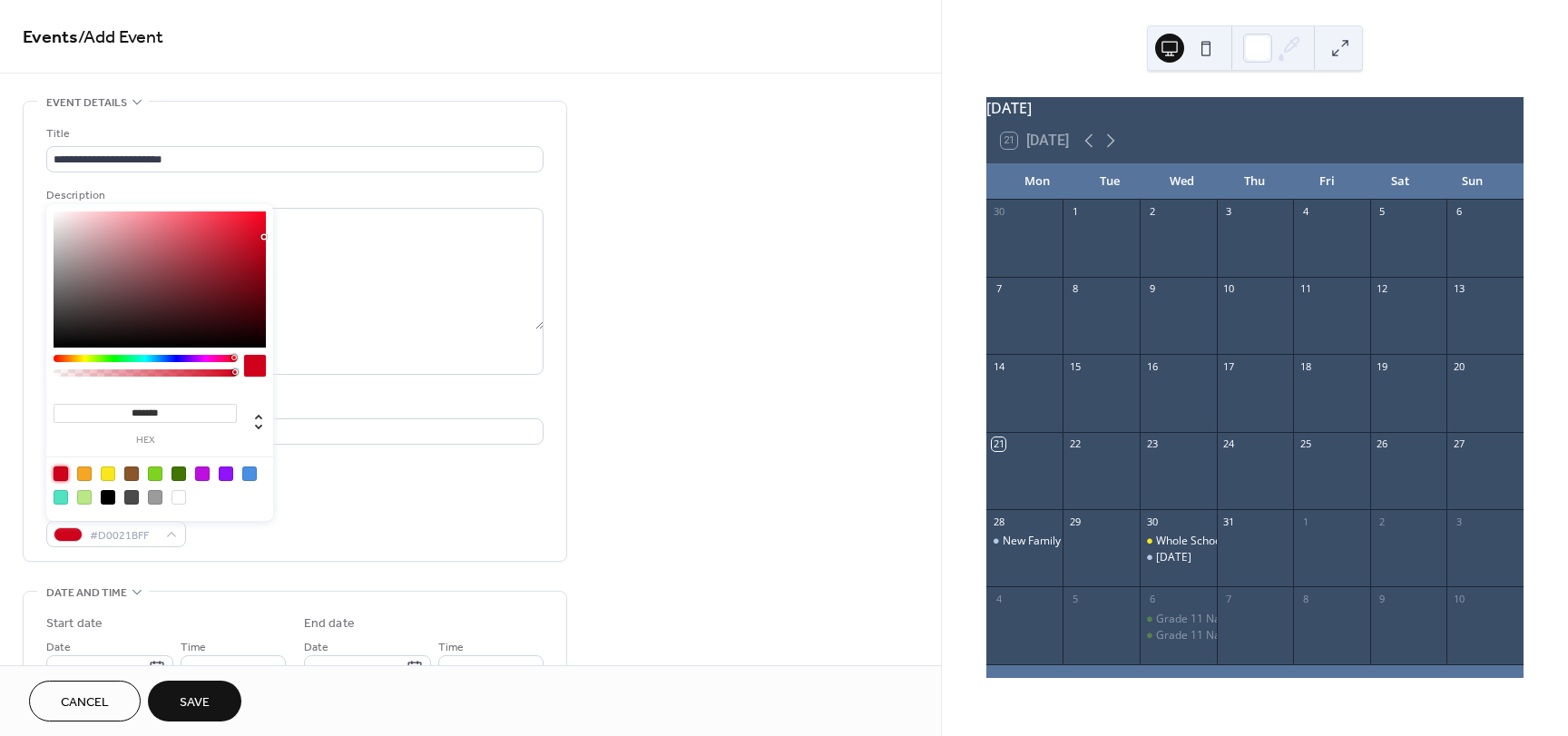 click on "Link to Google Maps" at bounding box center (295, 467) 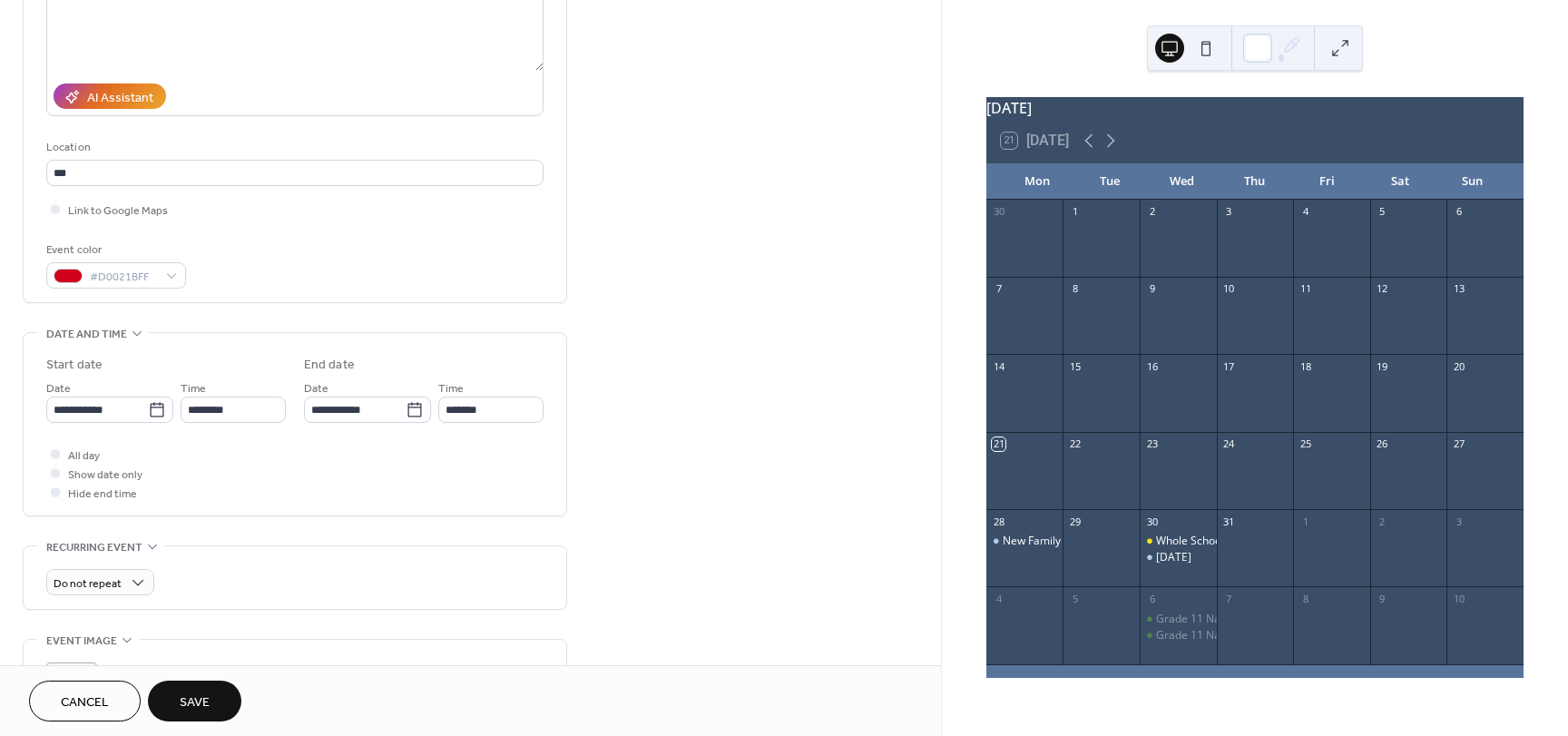scroll, scrollTop: 272, scrollLeft: 0, axis: vertical 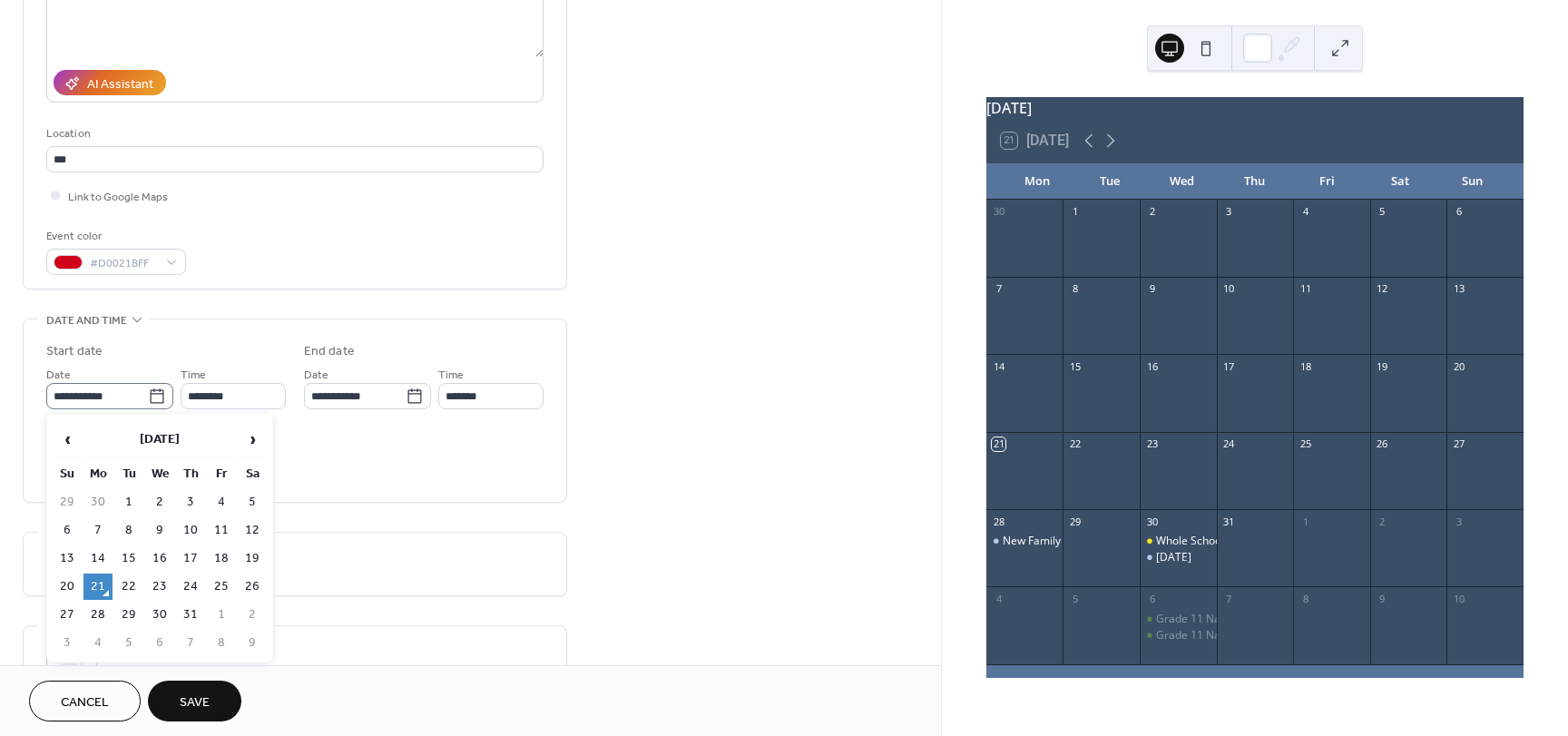 click 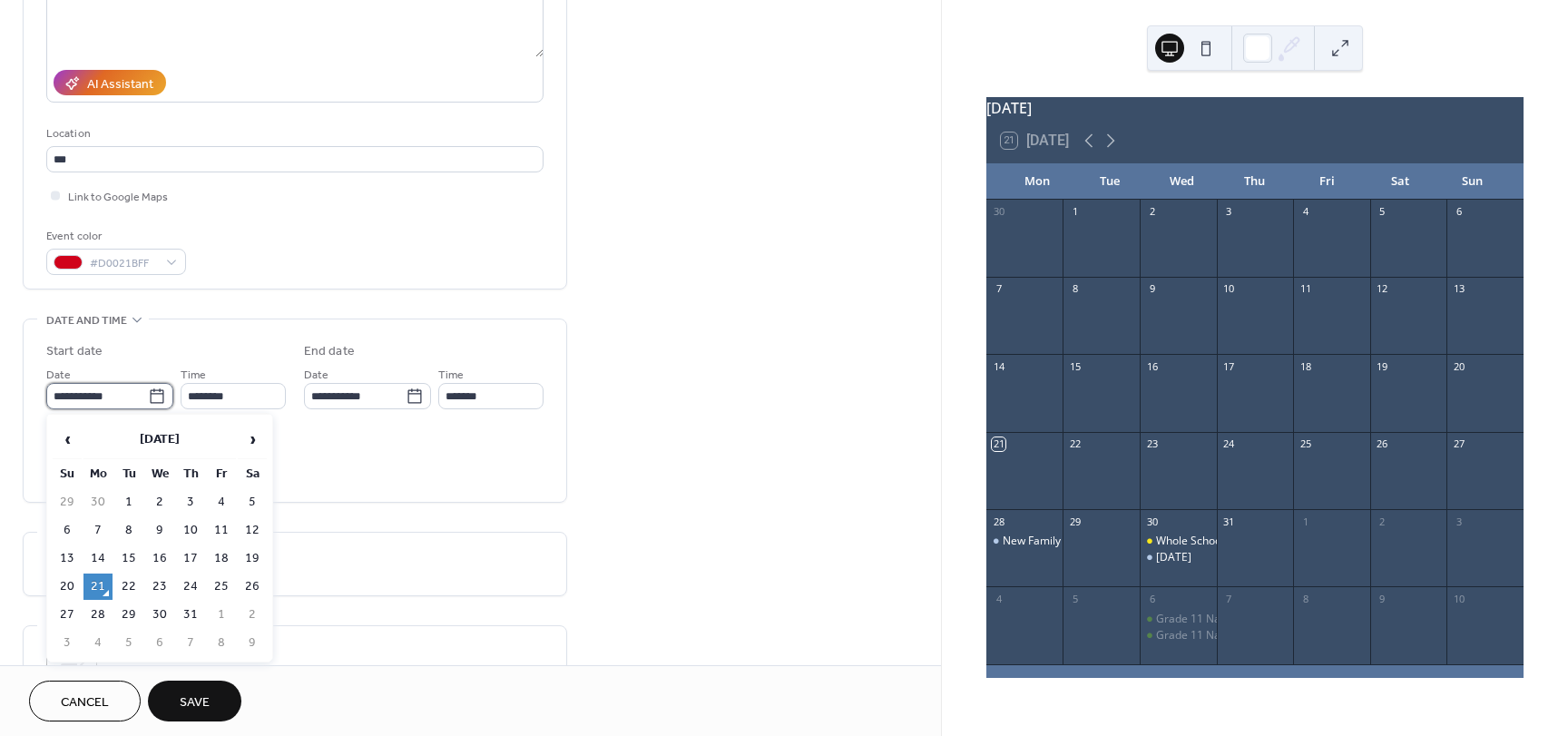 click on "**********" at bounding box center (97, 396) 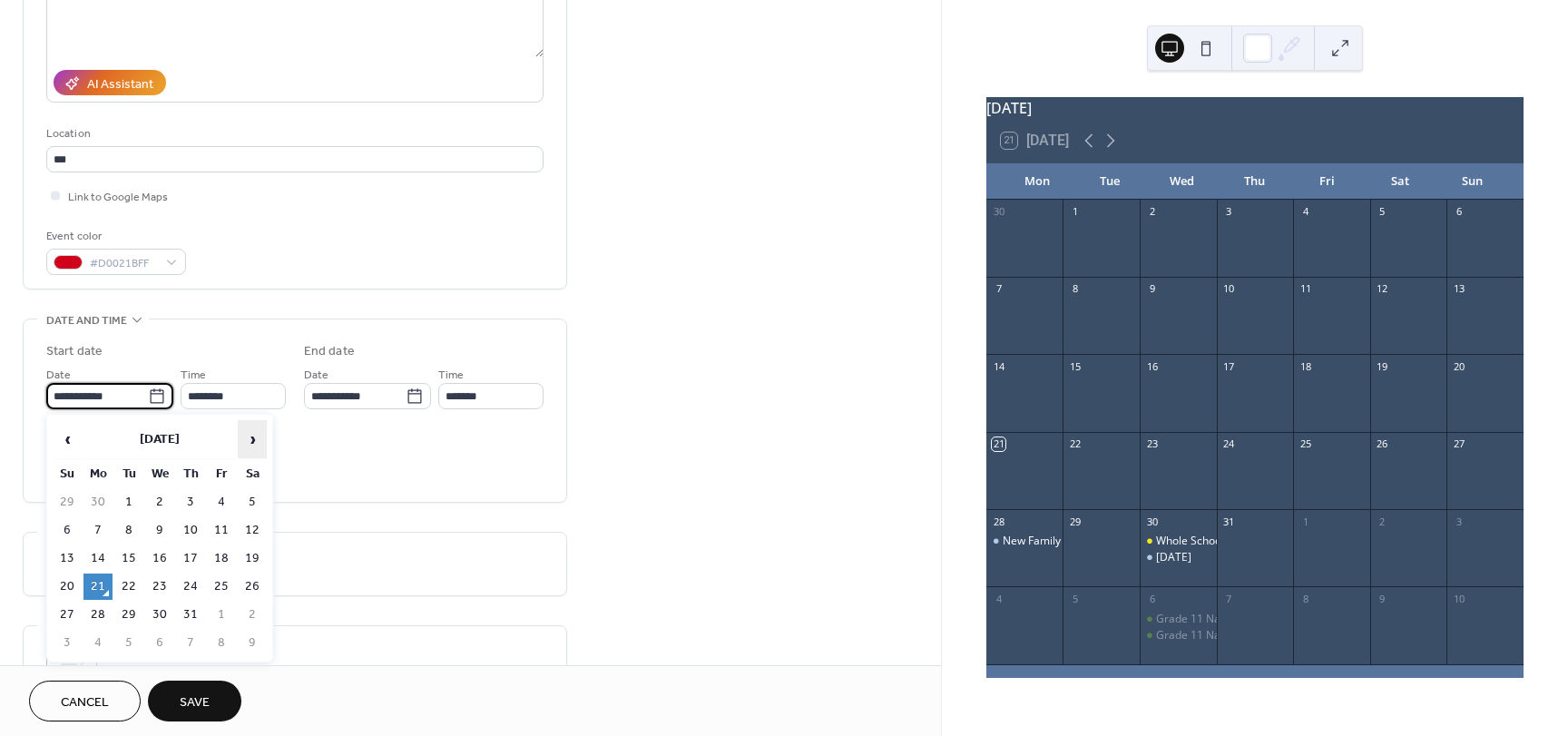 click on "›" at bounding box center [252, 439] 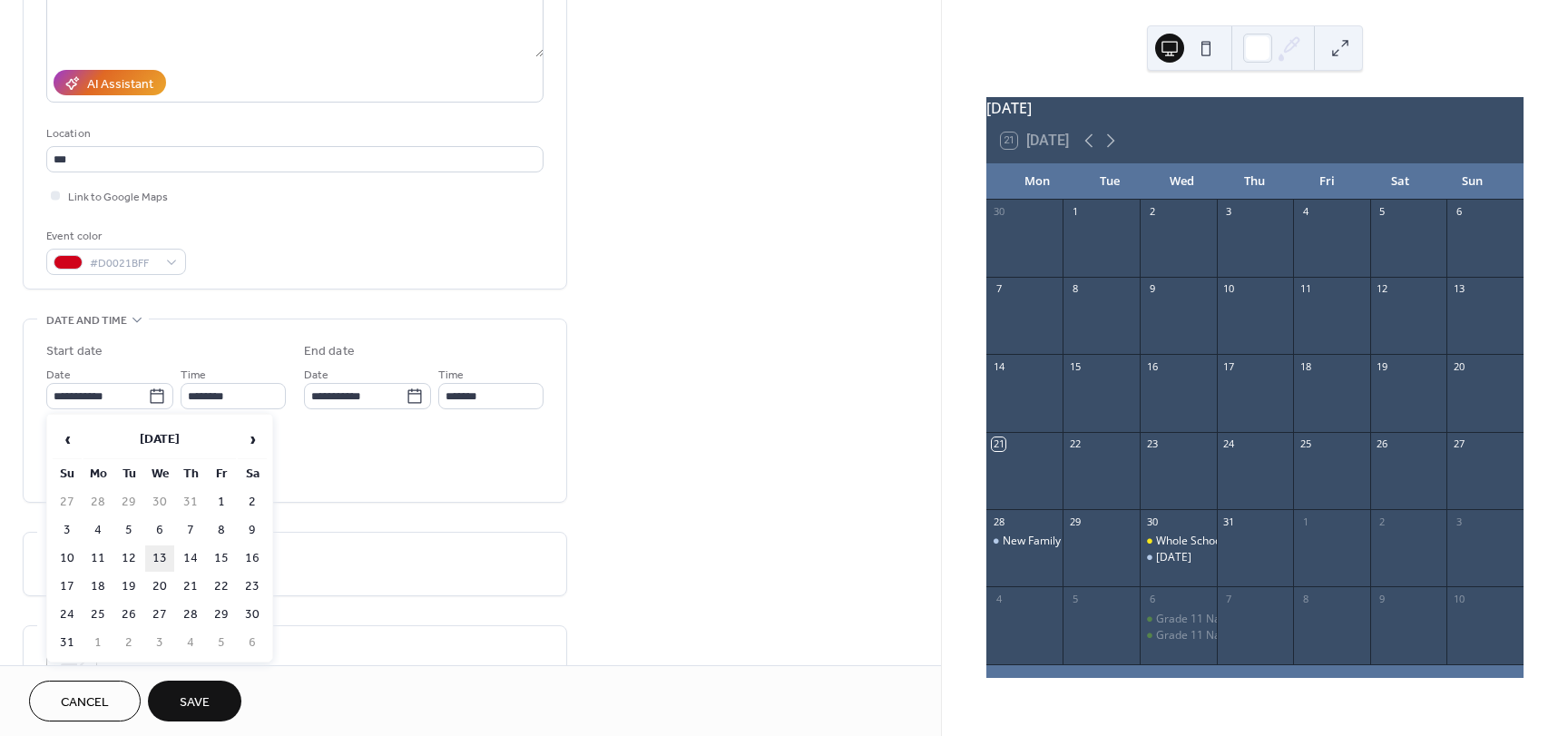 click on "13" at bounding box center [160, 558] 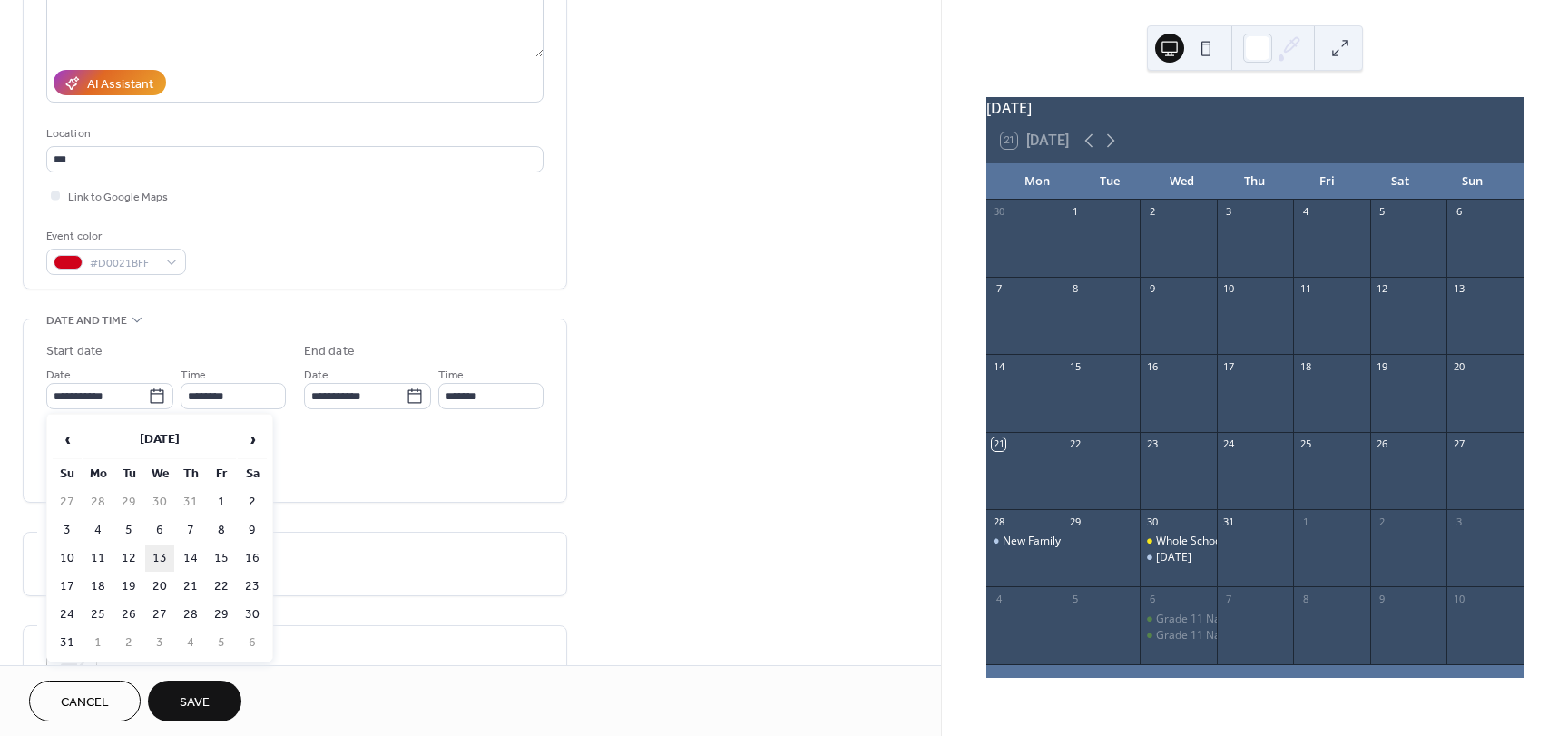 type on "**********" 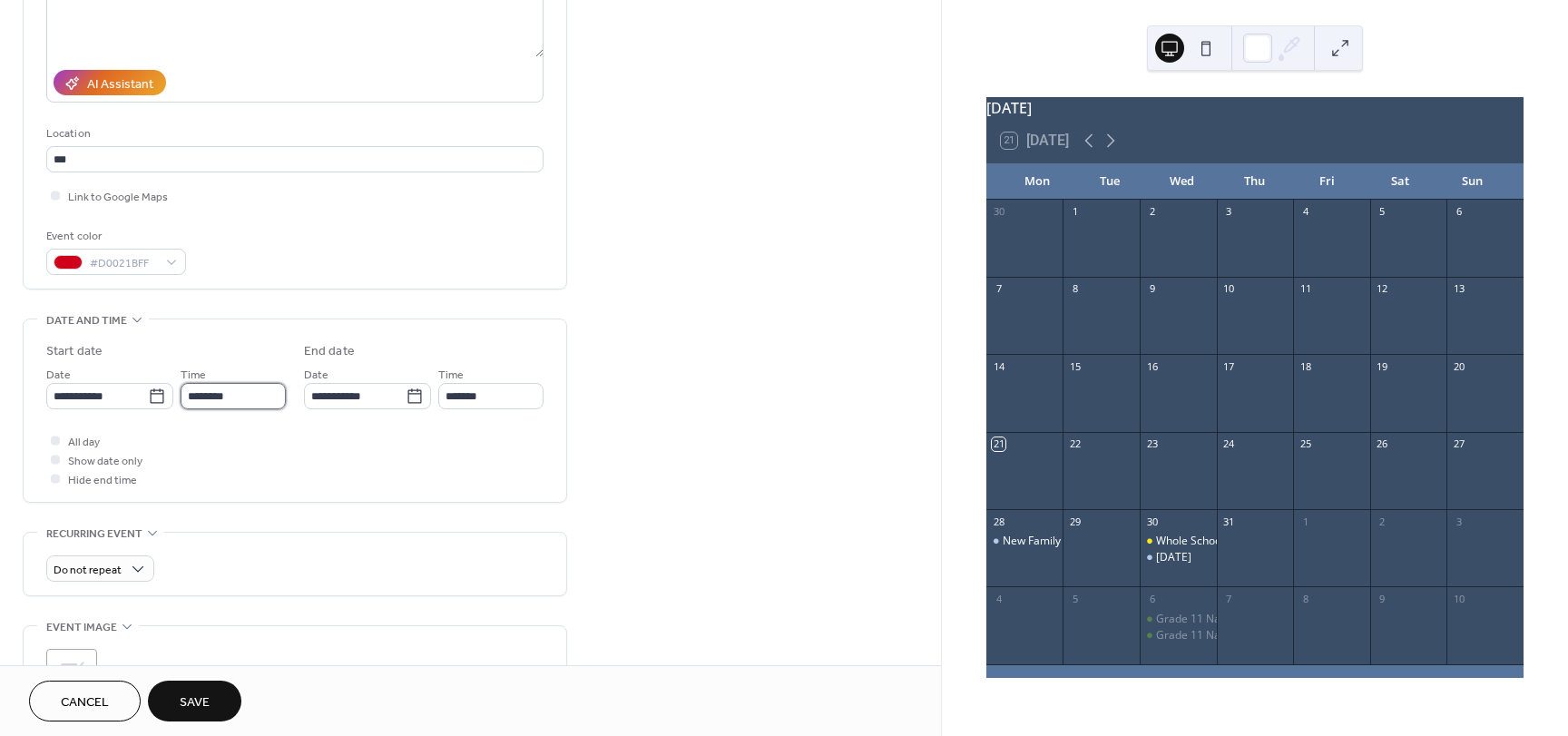 click on "********" at bounding box center [233, 396] 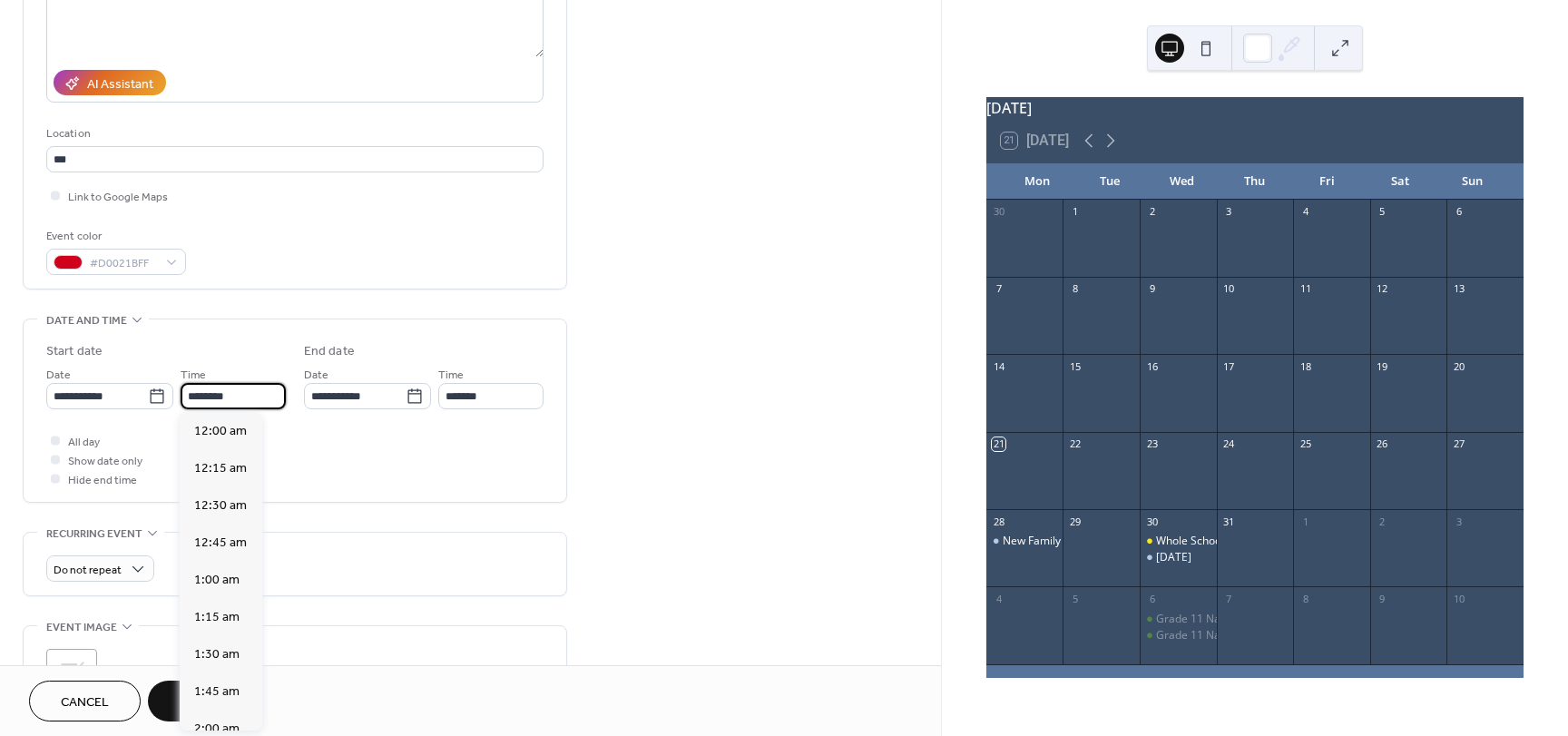 scroll, scrollTop: 1786, scrollLeft: 0, axis: vertical 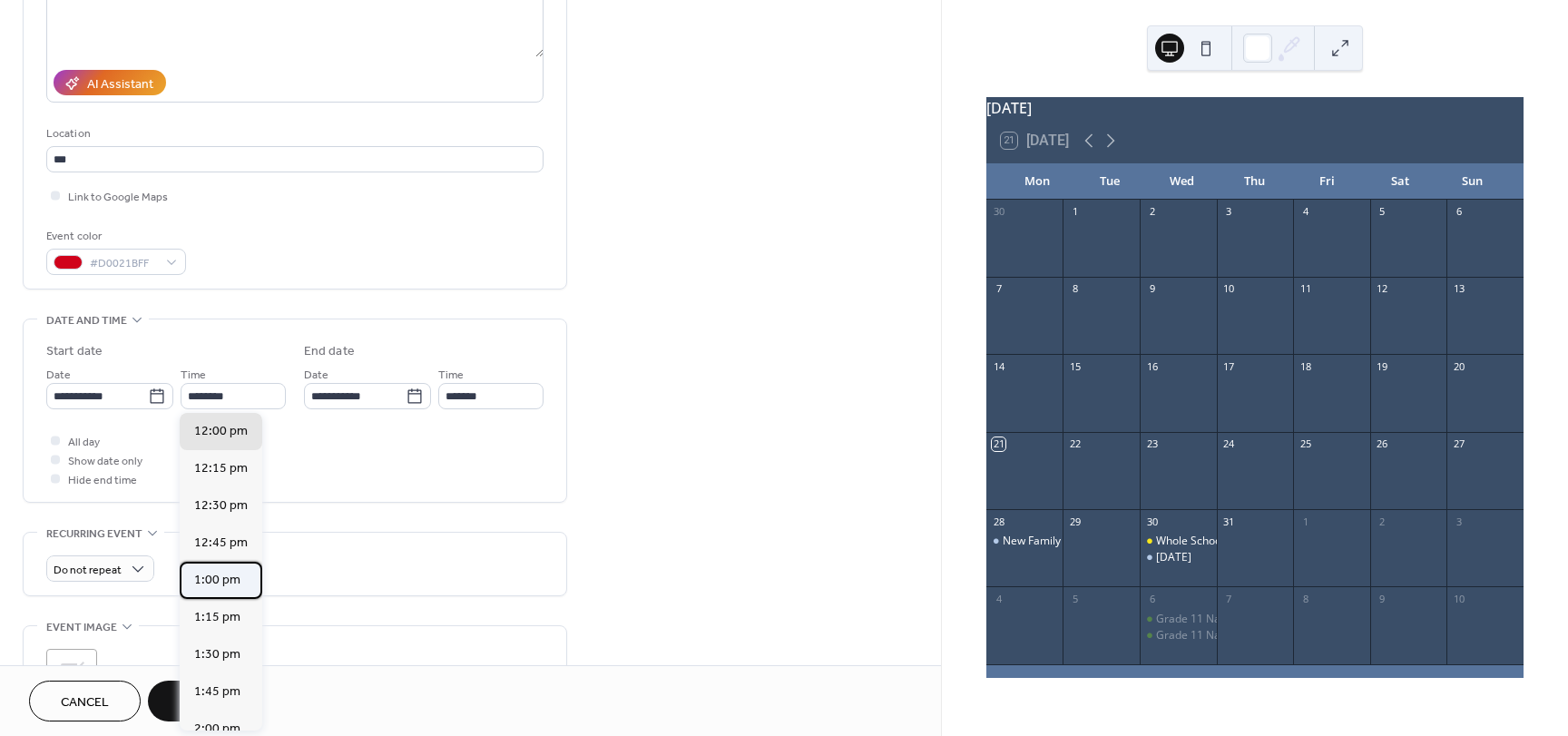 click on "1:00 pm" at bounding box center [217, 580] 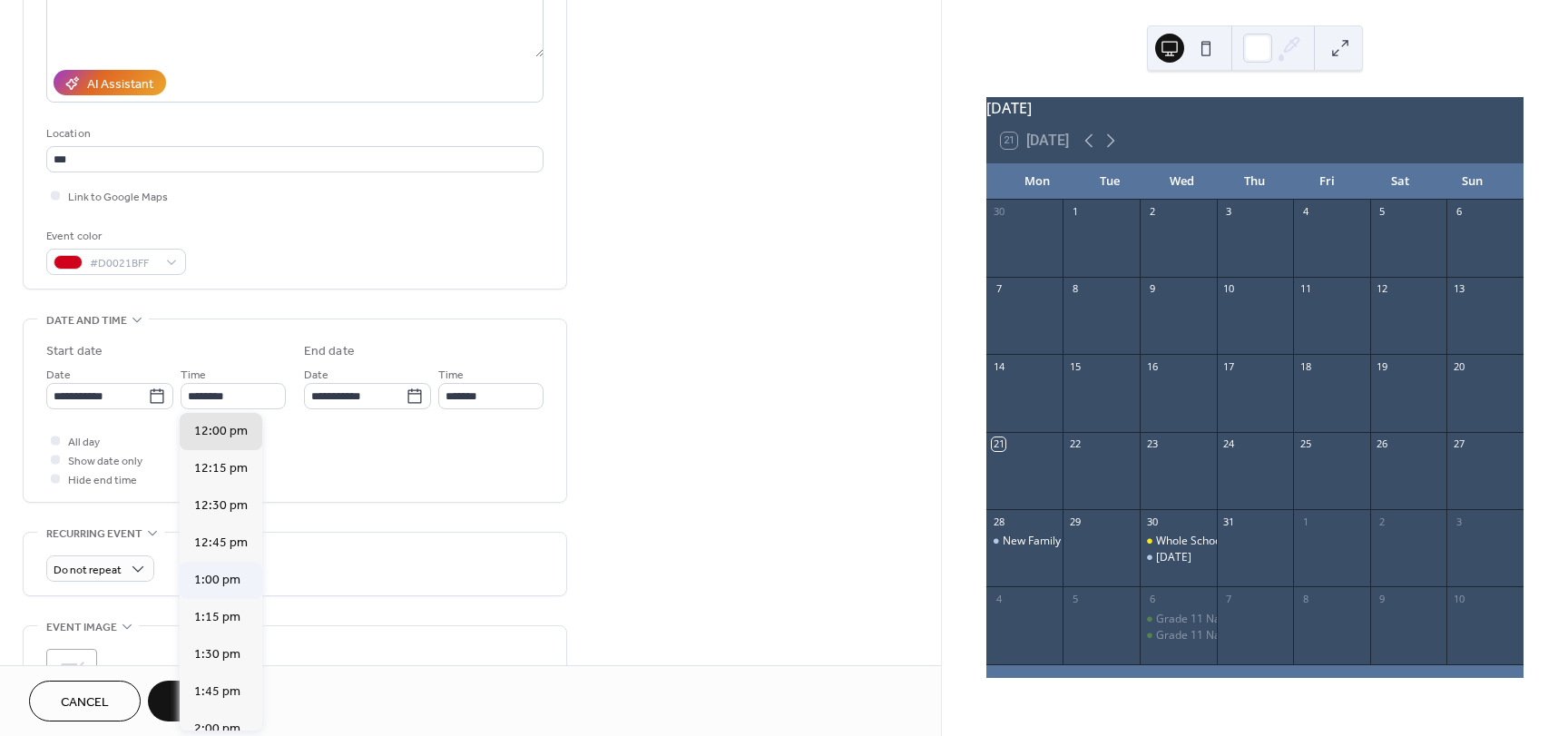 type on "*******" 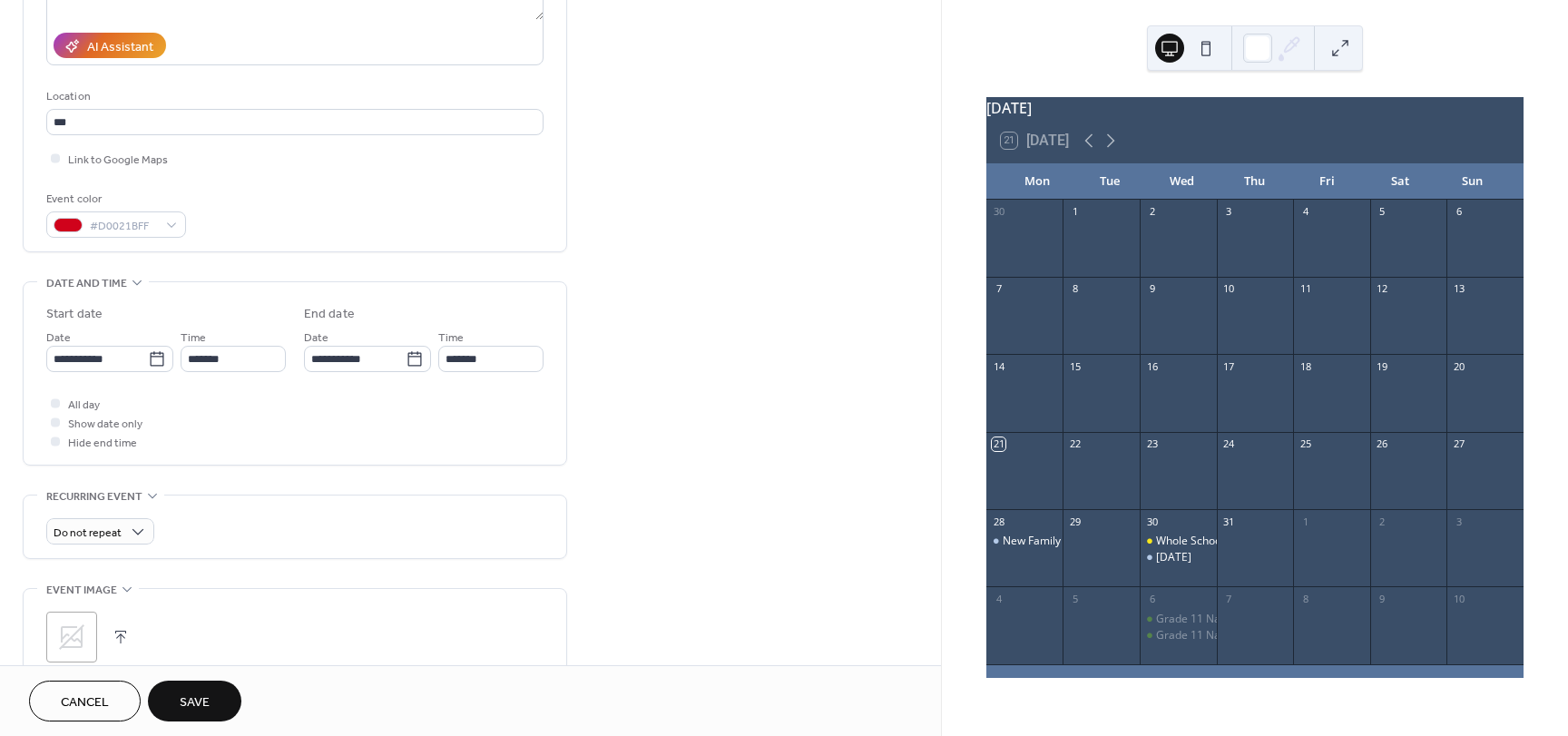 scroll, scrollTop: 454, scrollLeft: 0, axis: vertical 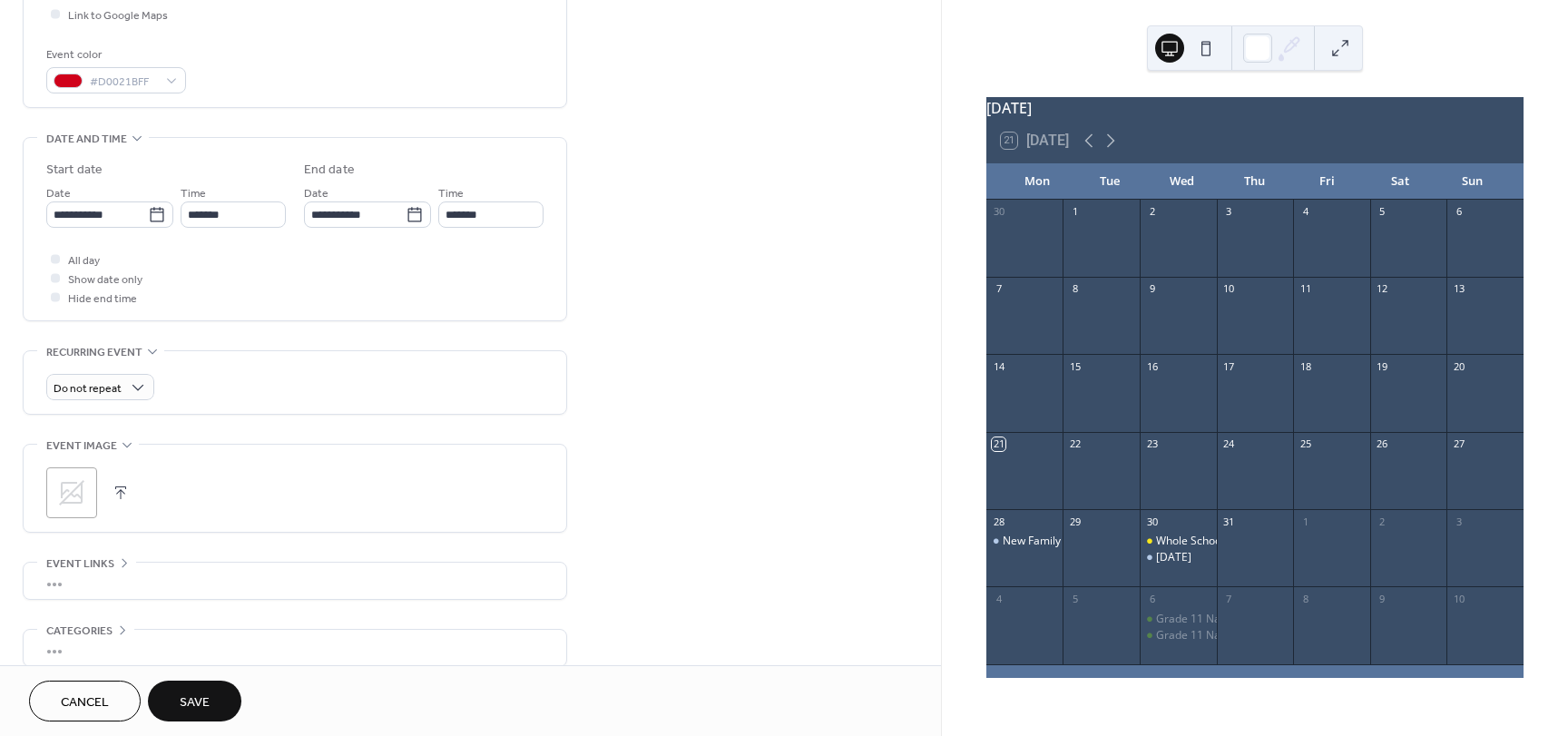 click on "Save" at bounding box center (194, 702) 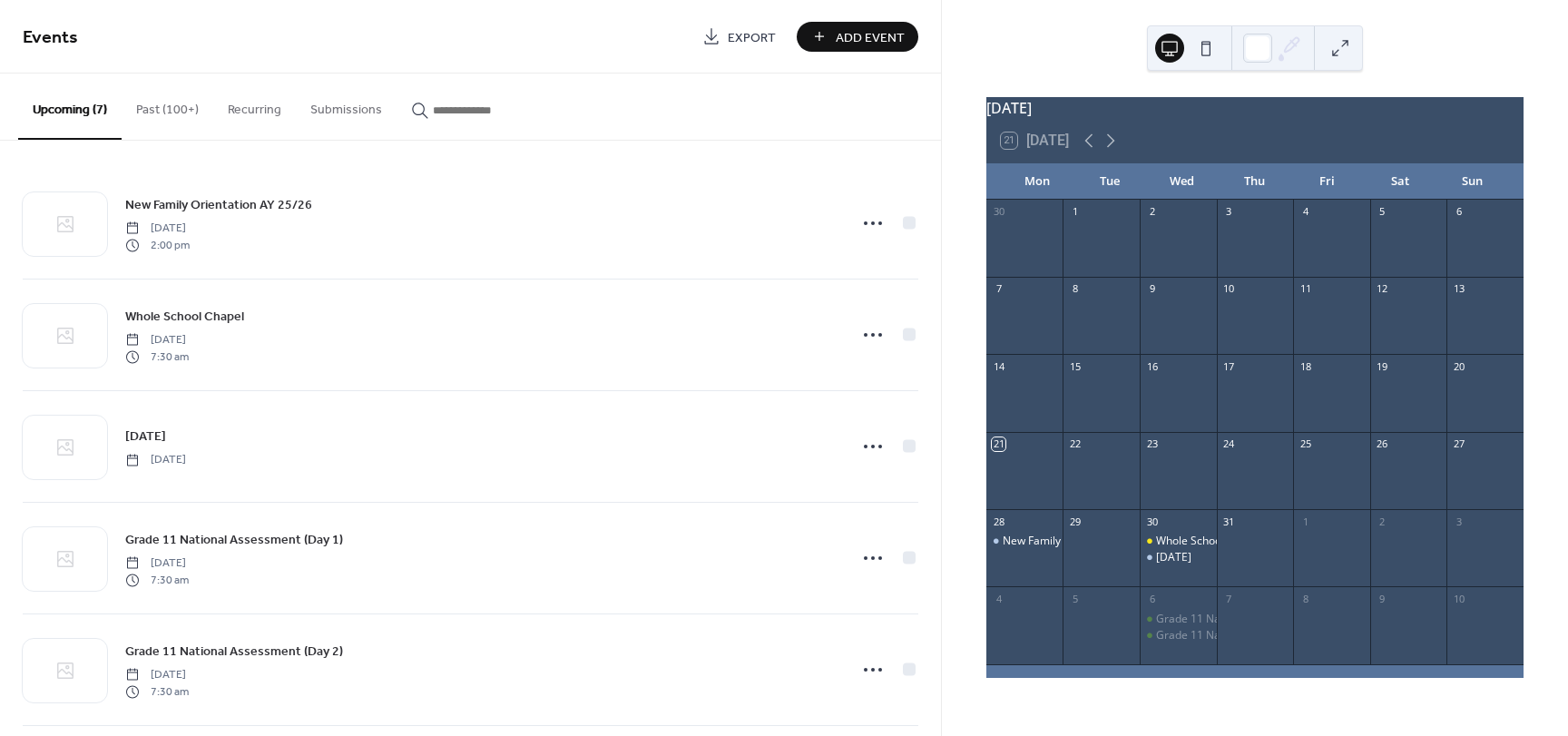 click on "Add Event" at bounding box center (870, 37) 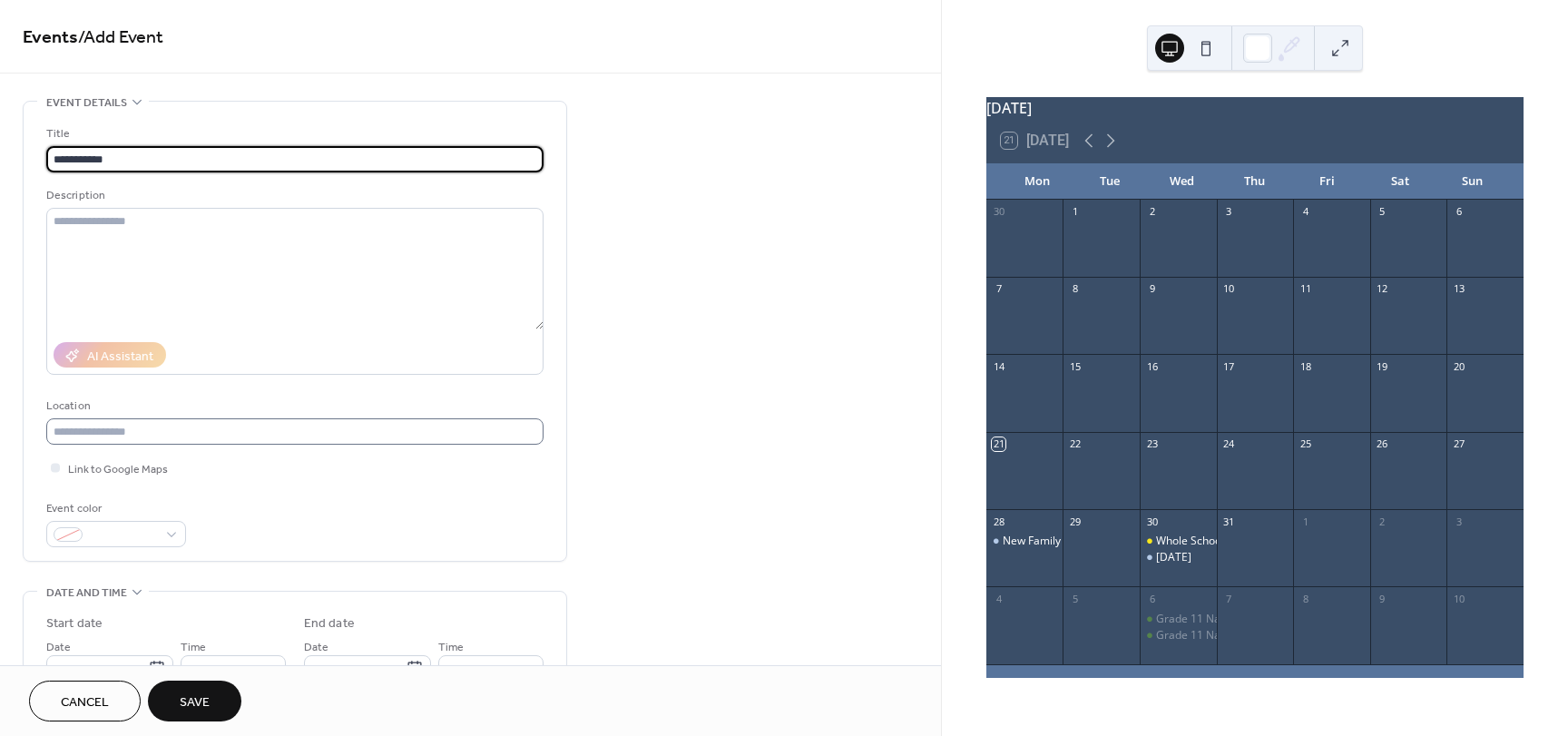 type on "**********" 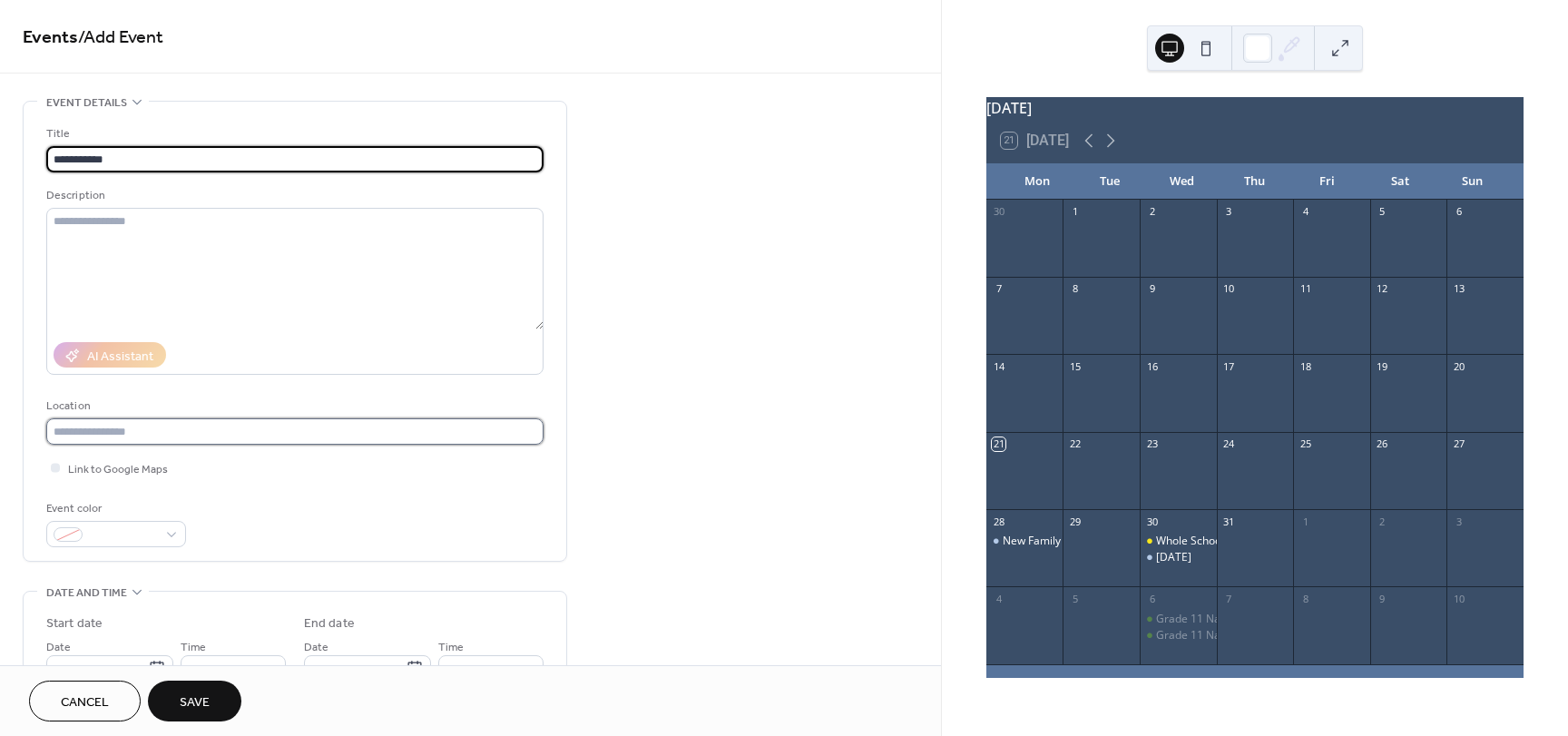 click at bounding box center [295, 431] 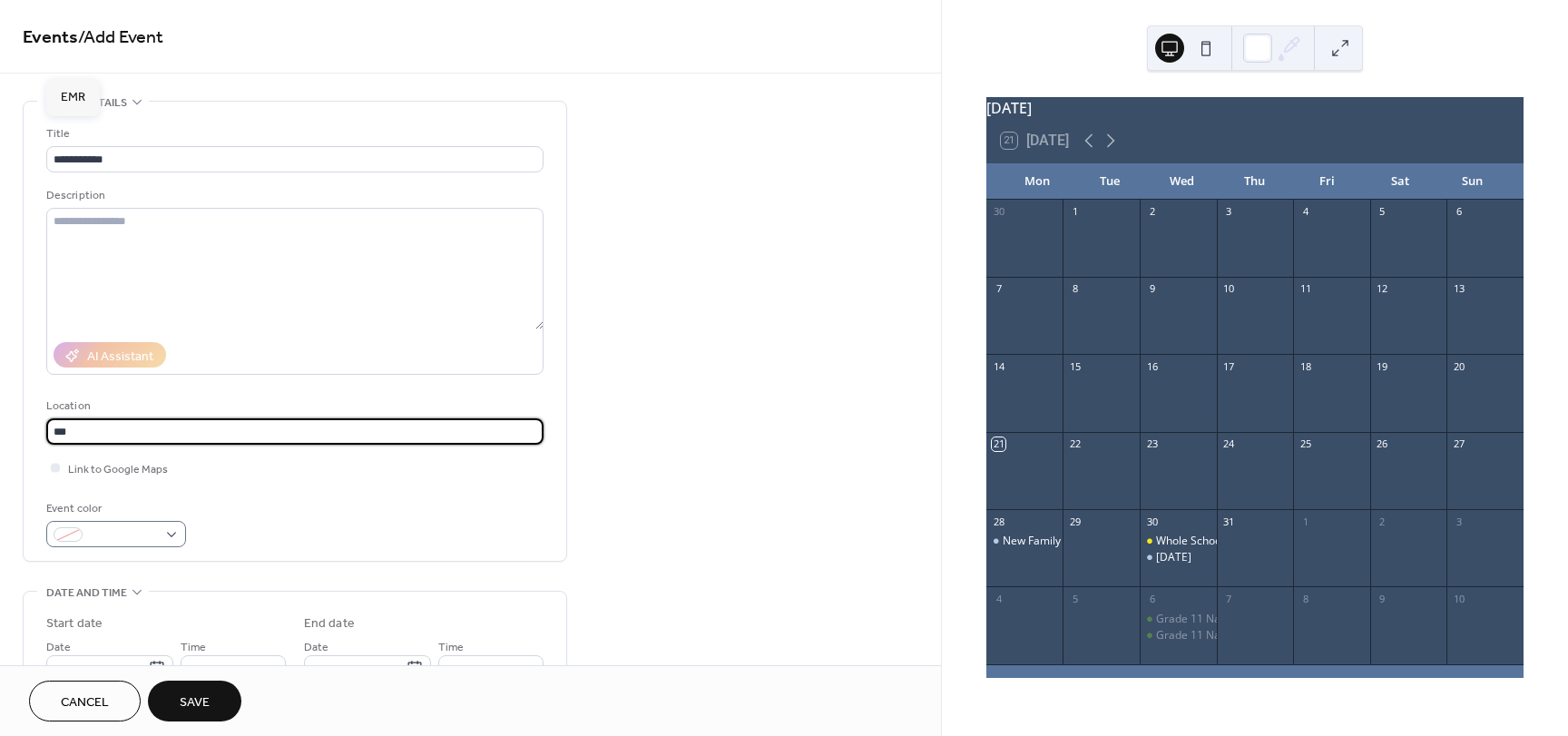 type on "***" 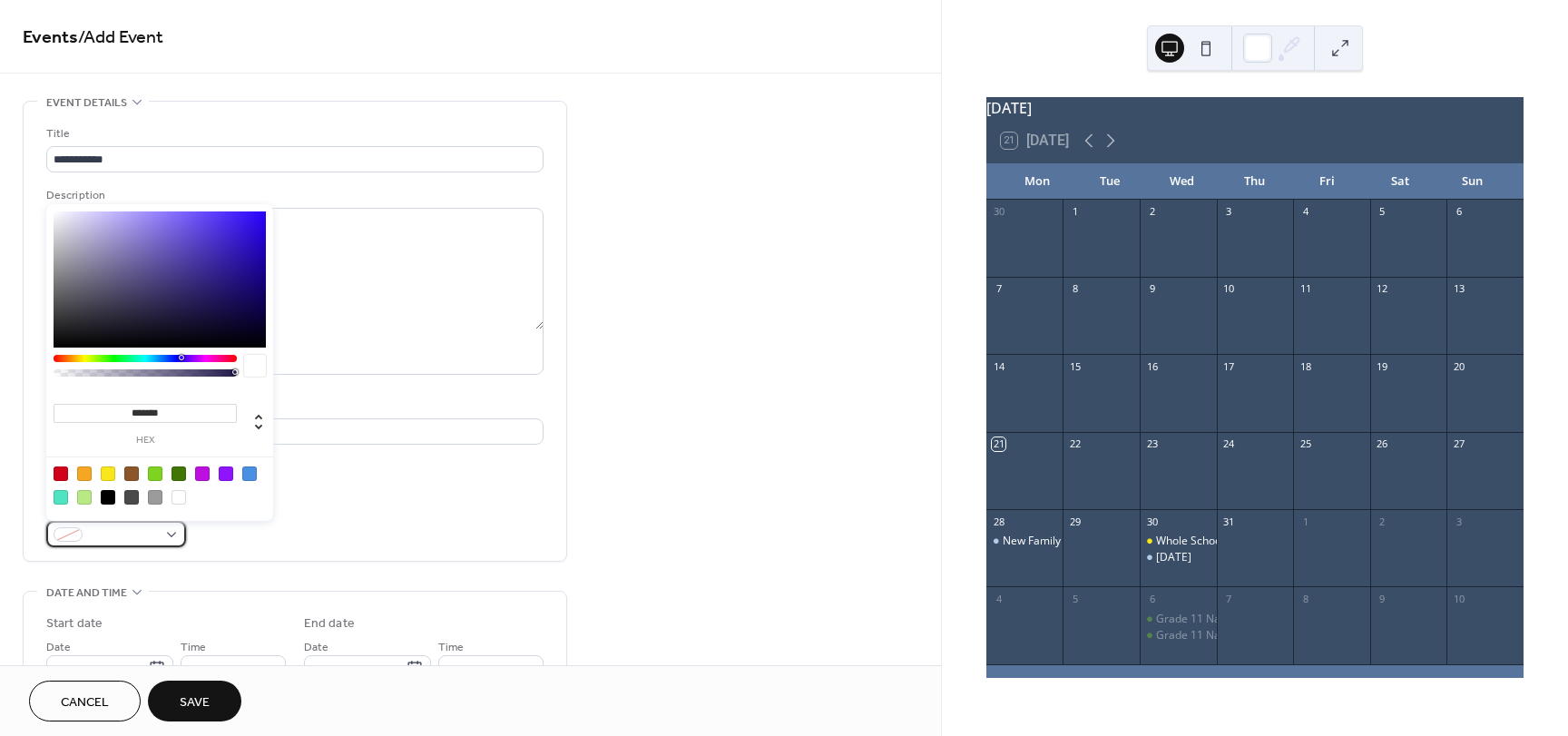 click at bounding box center (116, 534) 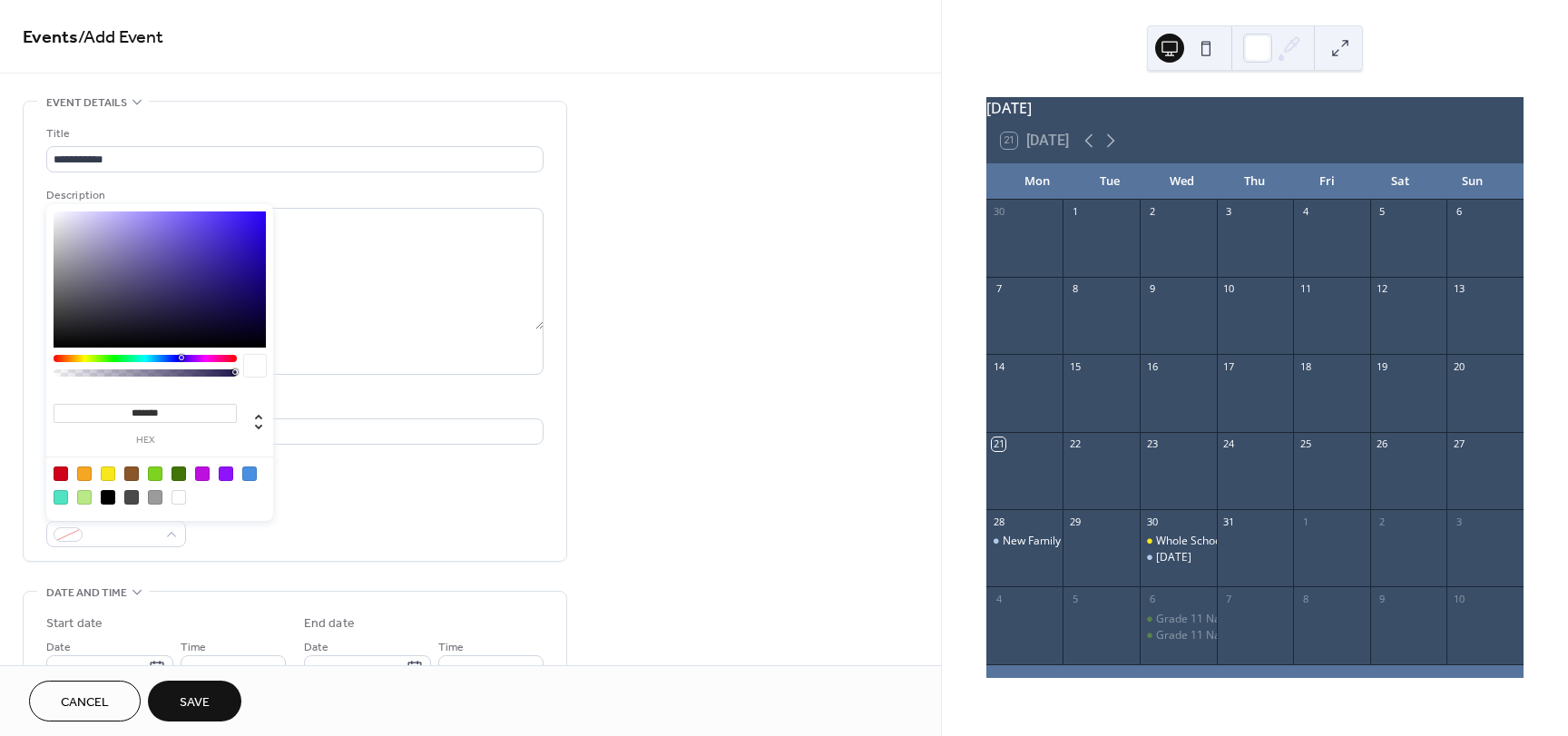 click at bounding box center [108, 474] 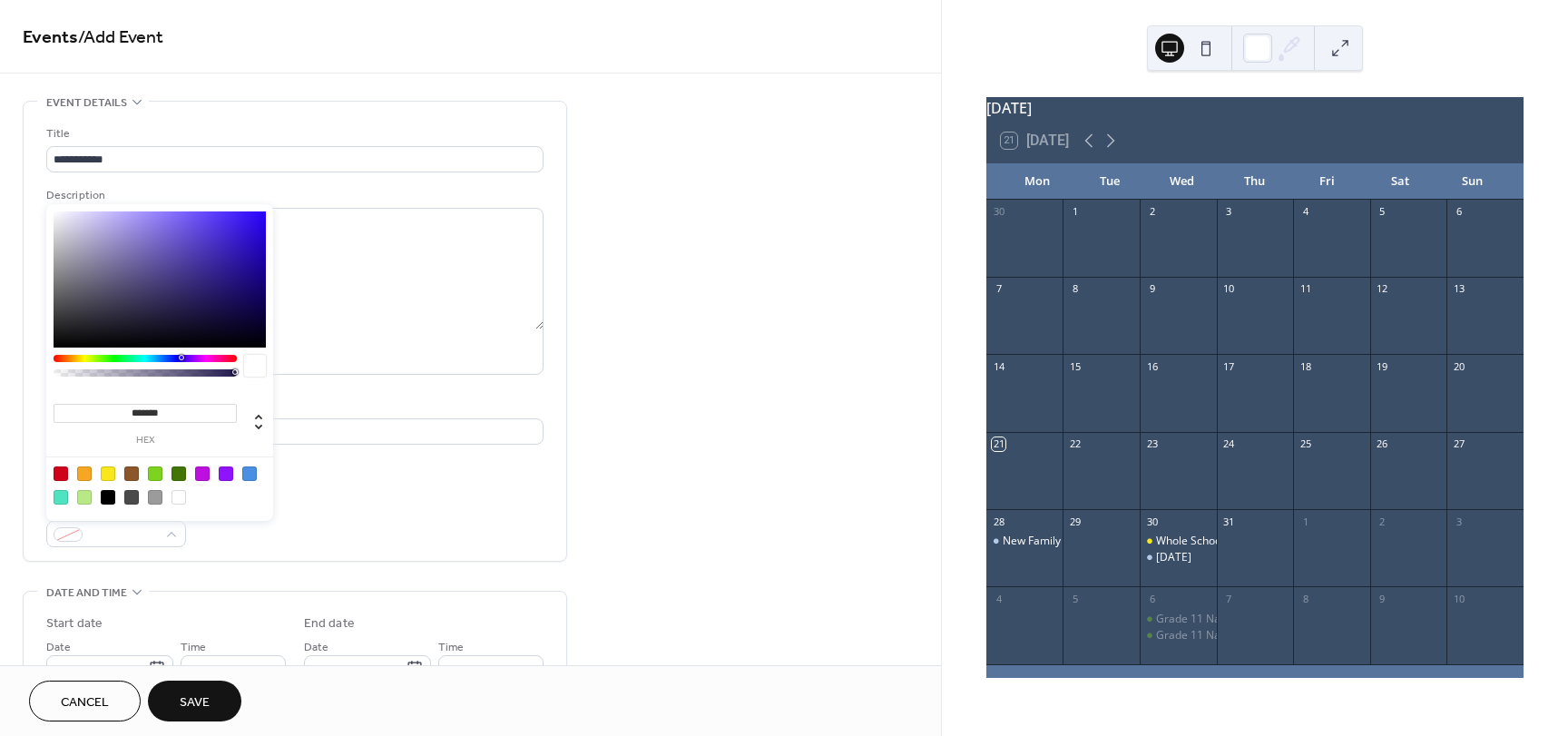 type on "*******" 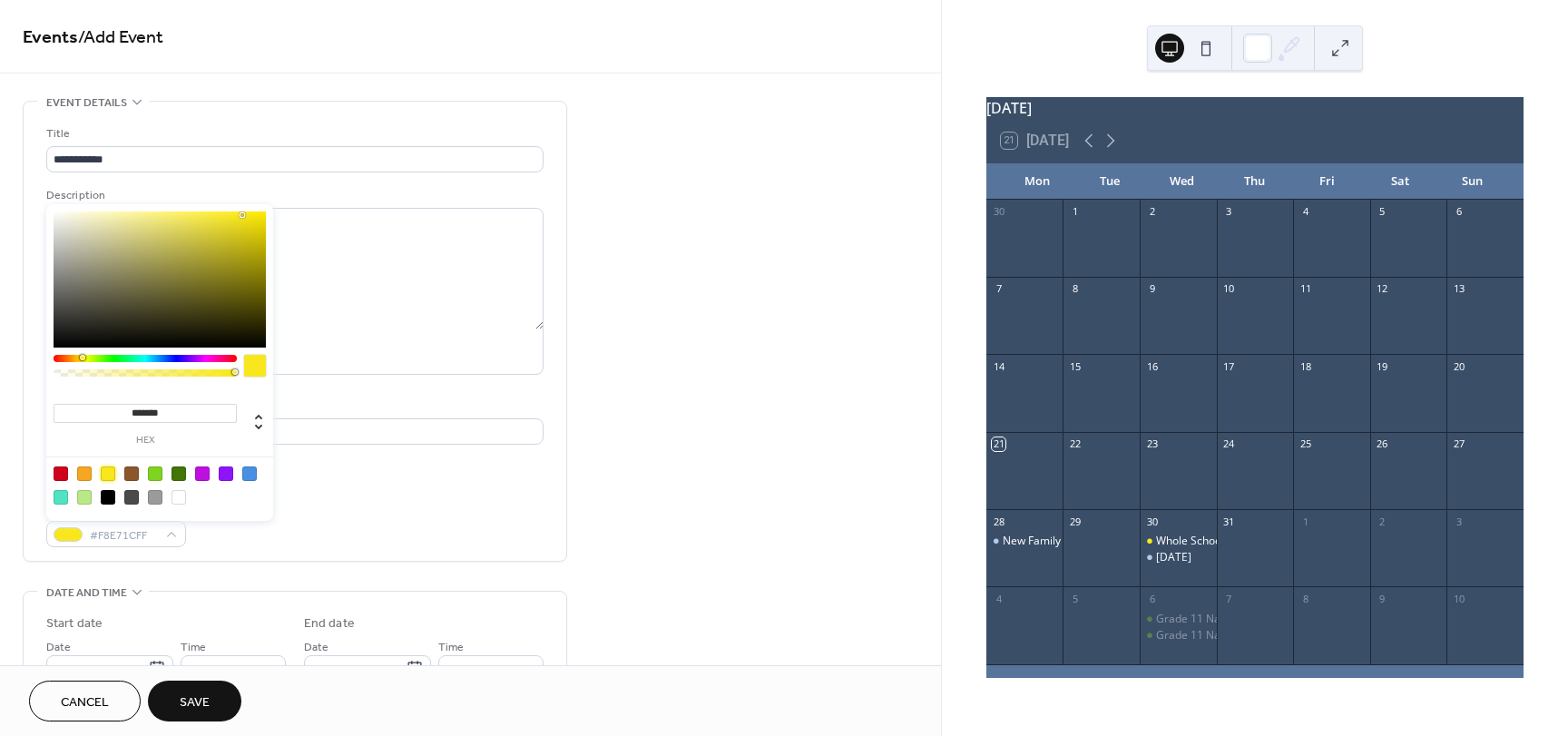 click on "**********" at bounding box center [295, 336] 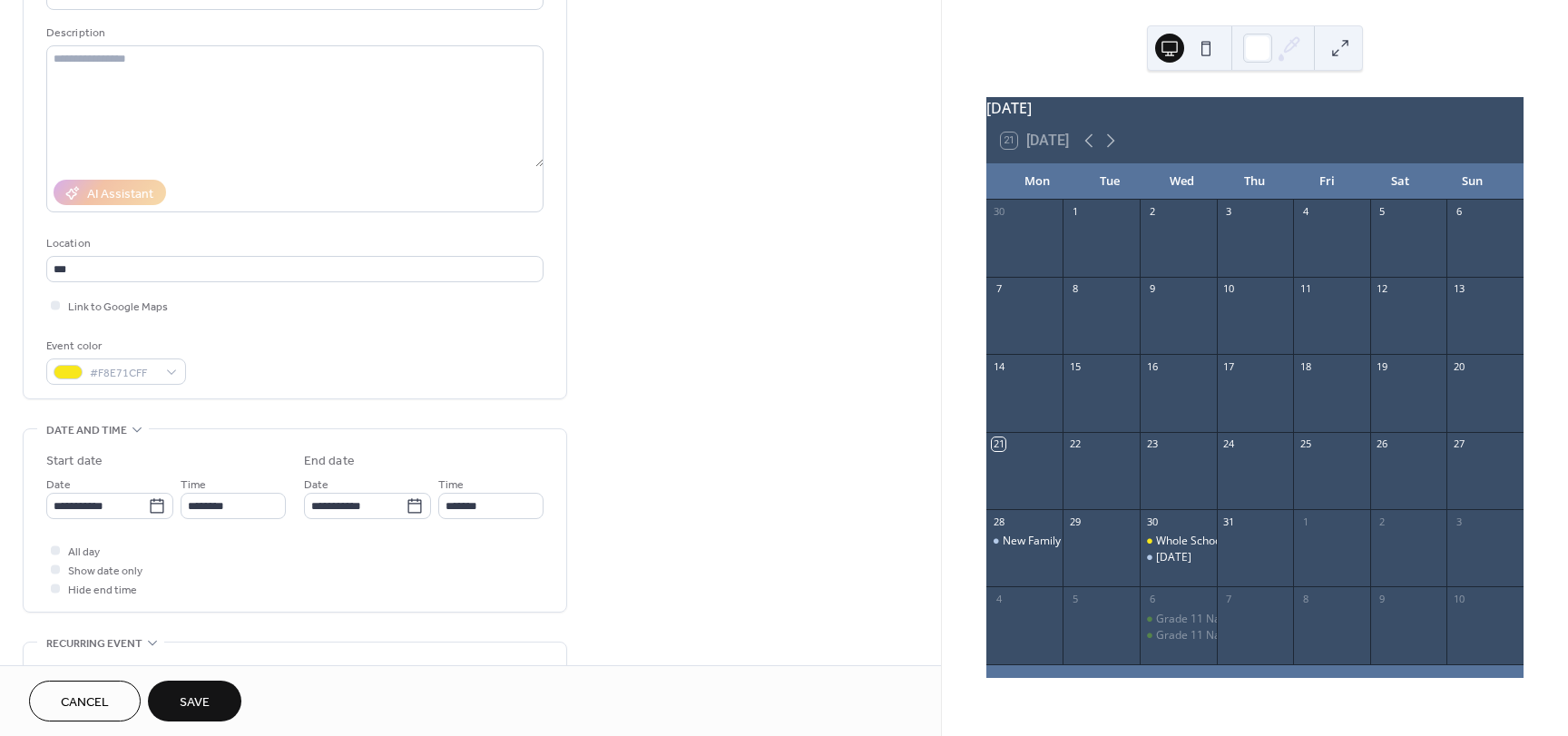 scroll, scrollTop: 182, scrollLeft: 0, axis: vertical 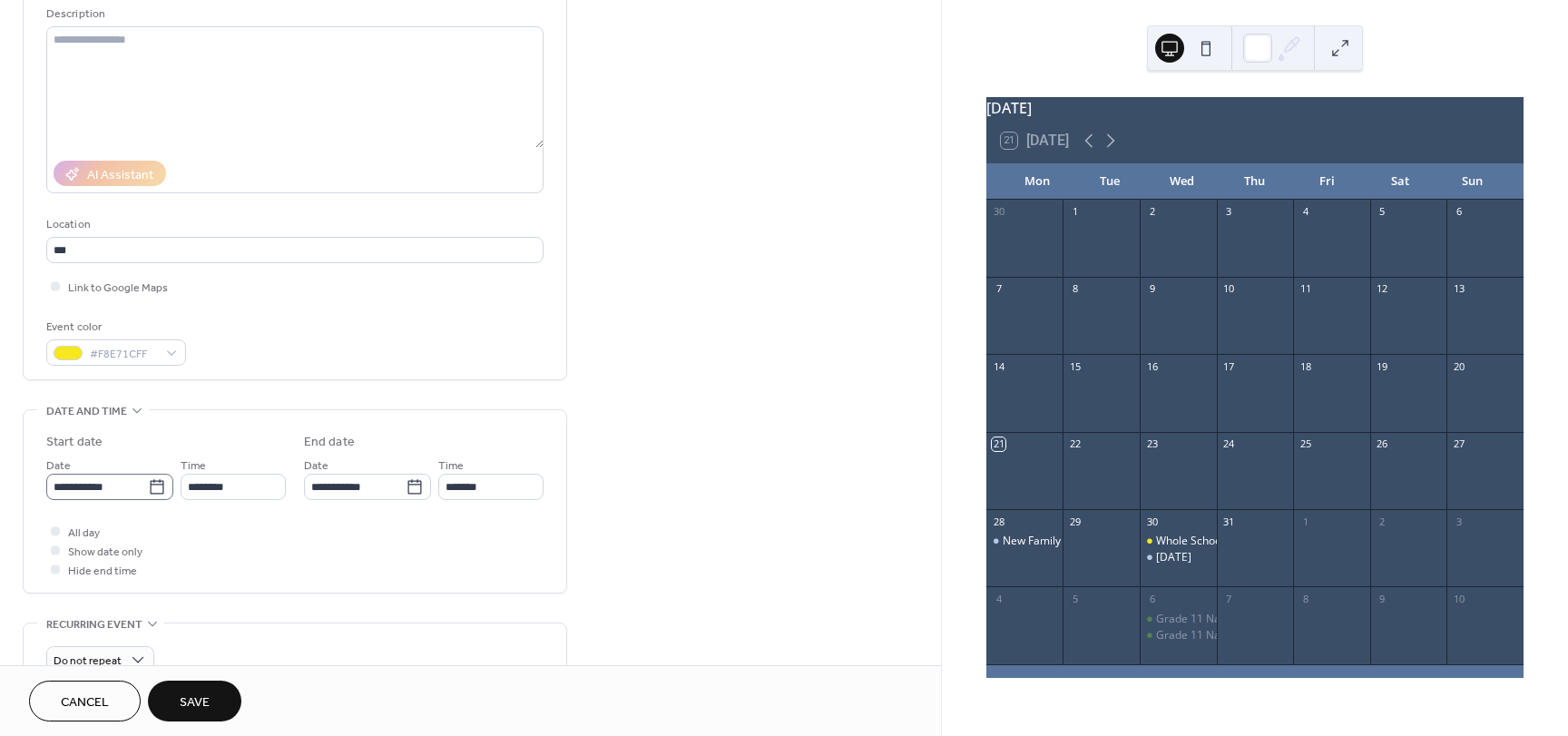 click 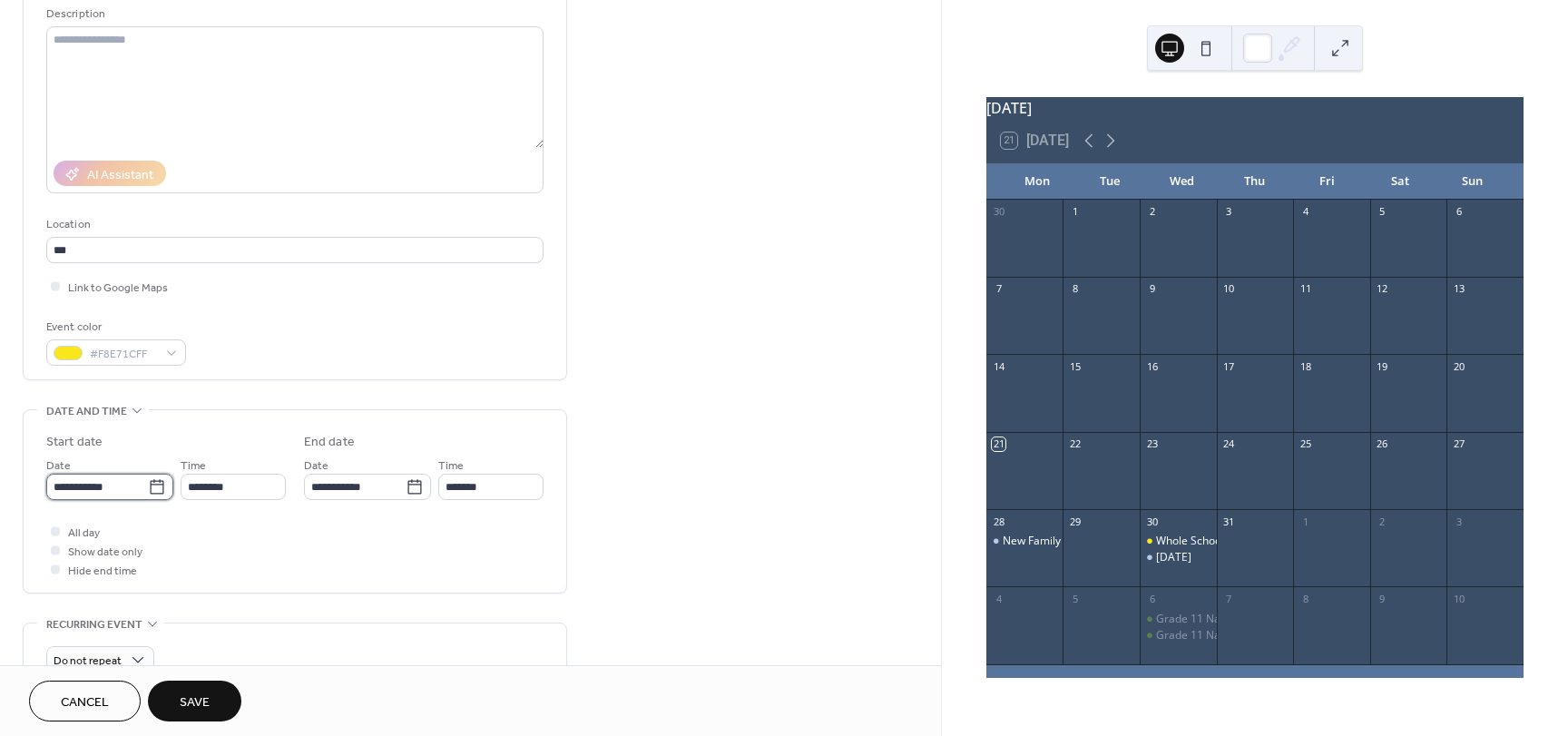 click on "**********" at bounding box center [97, 486] 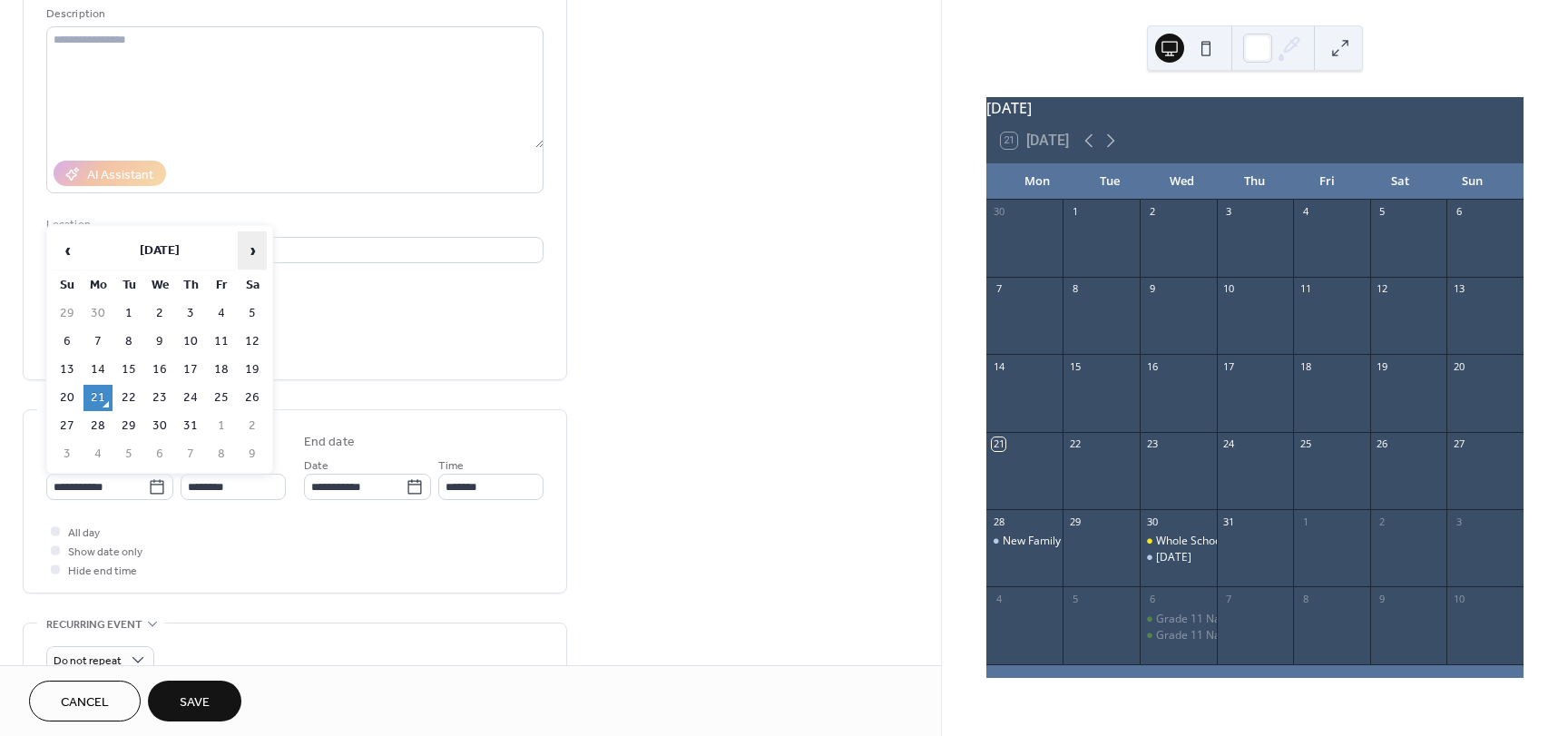 click on "›" at bounding box center [252, 250] 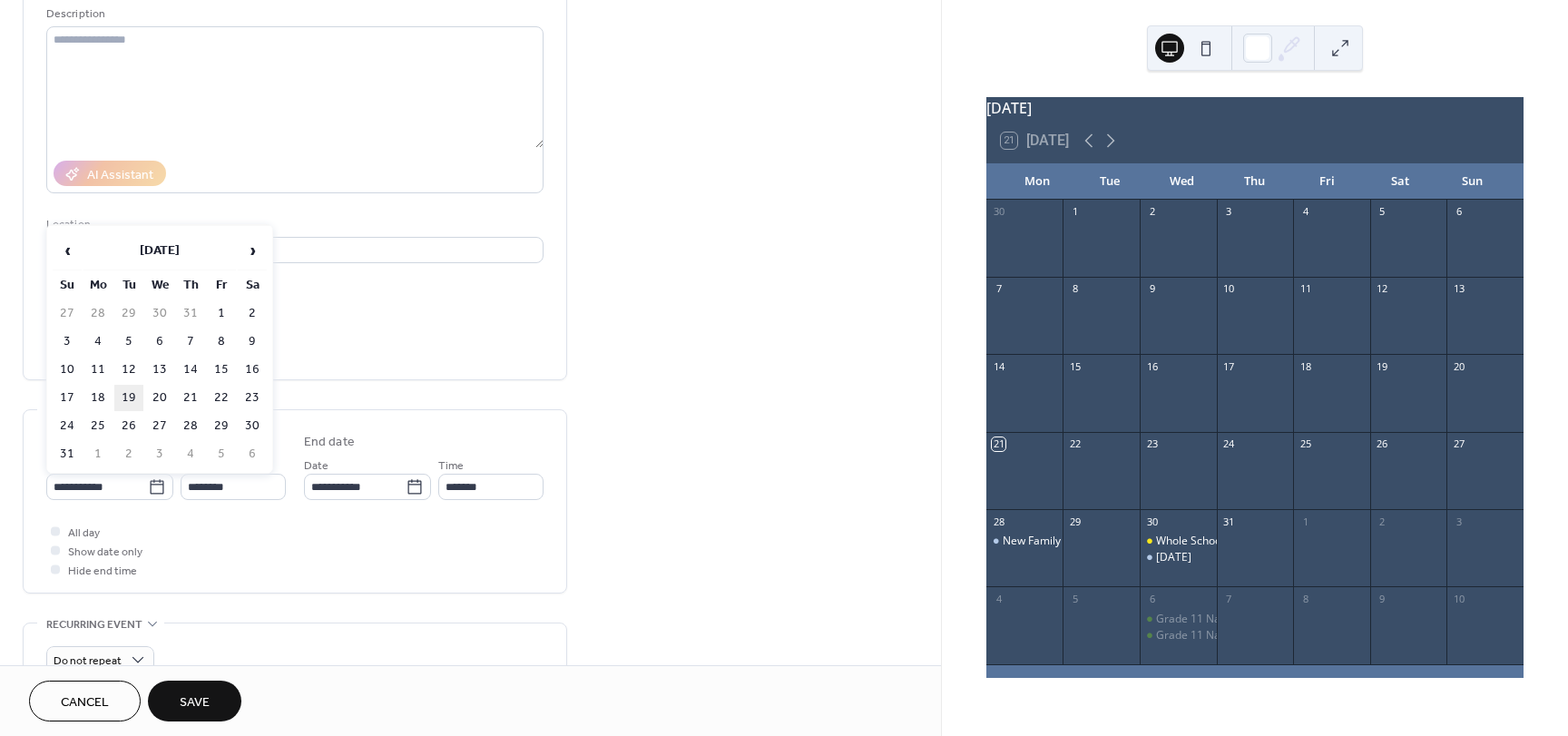 click on "19" at bounding box center [129, 397] 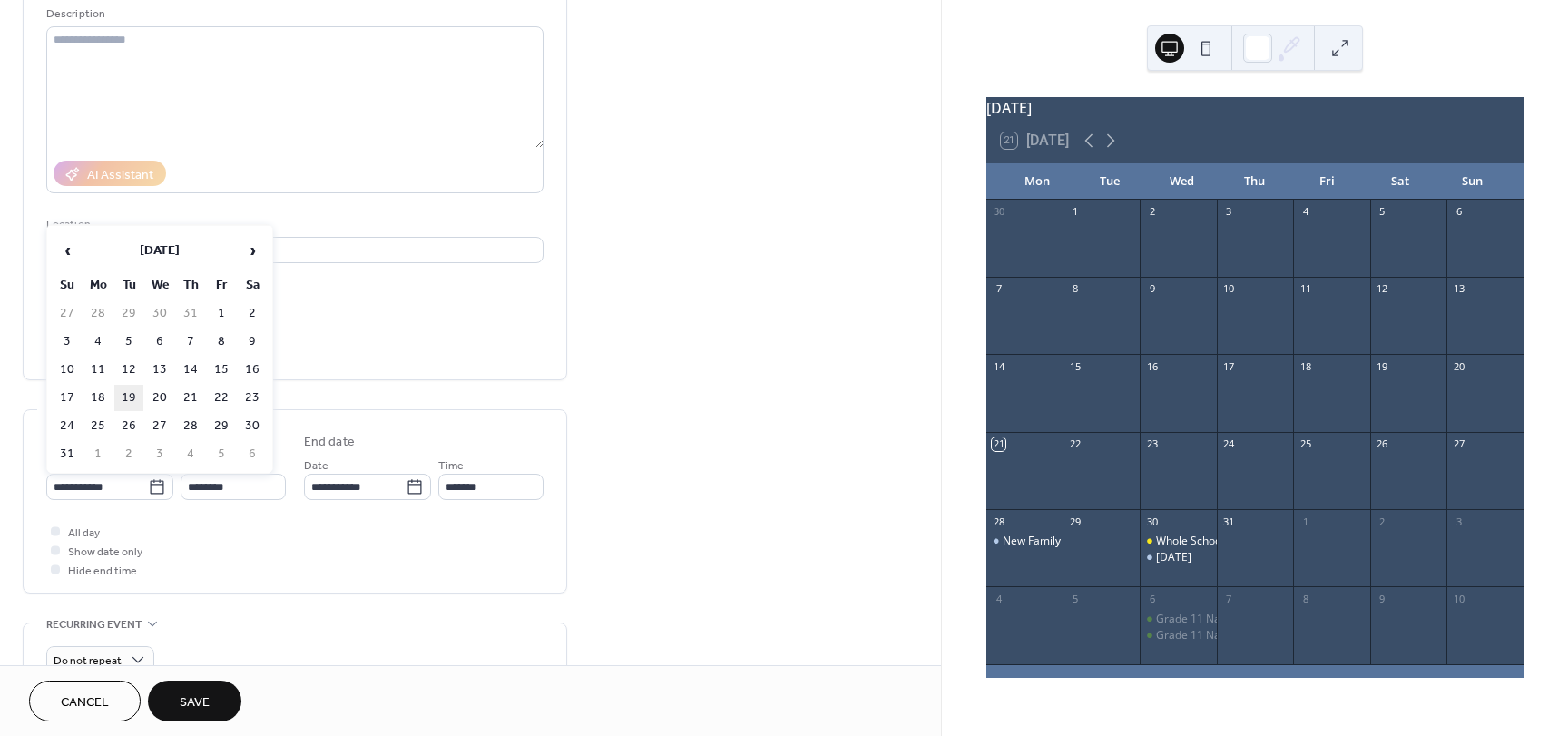 type on "**********" 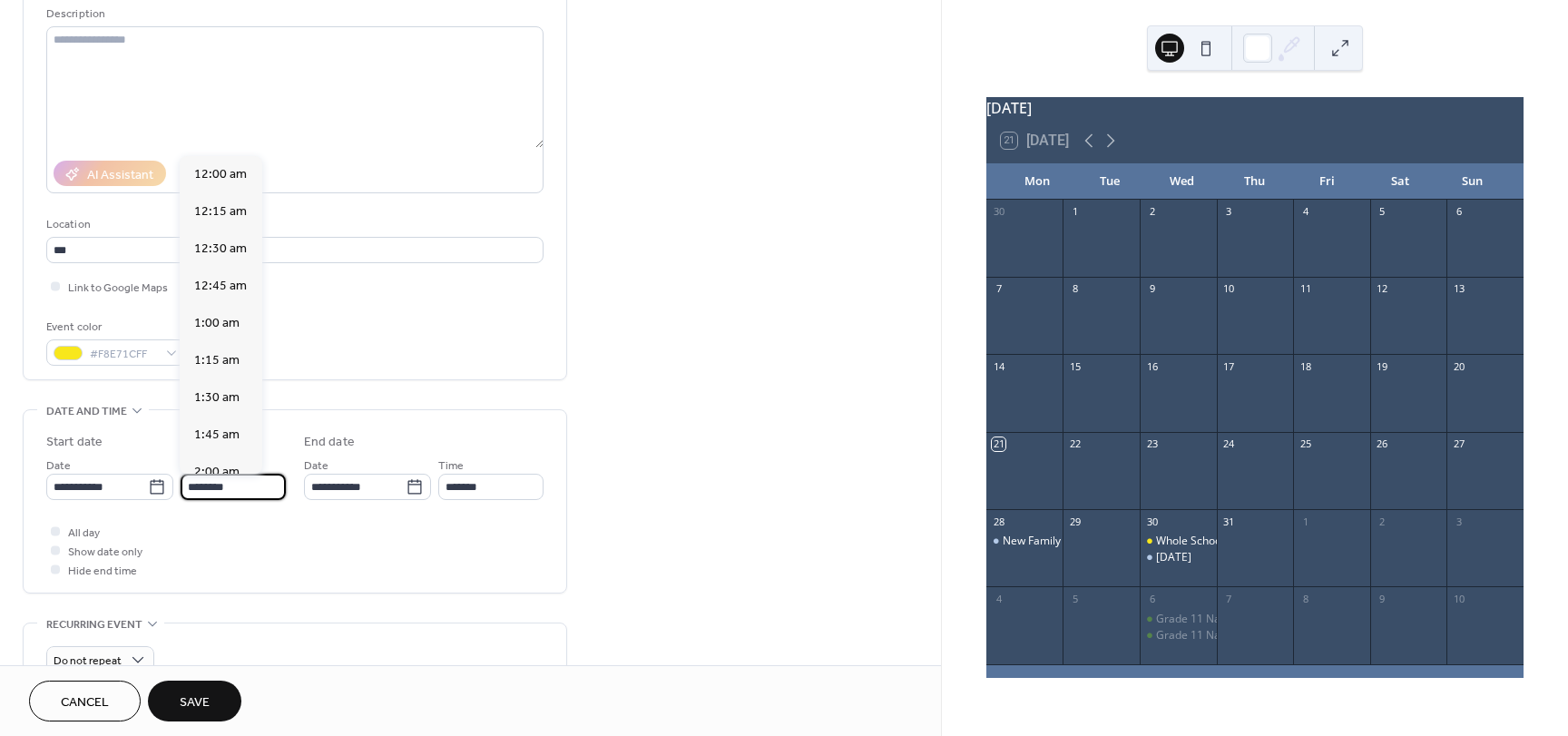 click on "********" at bounding box center (233, 486) 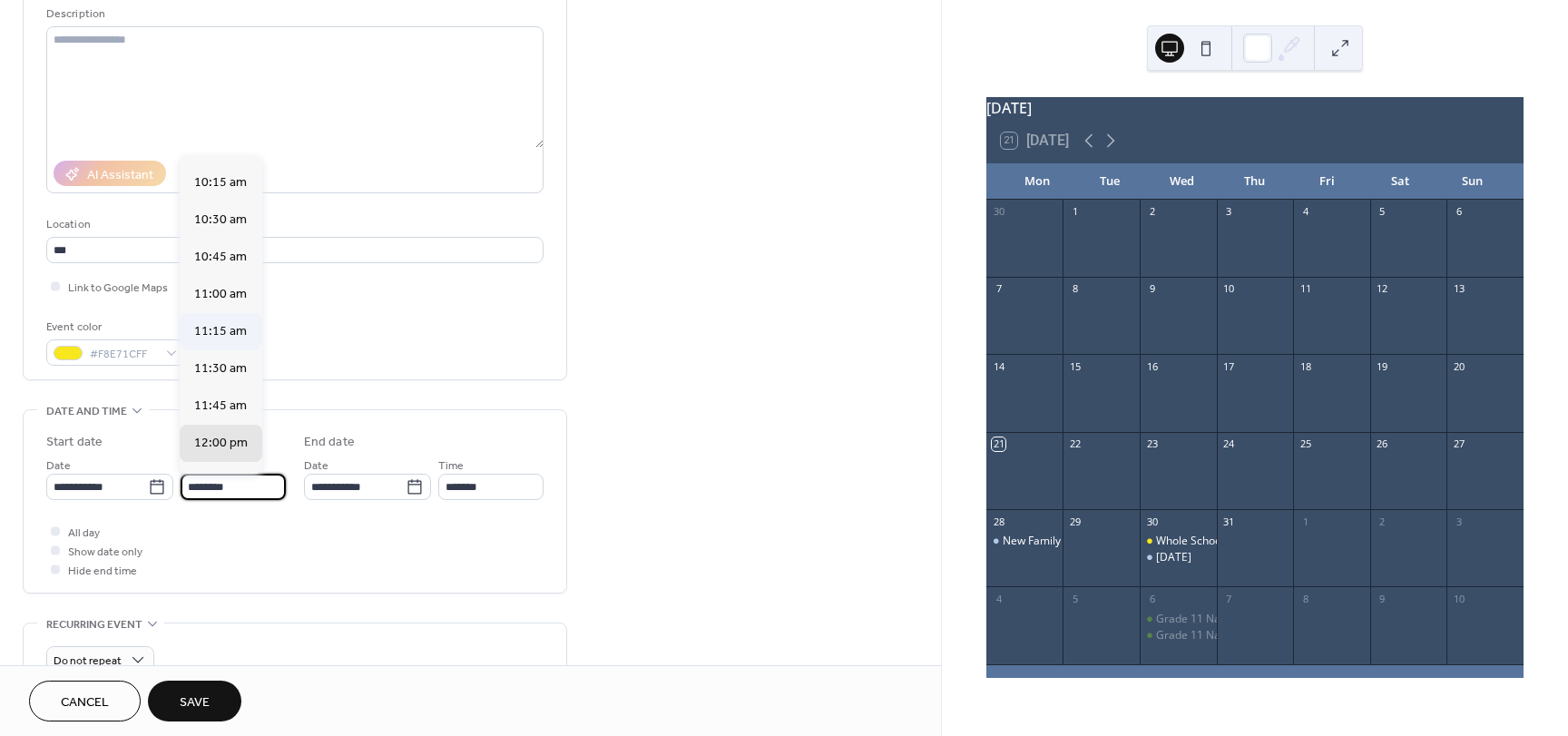 scroll, scrollTop: 1514, scrollLeft: 0, axis: vertical 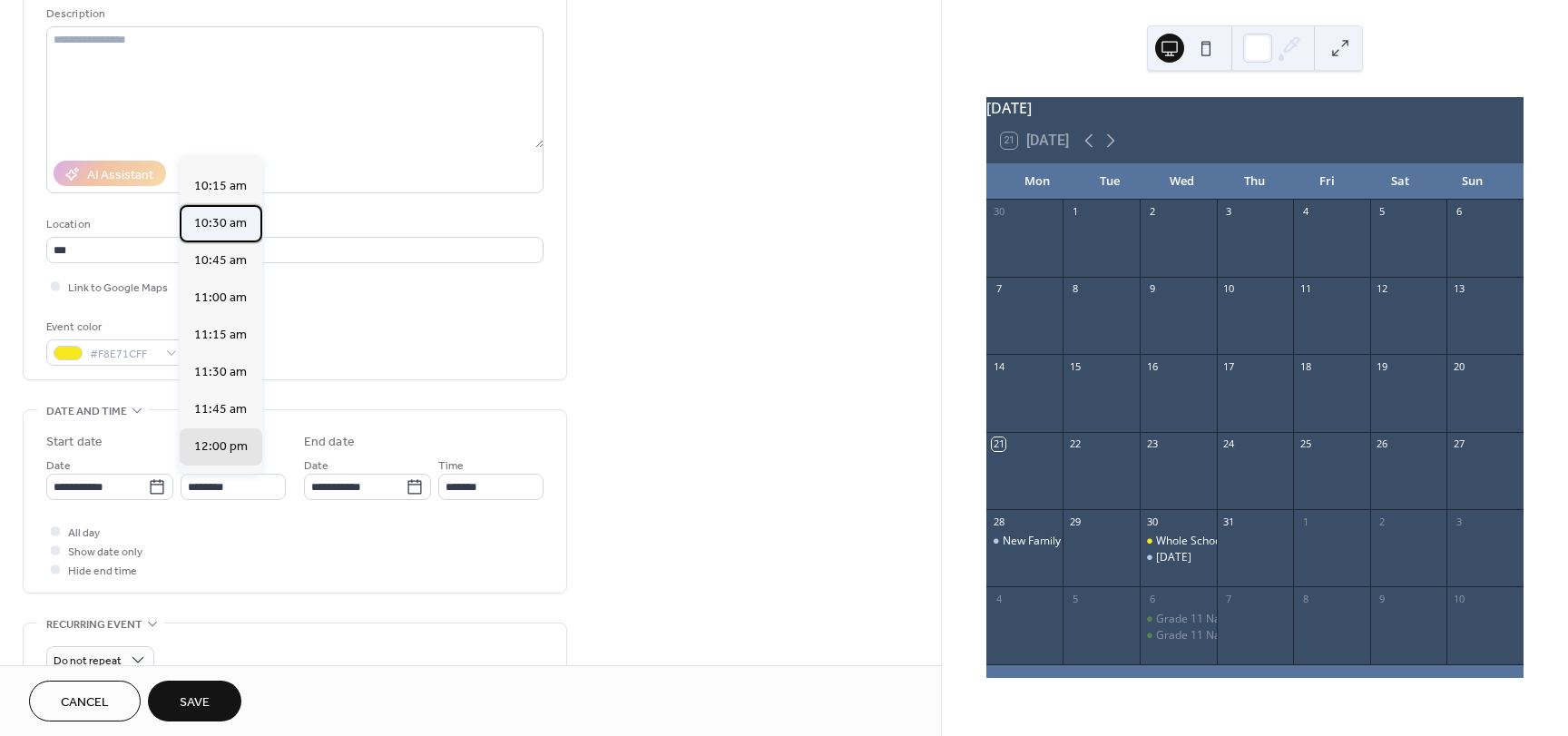click on "10:30 am" at bounding box center [220, 223] 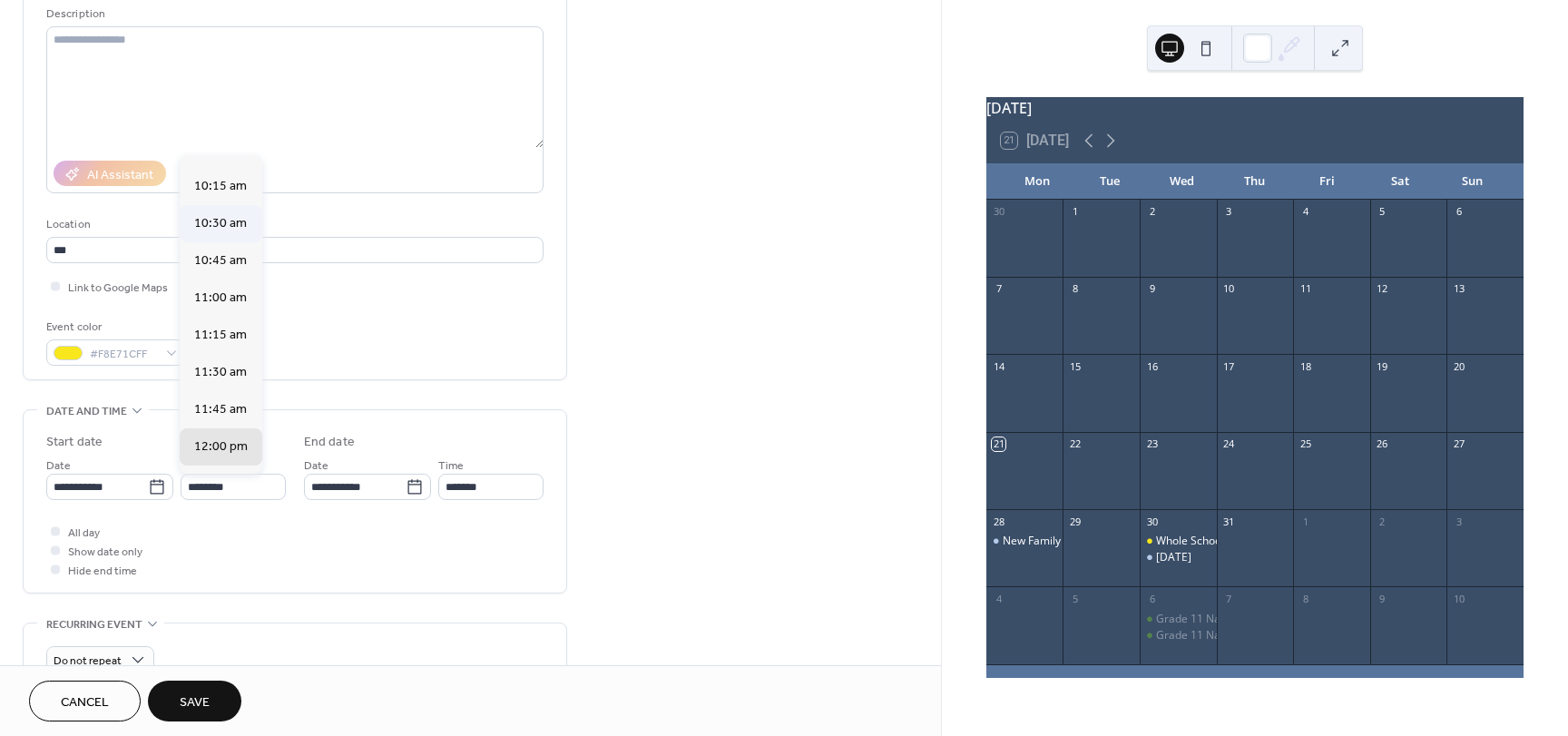 type on "********" 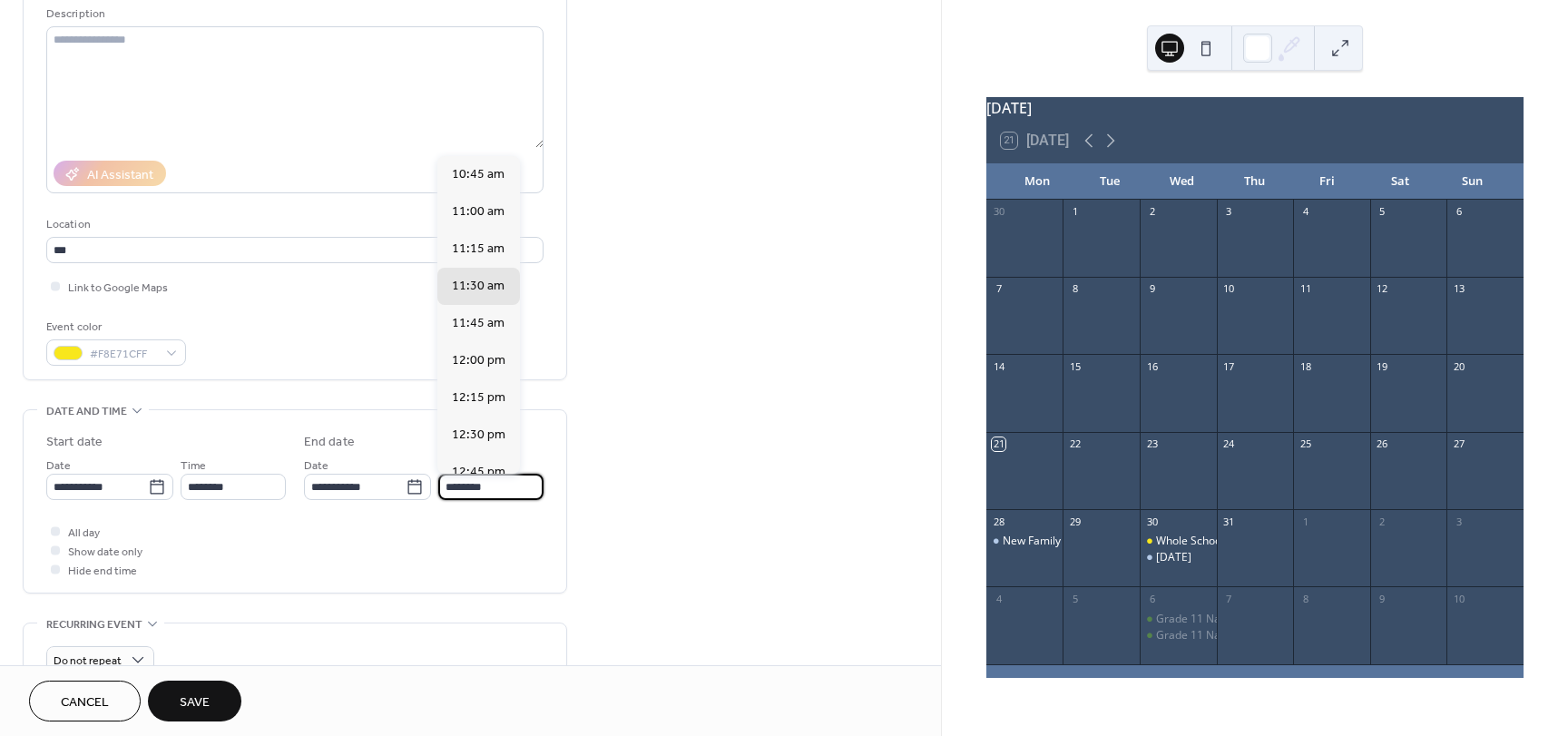 click on "********" at bounding box center (491, 486) 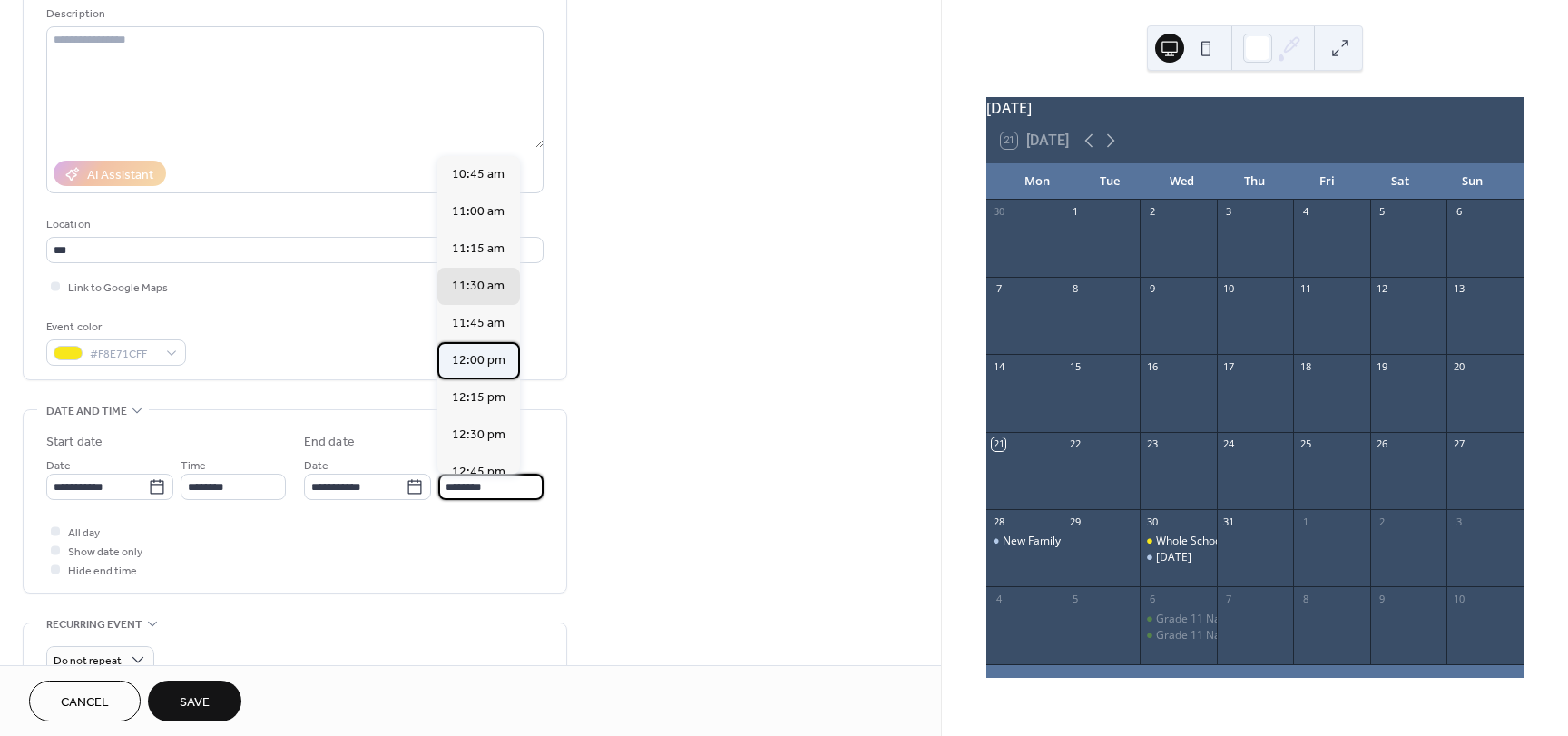 click on "12:00 pm" at bounding box center [478, 360] 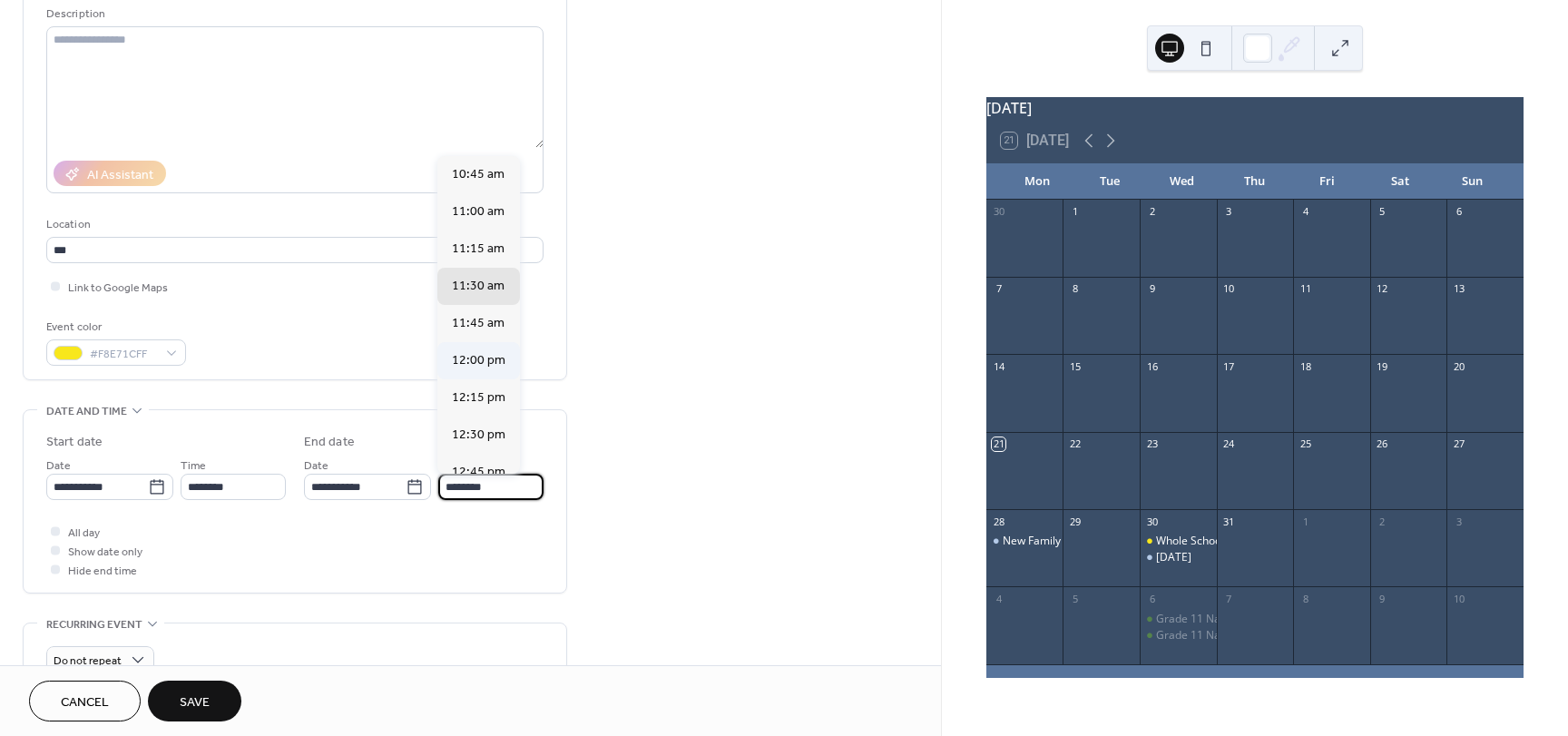 type on "********" 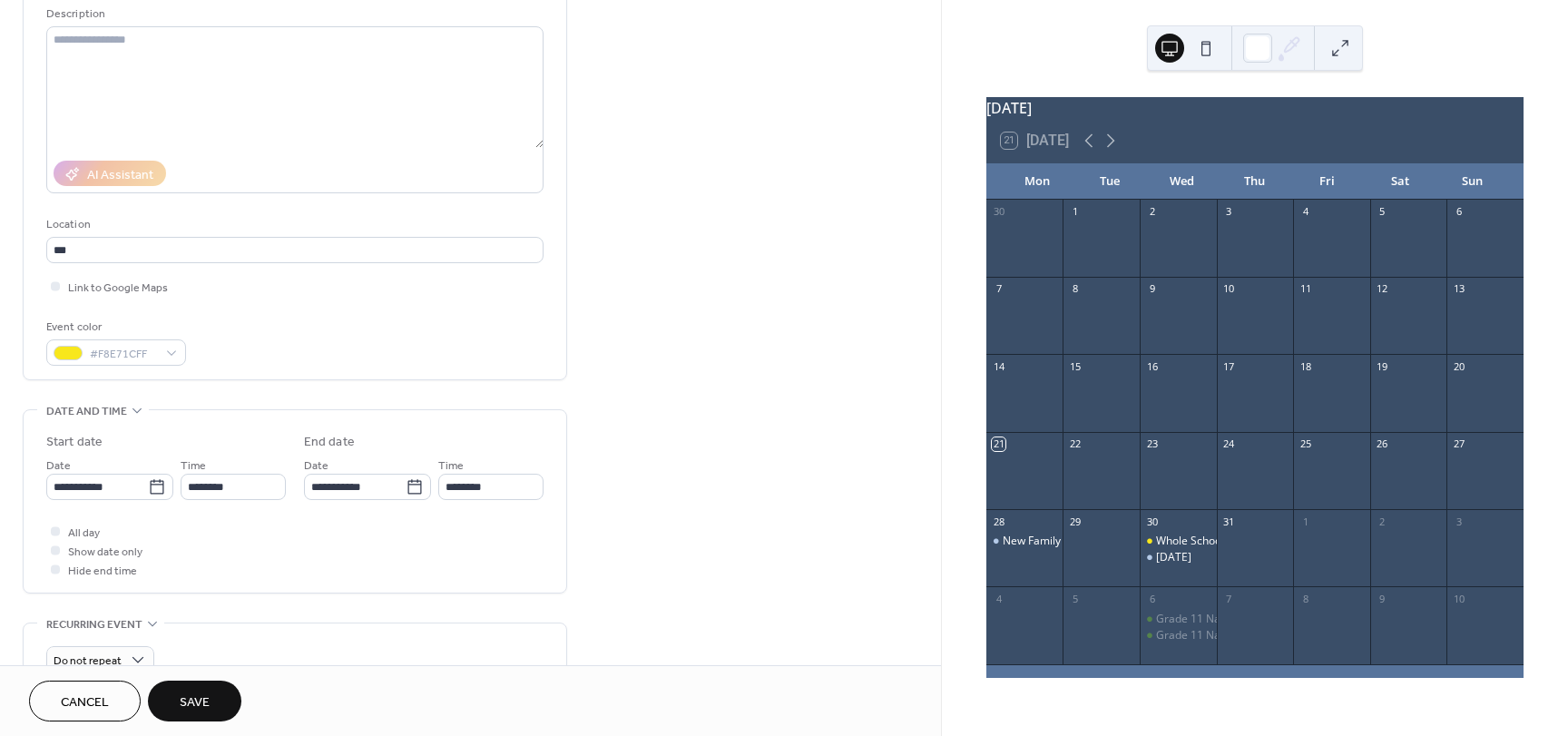 click on "**********" at bounding box center (470, 472) 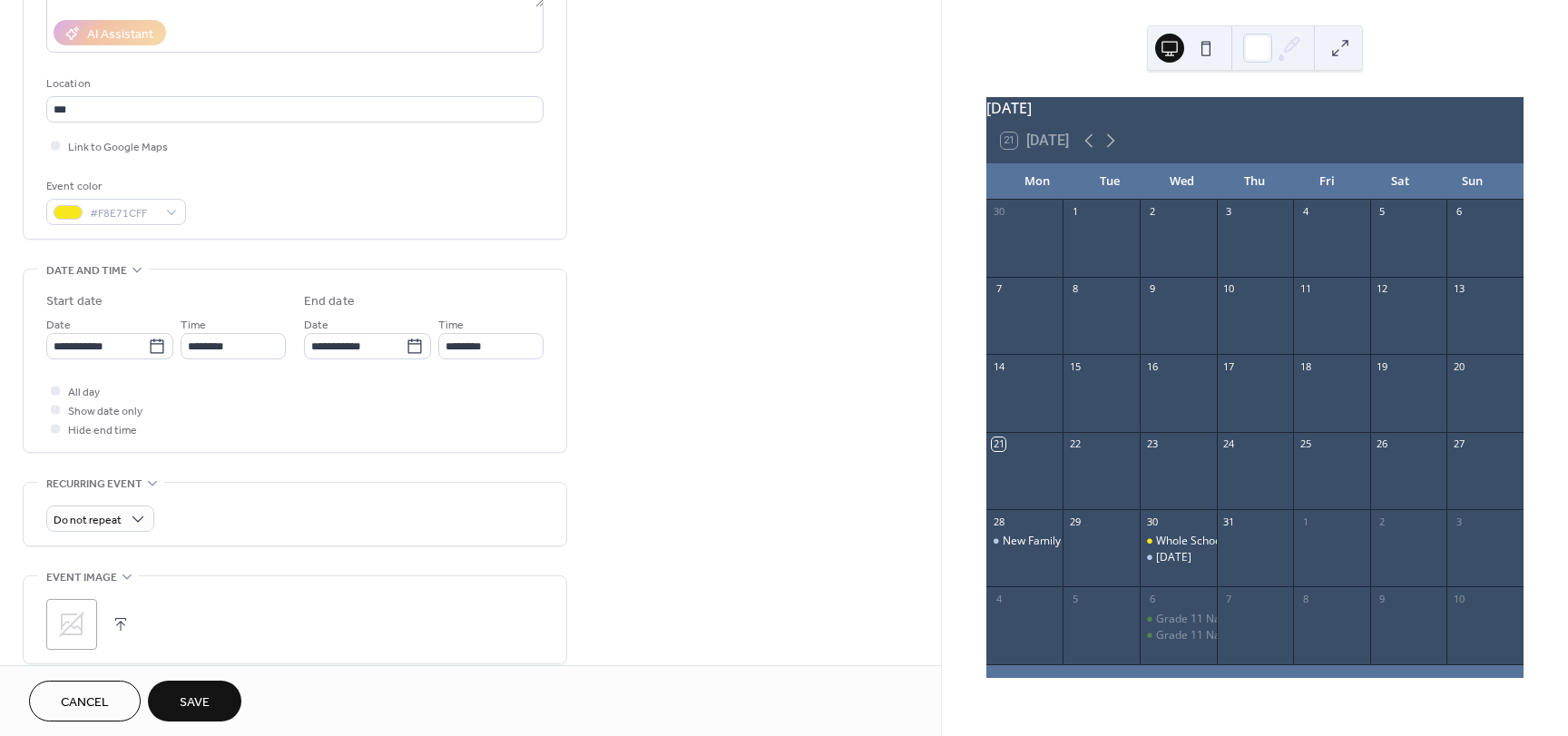 scroll, scrollTop: 363, scrollLeft: 0, axis: vertical 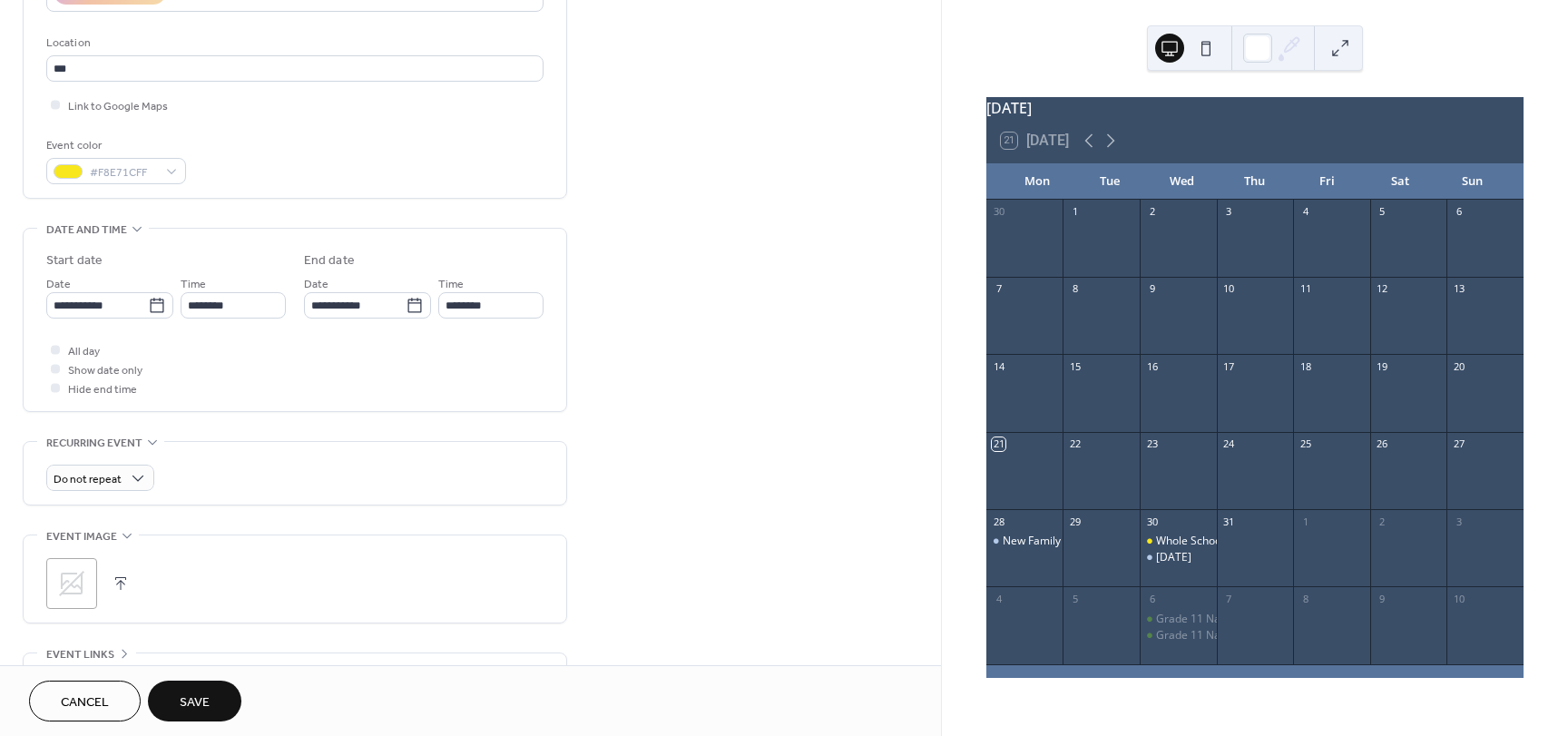 click on "Save" at bounding box center [194, 702] 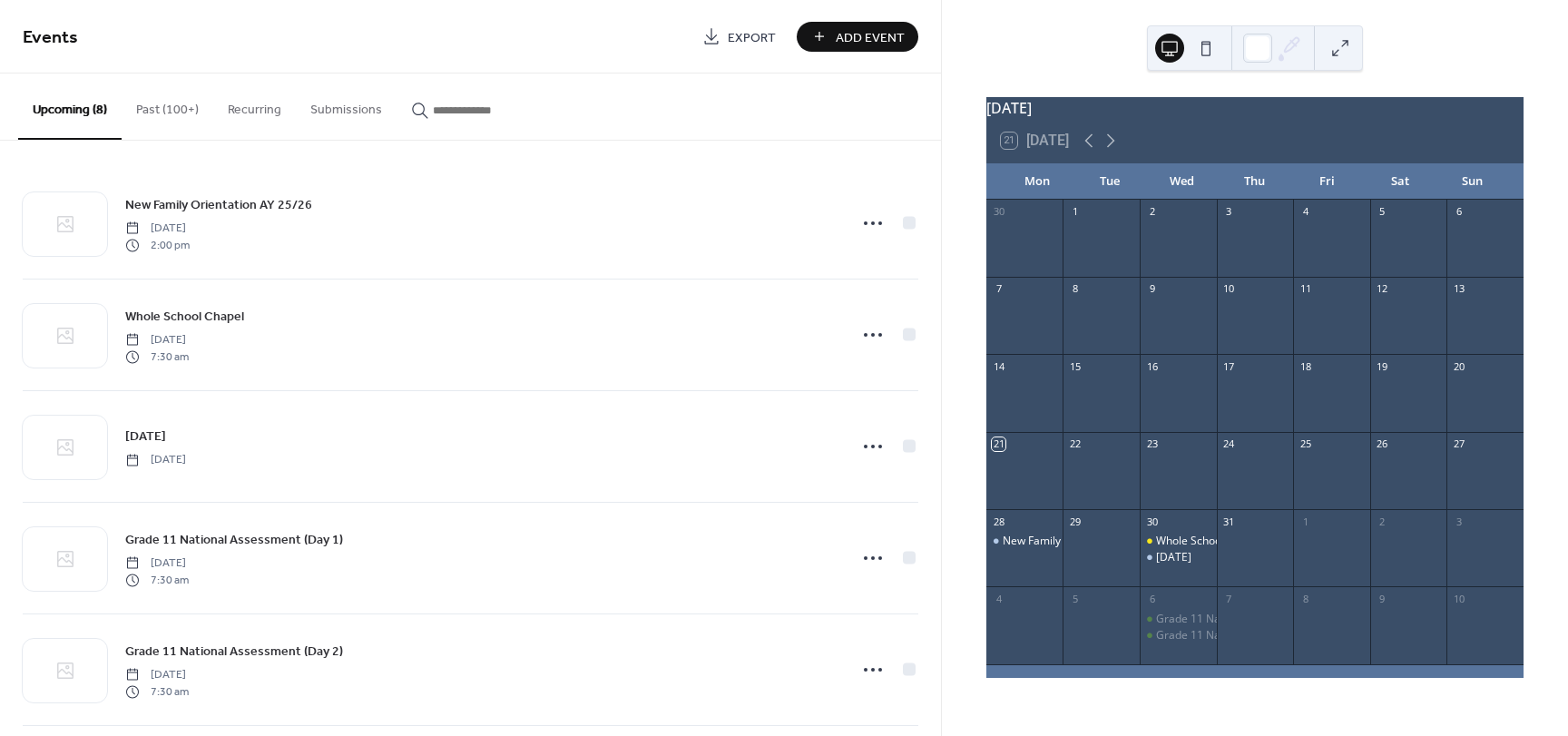 click on "Add Event" at bounding box center (870, 37) 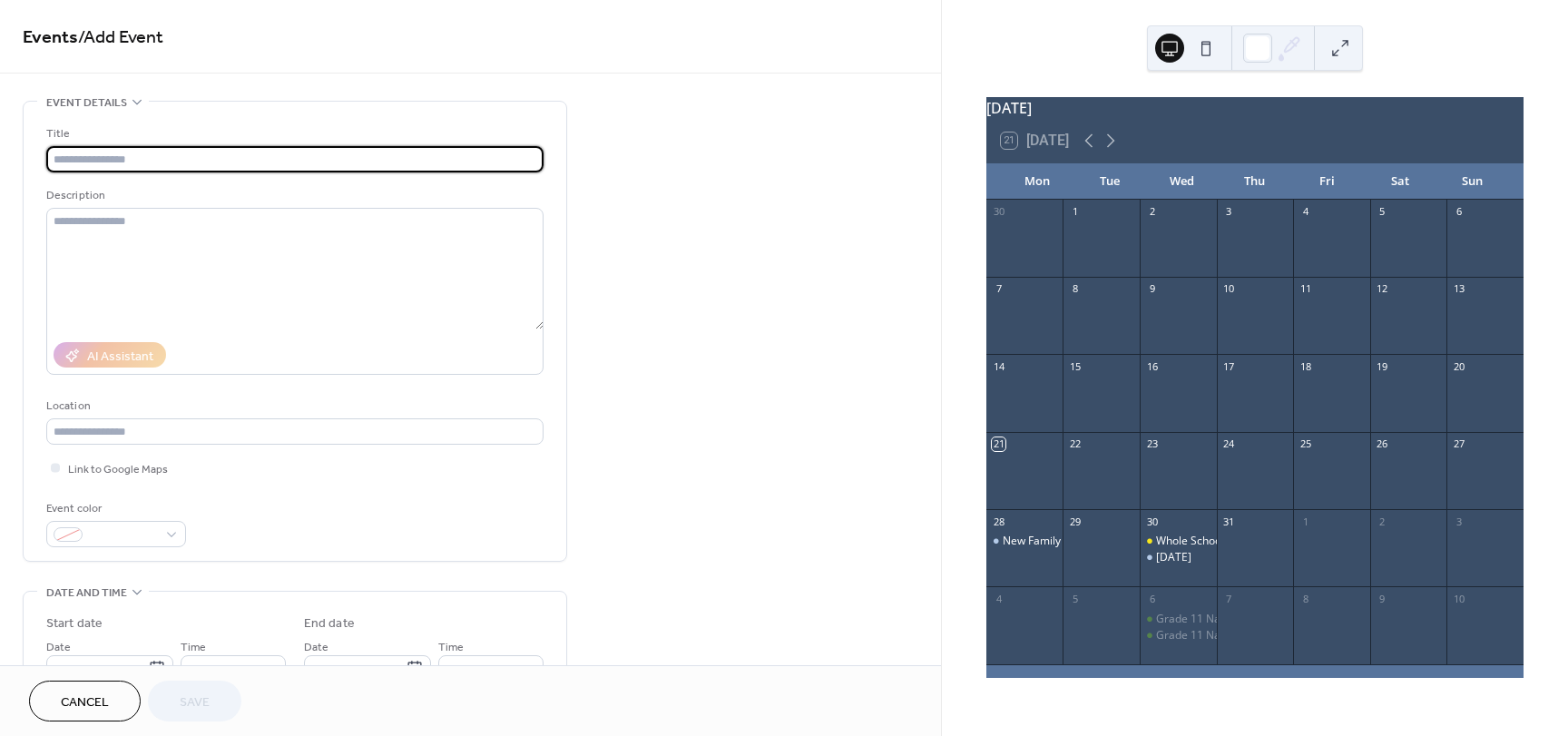 click at bounding box center (295, 159) 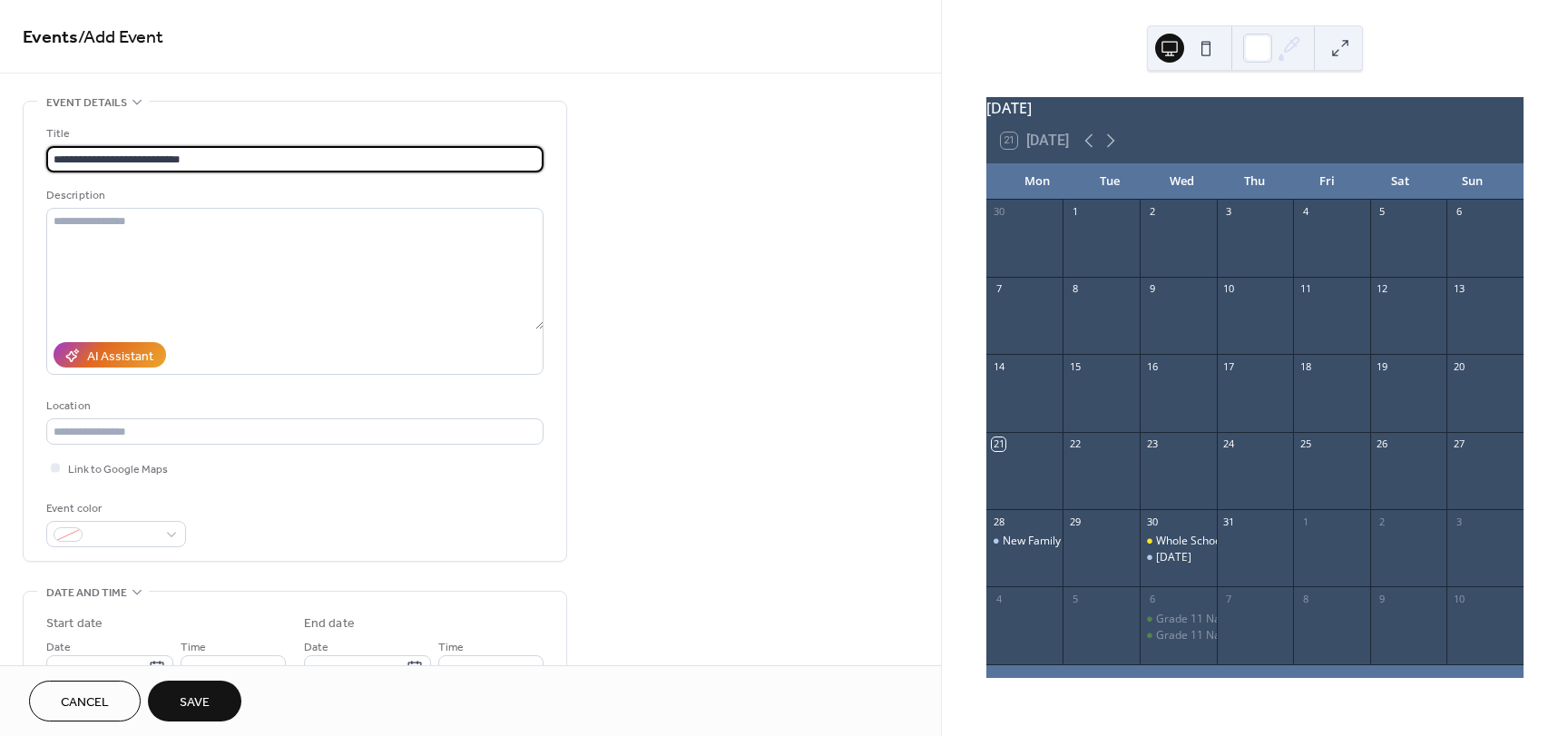 drag, startPoint x: 260, startPoint y: 154, endPoint x: 260, endPoint y: 136, distance: 18 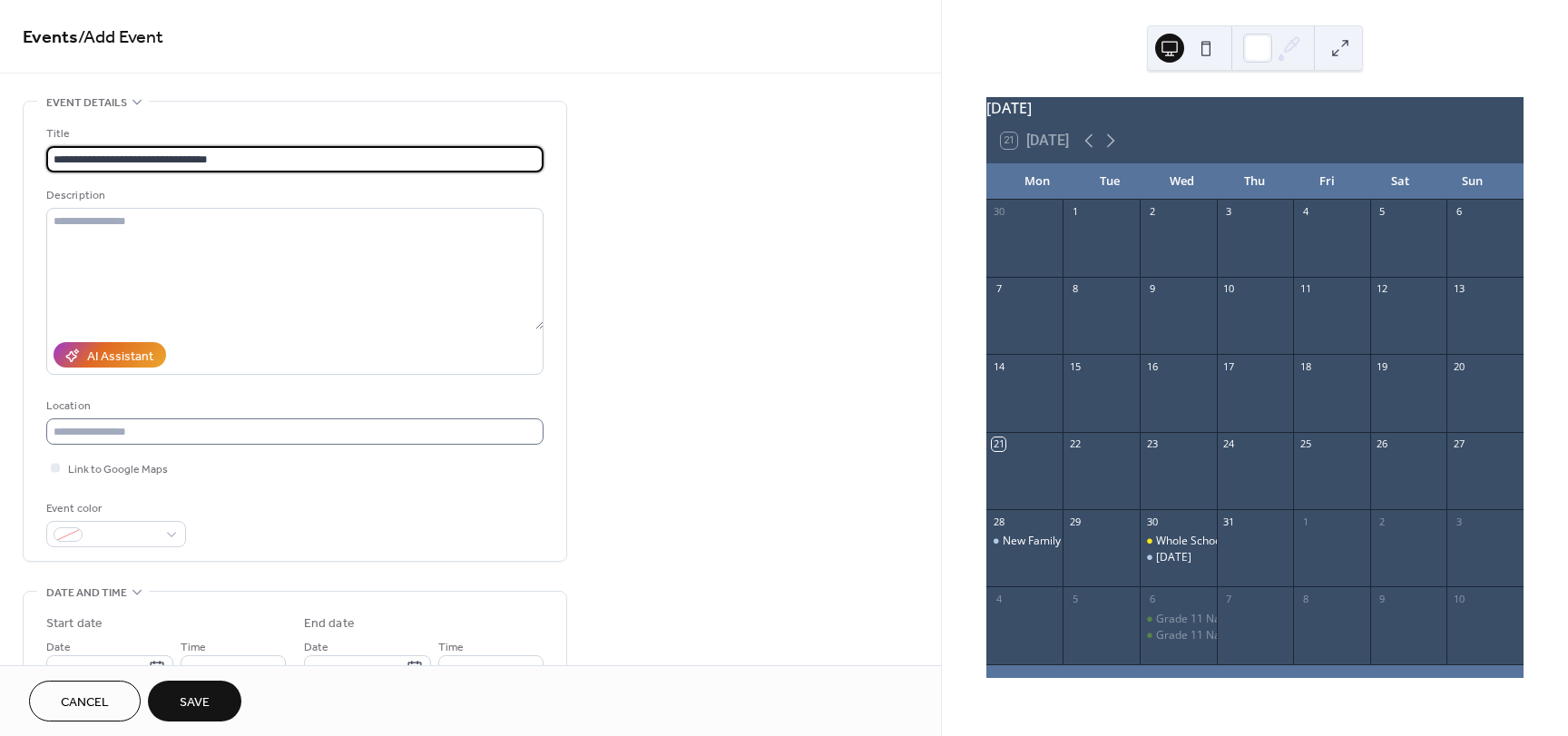 type on "**********" 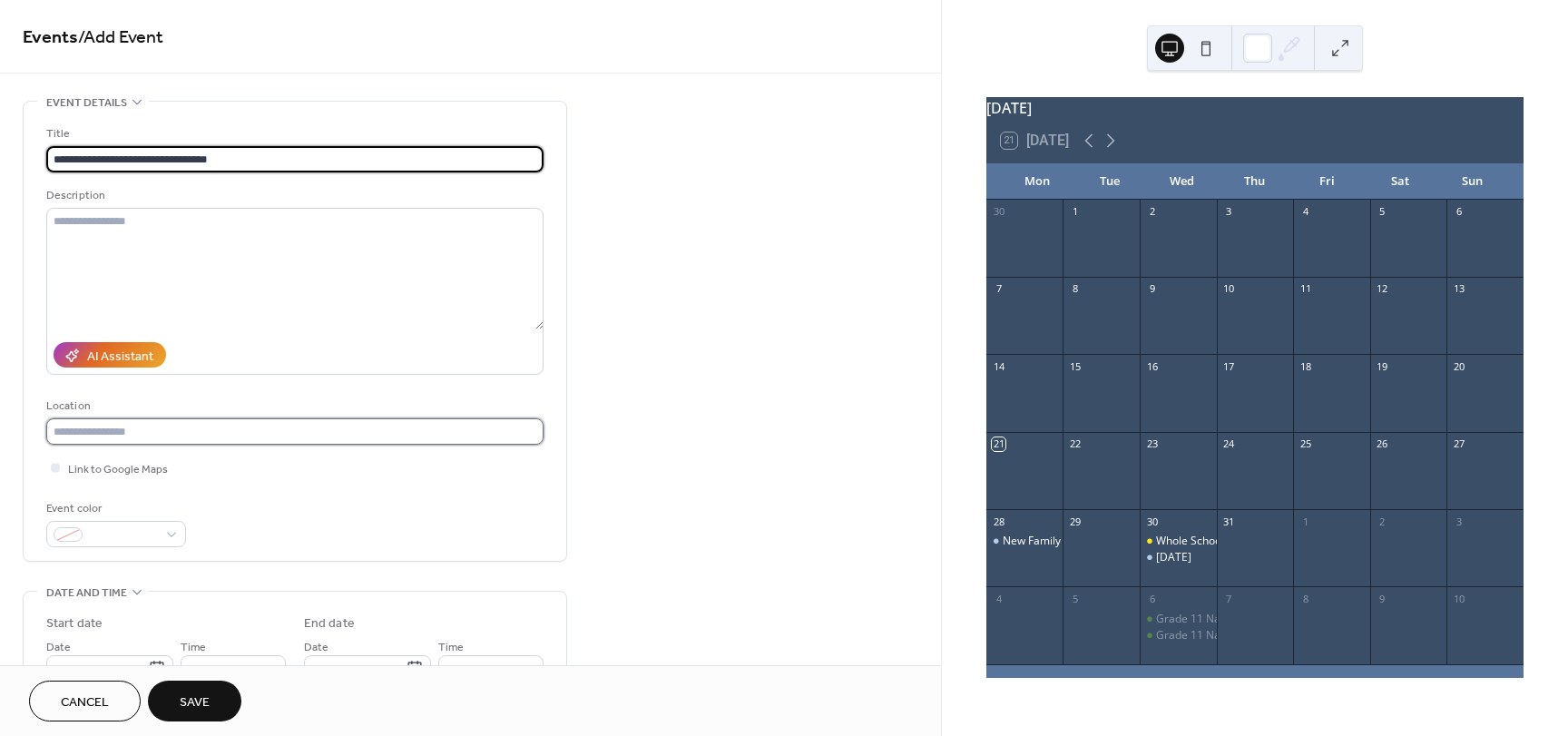 click at bounding box center [295, 431] 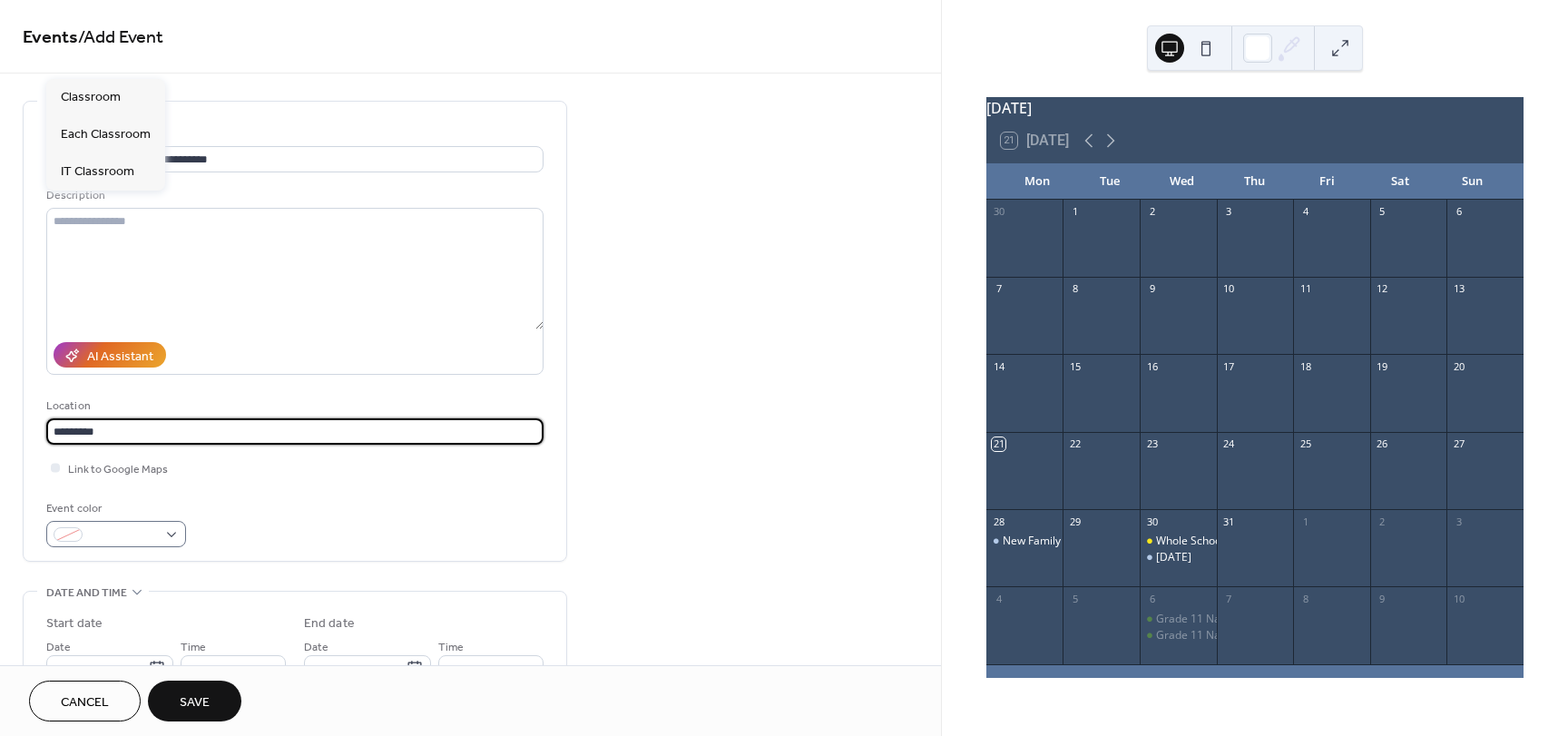 type on "*********" 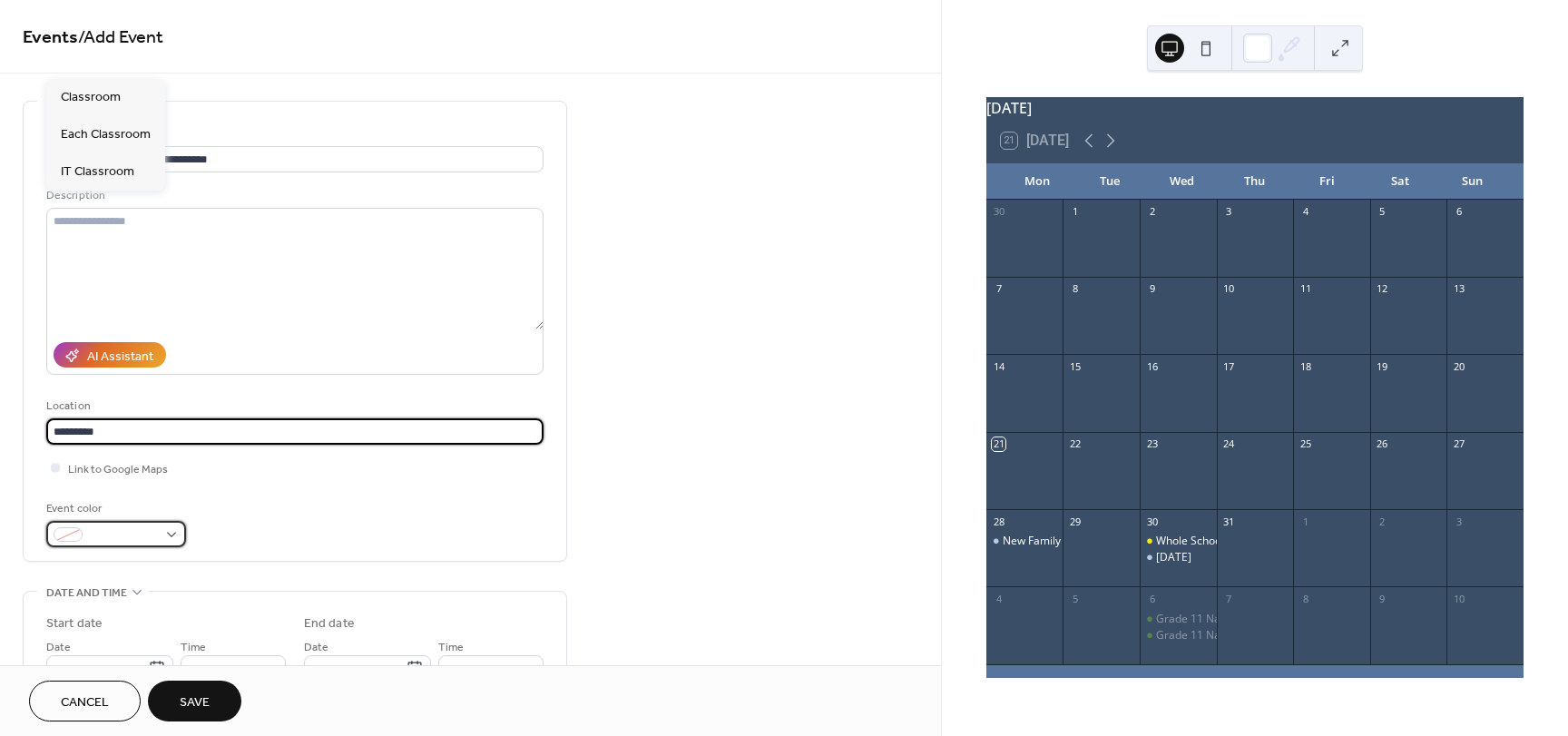 click at bounding box center (116, 534) 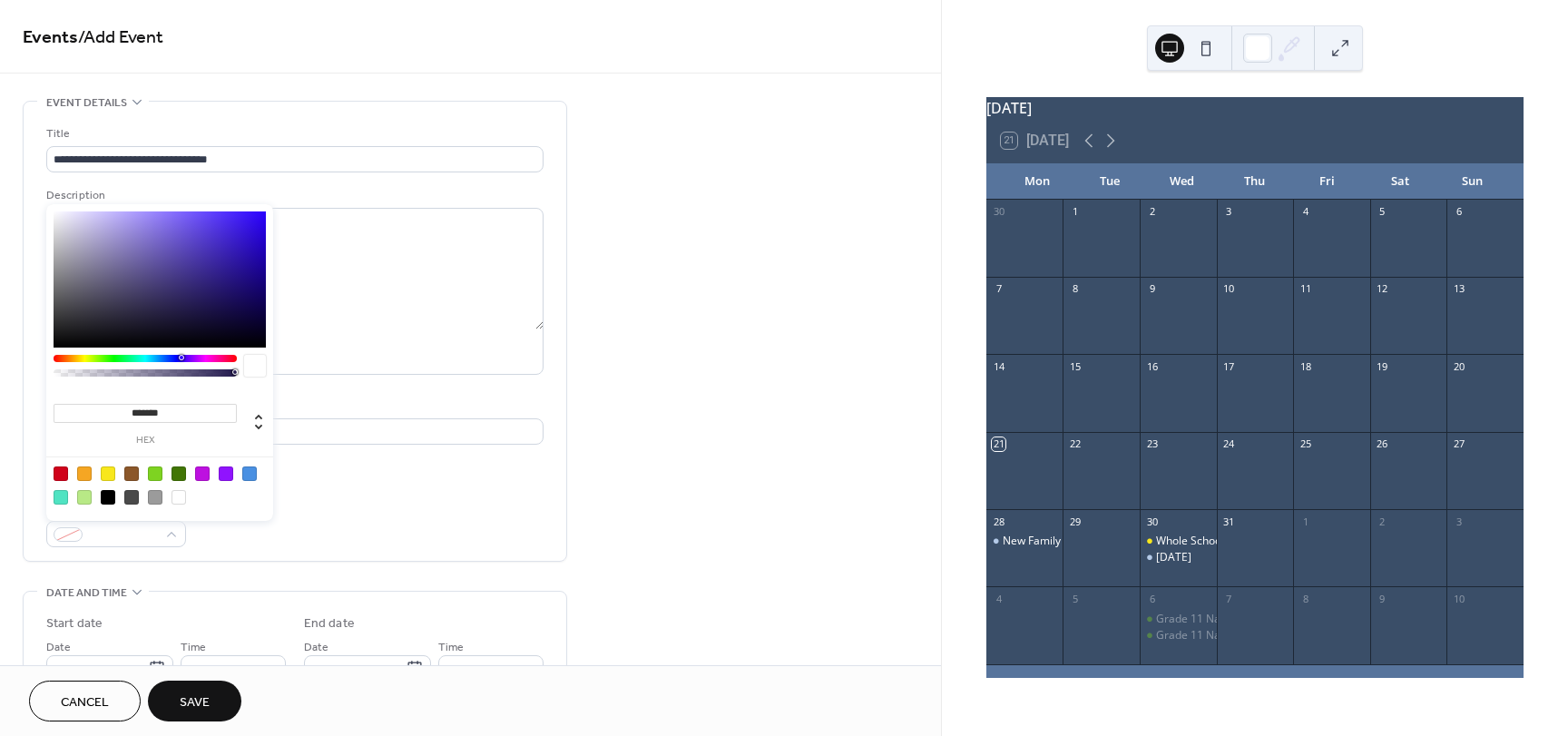 click at bounding box center [155, 474] 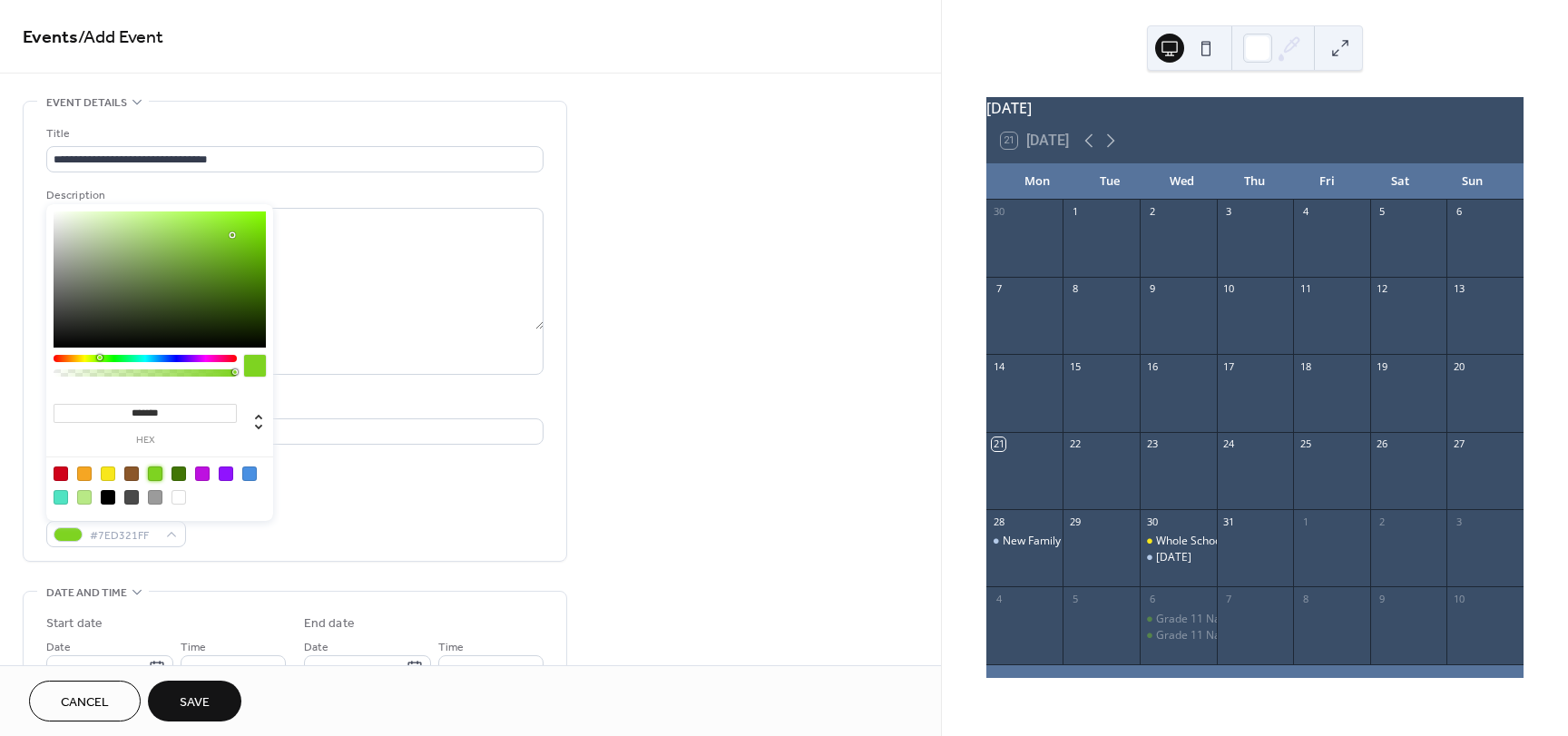 click on "Event color #7ED321FF" at bounding box center (295, 523) 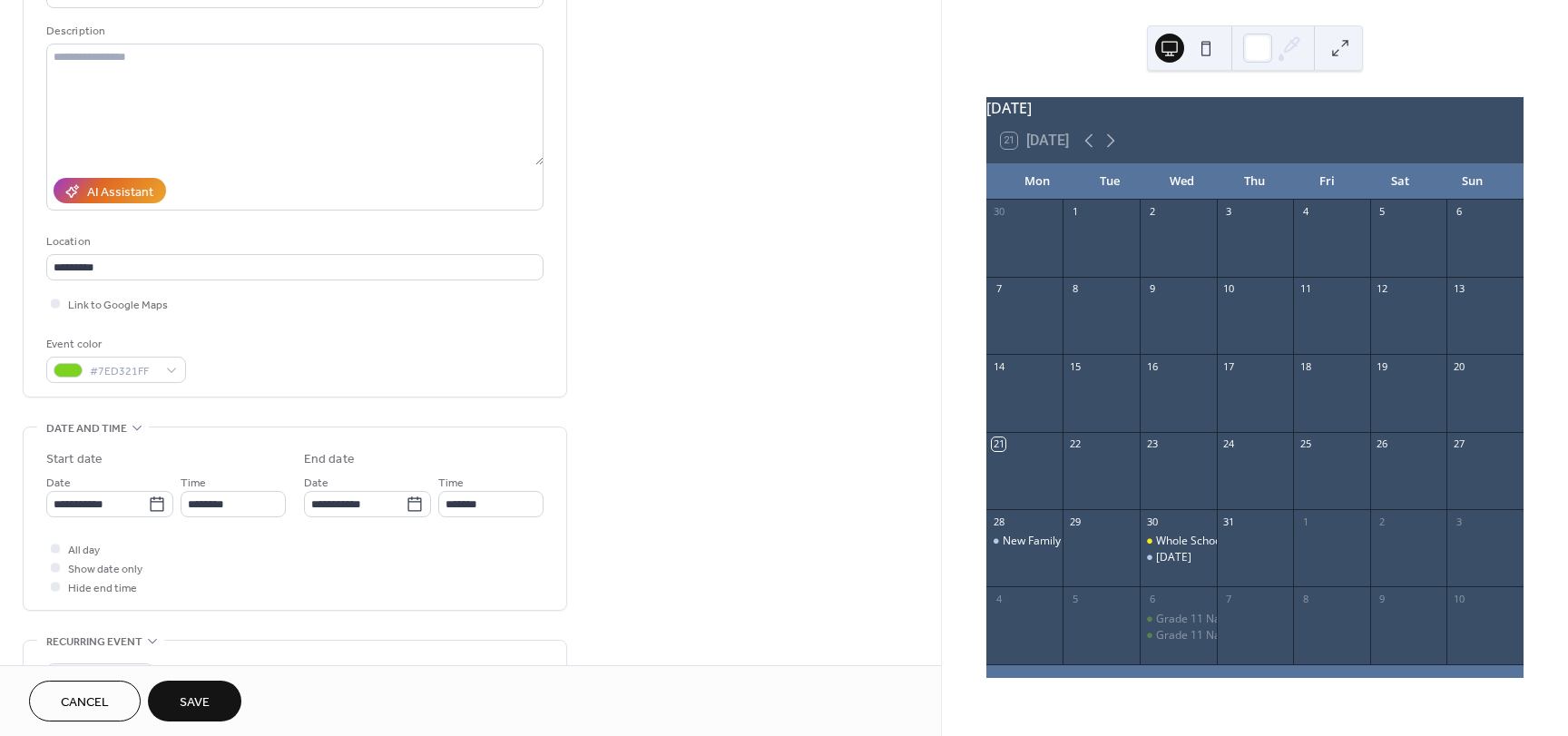 scroll, scrollTop: 272, scrollLeft: 0, axis: vertical 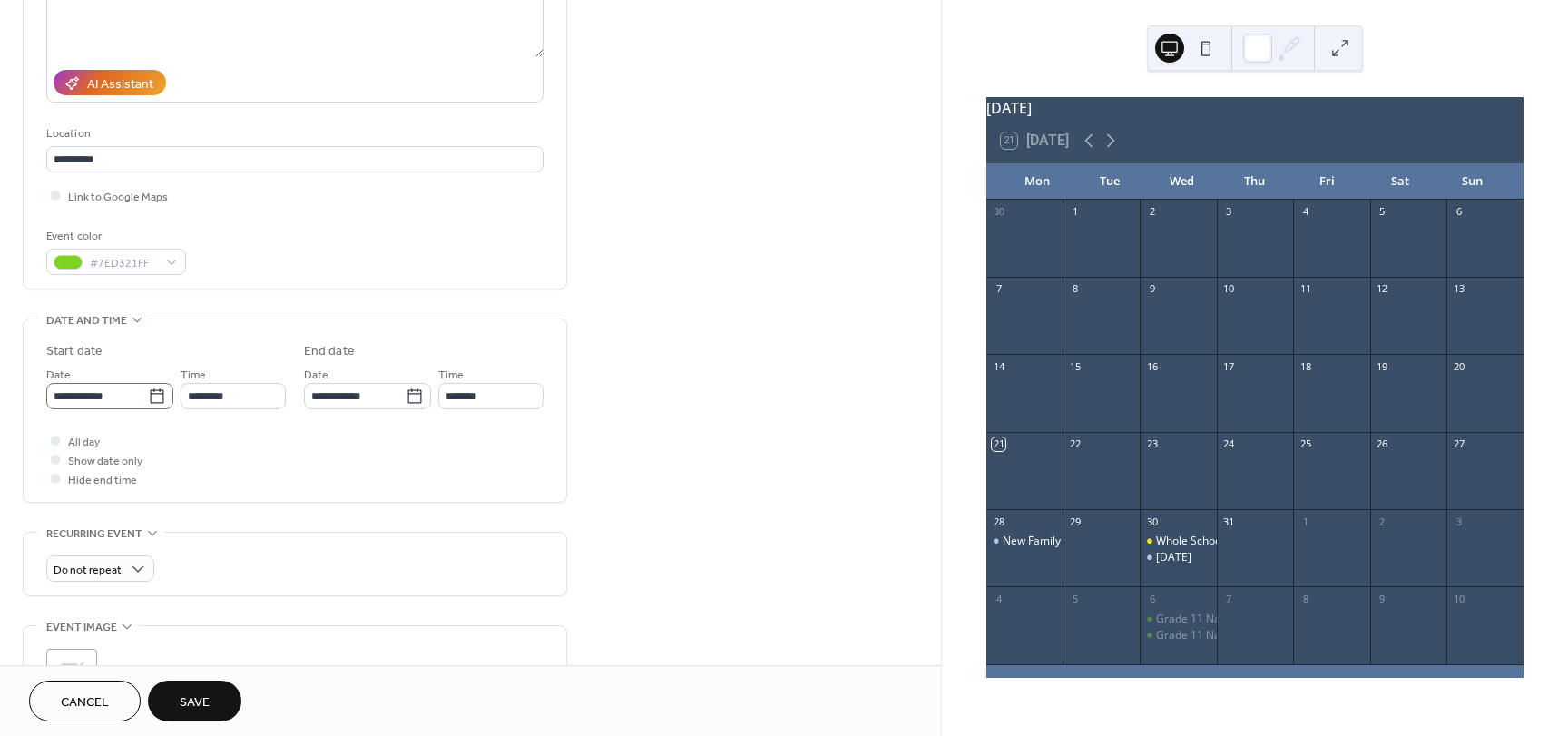 click 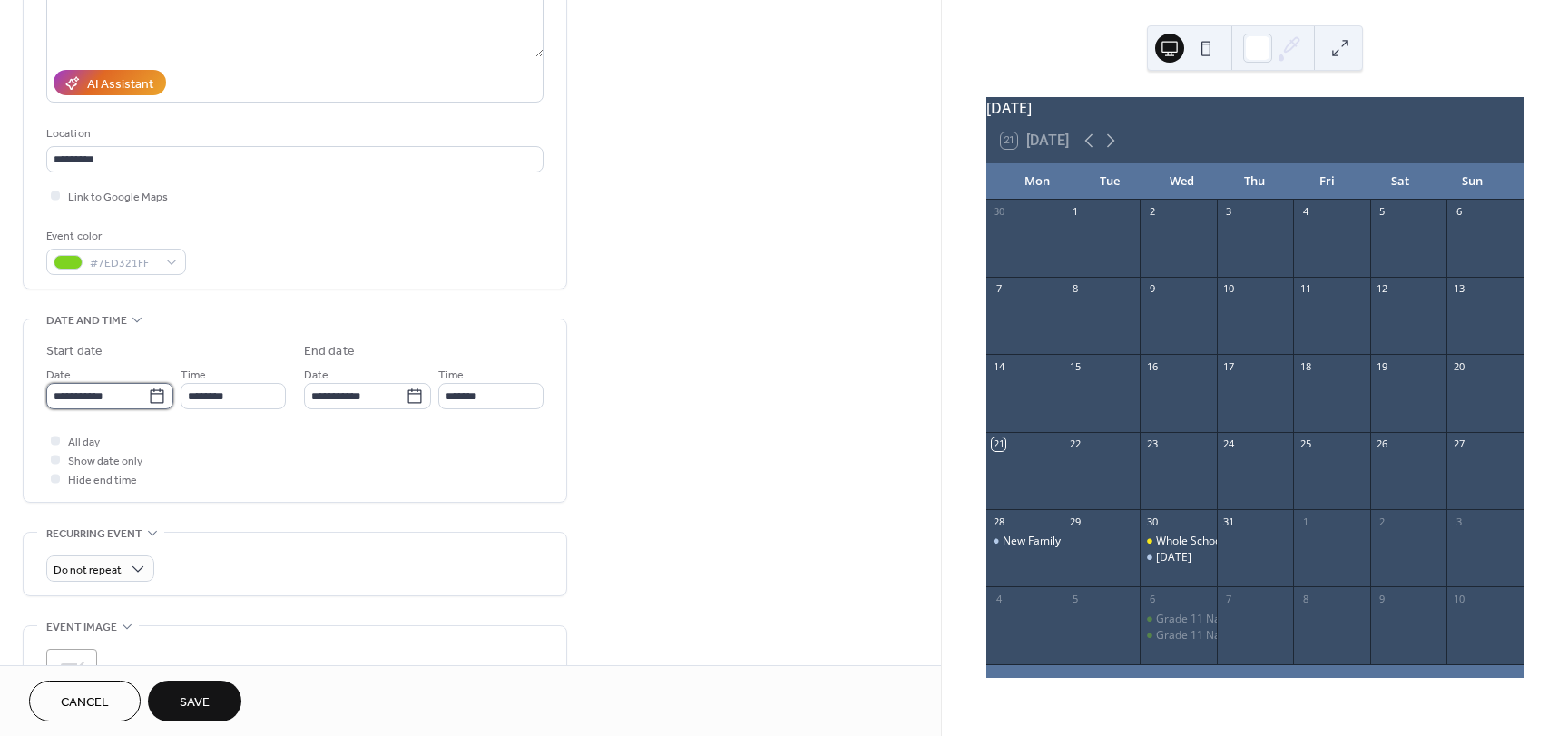 click on "**********" at bounding box center [97, 396] 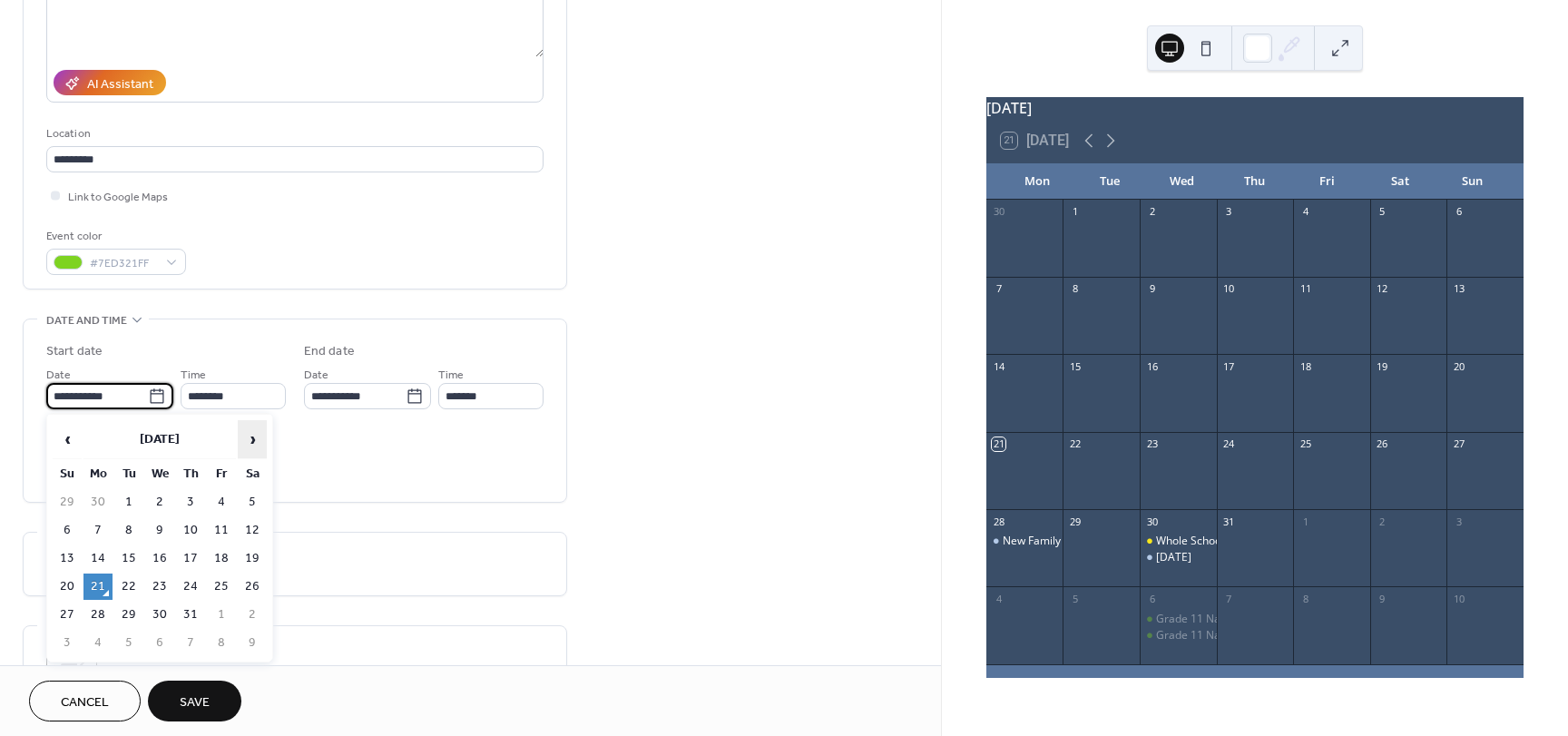 click on "›" at bounding box center [252, 439] 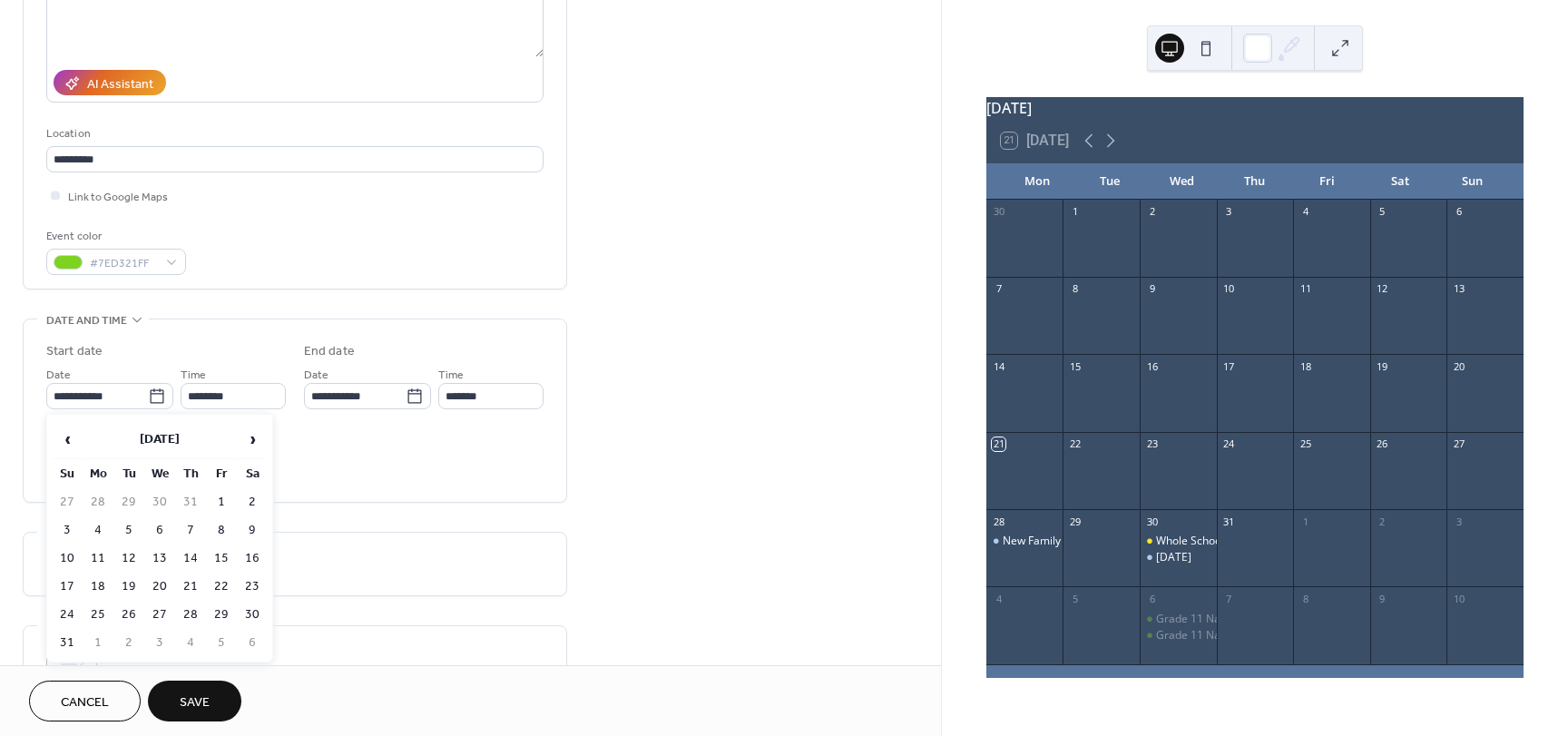 click on "25" at bounding box center (98, 614) 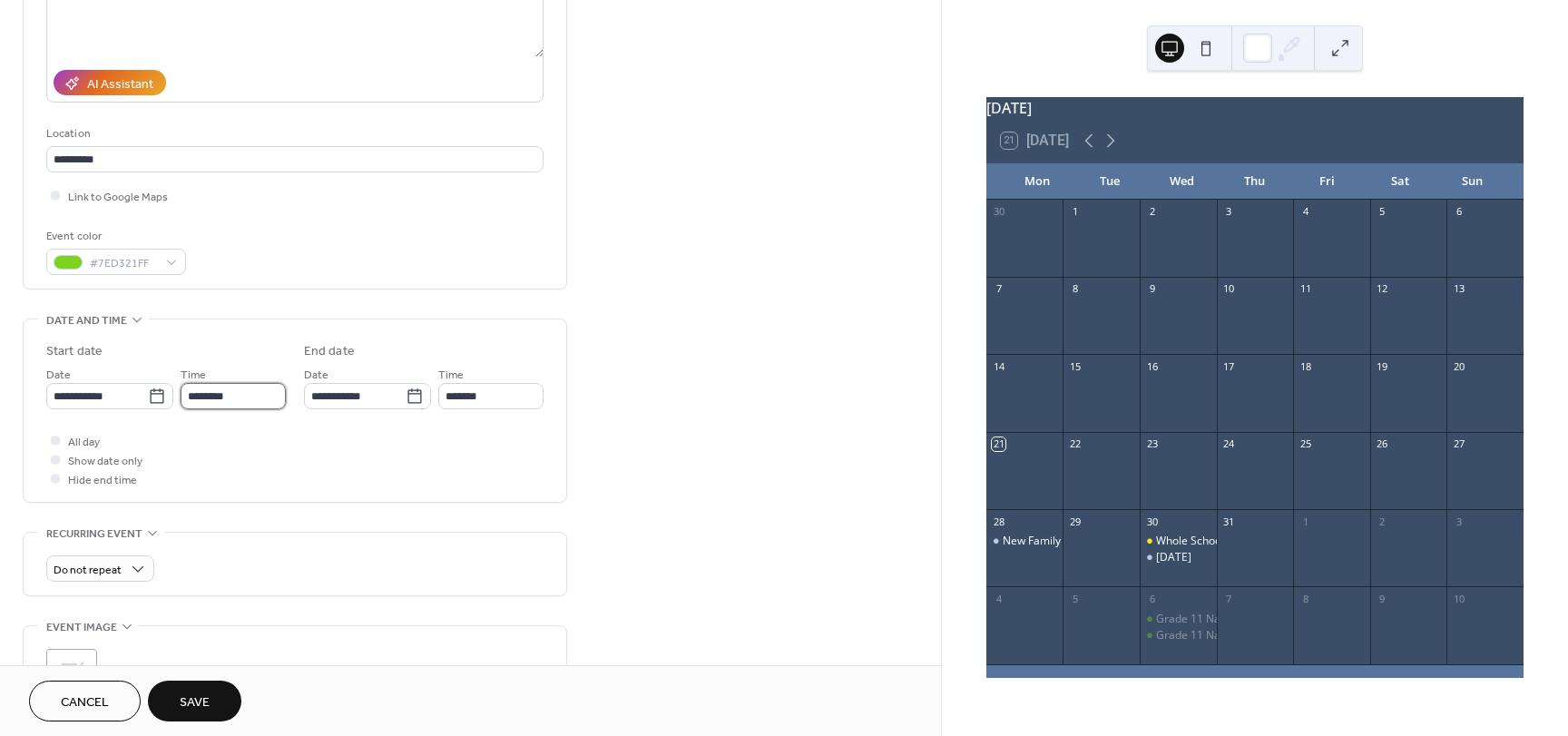 click on "********" at bounding box center (233, 396) 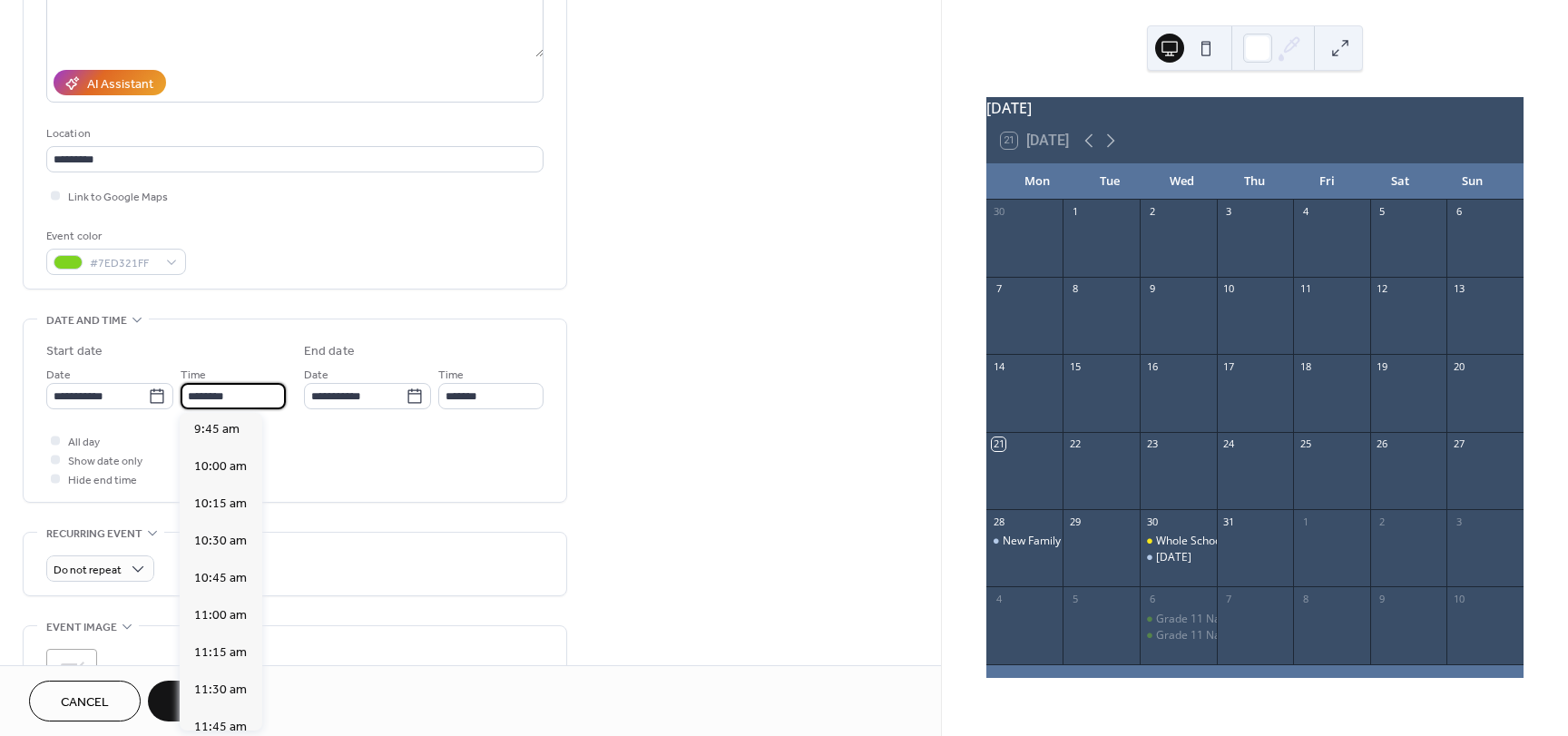 scroll, scrollTop: 1423, scrollLeft: 0, axis: vertical 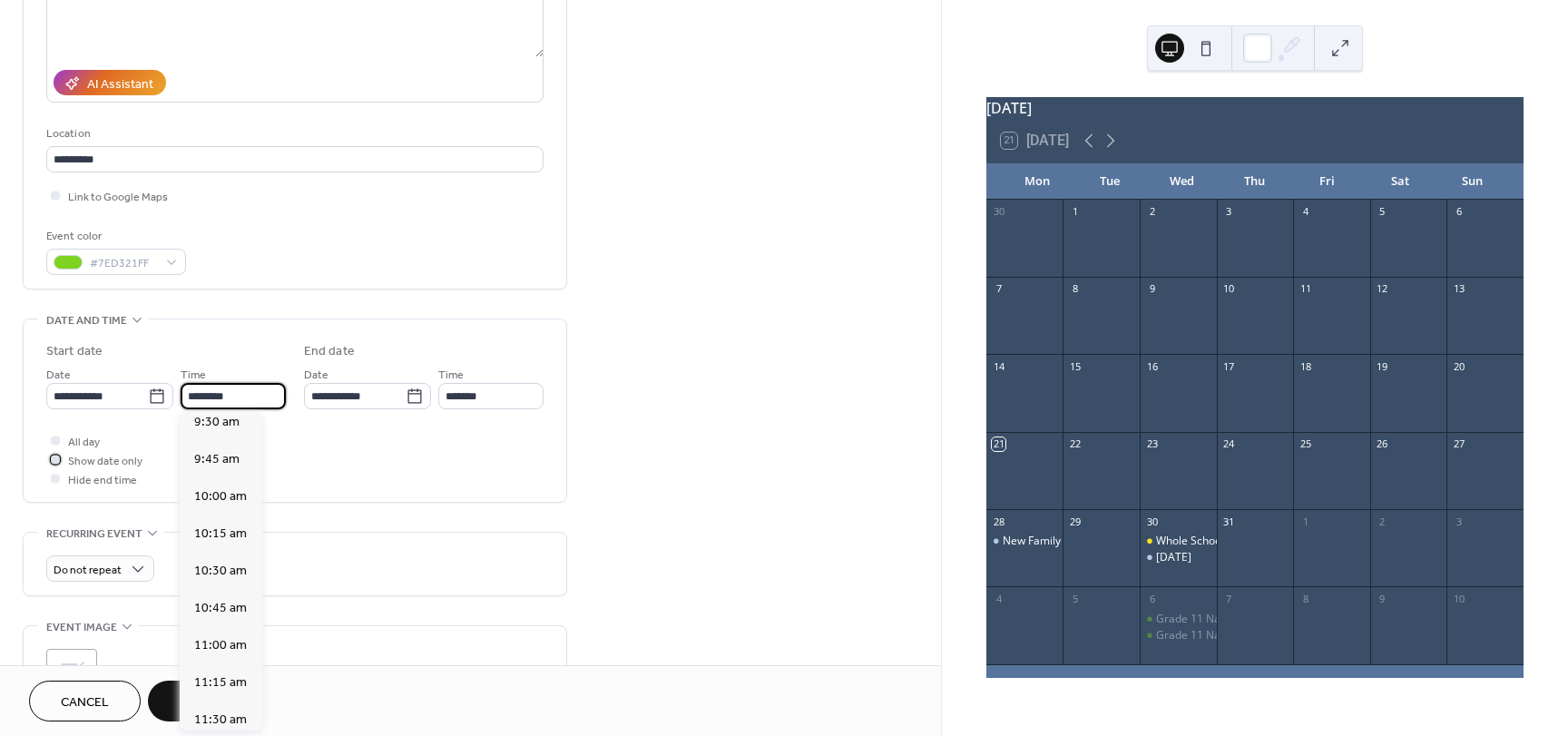 click on "Show date only" at bounding box center (105, 461) 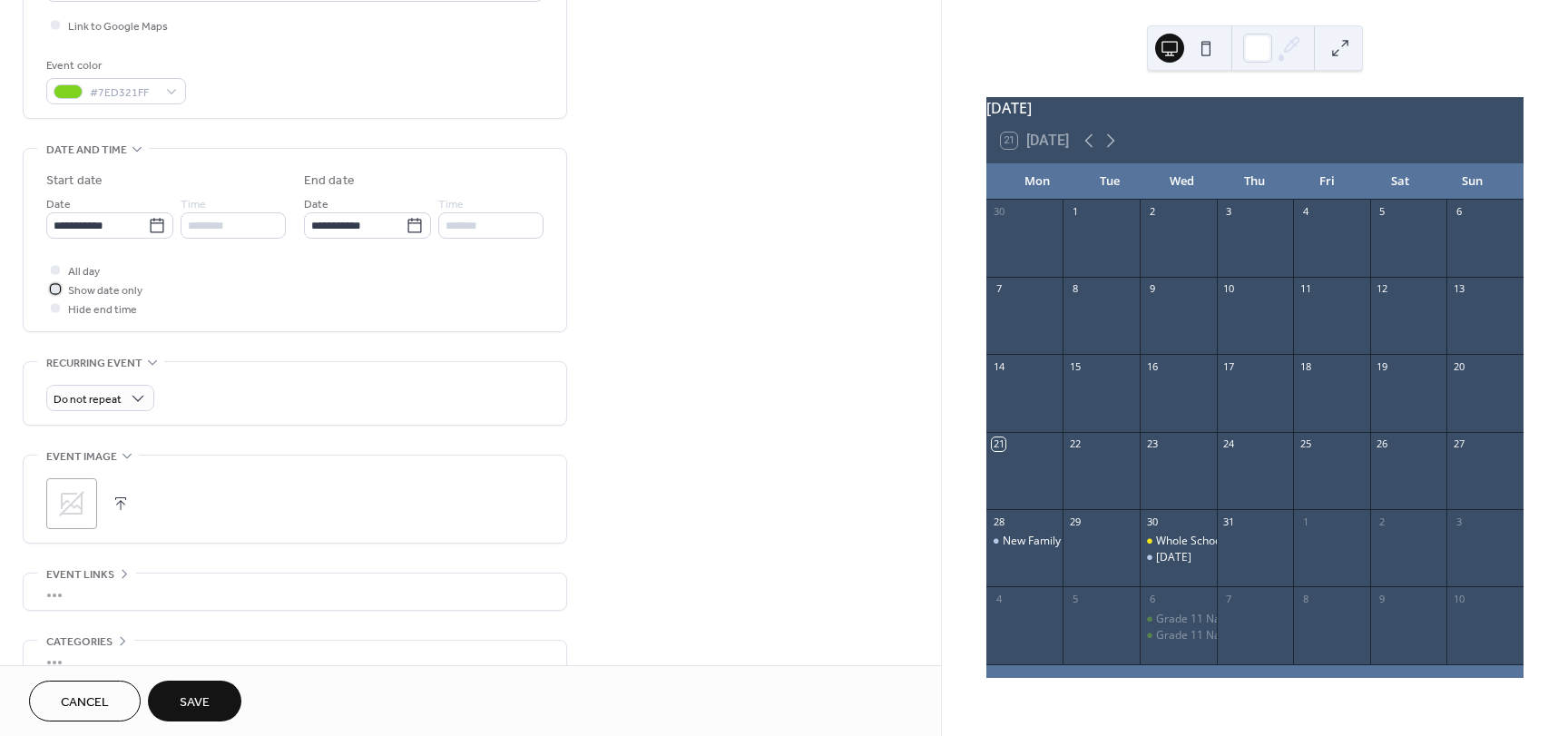 scroll, scrollTop: 454, scrollLeft: 0, axis: vertical 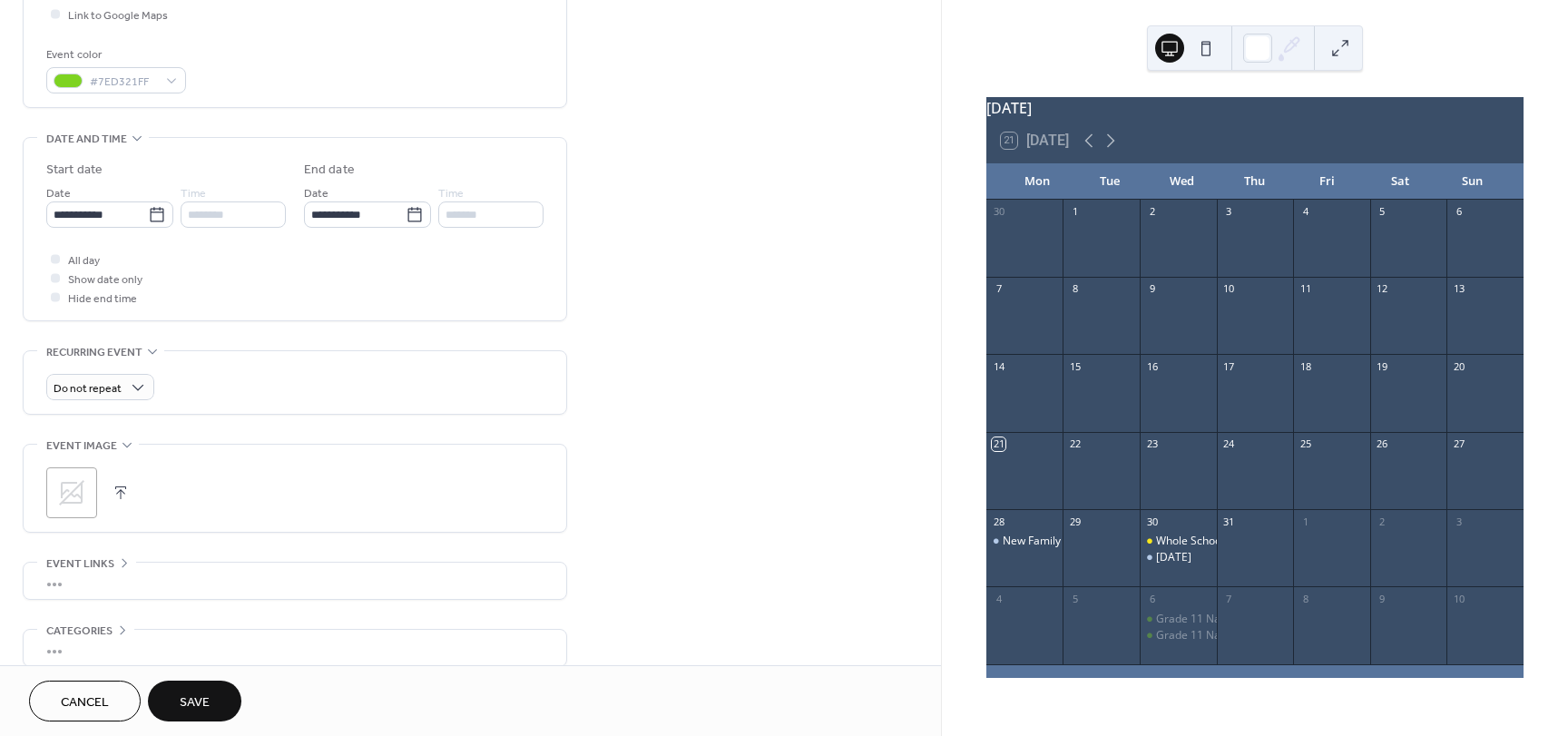 click on "Save" at bounding box center [194, 702] 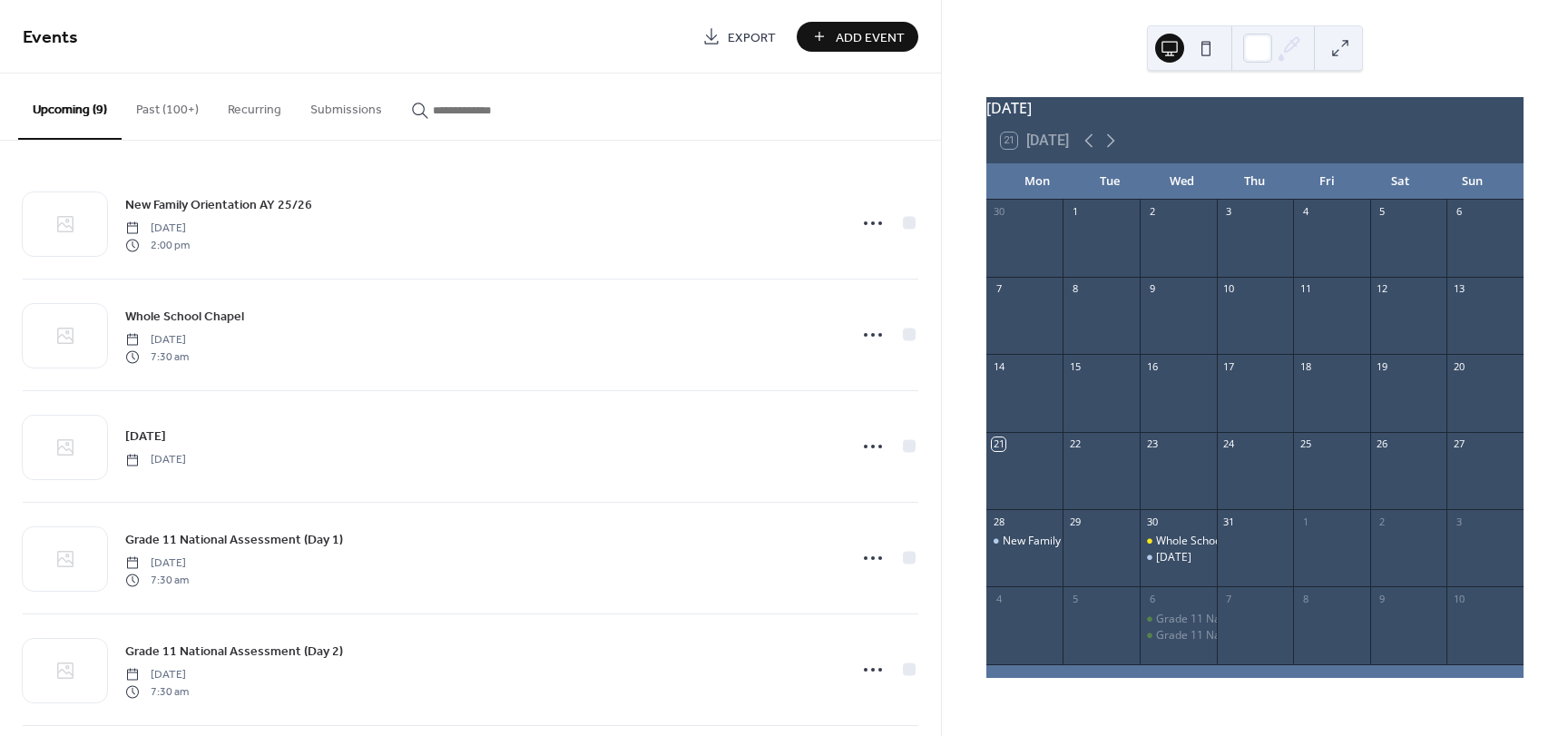 click on "Add Event" at bounding box center (870, 37) 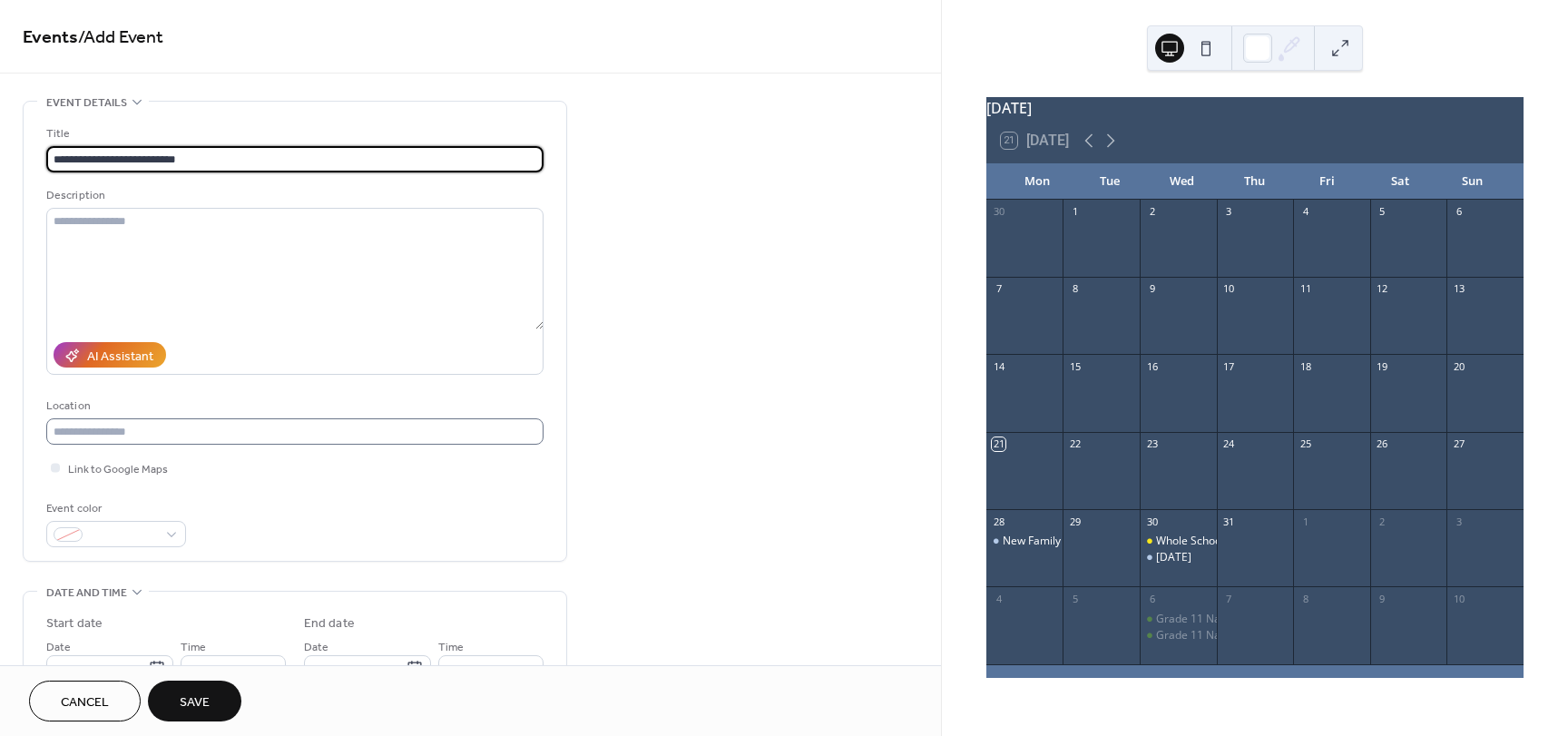 type on "**********" 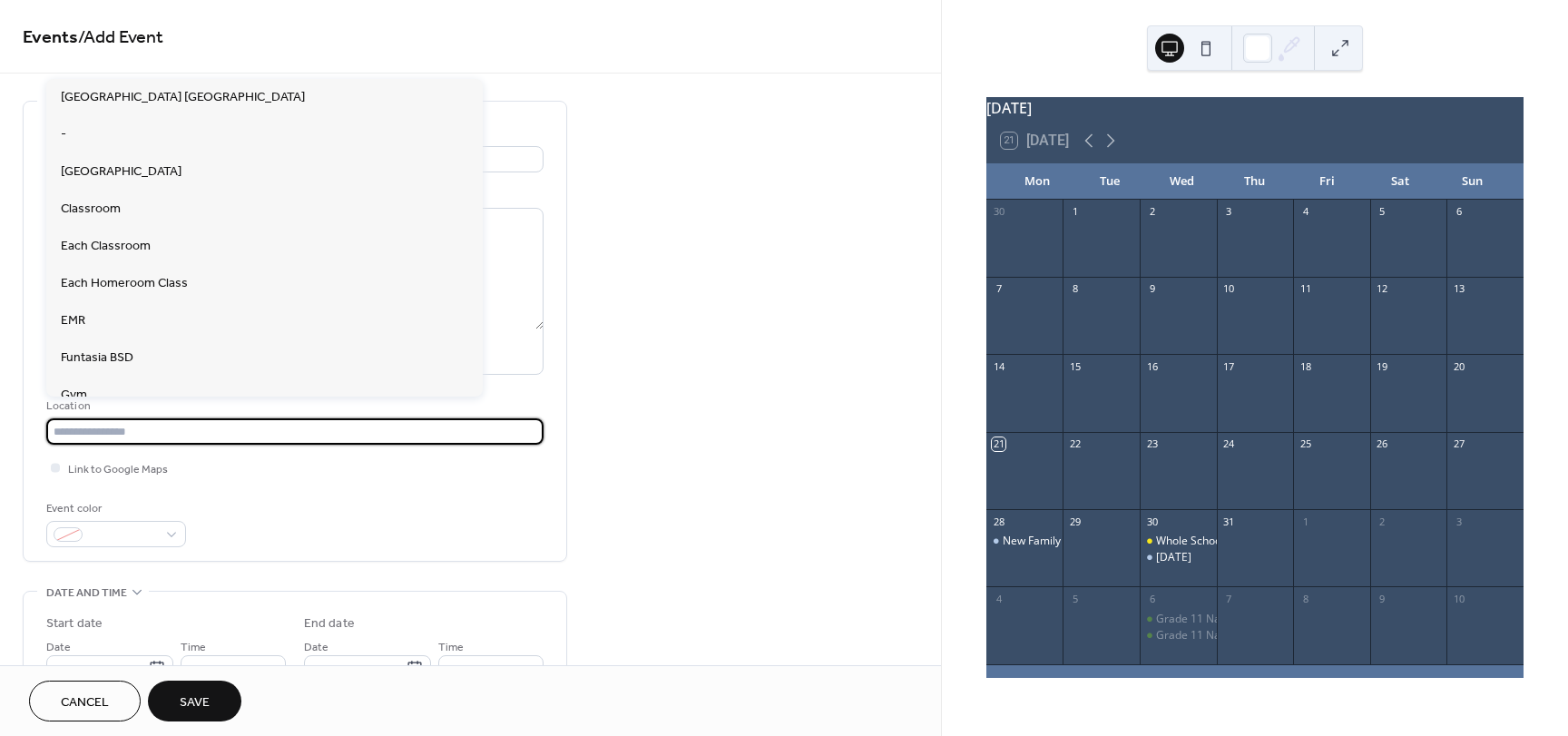 click at bounding box center [295, 431] 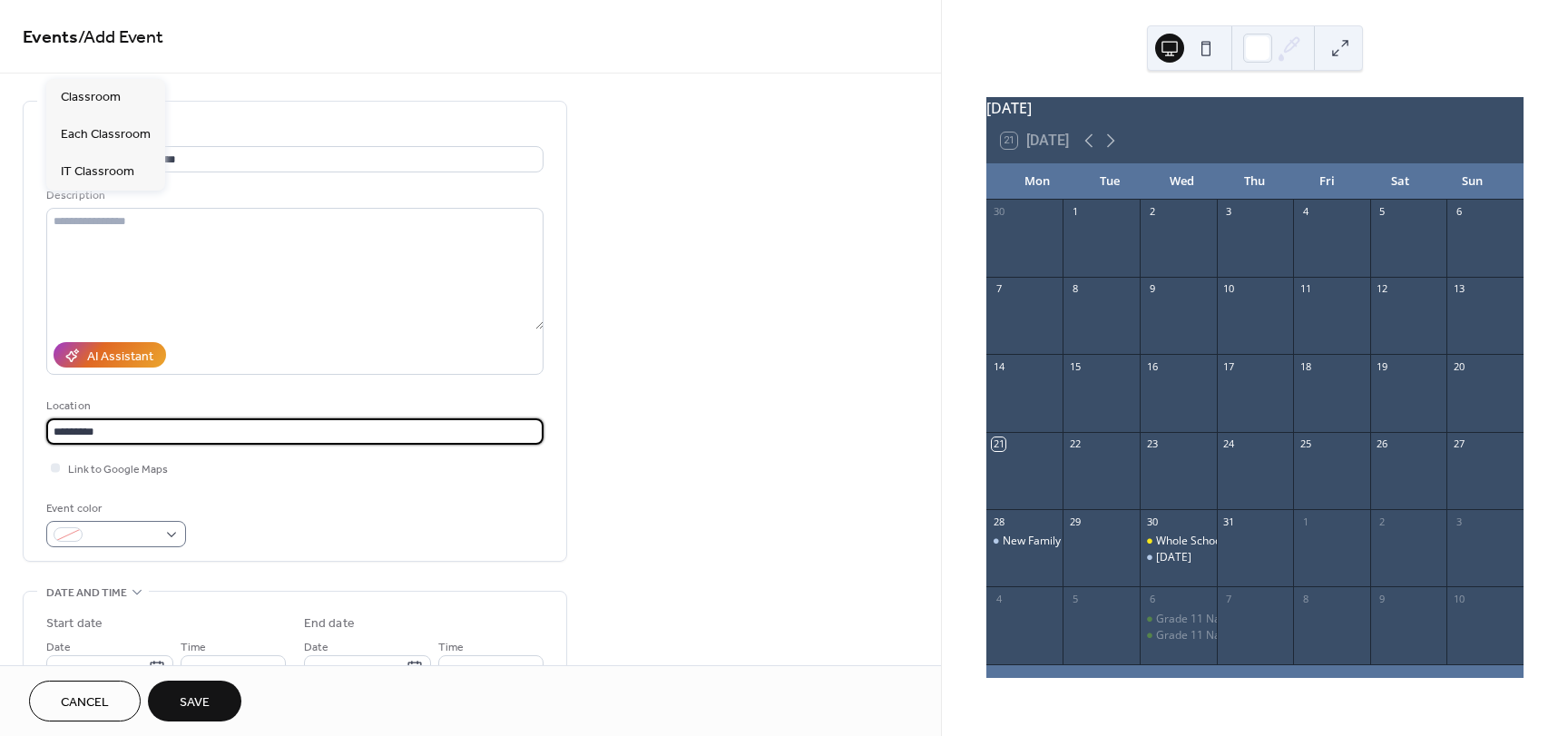 type on "*********" 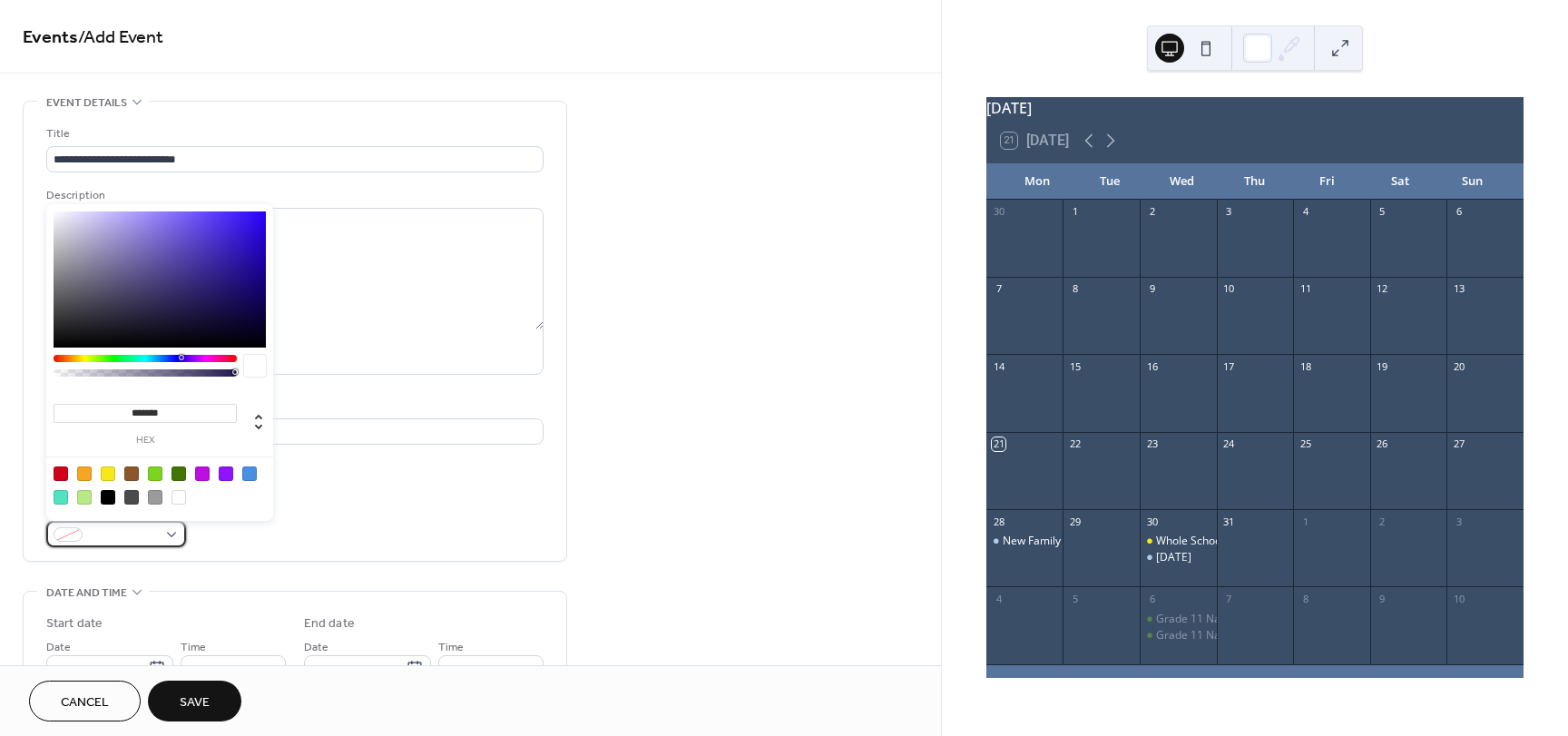 click at bounding box center [123, 535] 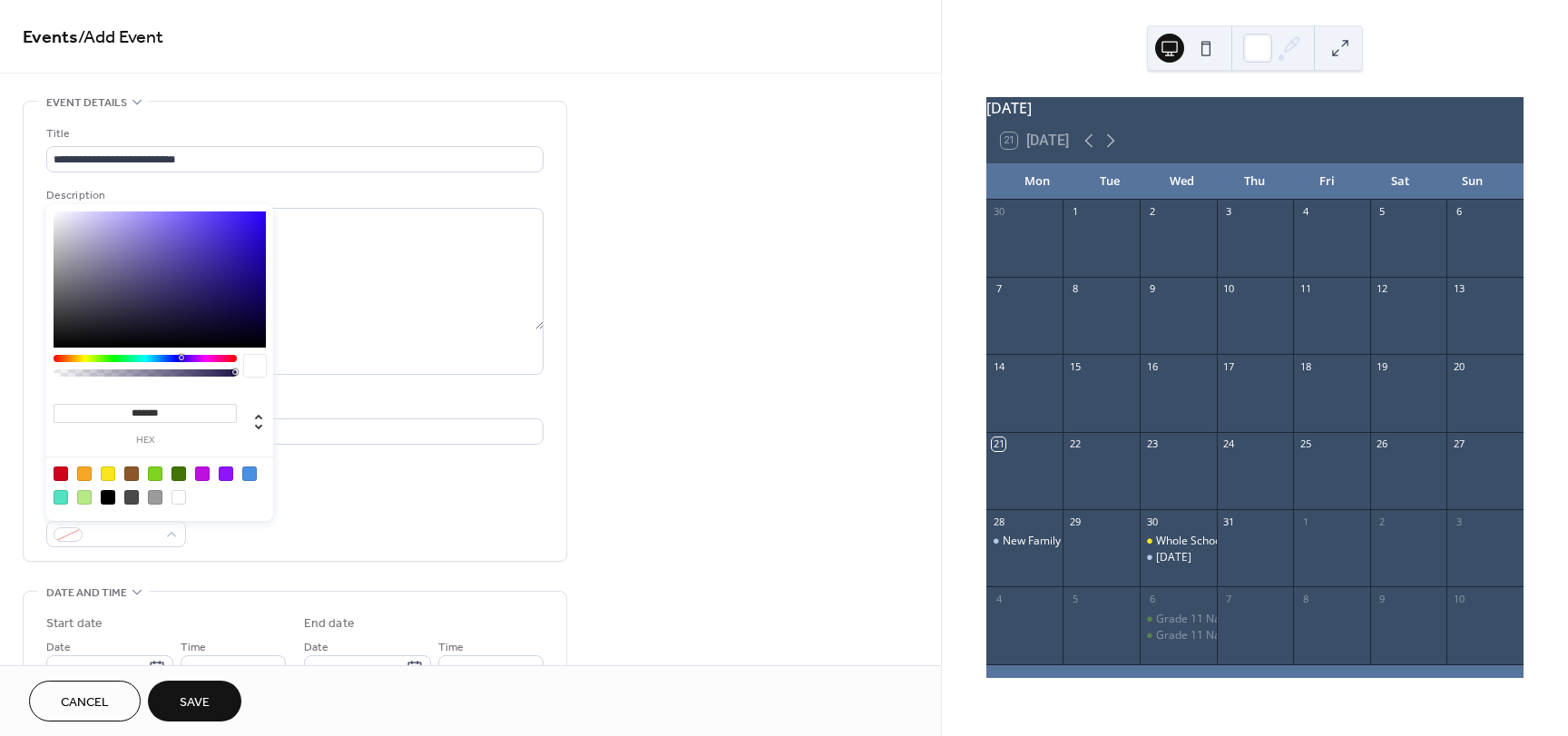 click at bounding box center (155, 474) 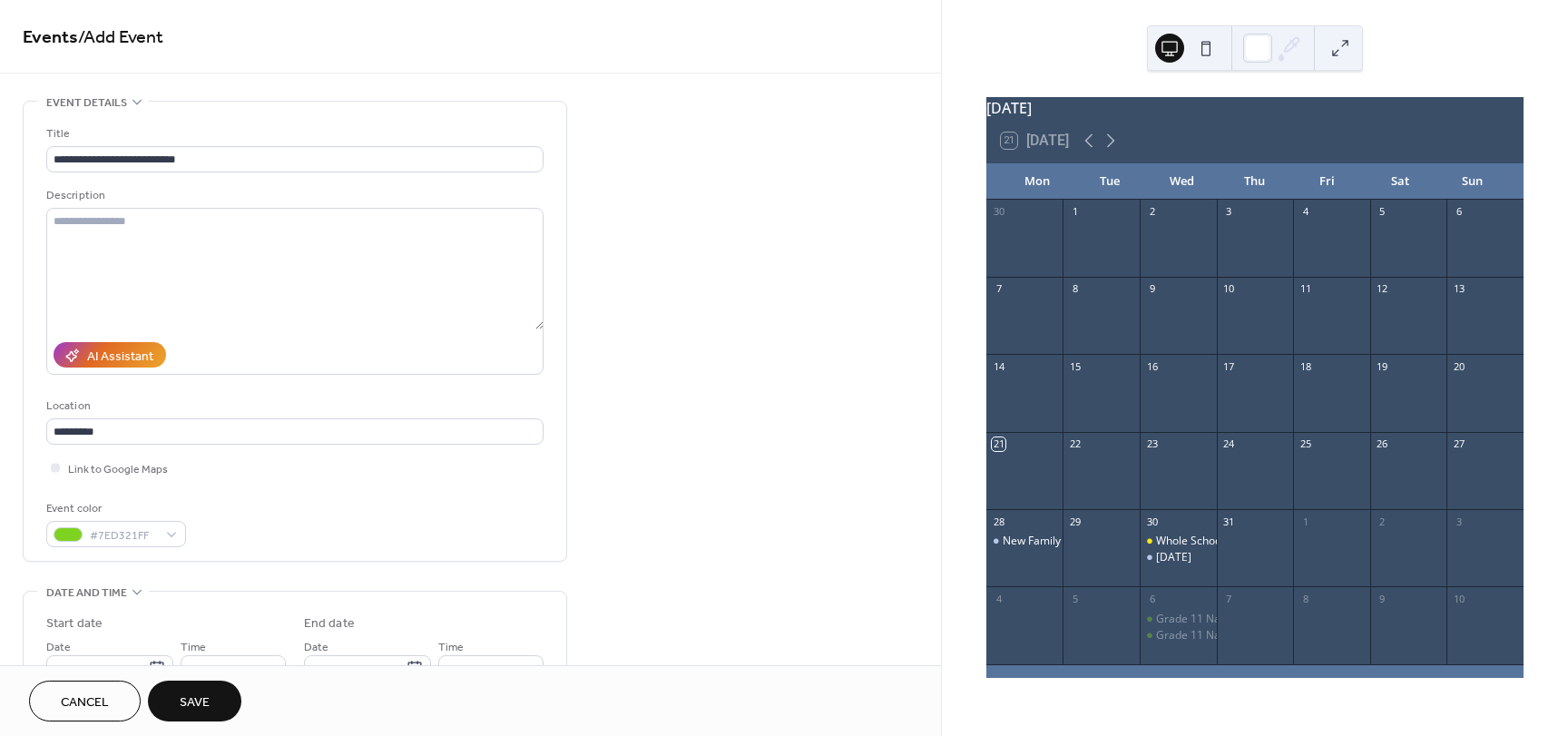 click on "**********" at bounding box center (295, 331) 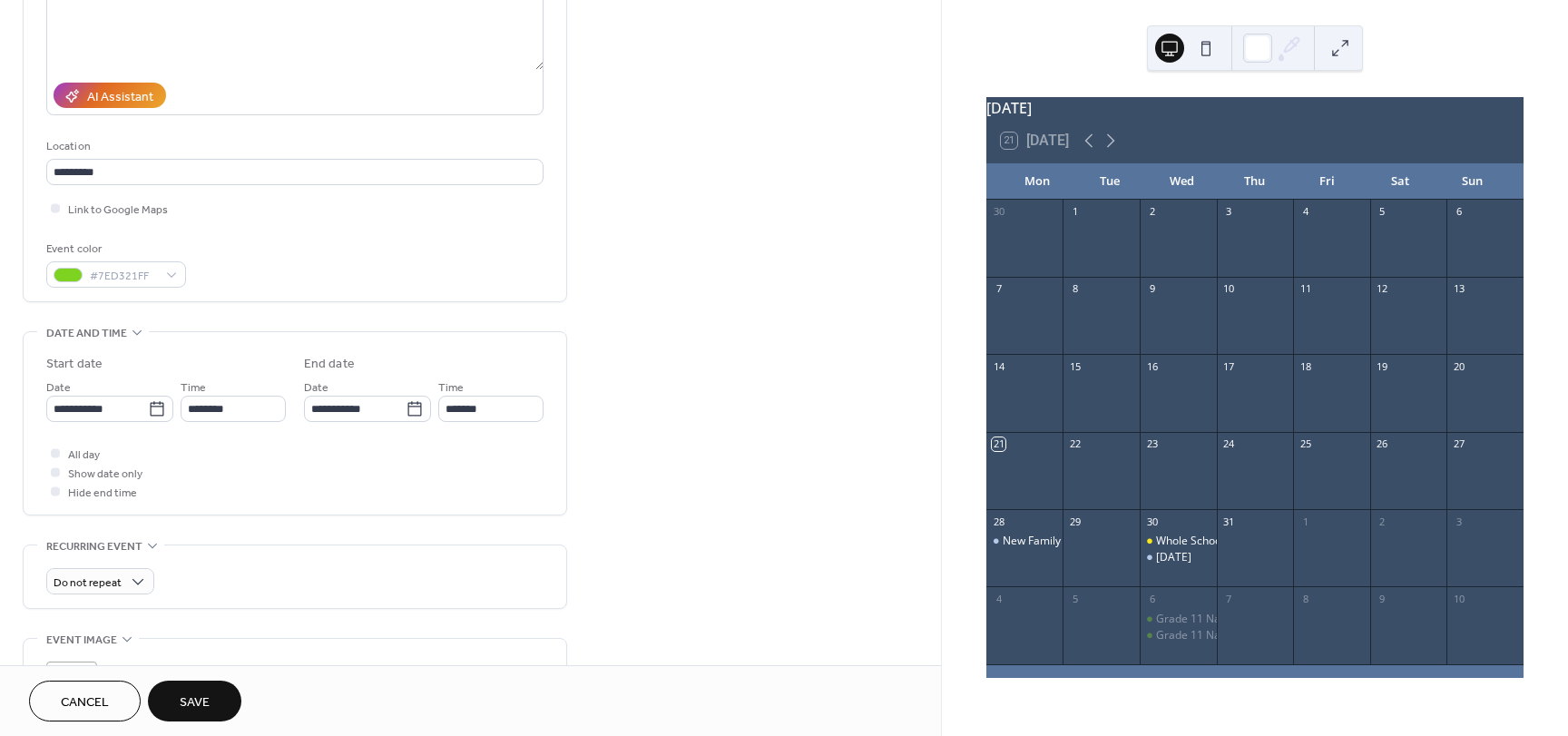 scroll, scrollTop: 272, scrollLeft: 0, axis: vertical 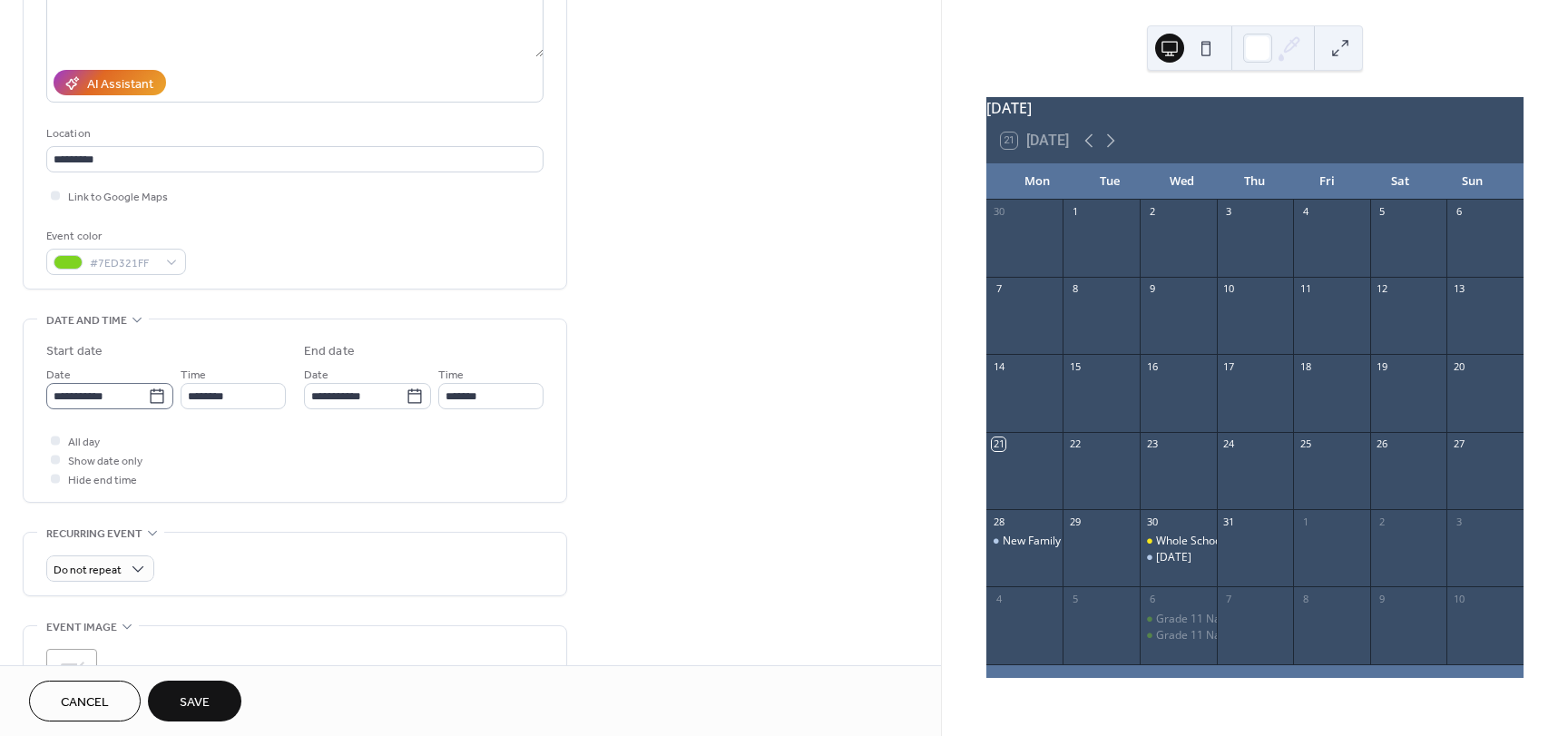 click 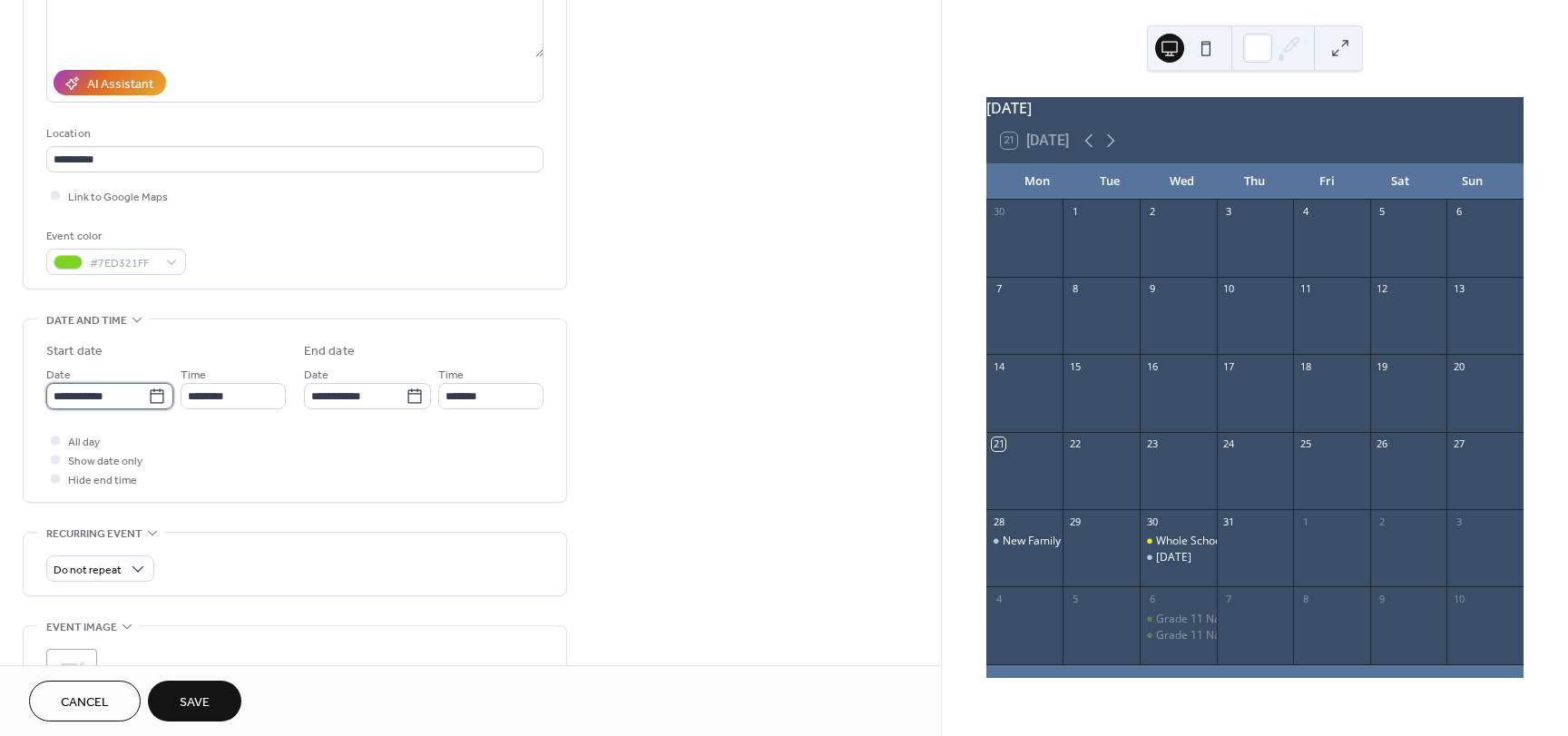 click on "**********" at bounding box center (97, 396) 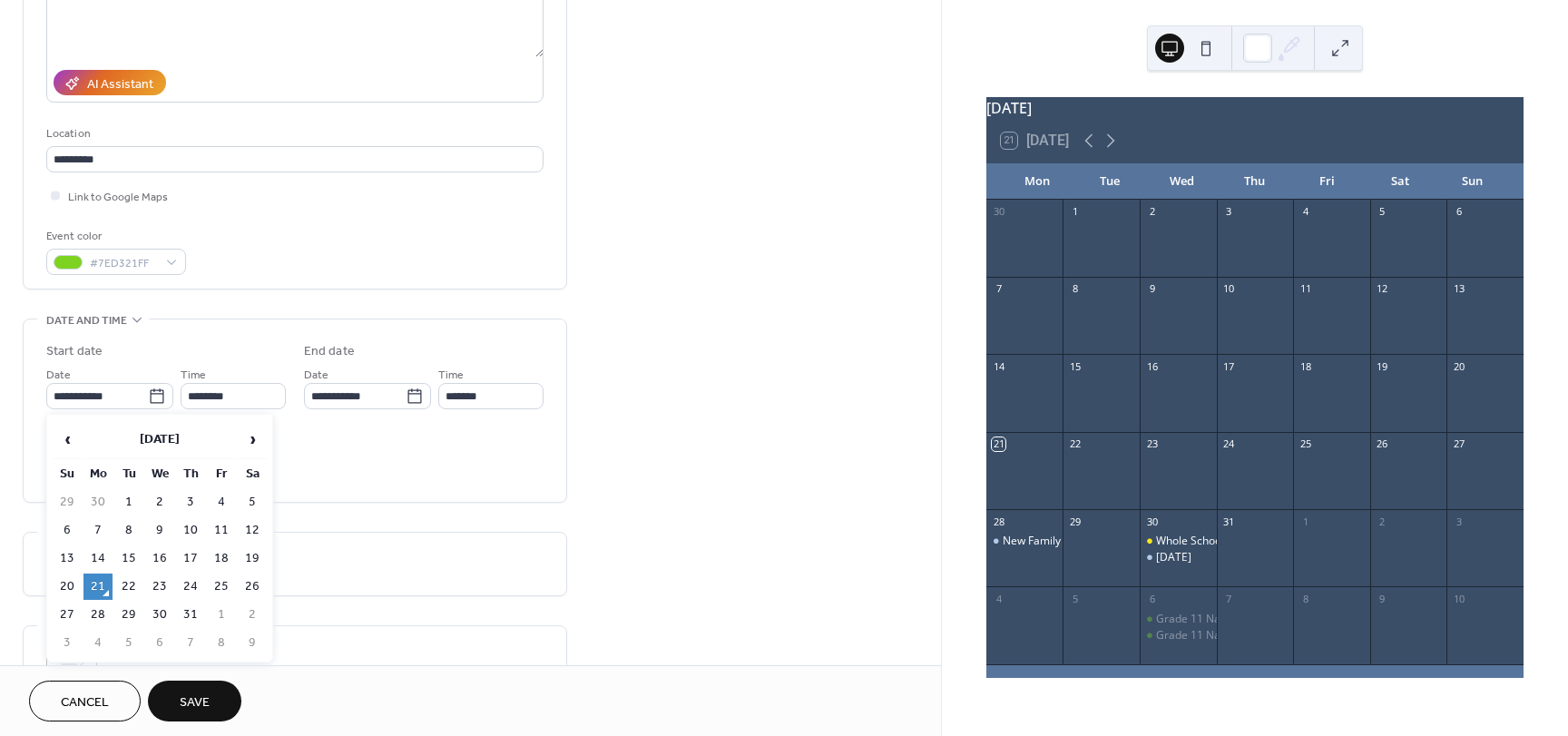drag, startPoint x: 254, startPoint y: 437, endPoint x: 232, endPoint y: 466, distance: 36.400549 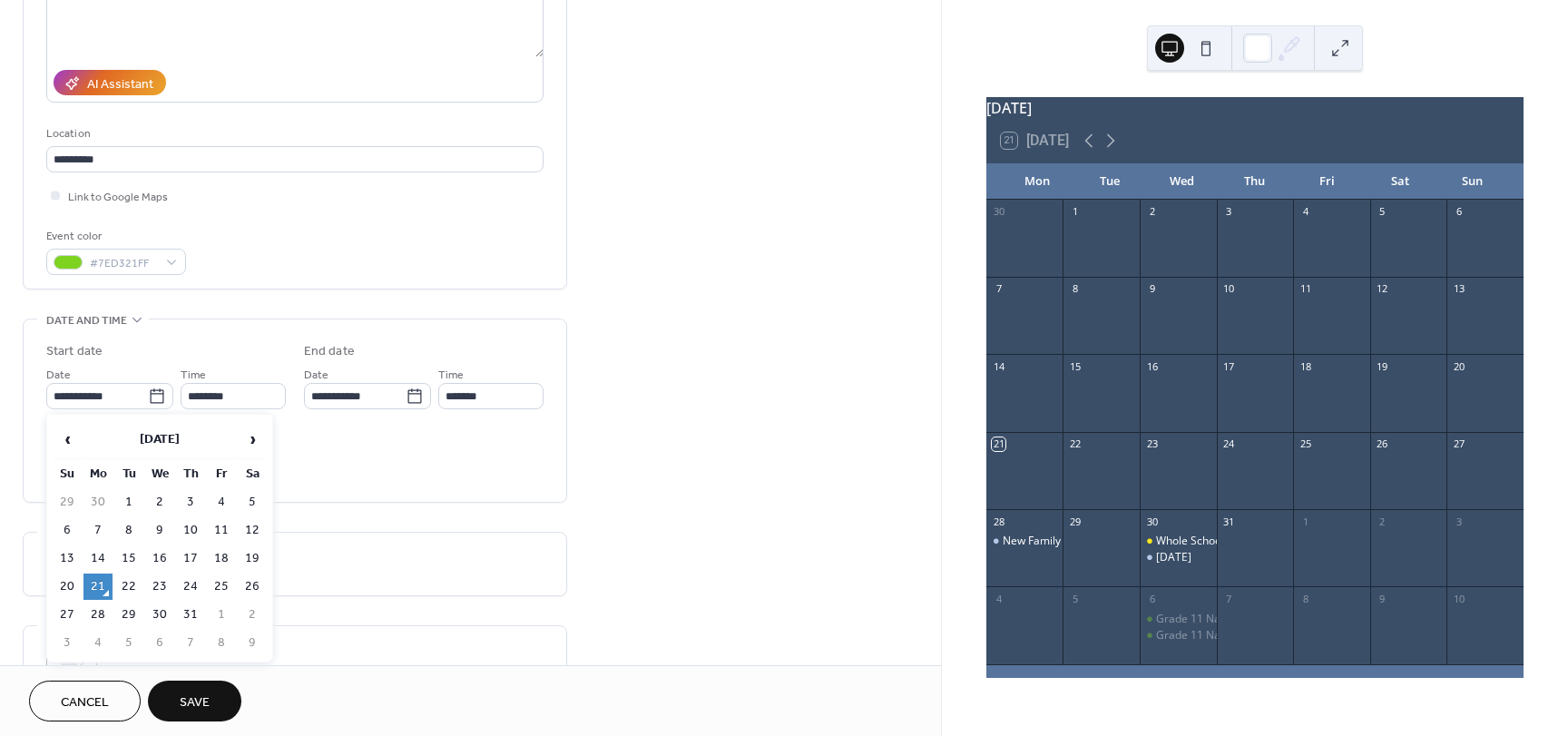 click on "›" at bounding box center [252, 439] 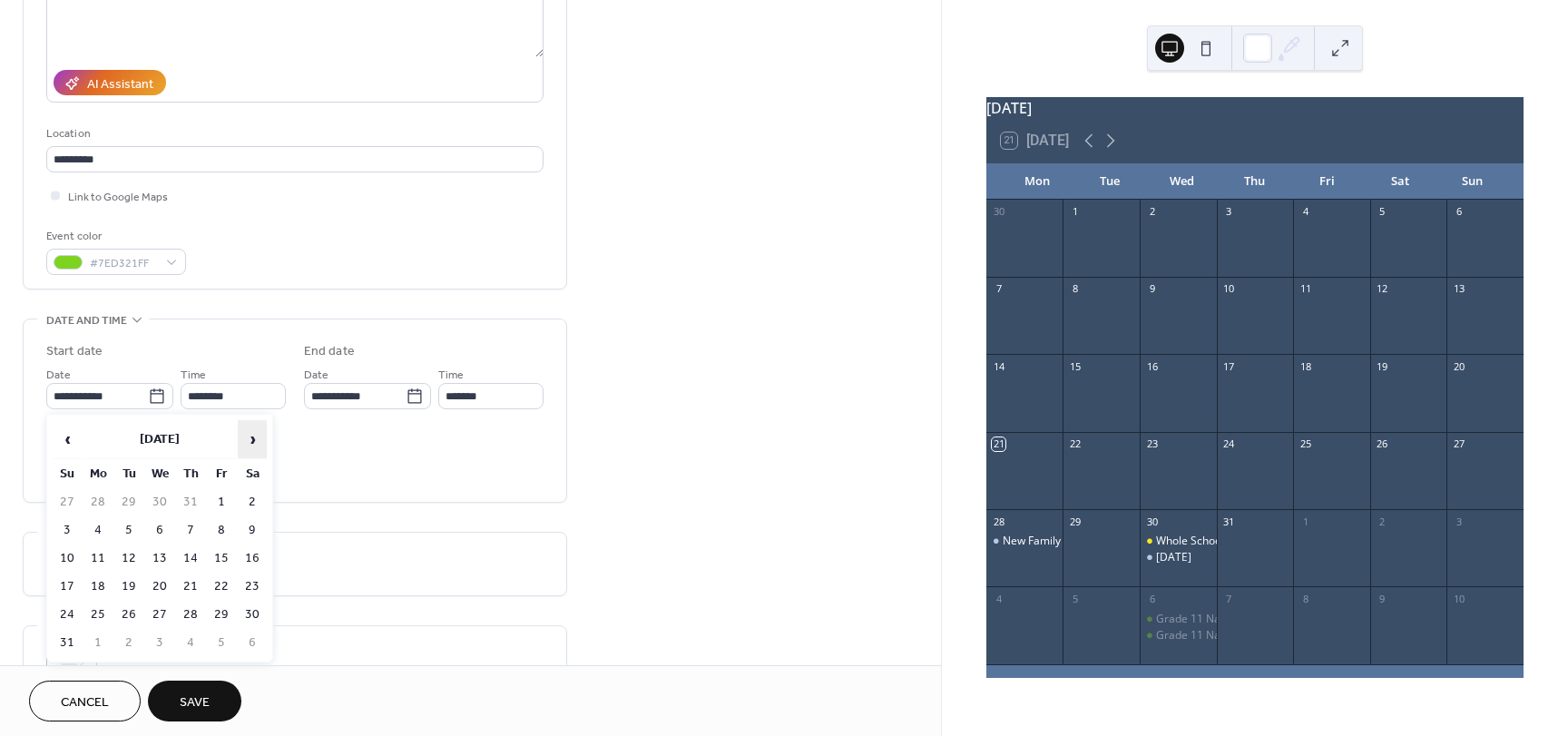 click on "›" at bounding box center (252, 439) 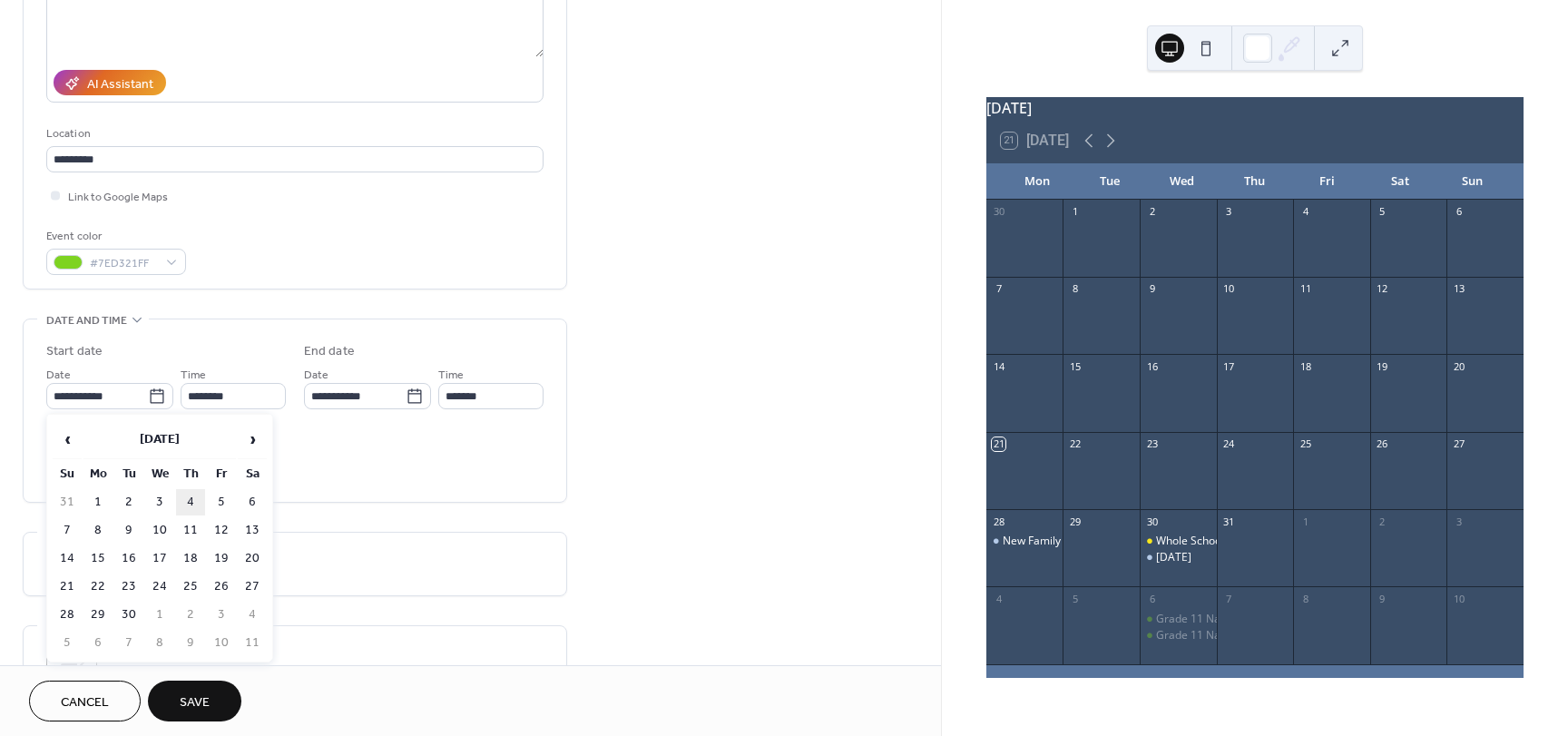 click on "4" at bounding box center (191, 502) 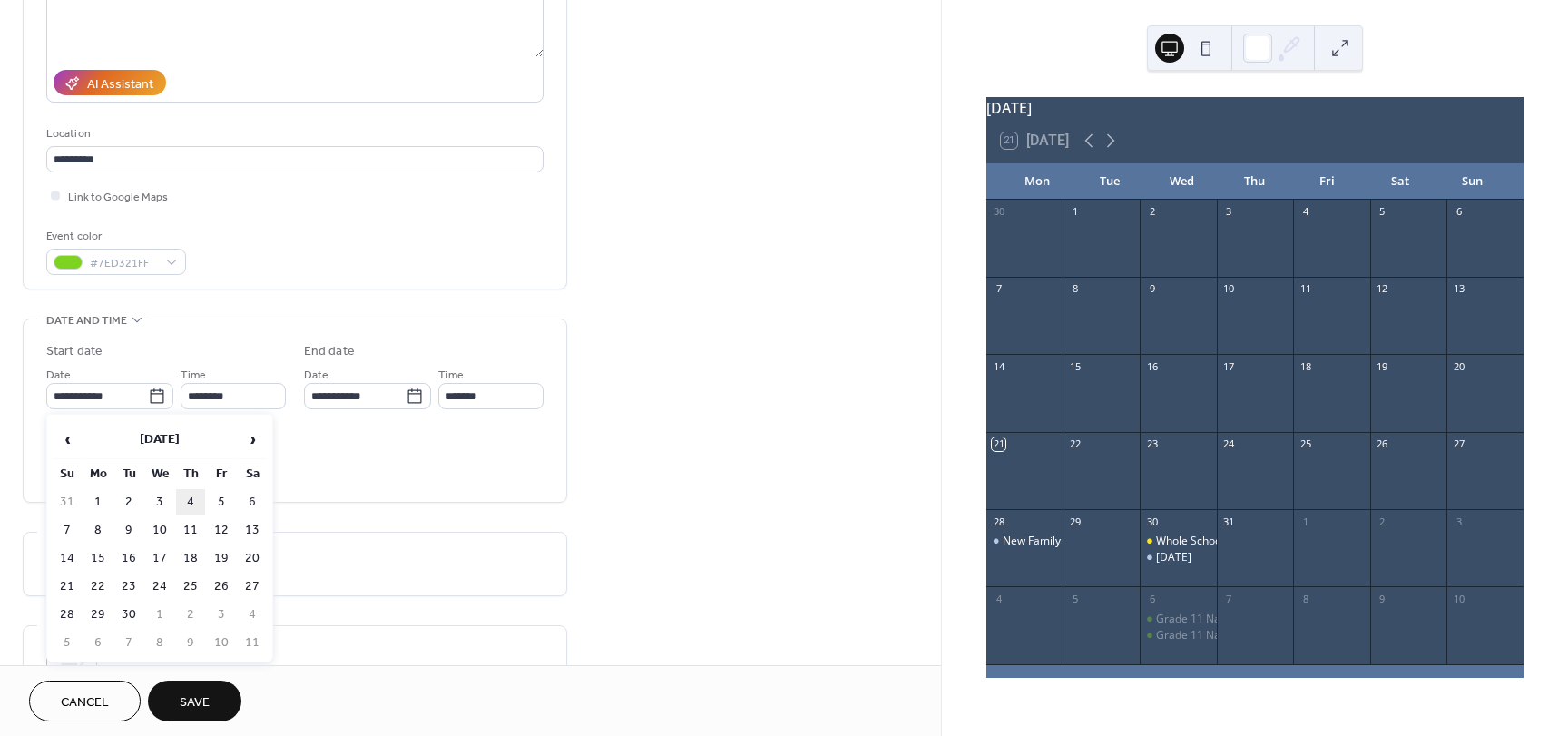 type on "**********" 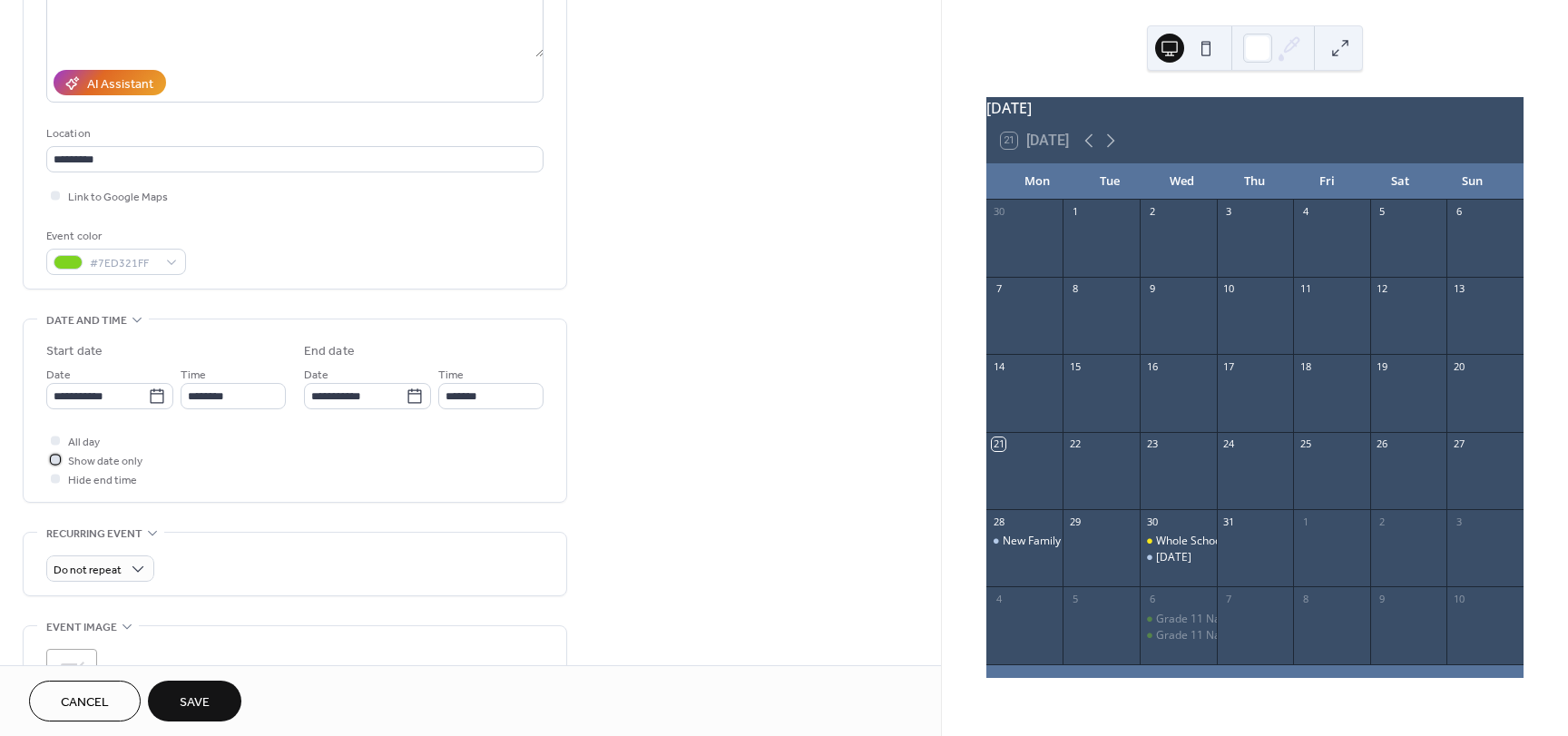 click on "Show date only" at bounding box center (105, 461) 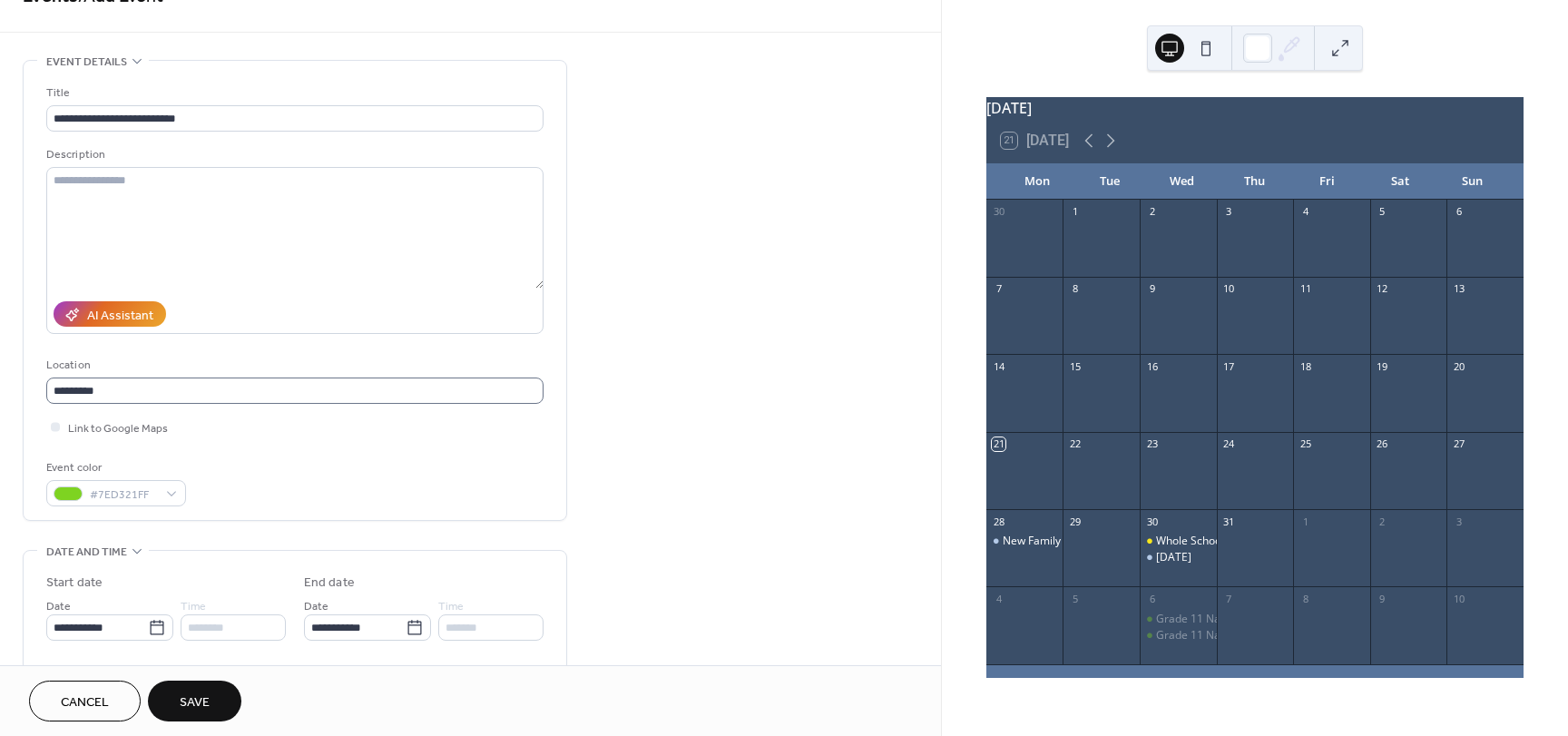 scroll, scrollTop: 0, scrollLeft: 0, axis: both 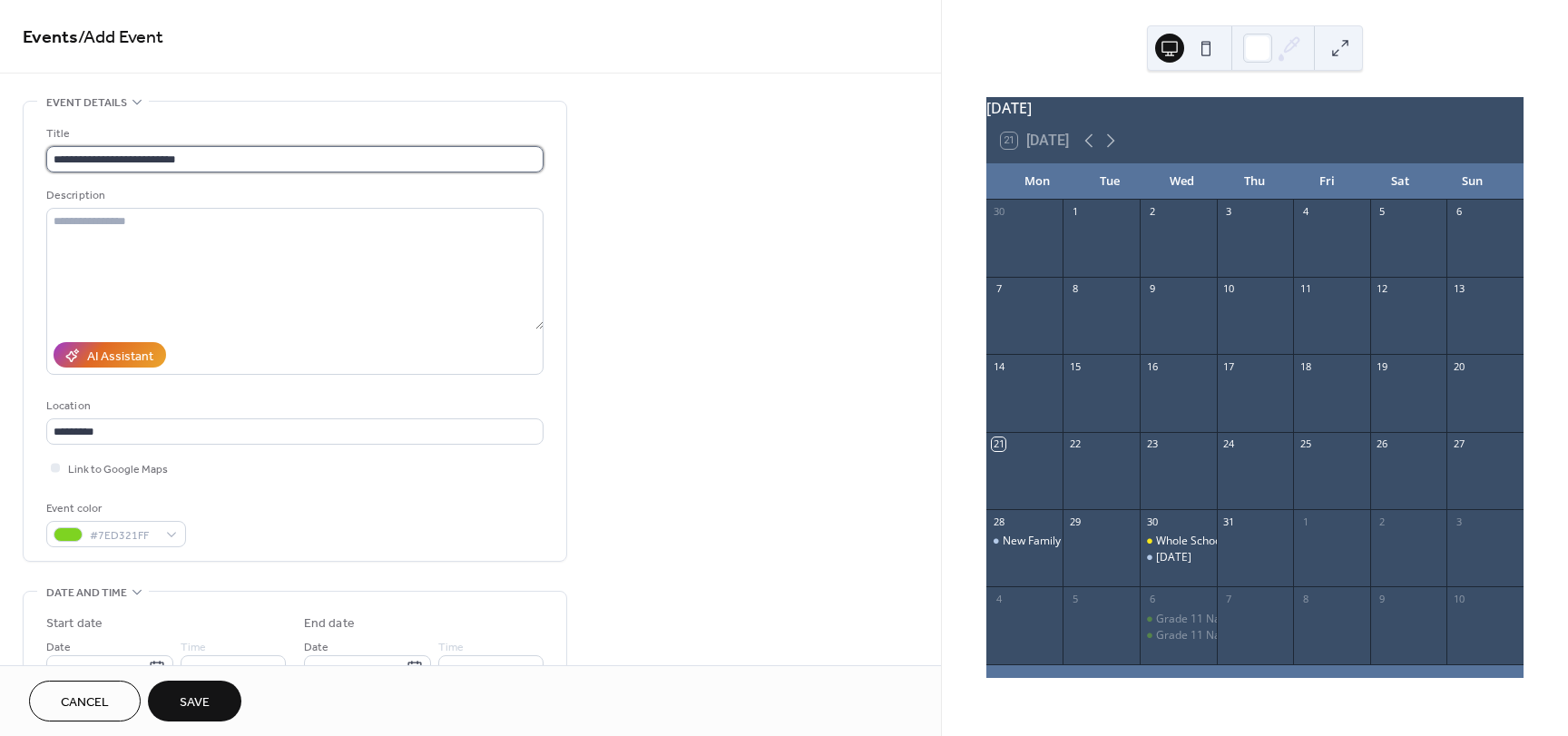 click on "**********" at bounding box center (295, 159) 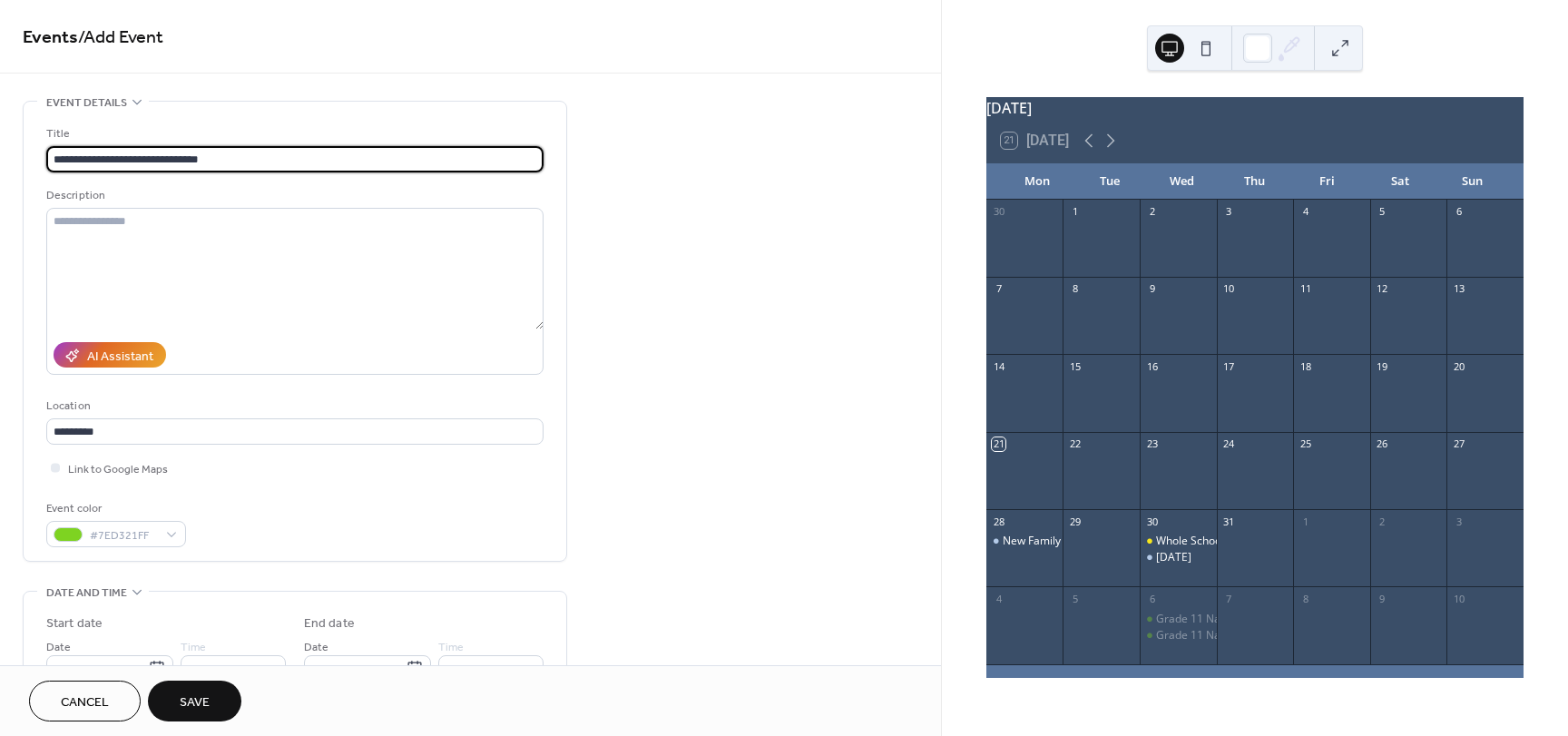type on "**********" 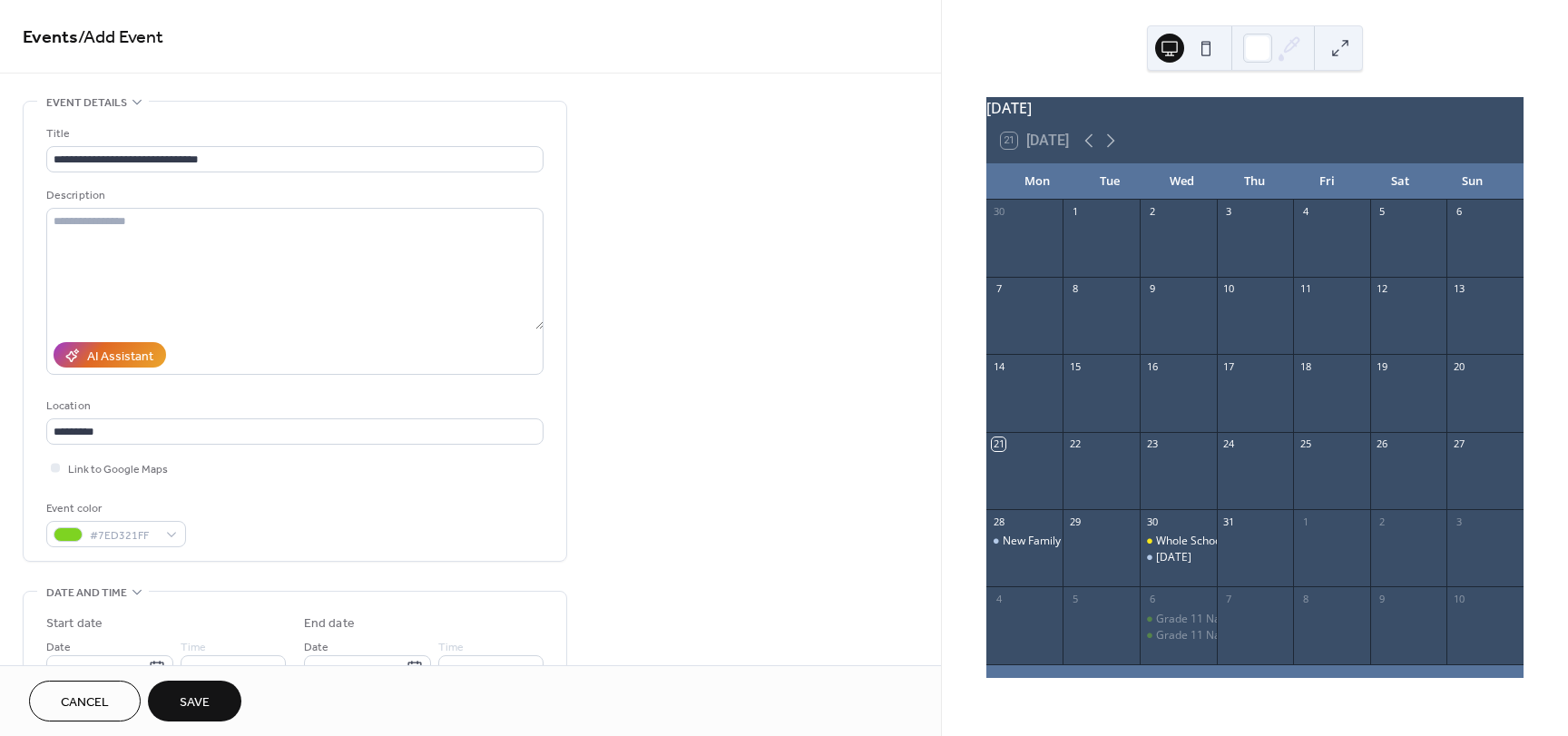 click on "Save" at bounding box center (194, 702) 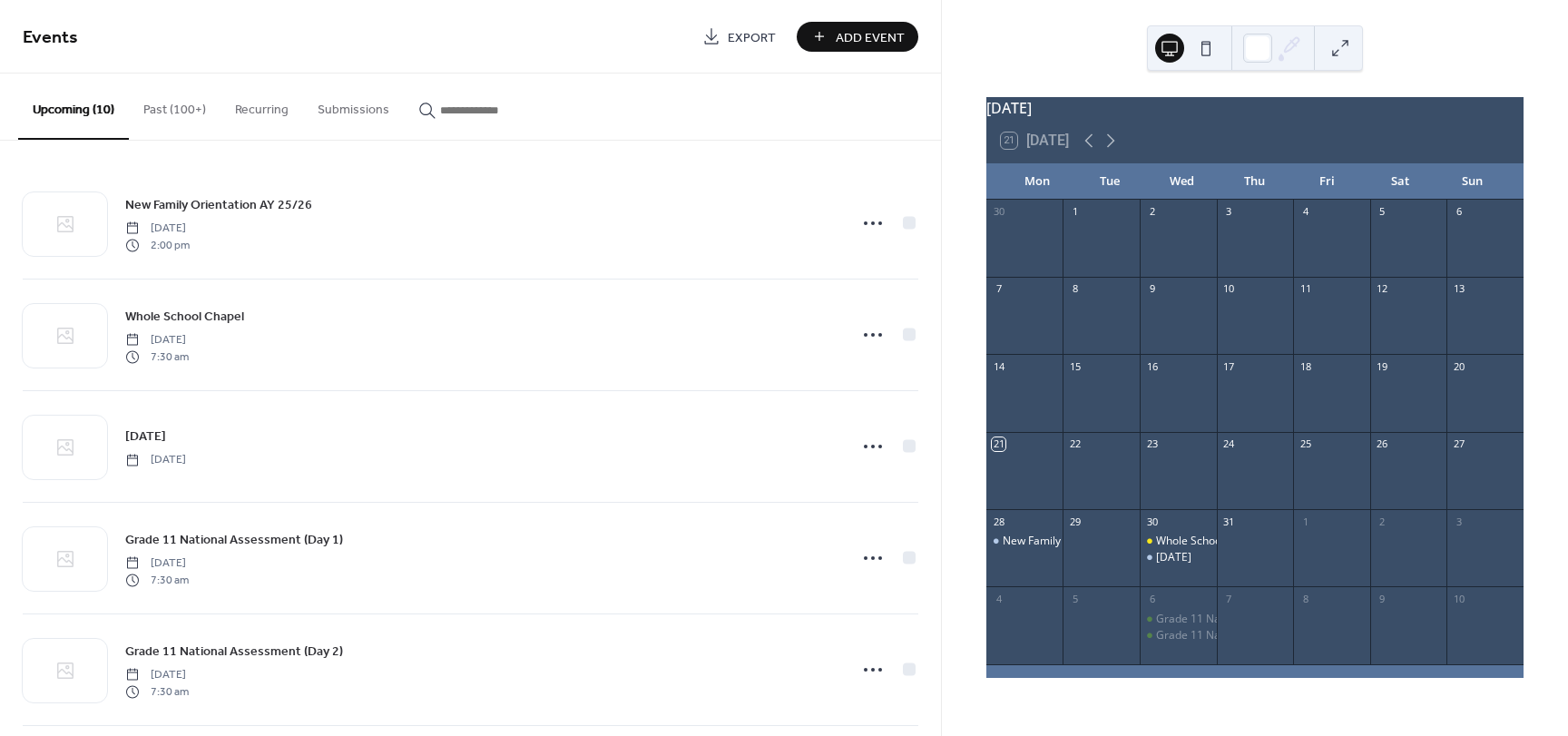 click on "Add Event" at bounding box center [870, 37] 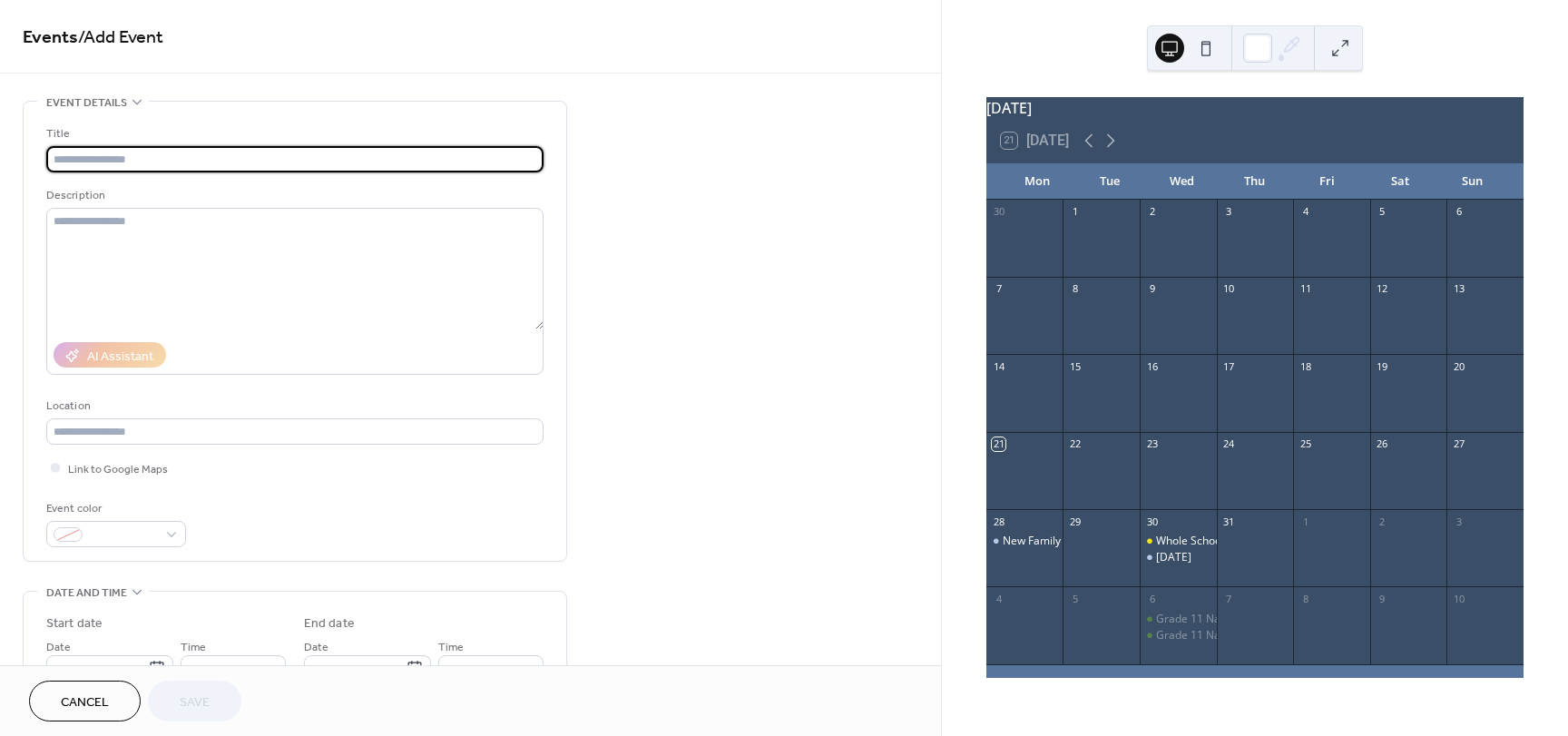 click at bounding box center (295, 159) 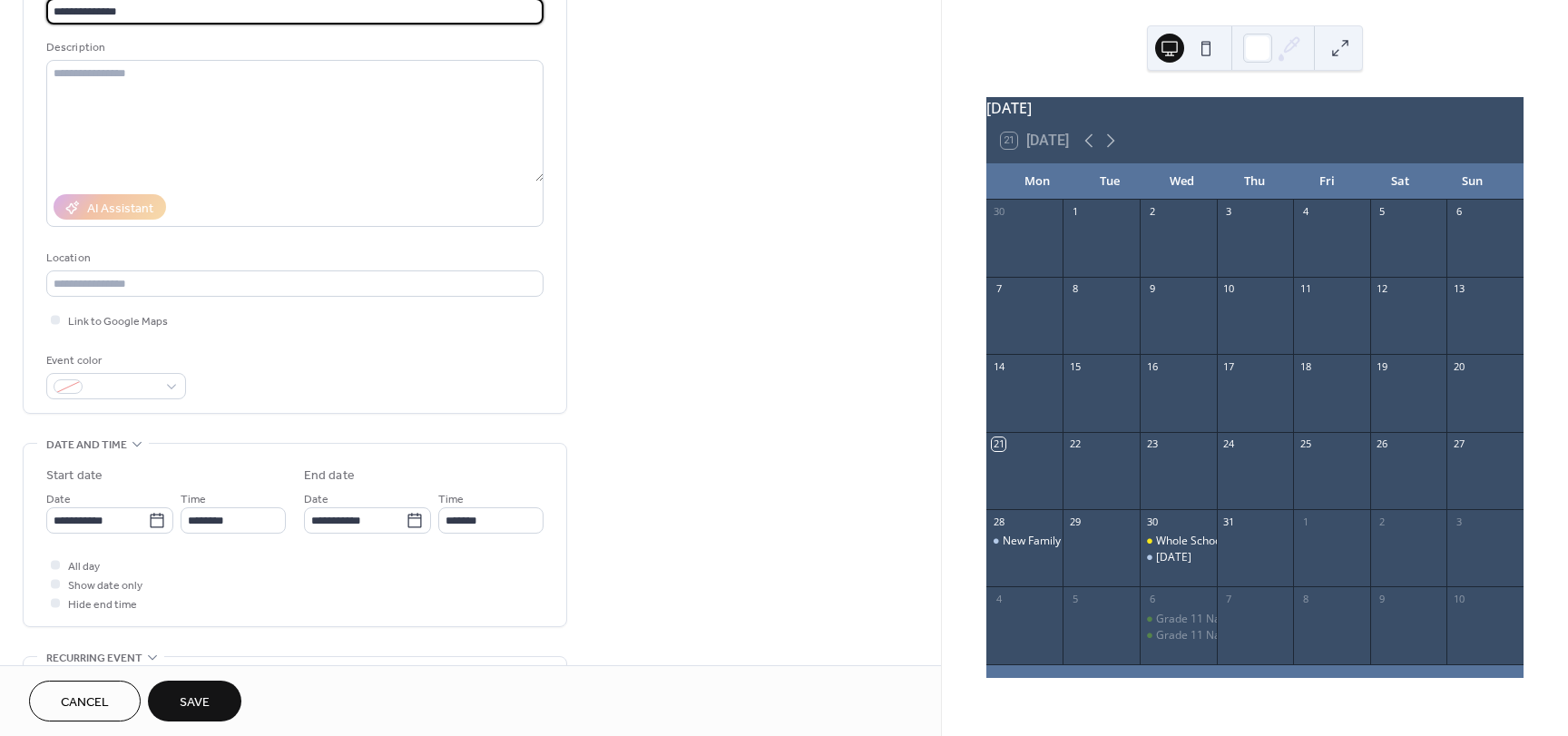 scroll, scrollTop: 182, scrollLeft: 0, axis: vertical 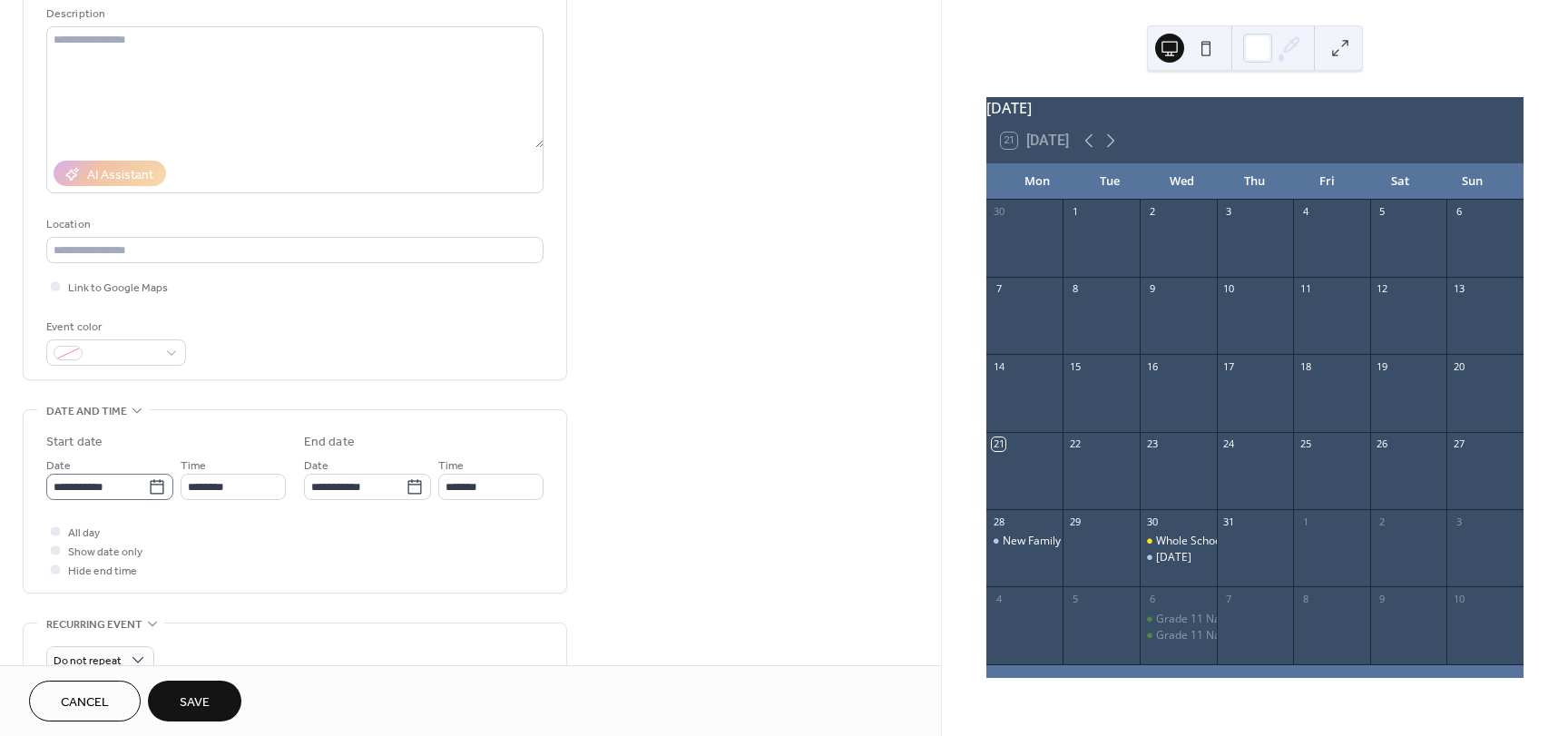 type on "**********" 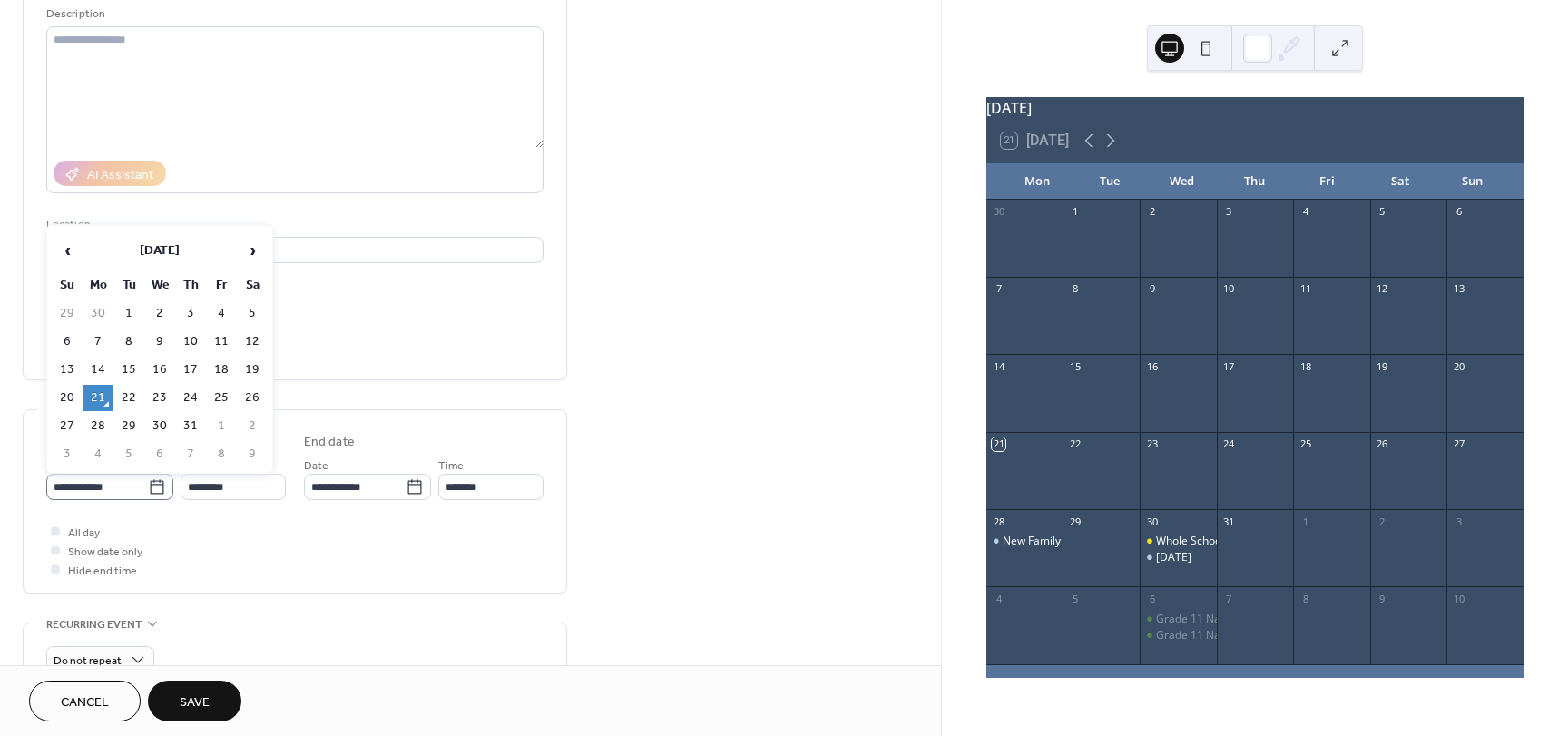 click 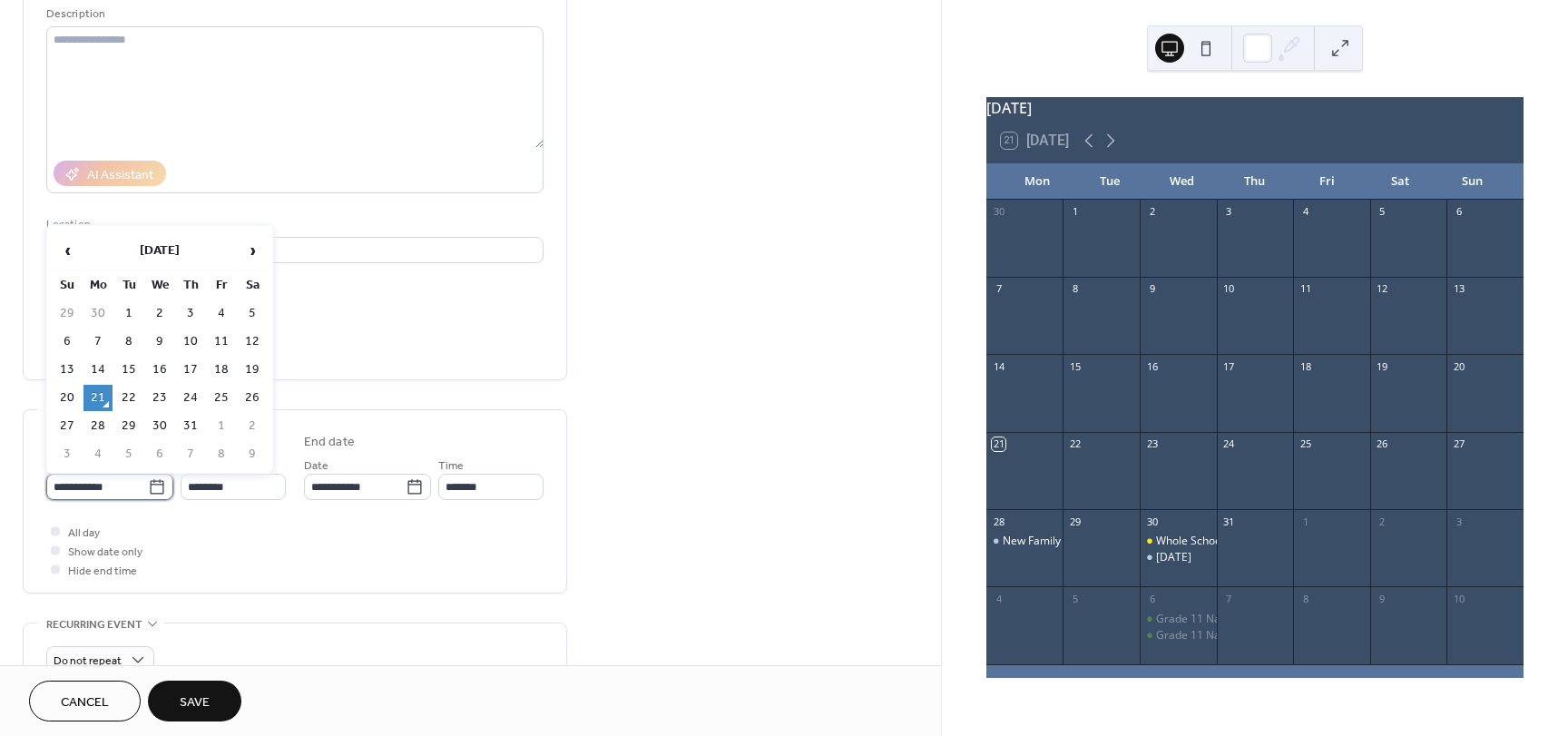 click on "**********" at bounding box center (97, 486) 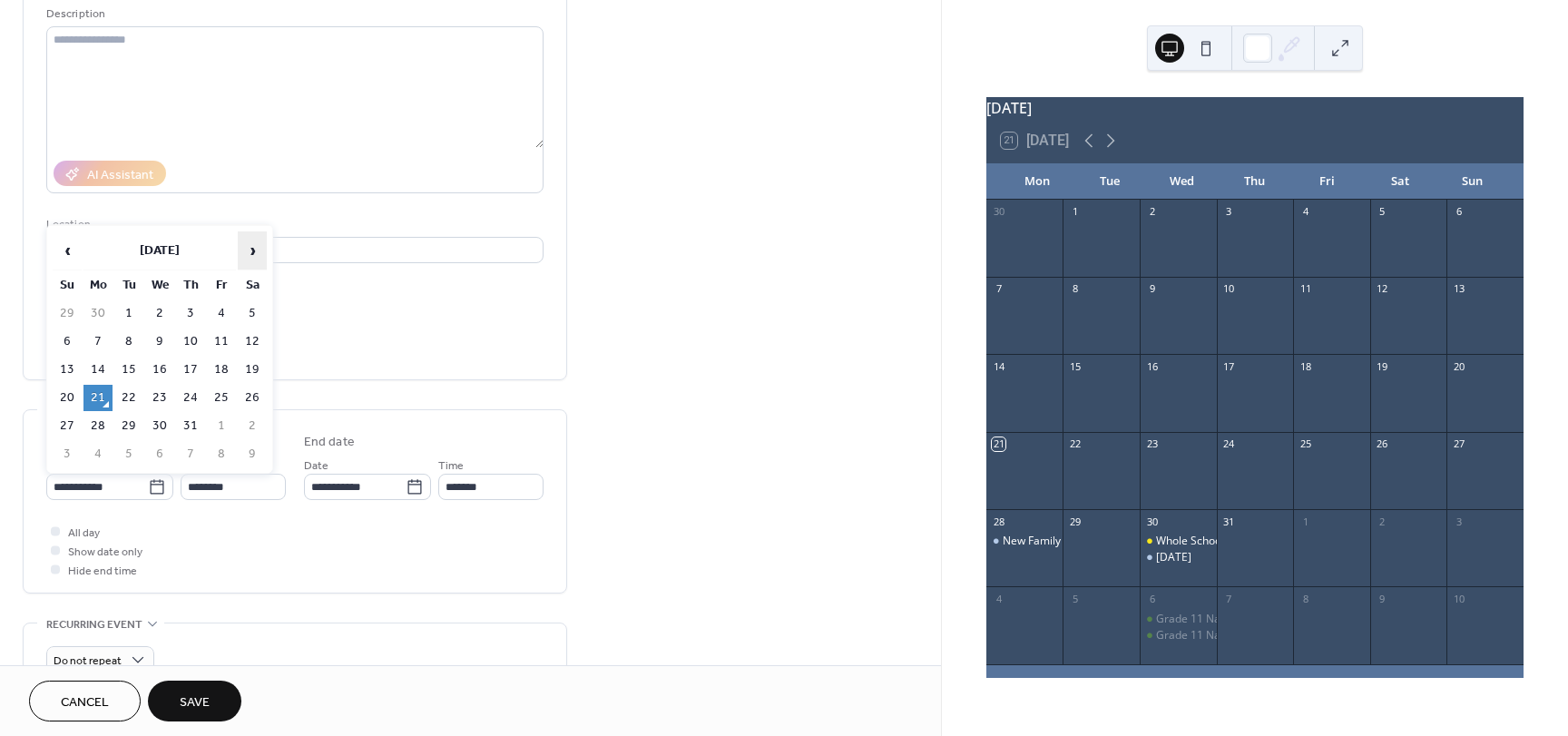click on "›" at bounding box center [252, 250] 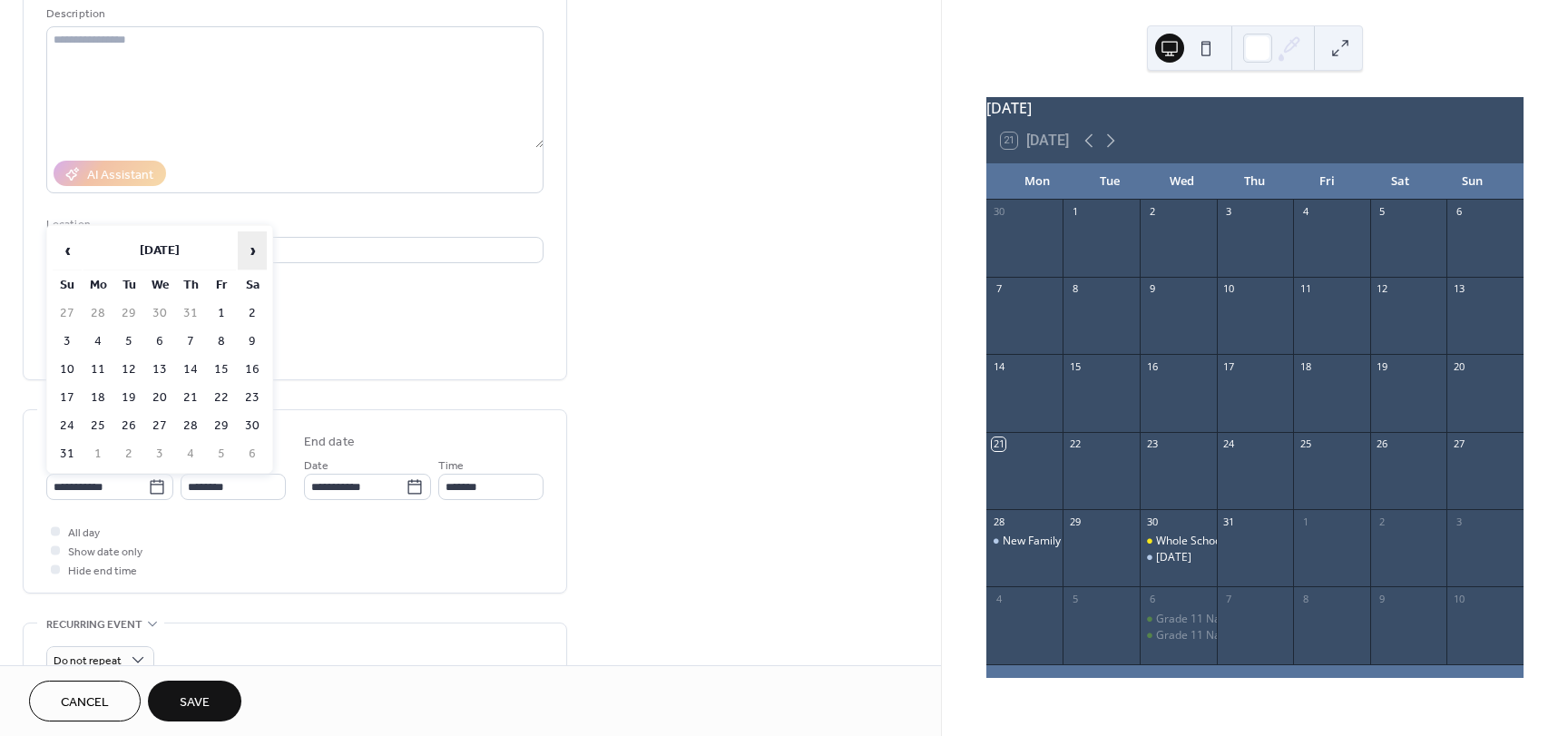 click on "›" at bounding box center [252, 250] 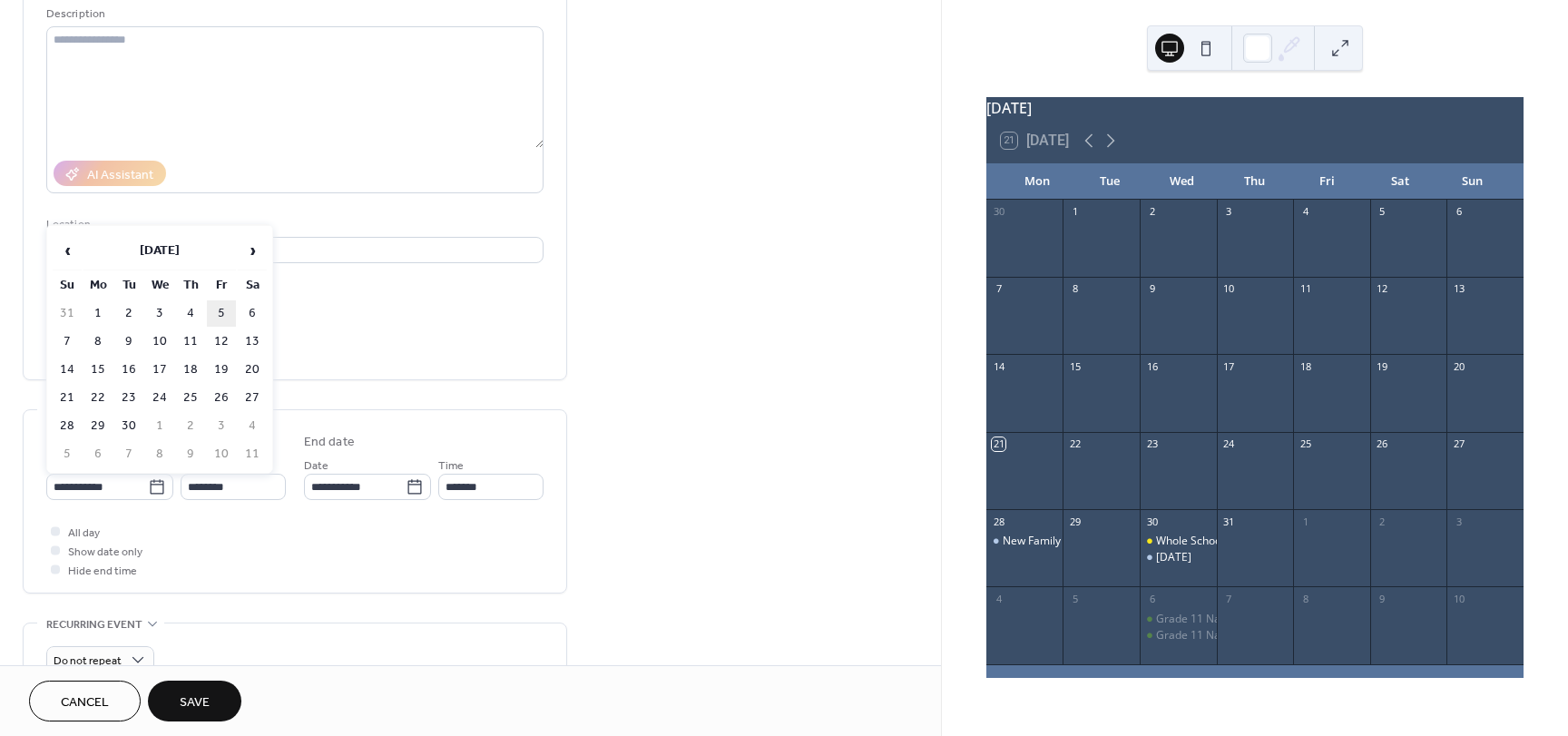 click on "5" at bounding box center [221, 313] 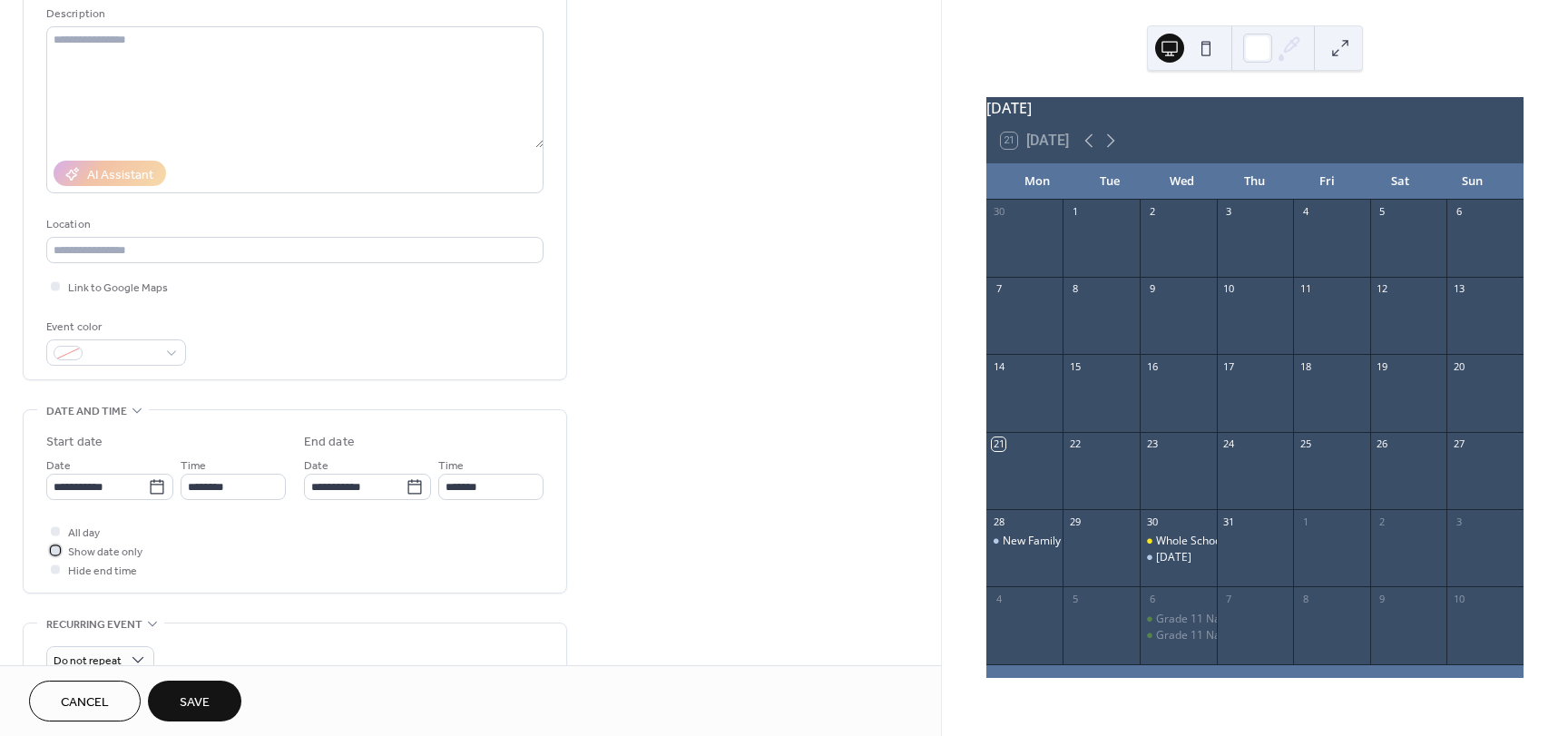 click on "Show date only" at bounding box center [105, 552] 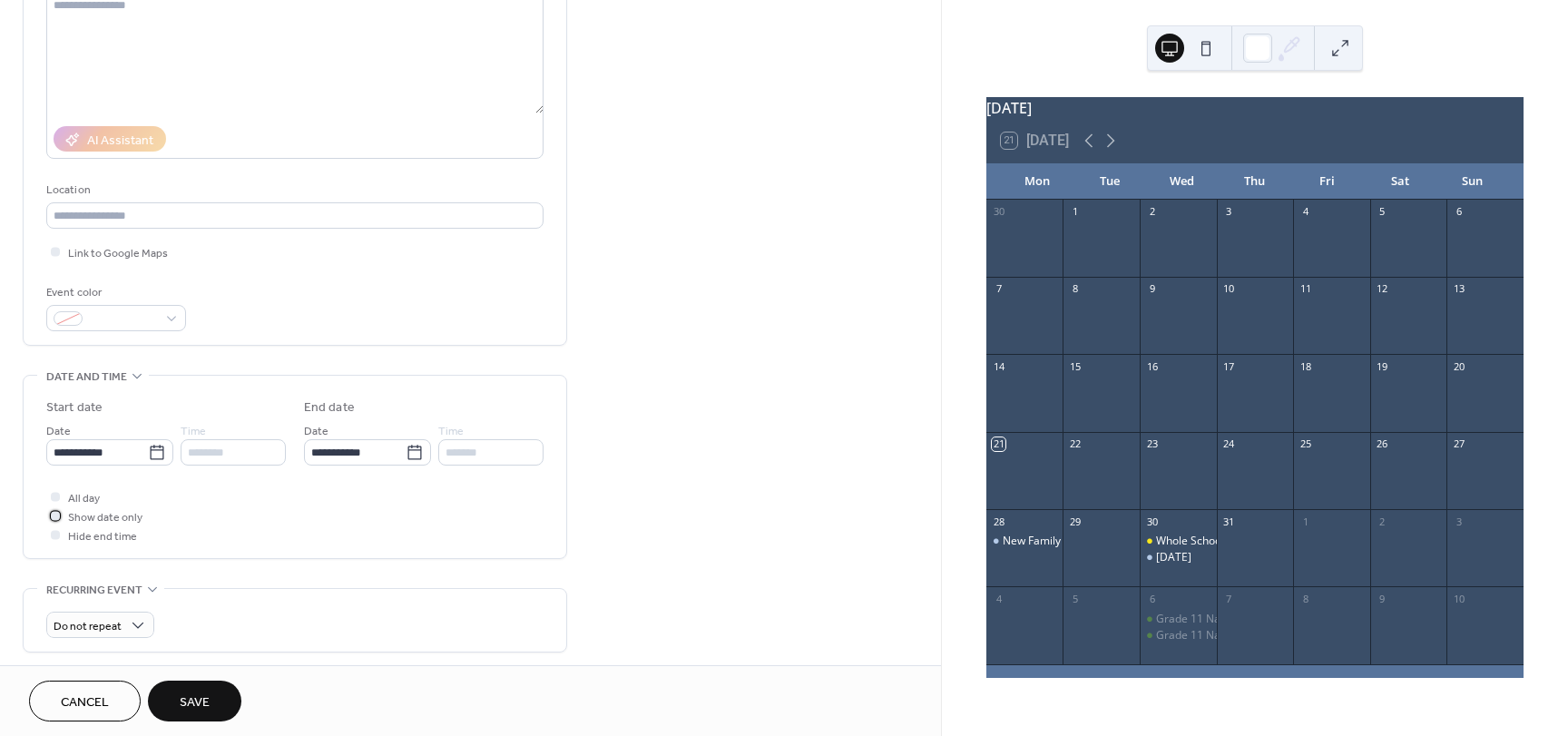scroll, scrollTop: 363, scrollLeft: 0, axis: vertical 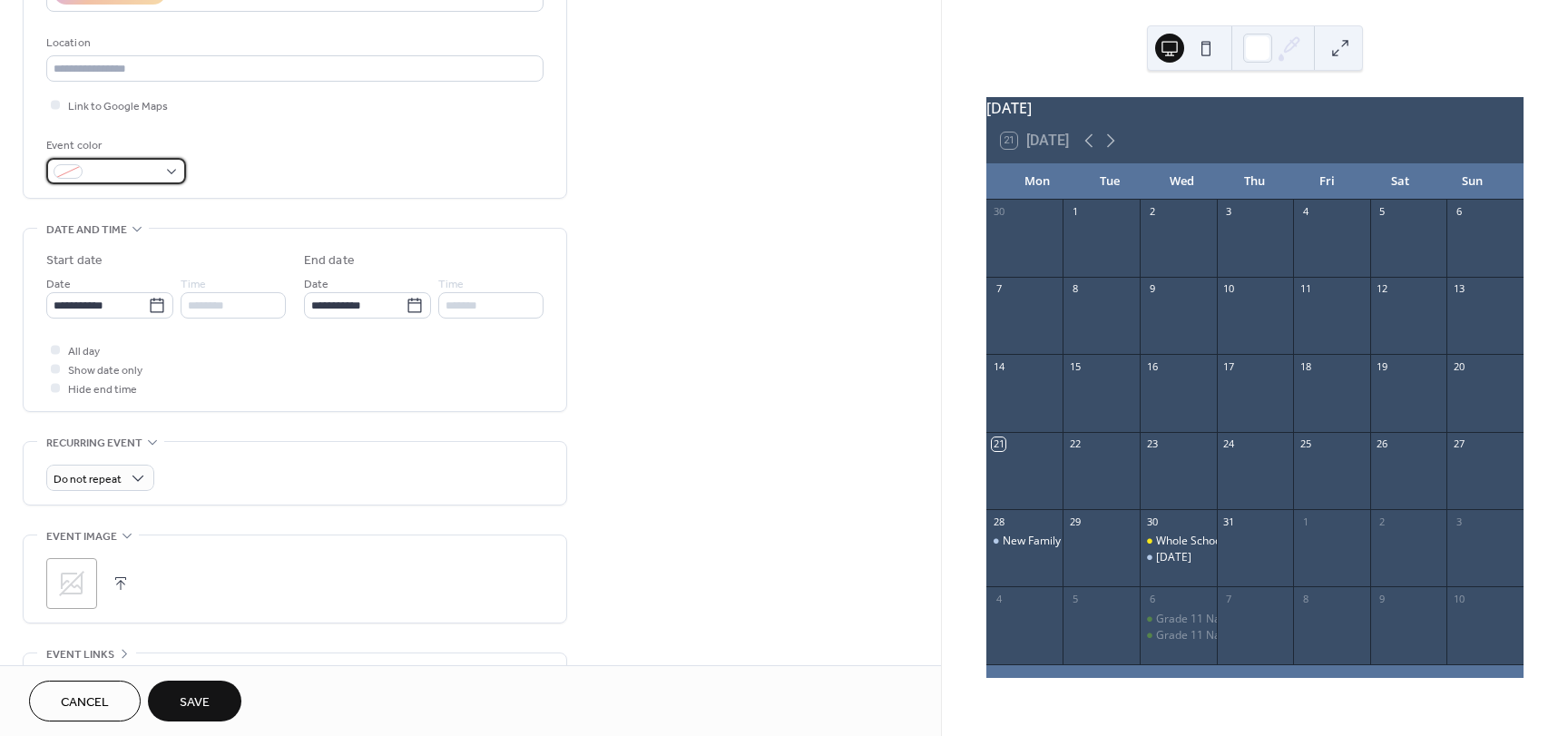 click at bounding box center (123, 172) 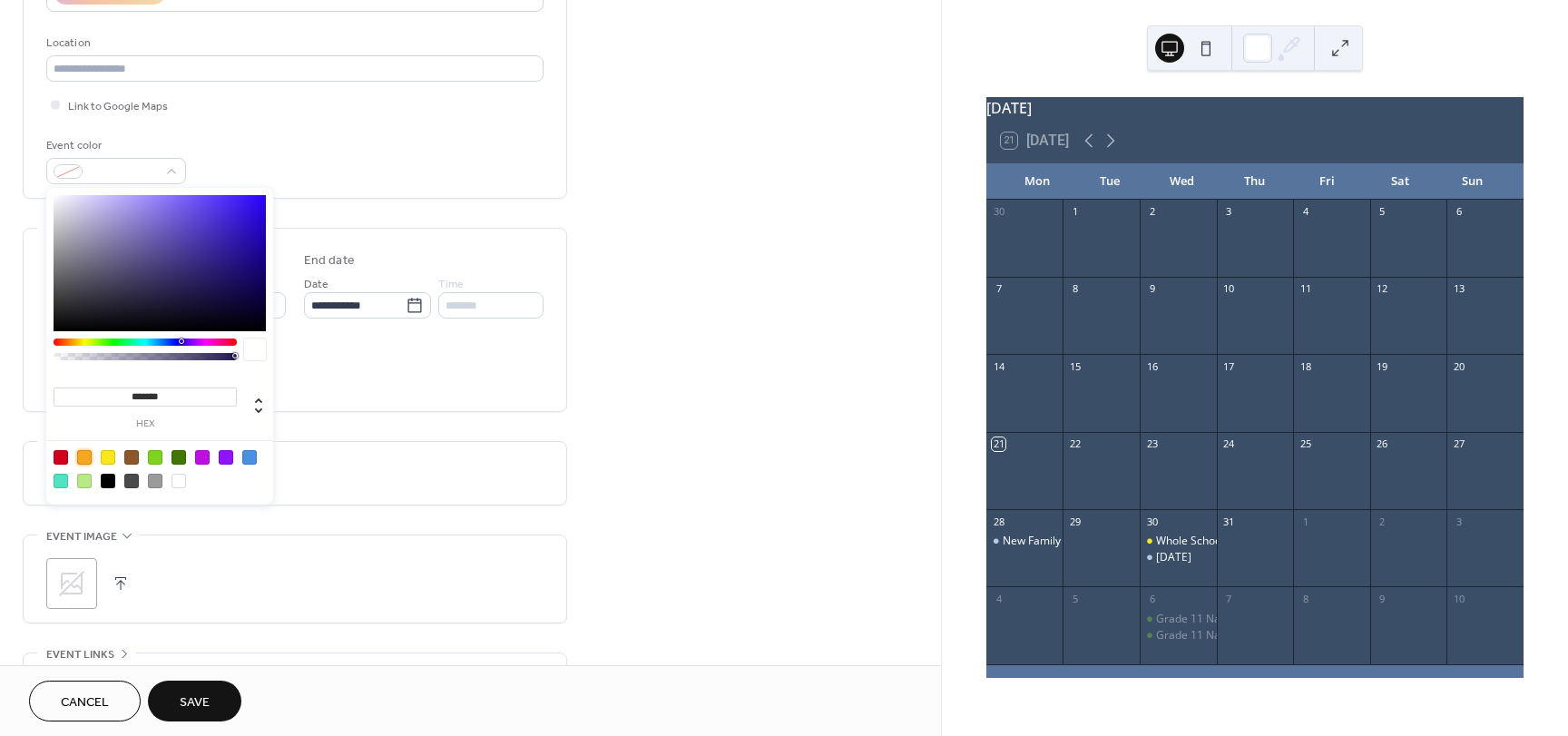 click at bounding box center [84, 457] 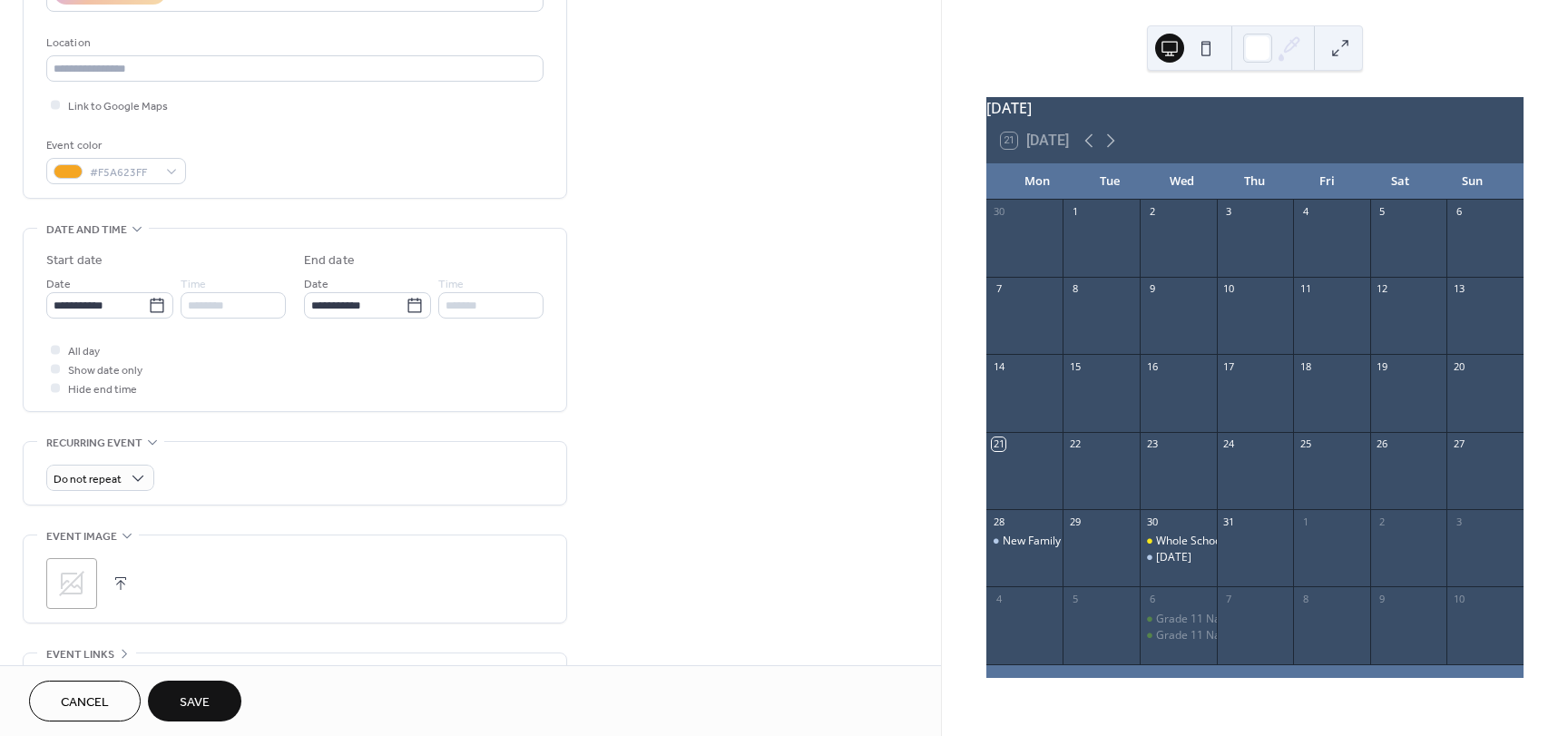 click on "Save" at bounding box center (194, 701) 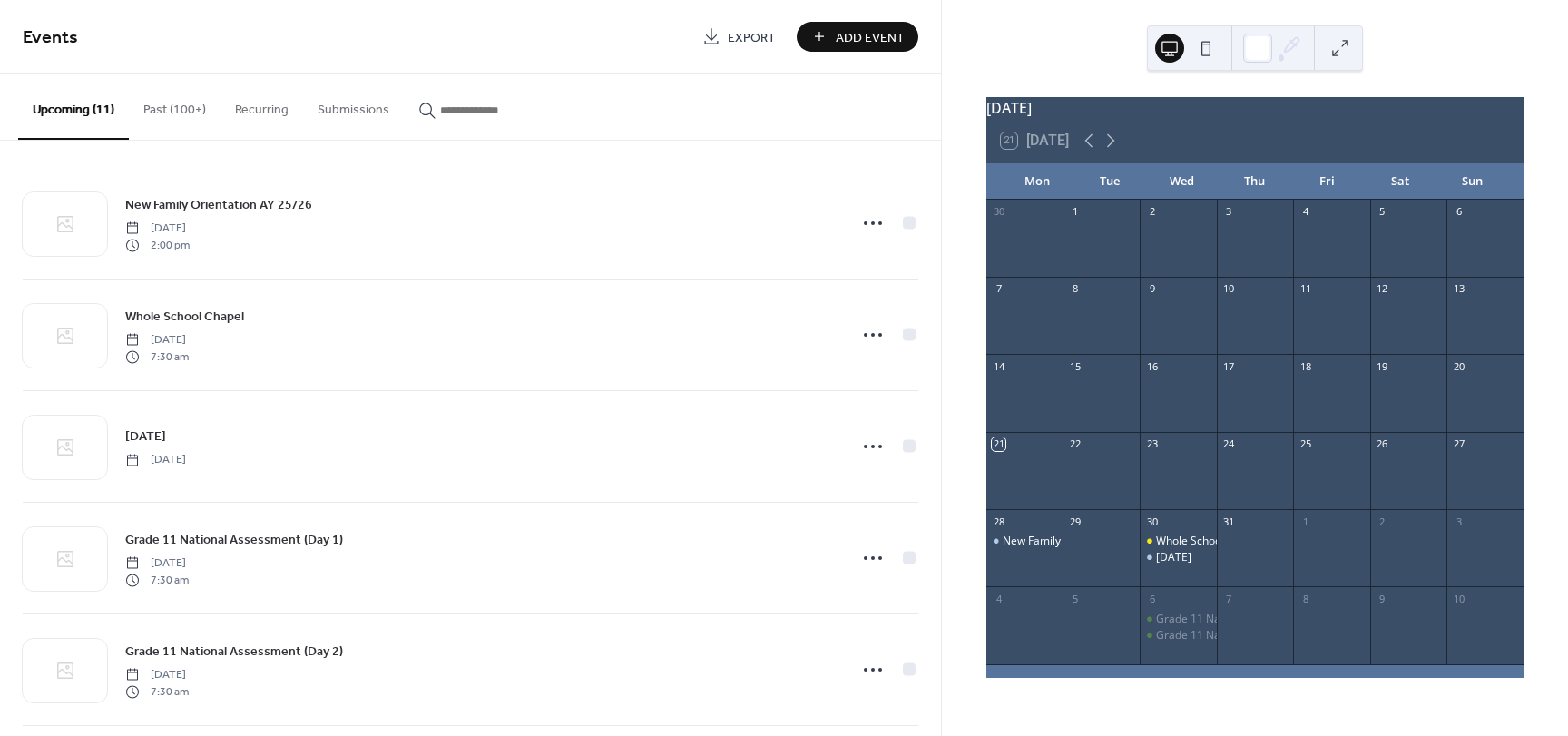 click on "Add Event" at bounding box center (870, 37) 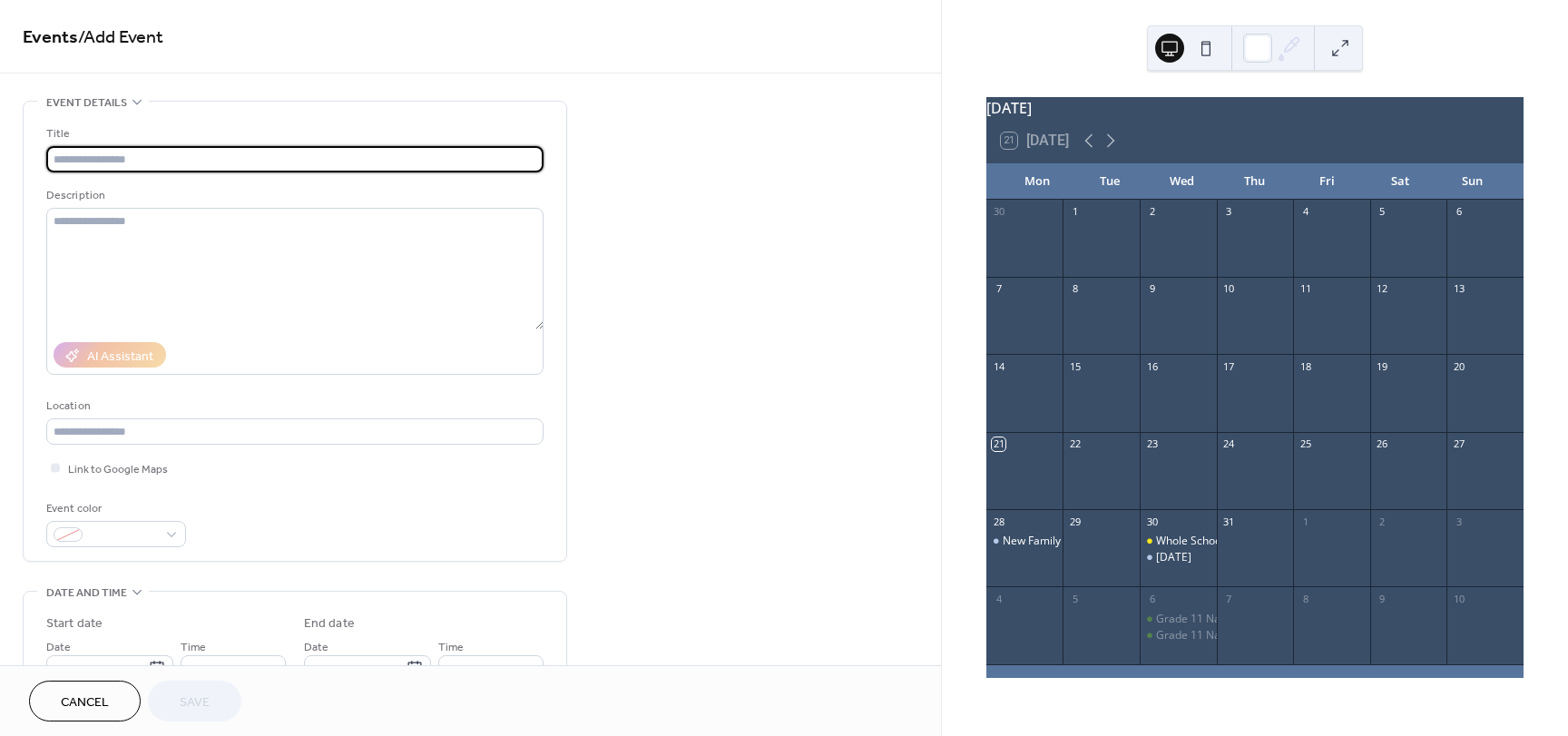 click at bounding box center [295, 159] 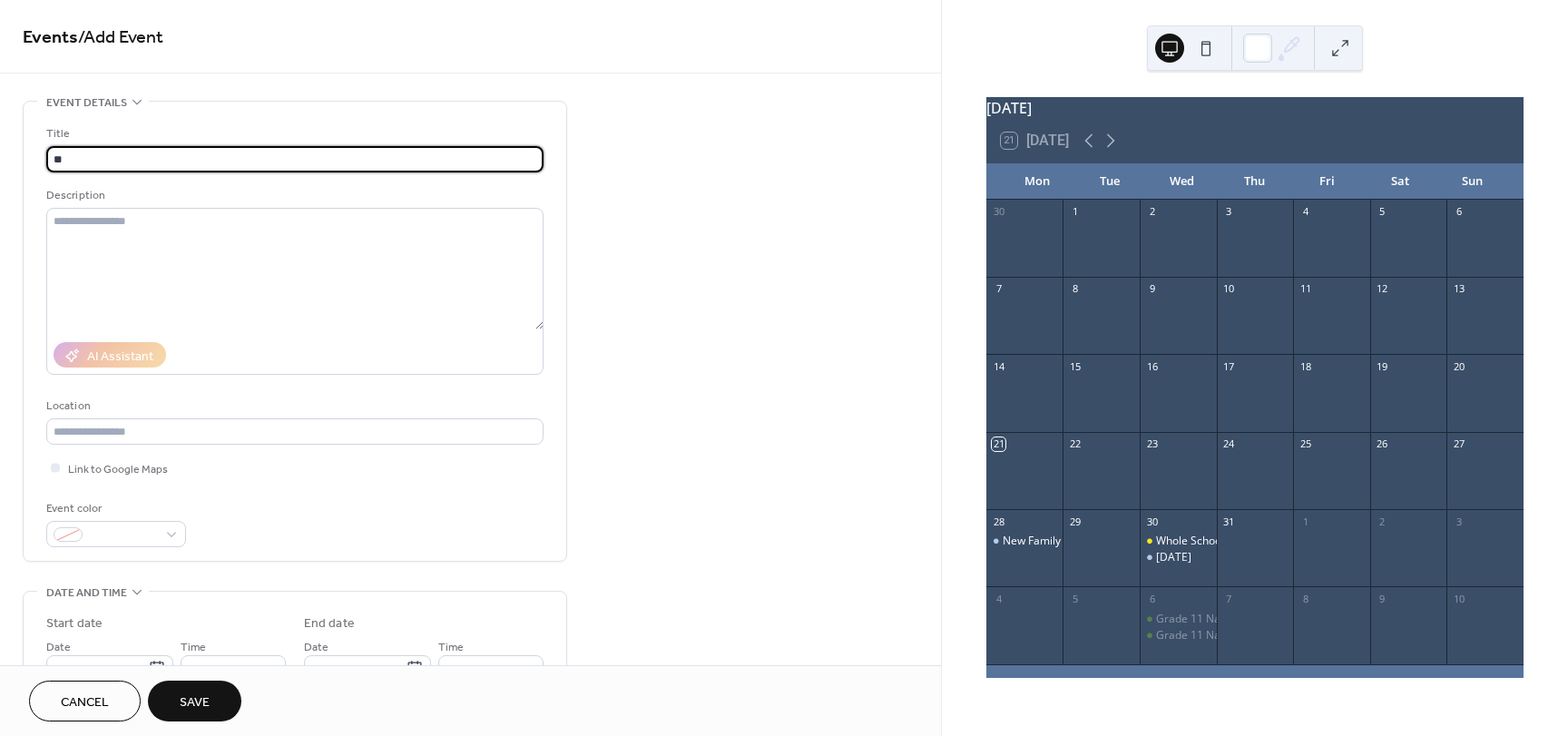 type on "*" 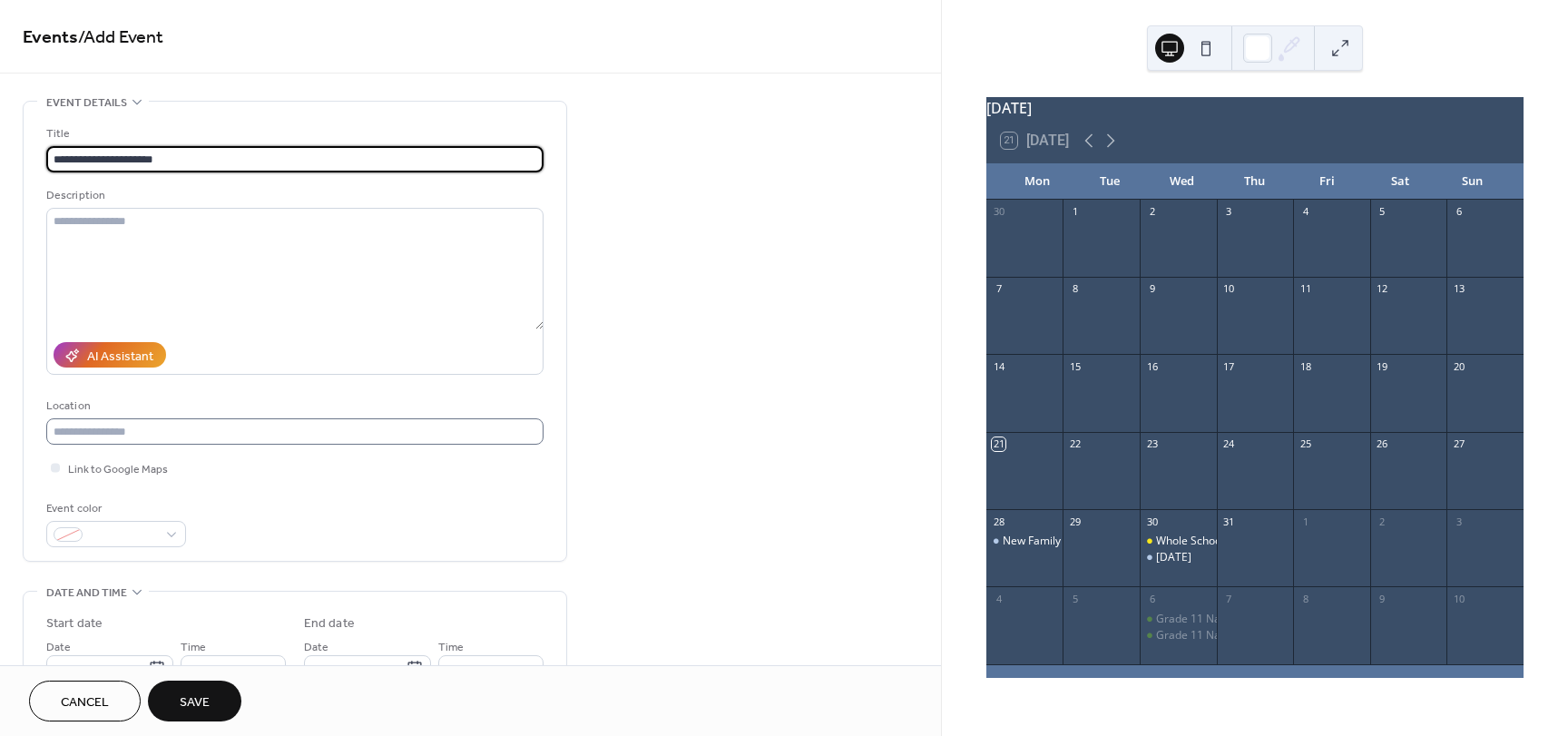 type on "**********" 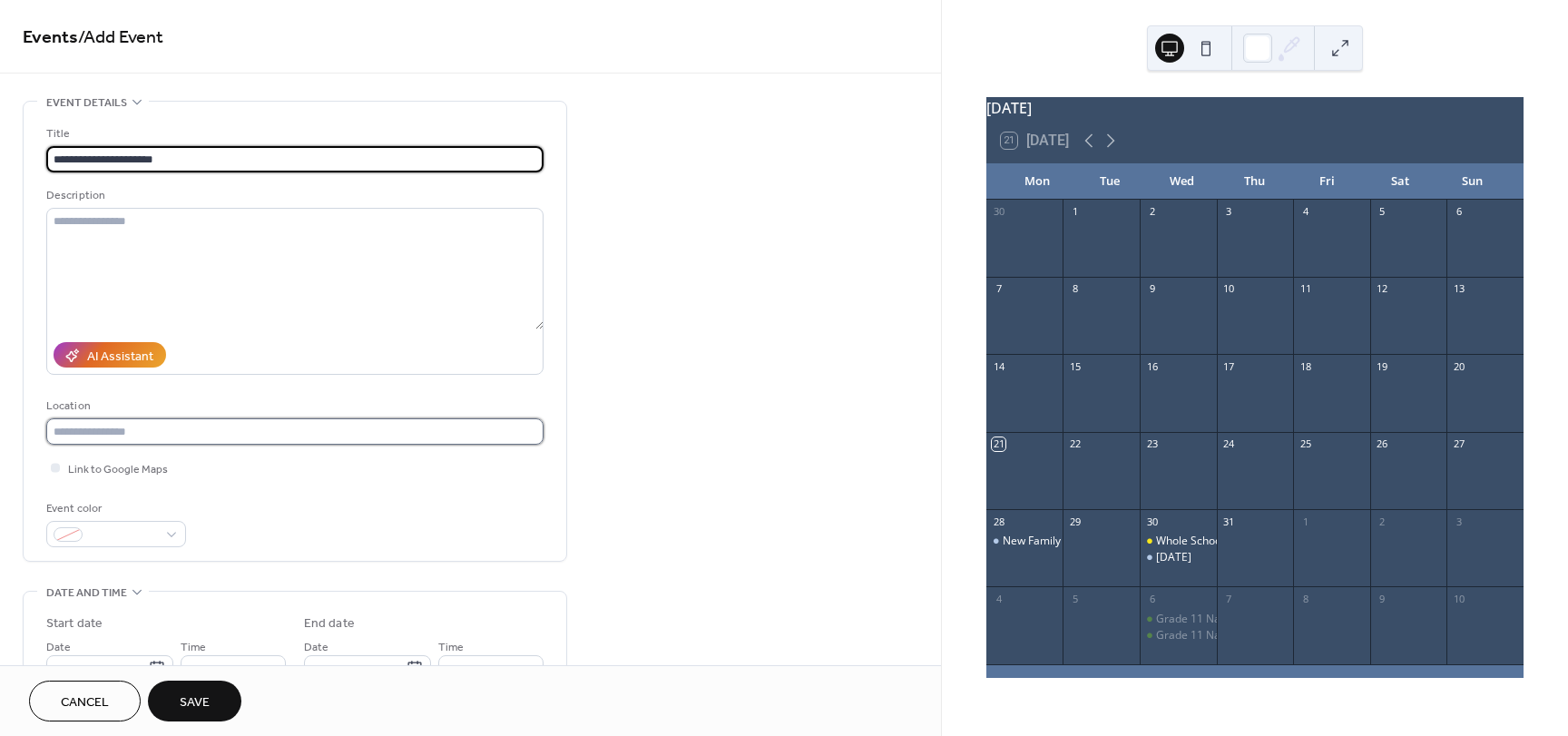 click at bounding box center (295, 431) 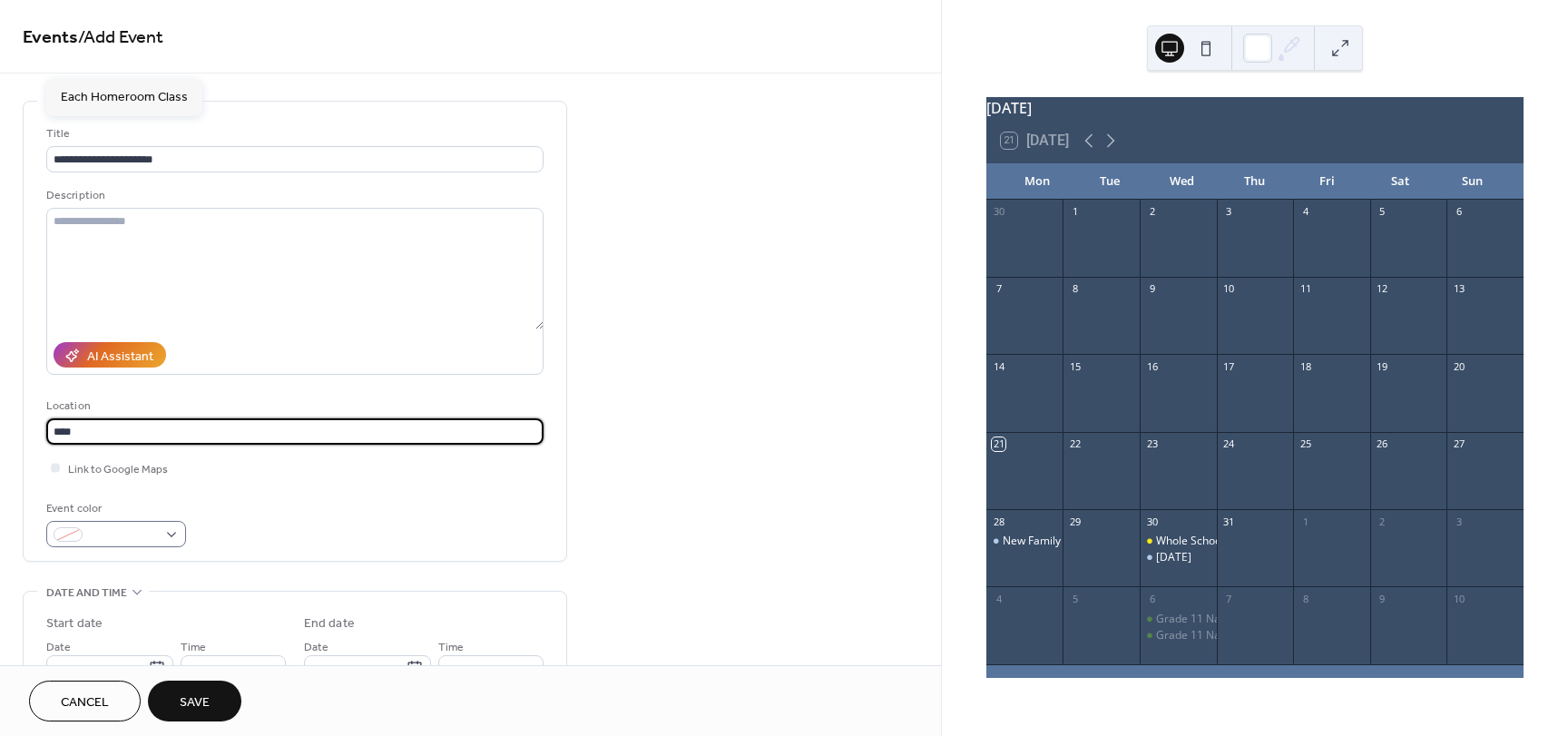 type on "****" 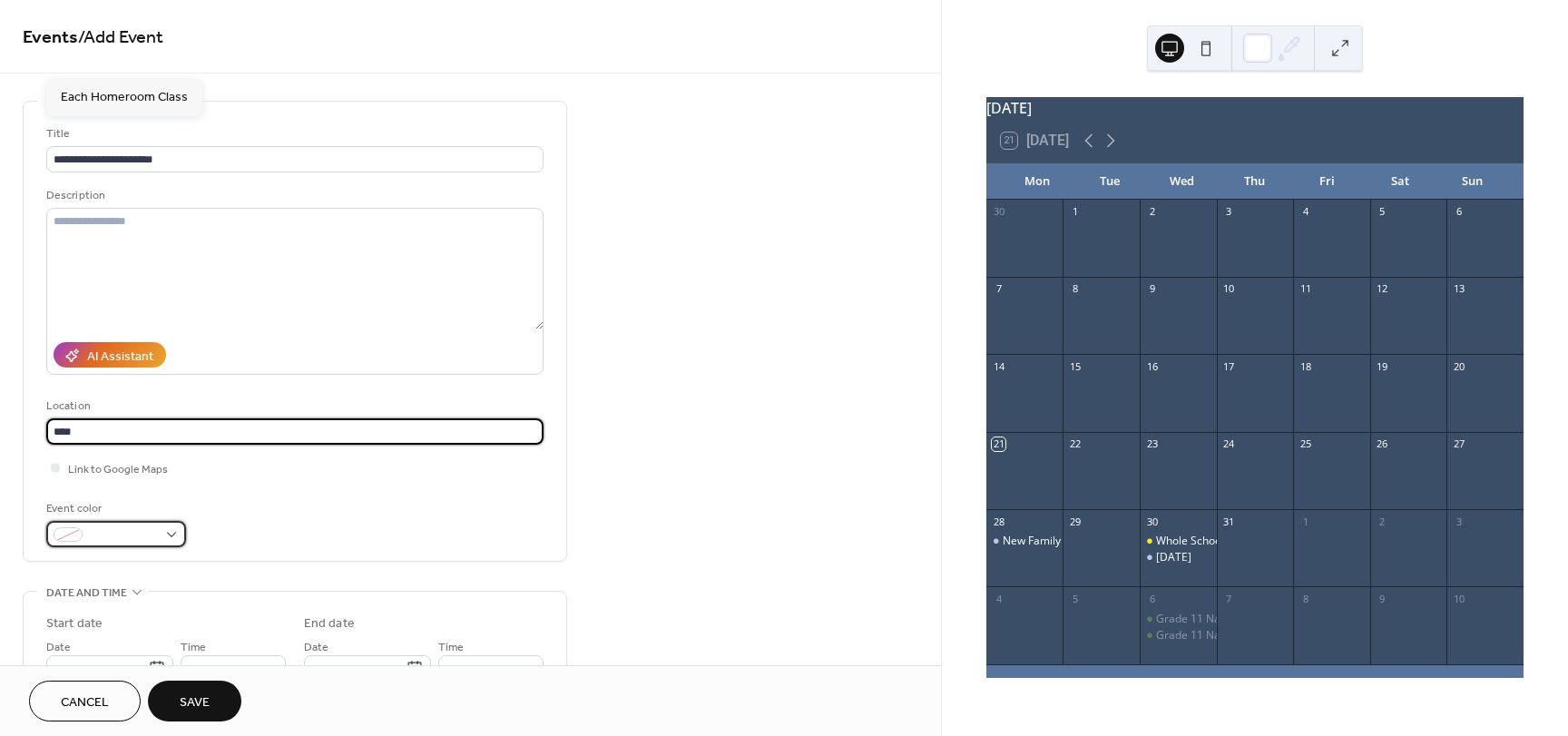 click at bounding box center (123, 535) 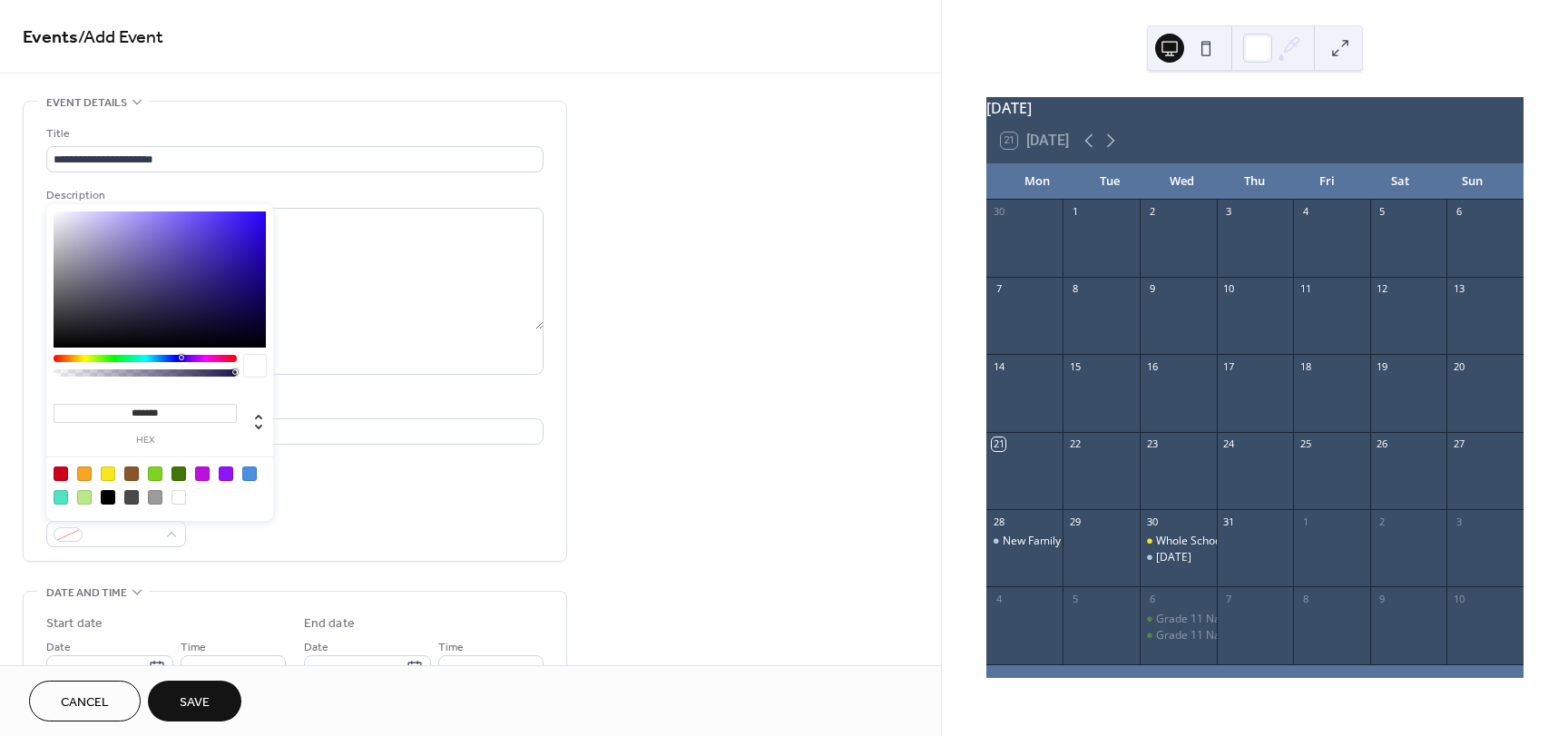 click at bounding box center (155, 474) 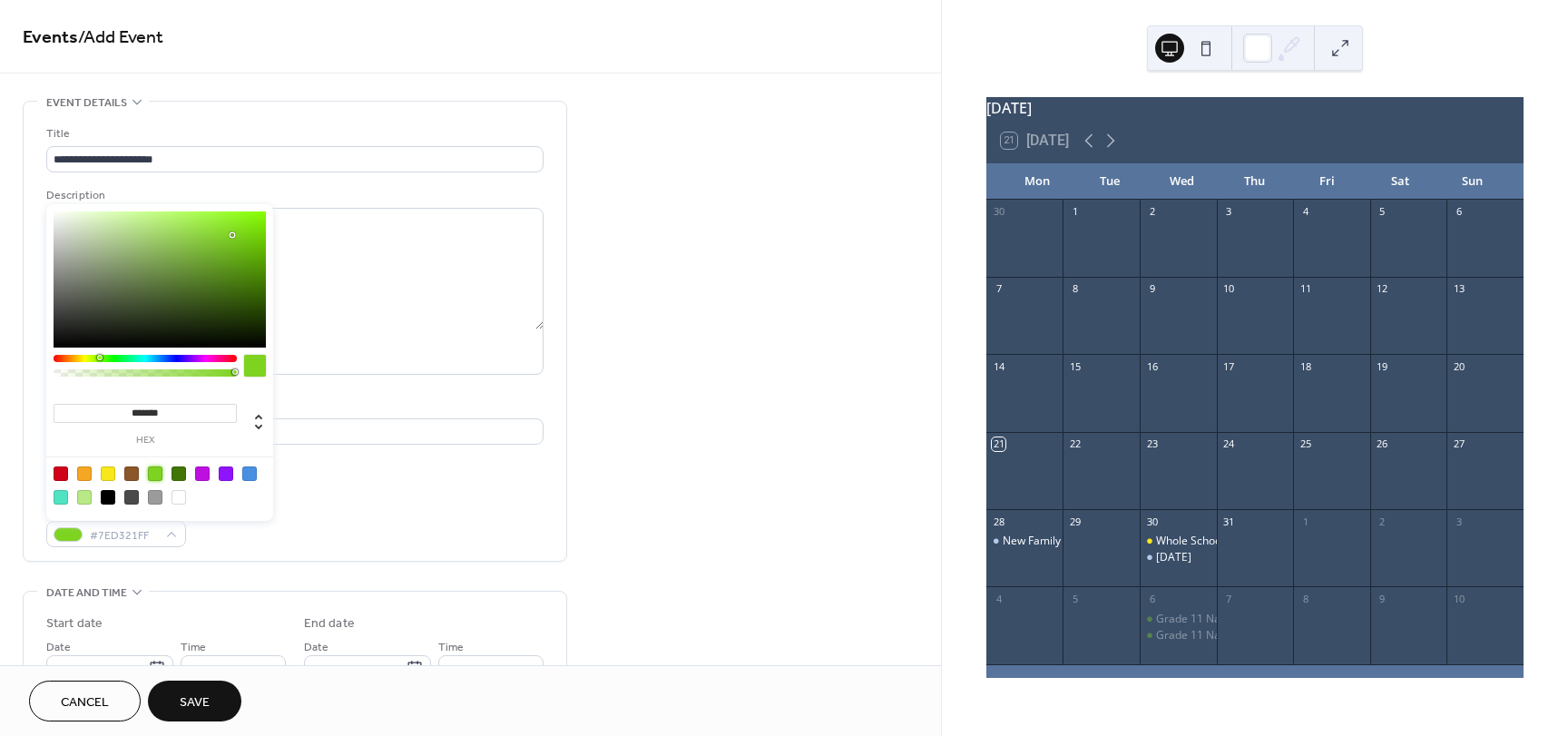 click on "**********" at bounding box center (295, 331) 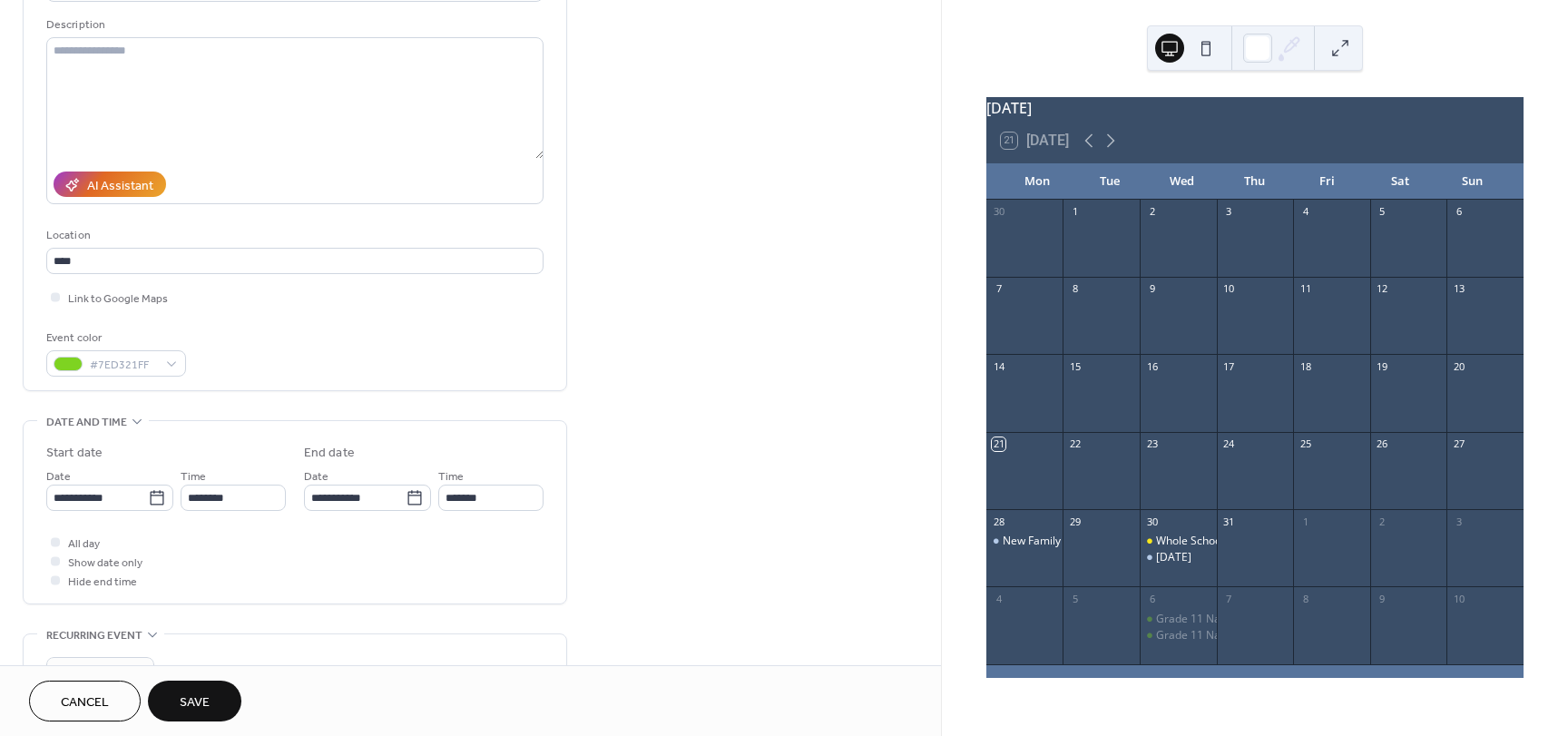 scroll, scrollTop: 272, scrollLeft: 0, axis: vertical 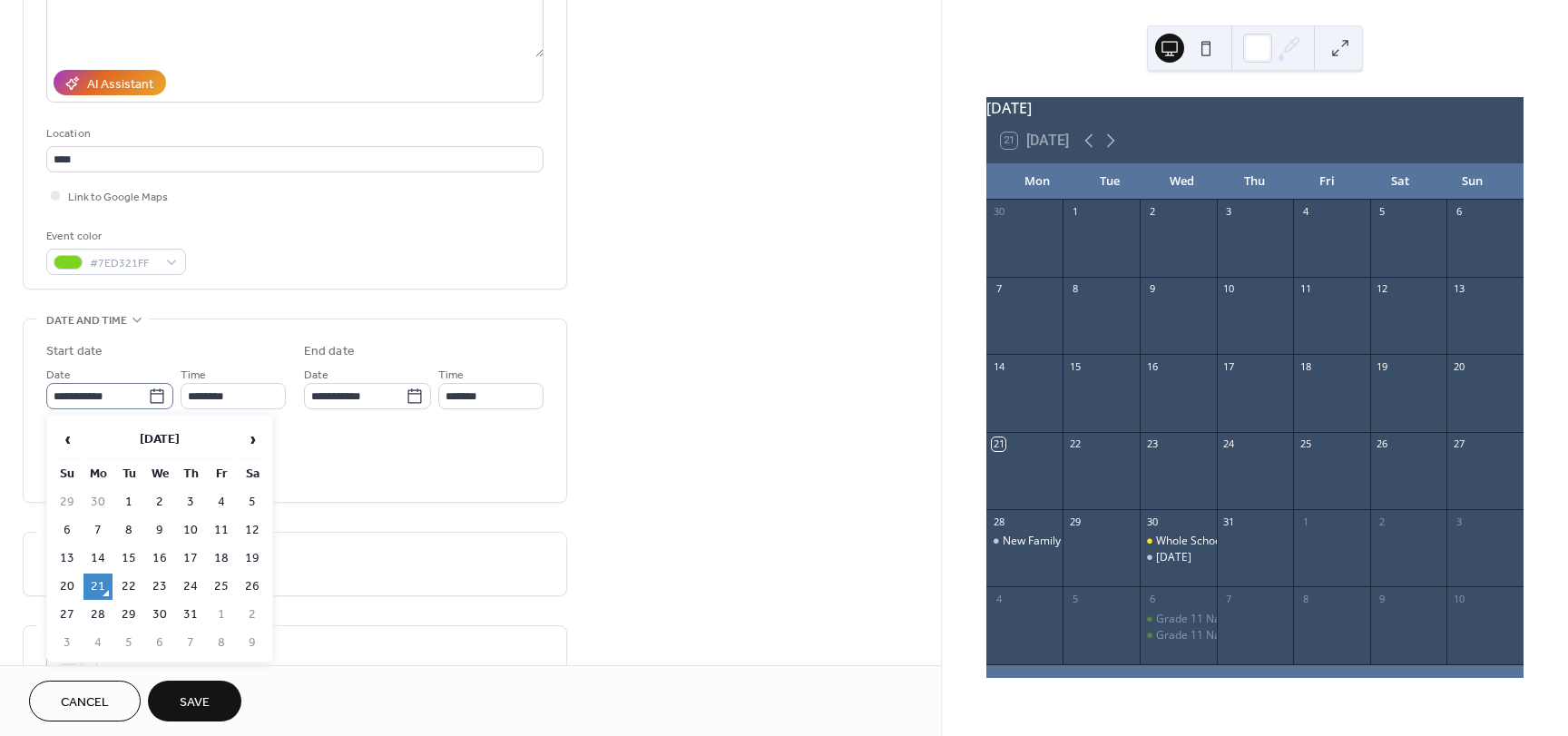 click 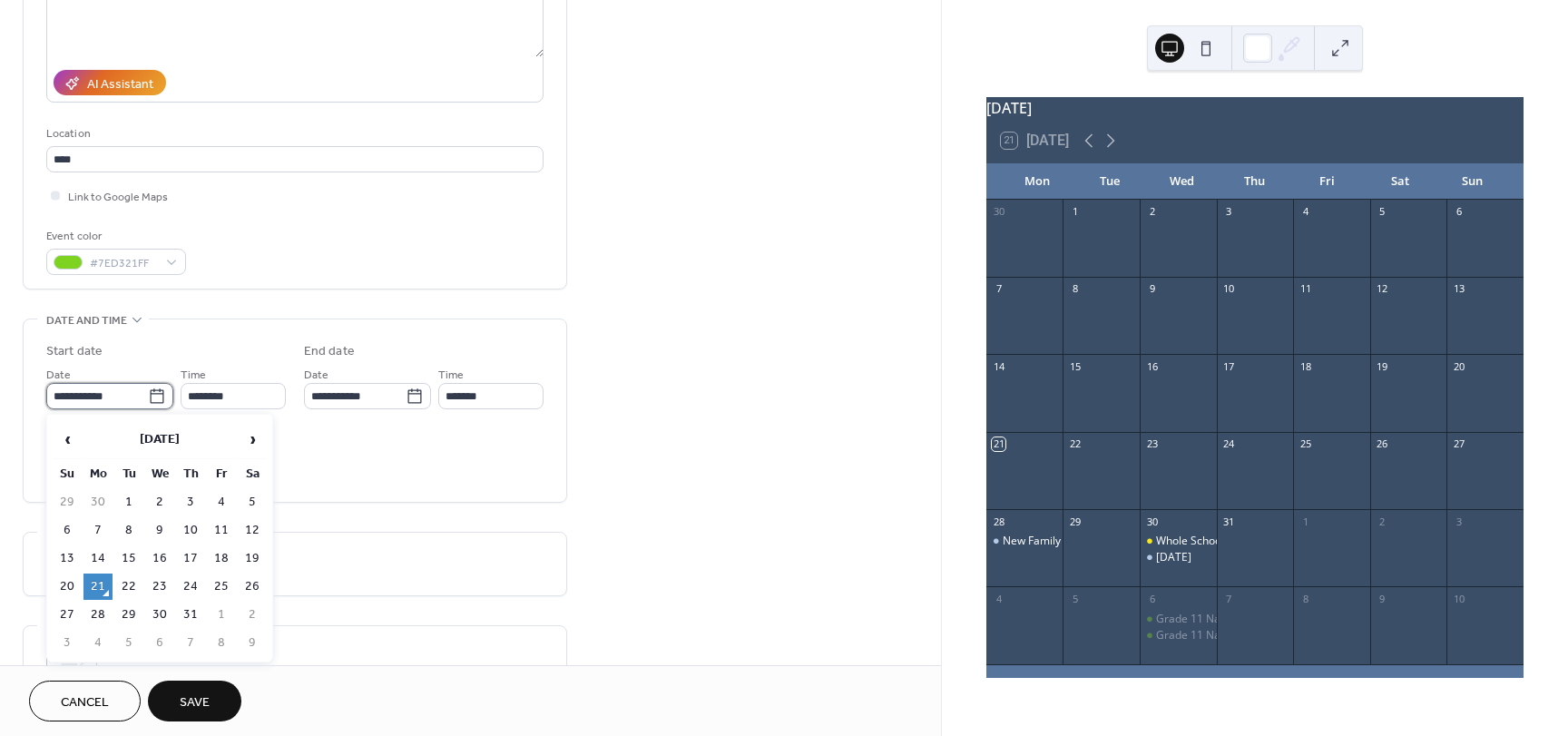 click on "**********" at bounding box center (97, 396) 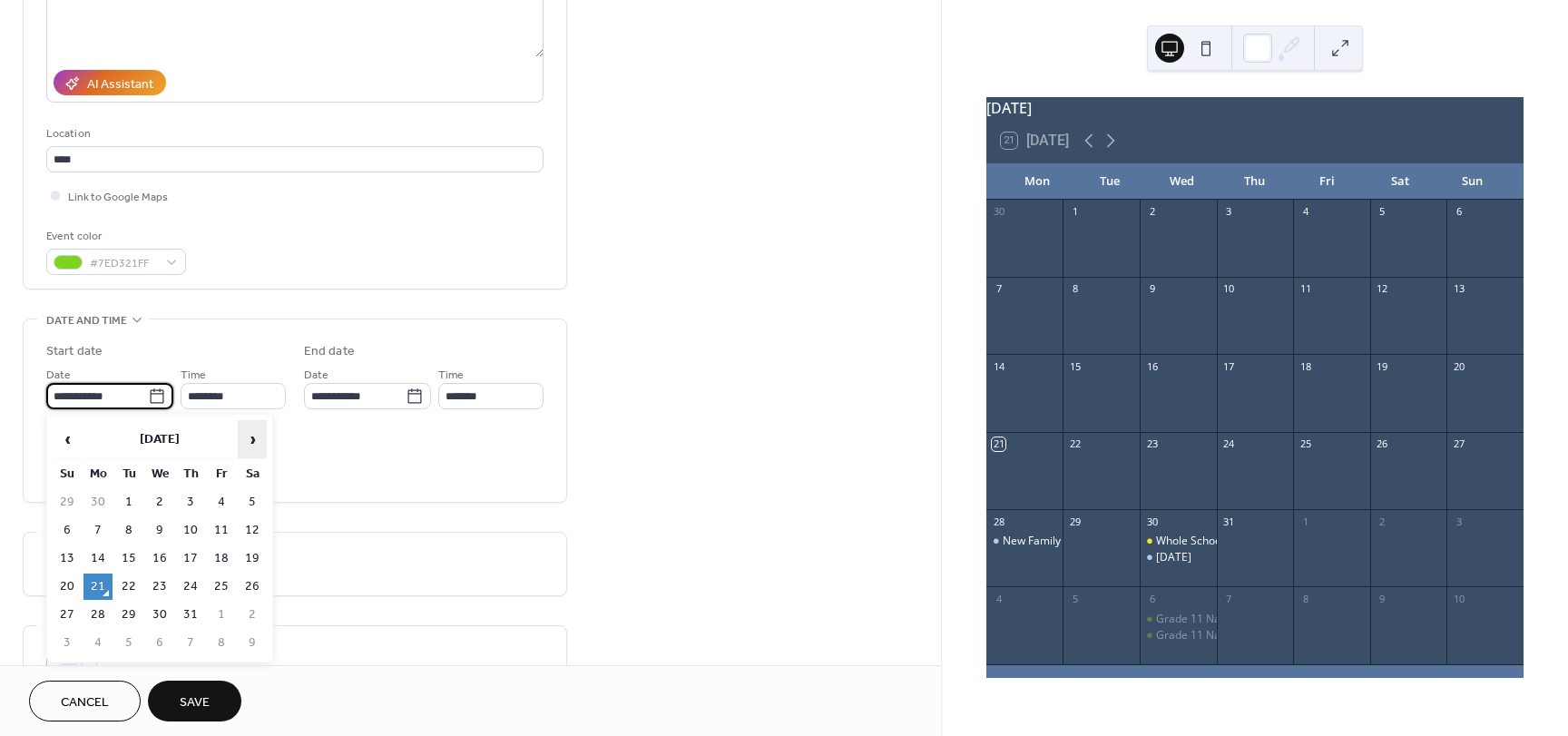 click on "›" at bounding box center (252, 439) 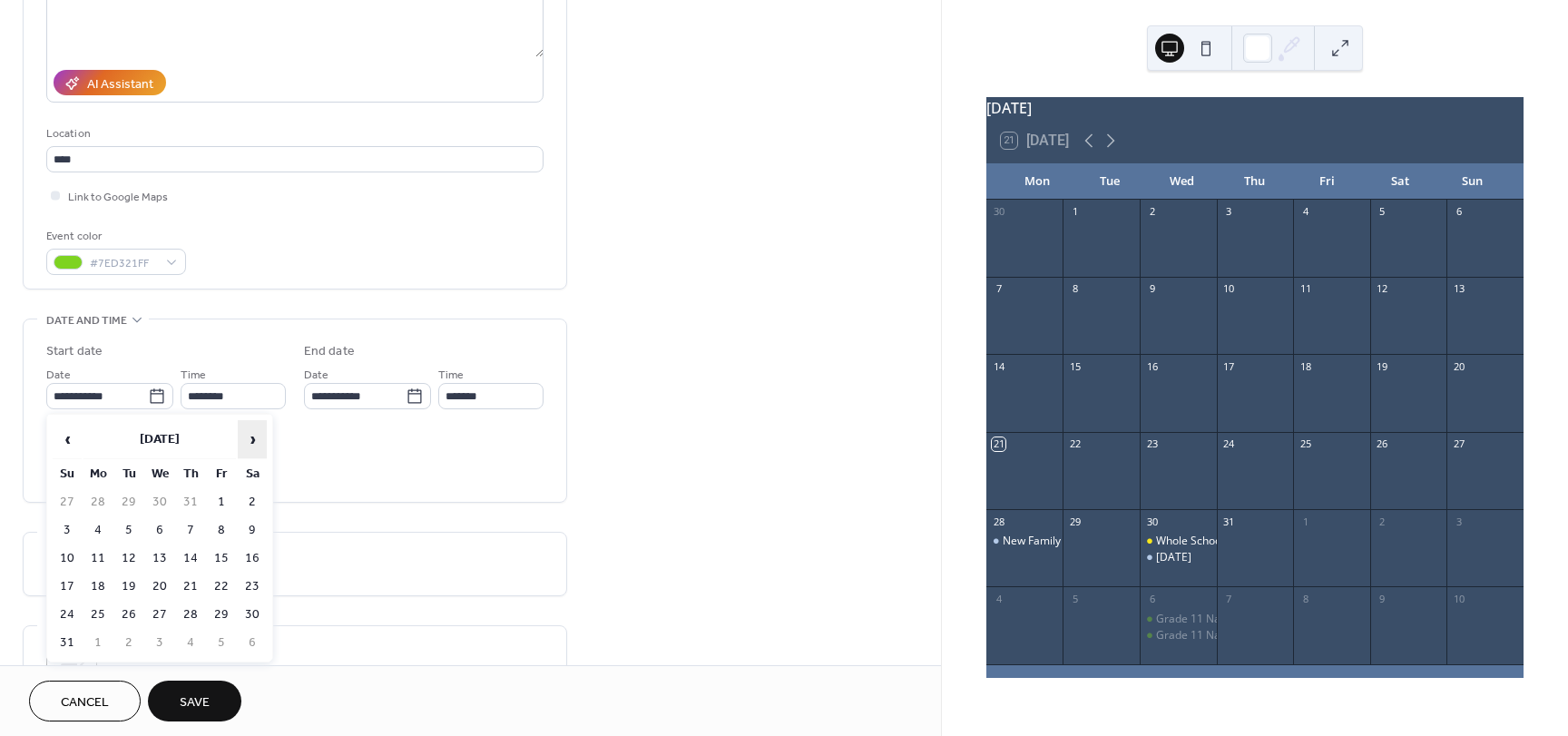 click on "›" at bounding box center [252, 439] 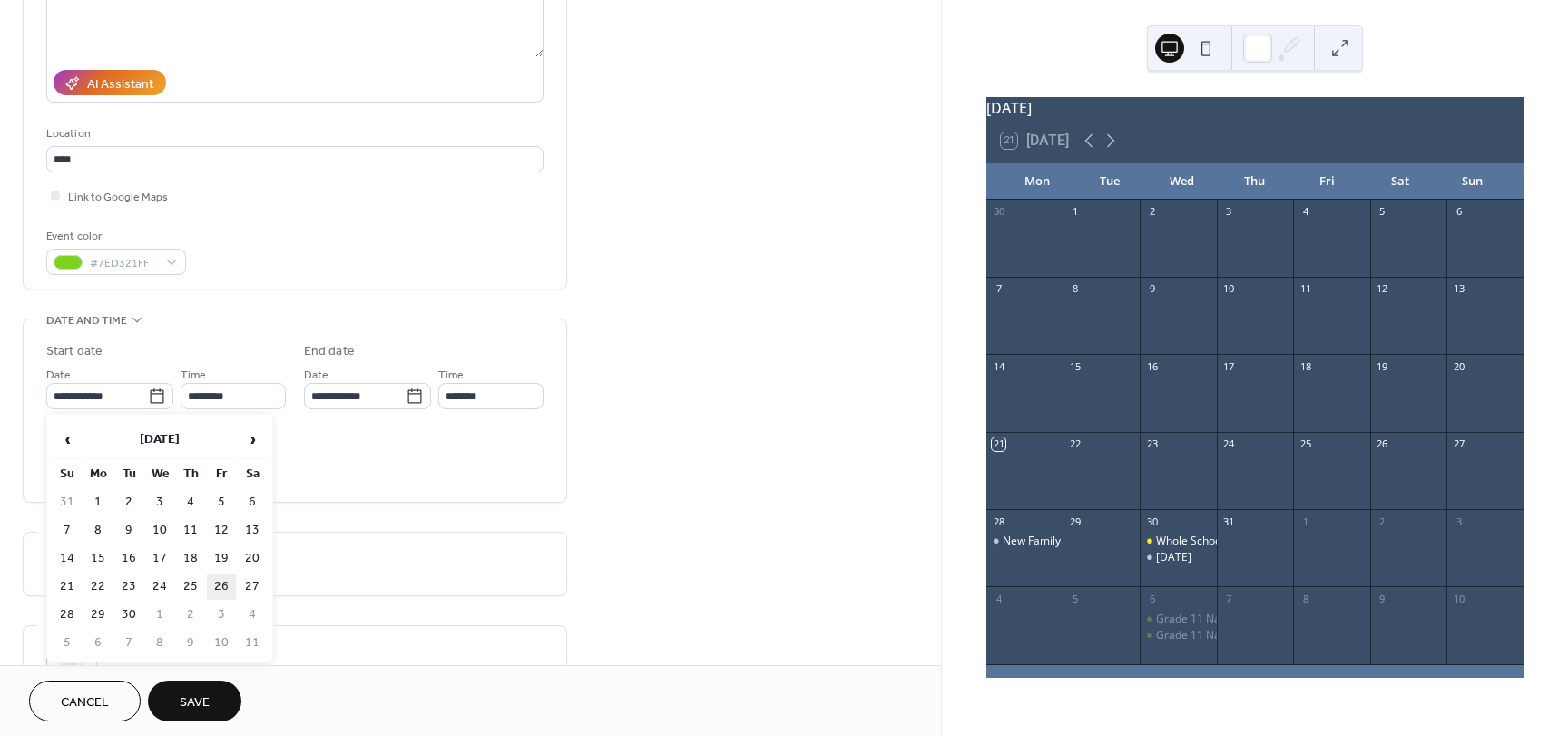 click on "26" at bounding box center [221, 586] 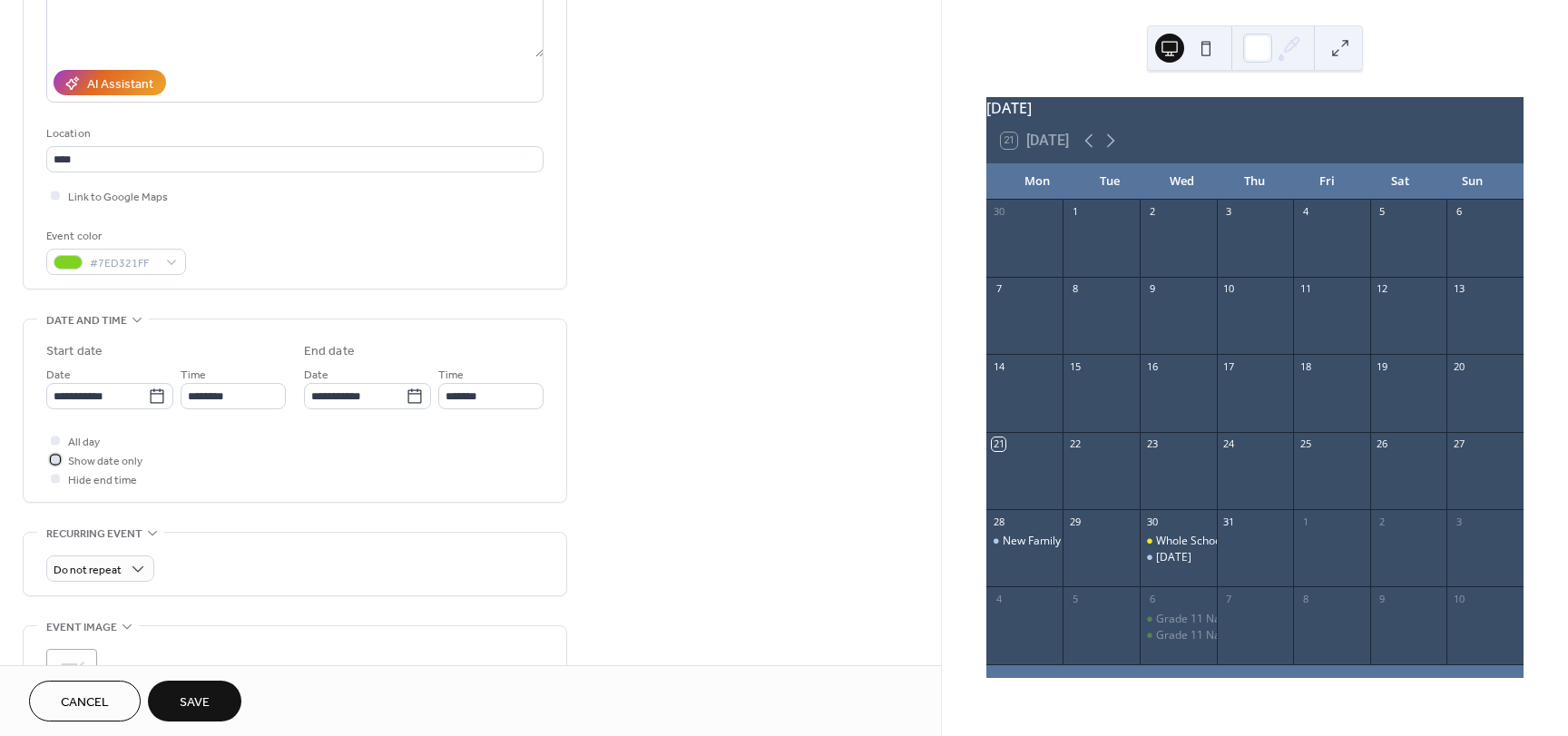 click on "Show date only" at bounding box center [105, 461] 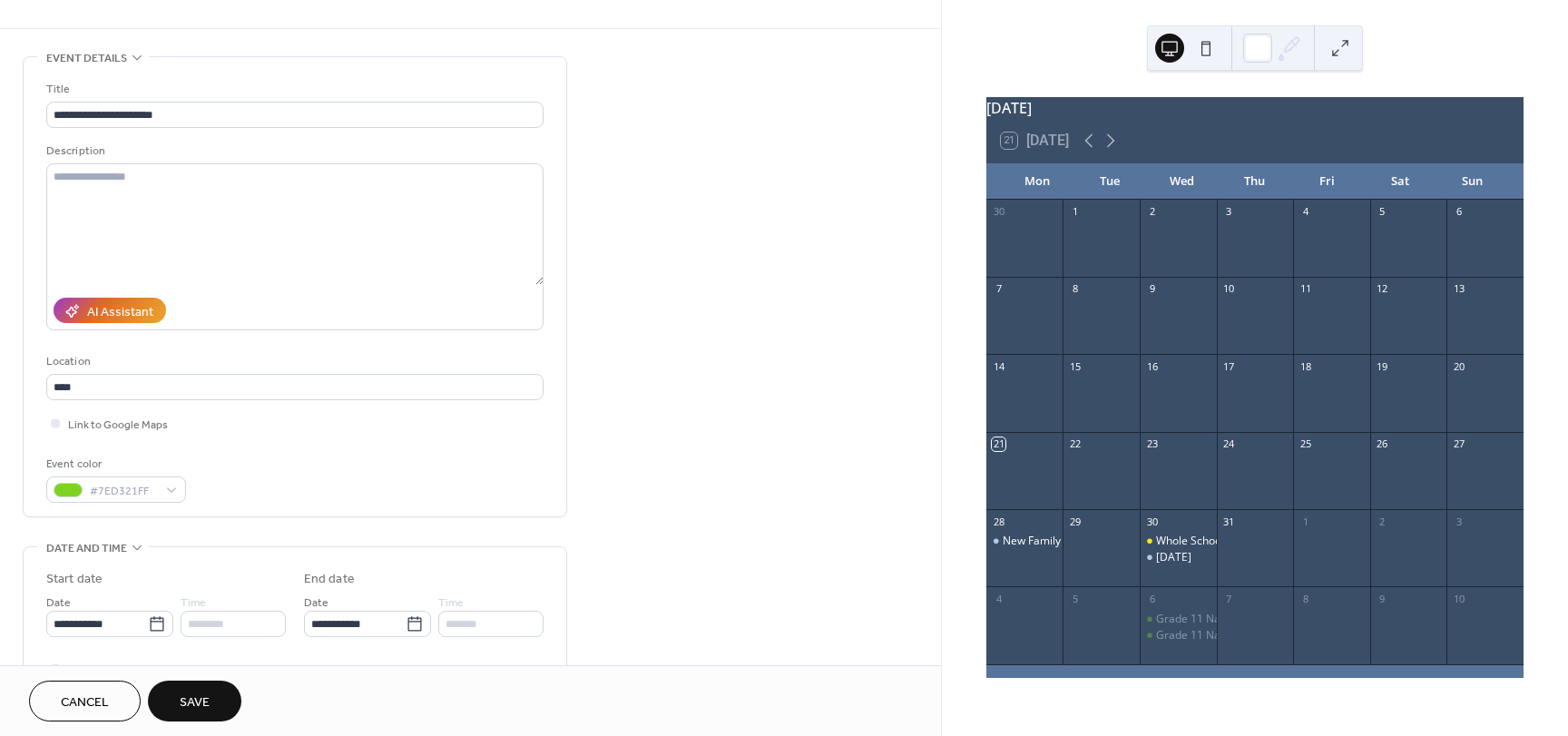 scroll, scrollTop: 0, scrollLeft: 0, axis: both 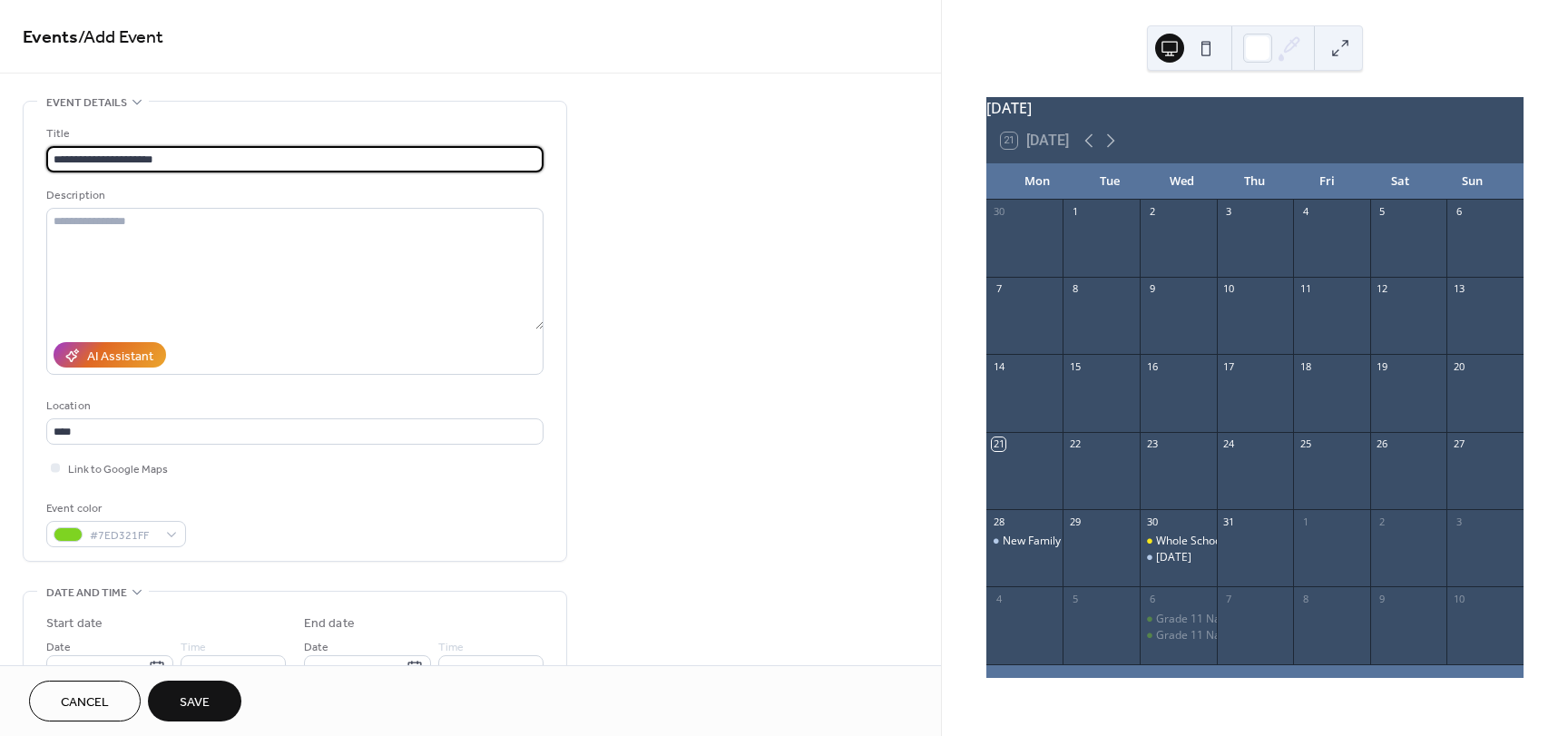 click on "**********" at bounding box center (295, 159) 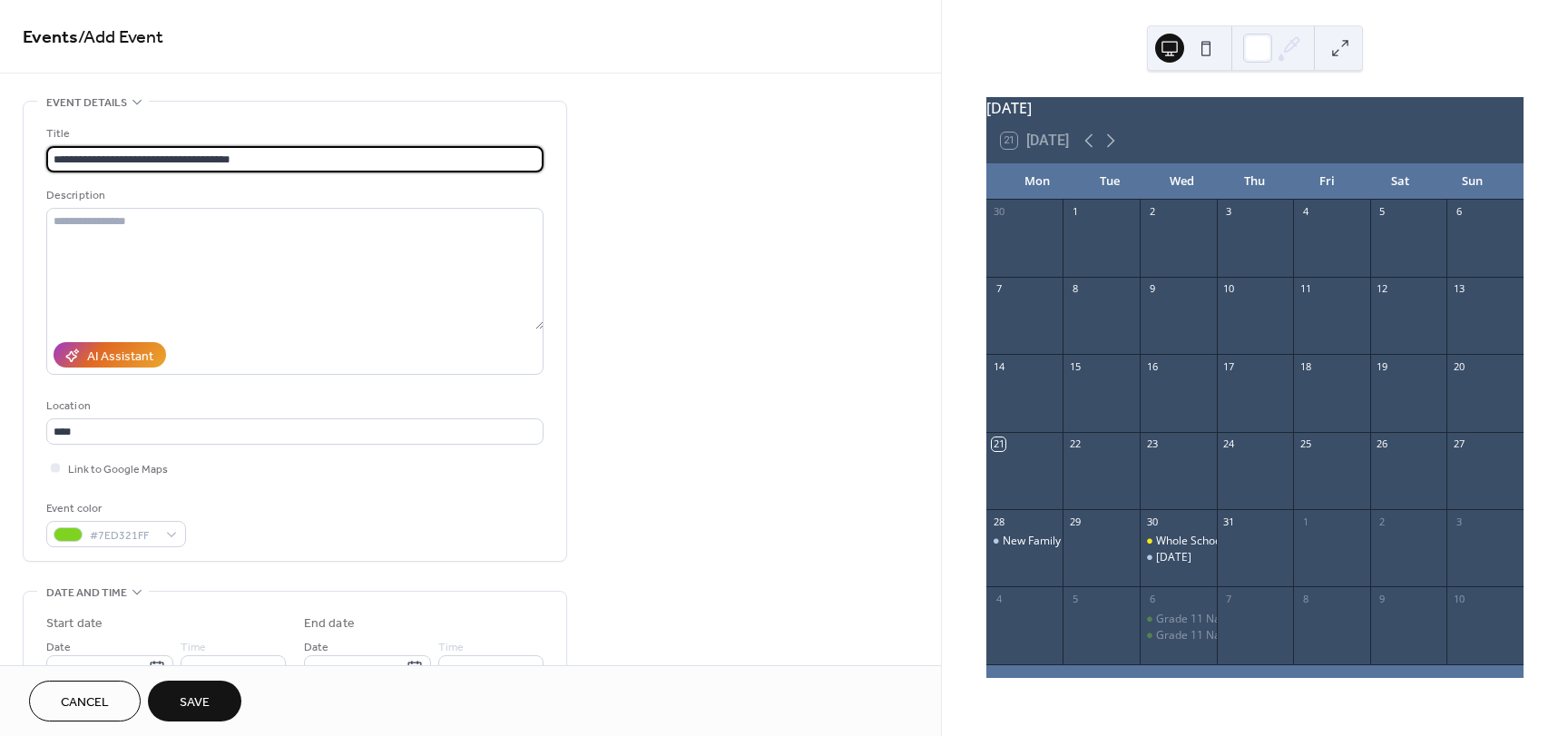 type on "**********" 